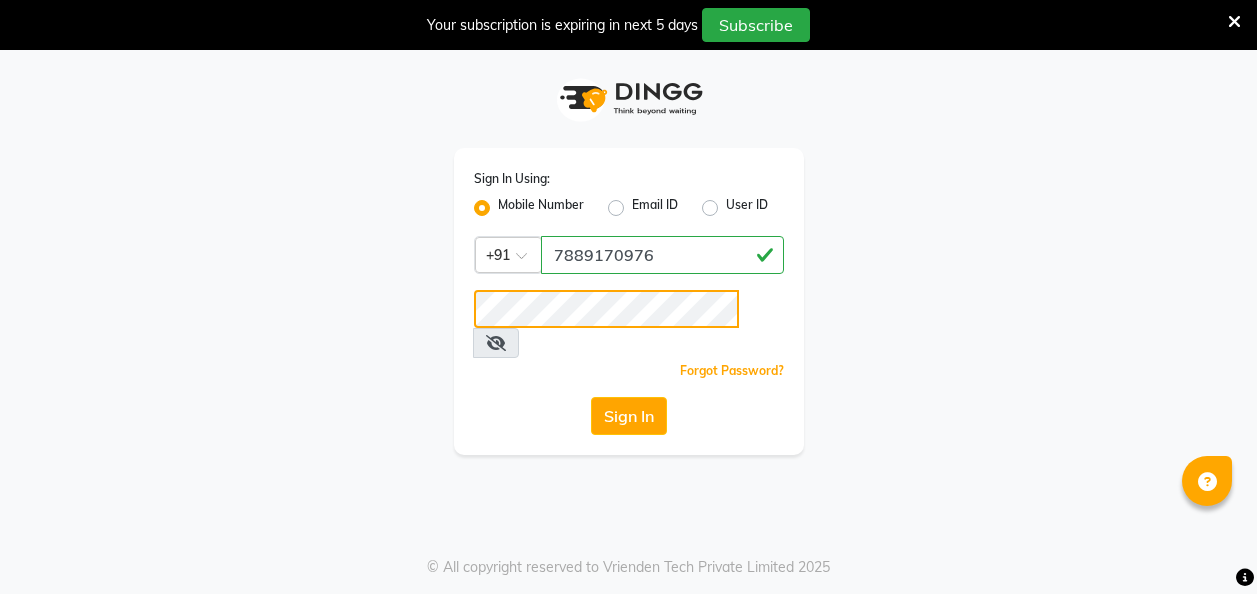 scroll, scrollTop: 0, scrollLeft: 0, axis: both 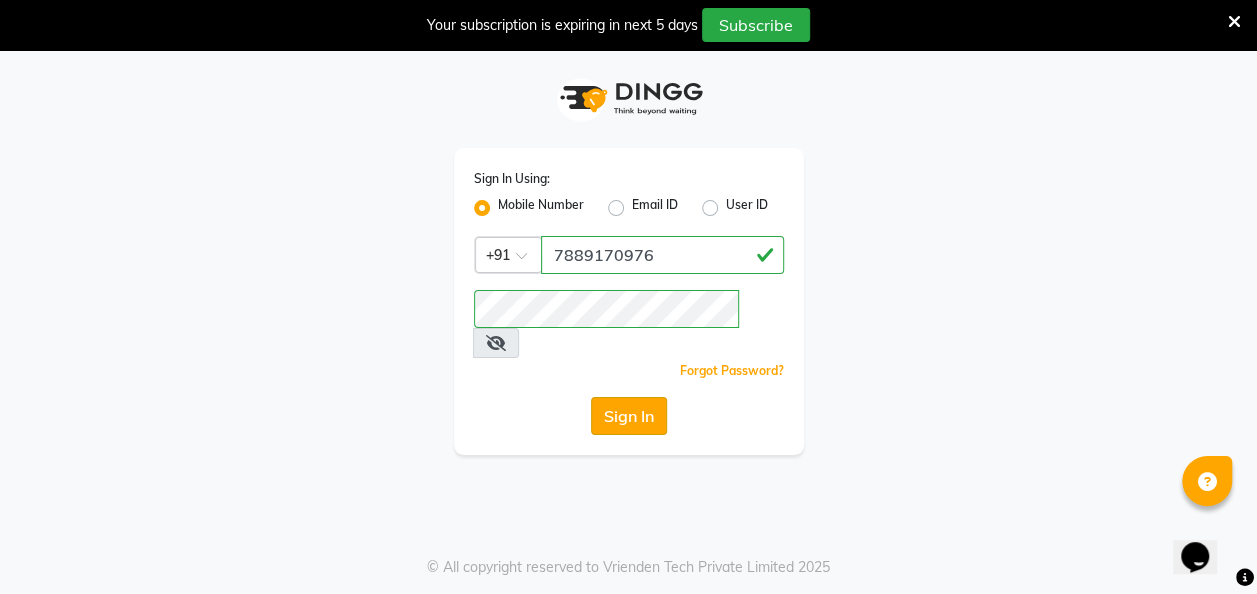 click on "Sign In" 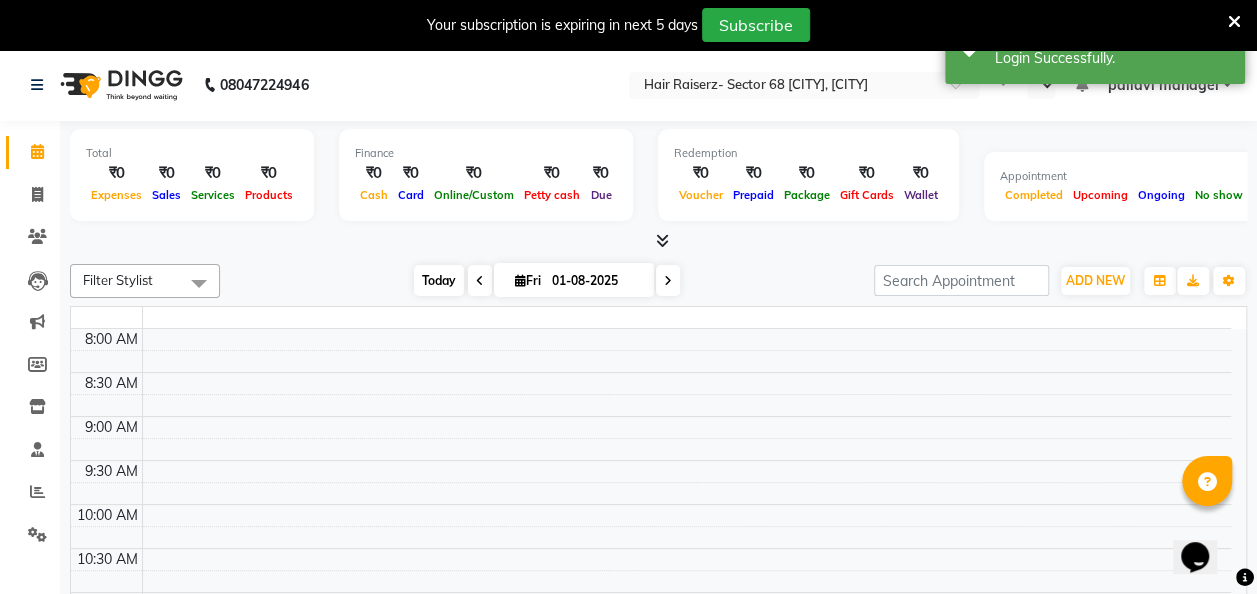 select on "en" 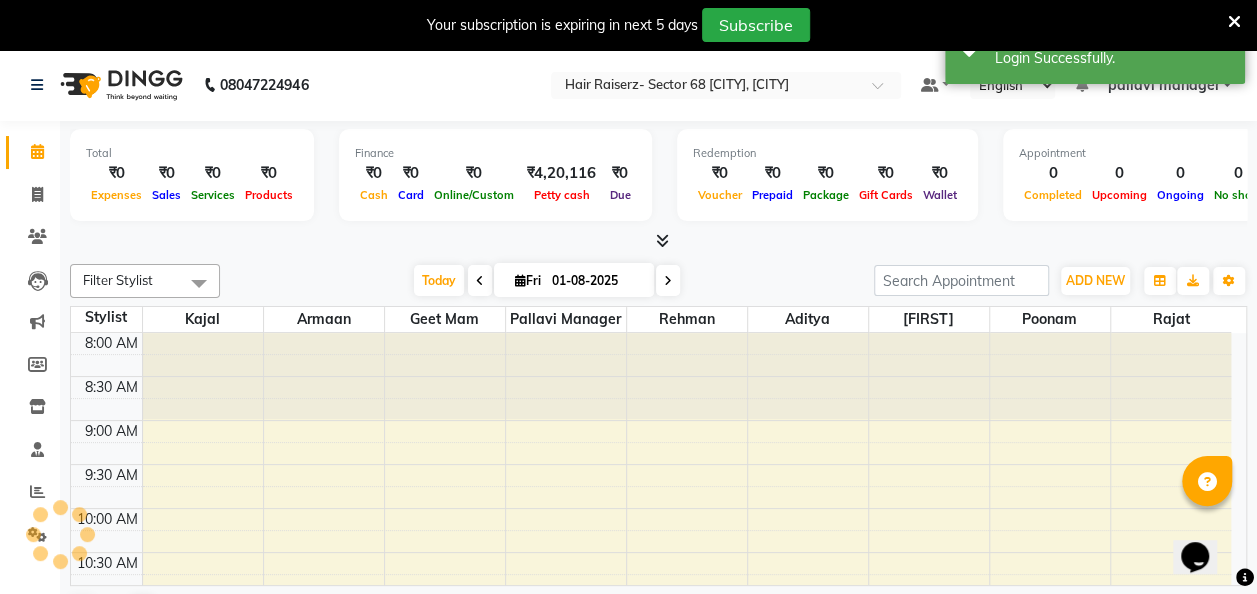 scroll, scrollTop: 0, scrollLeft: 0, axis: both 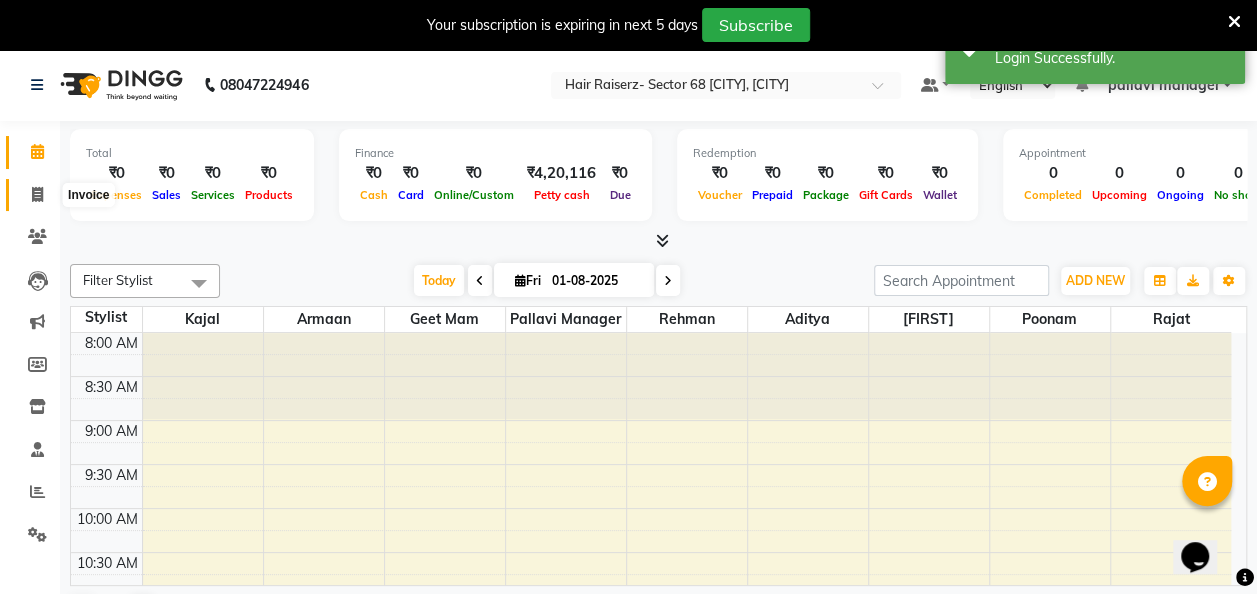 click 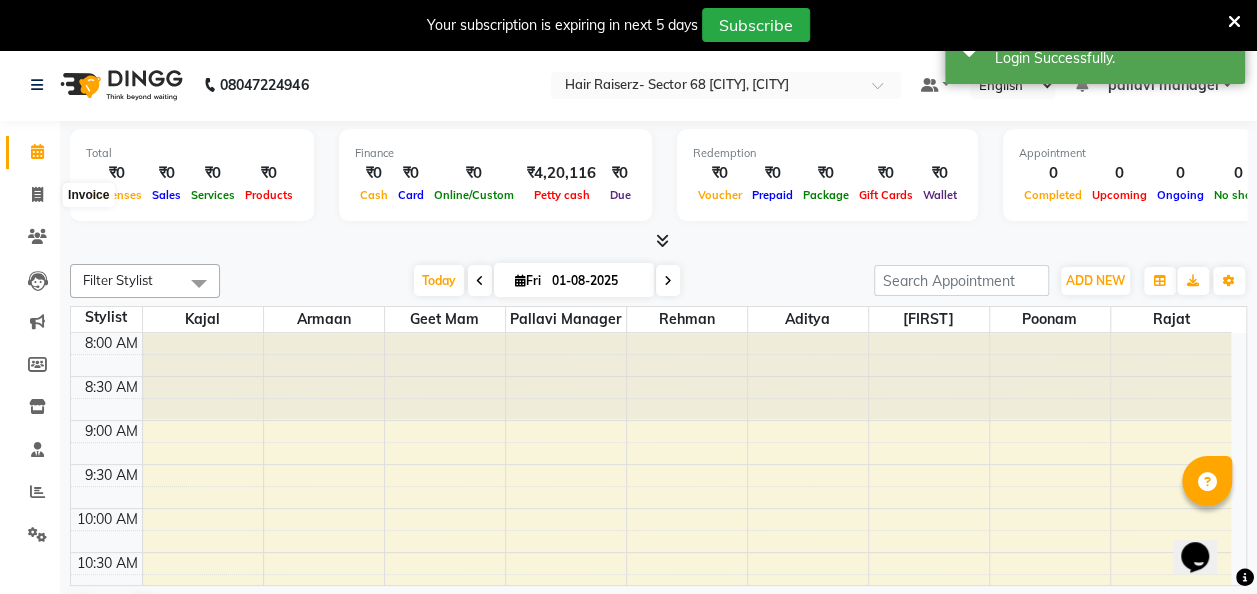 select on "6691" 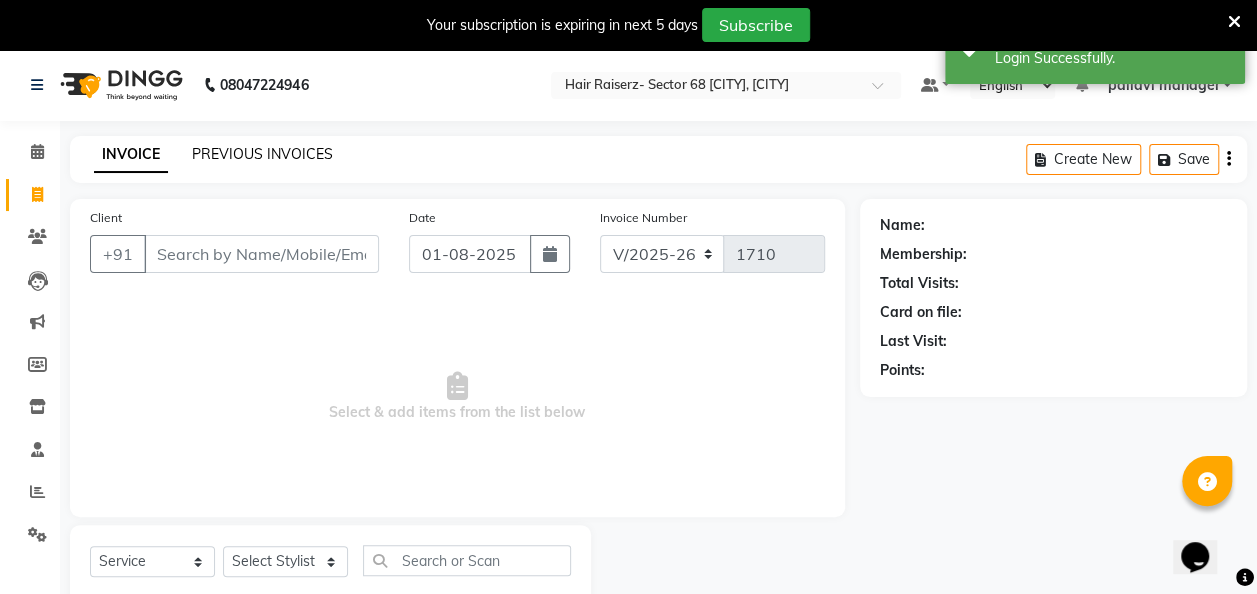 click on "PREVIOUS INVOICES" 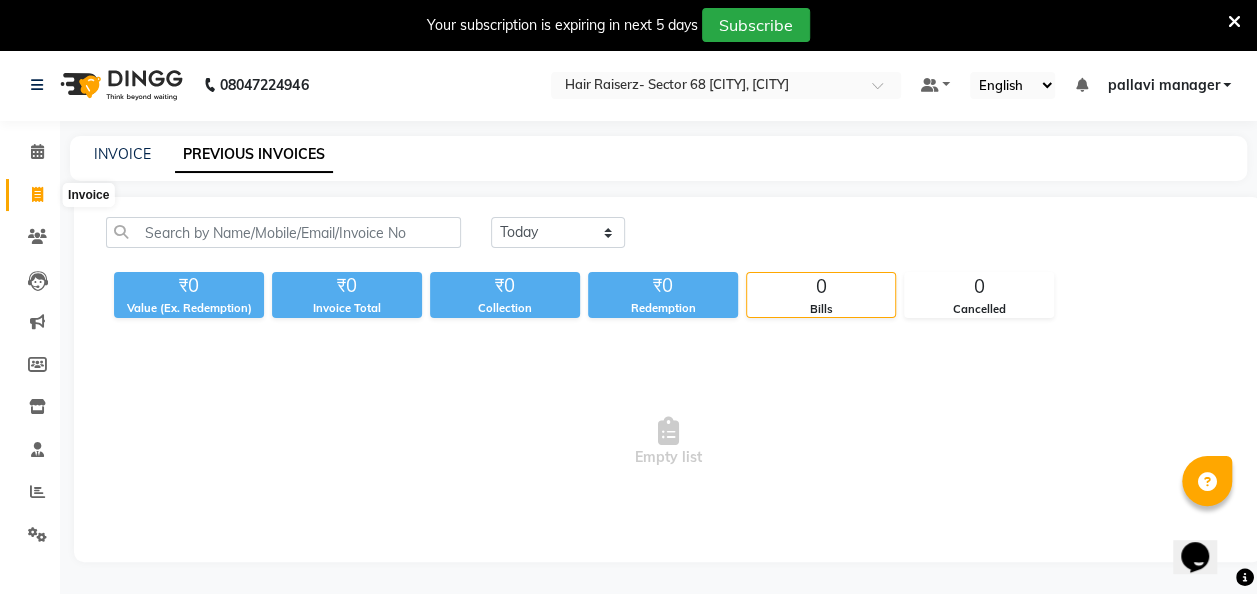 click 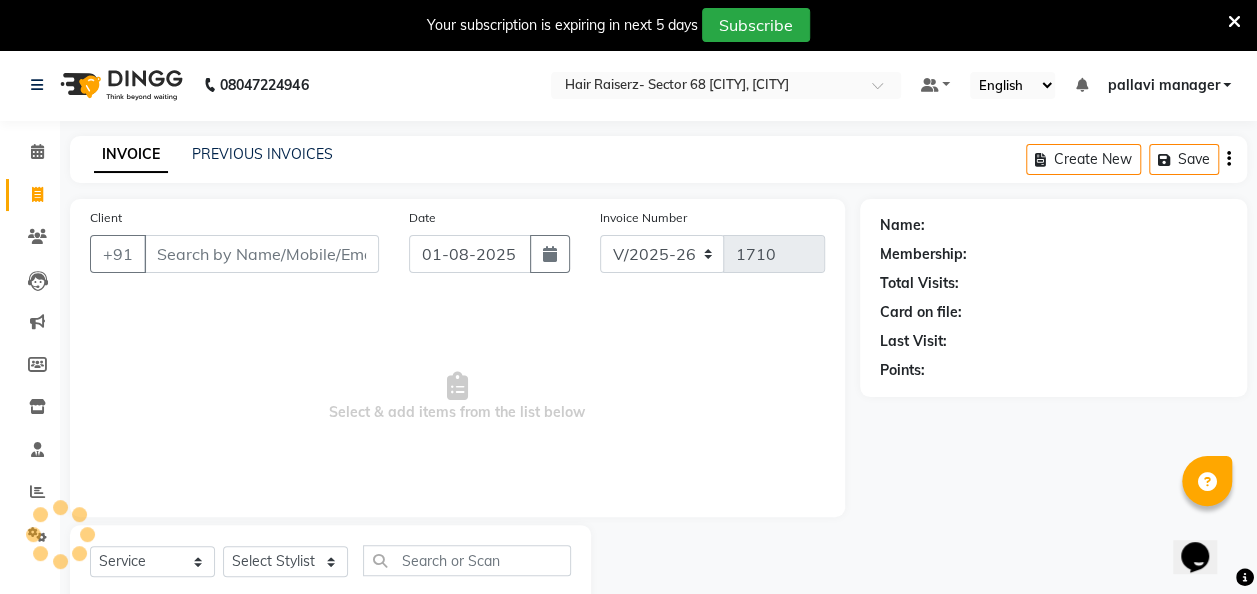 scroll, scrollTop: 55, scrollLeft: 0, axis: vertical 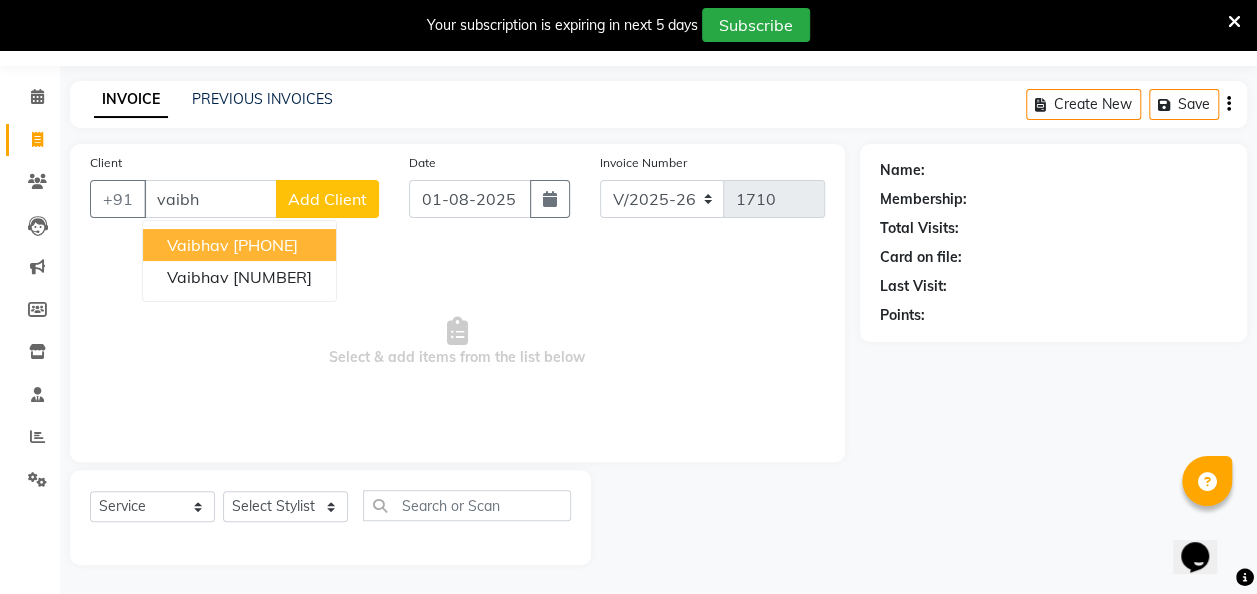 click on "vaibhav  9876744287" at bounding box center [239, 245] 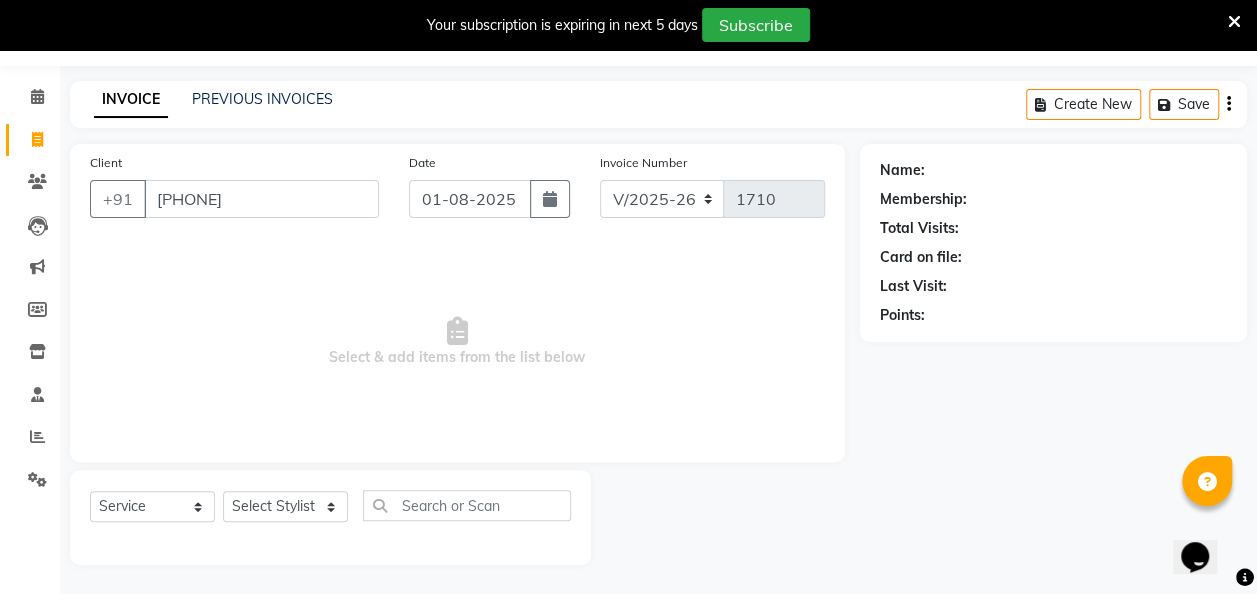 type on "9876744287" 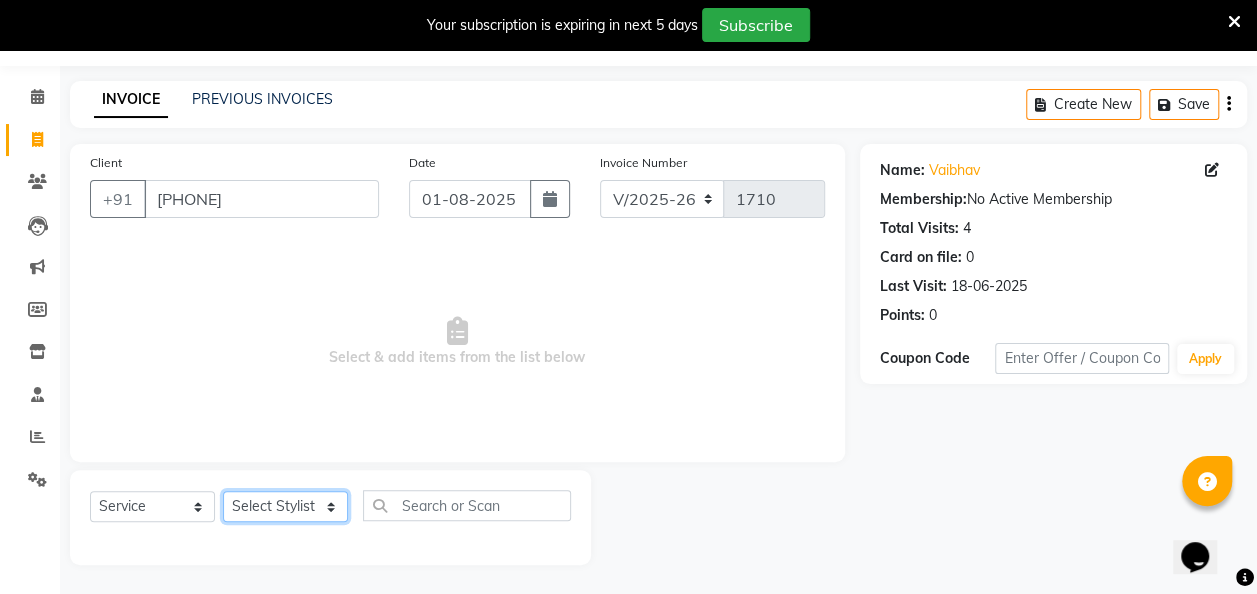 click on "Select Stylist [FIRST] [FIRST] [FIRST] [FIRST] [FIRST] [FIRST] [FIRST] [FIRST] [FIRST] [FIRST]" 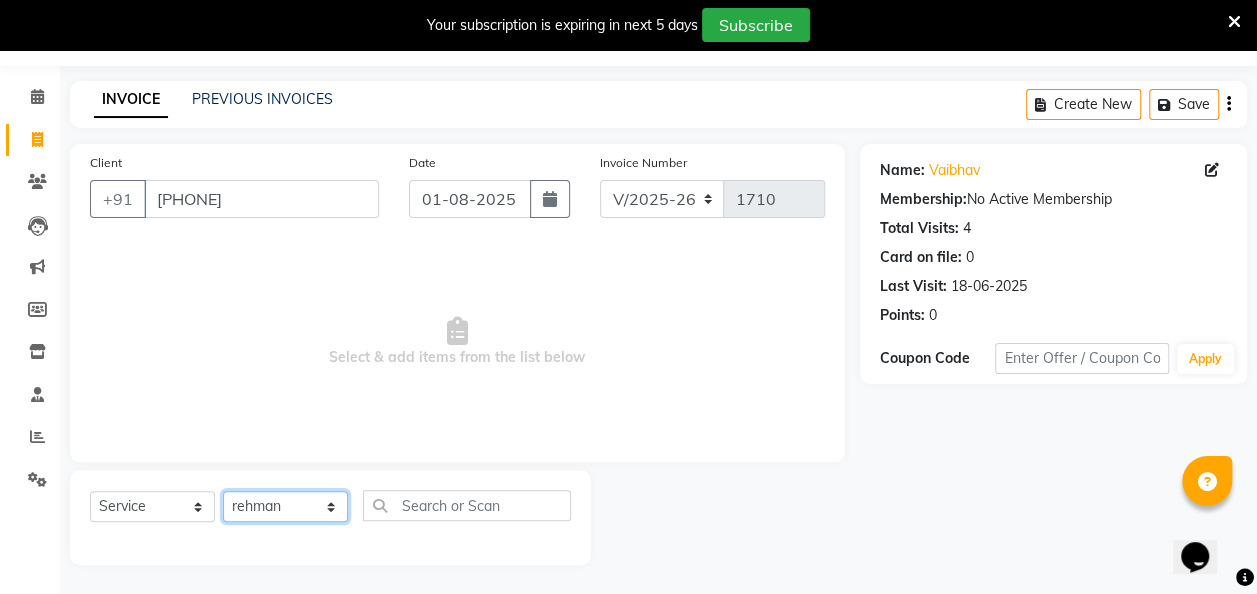 click on "Select Stylist [FIRST] [FIRST] [FIRST] [FIRST] [FIRST] [FIRST] [FIRST] [FIRST] [FIRST] [FIRST]" 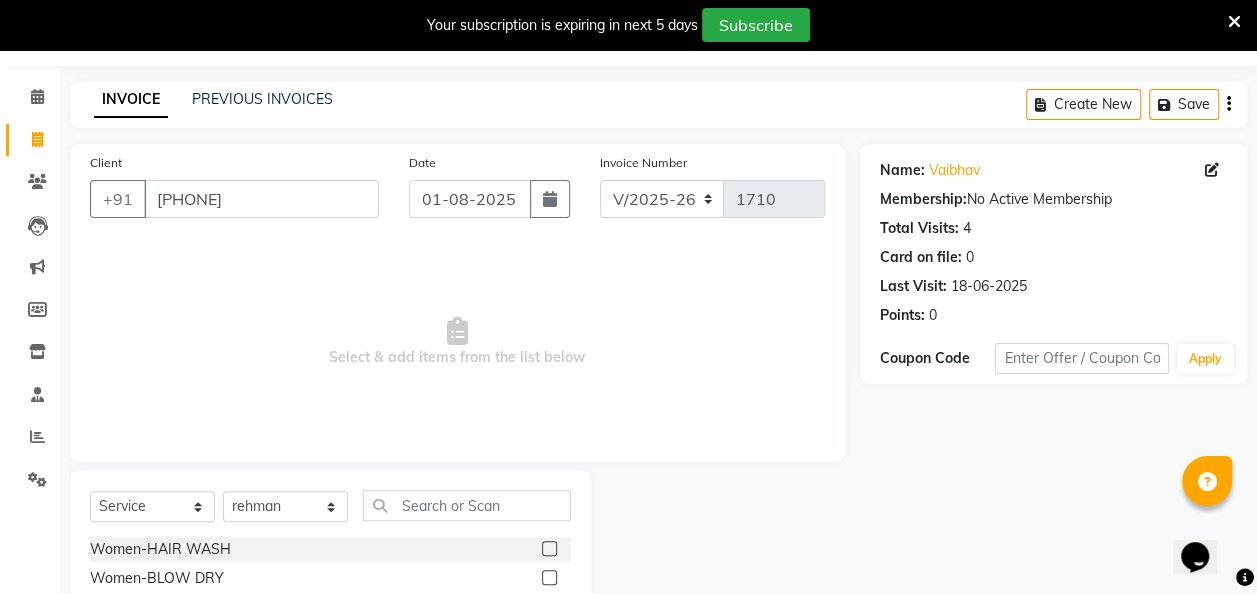 click 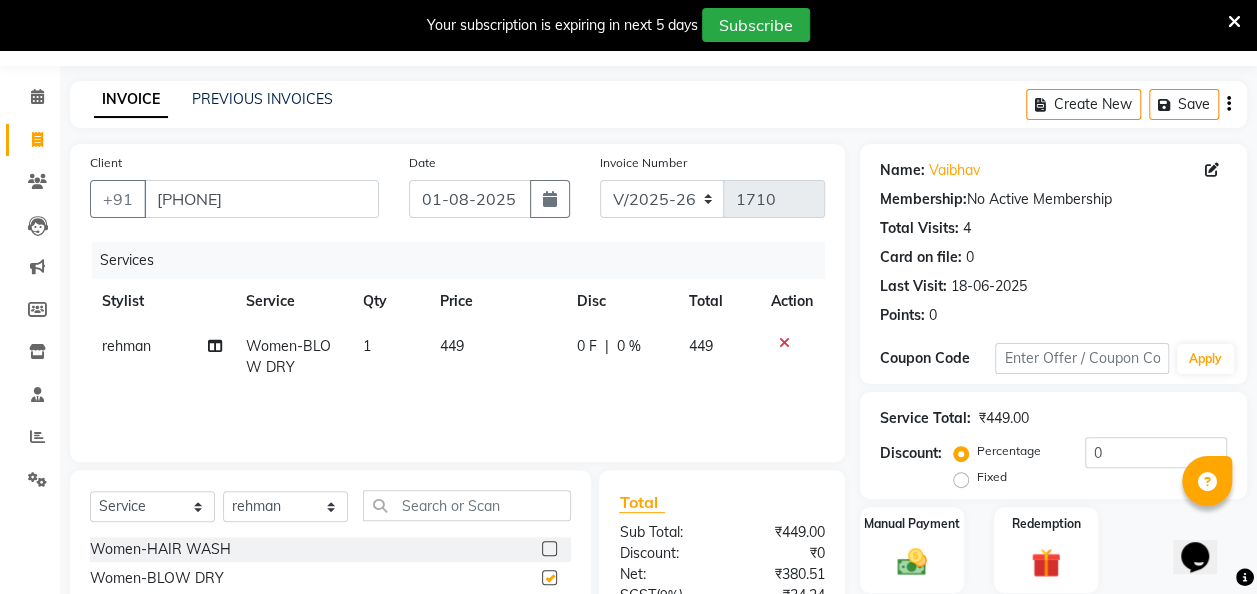 checkbox on "false" 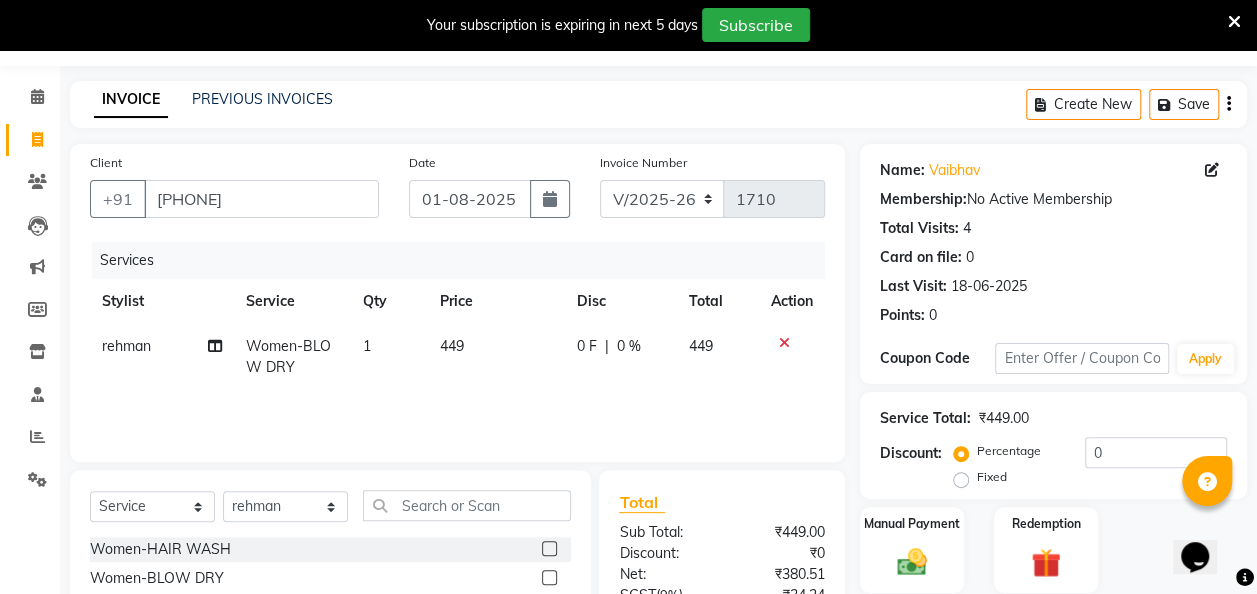click on "449" 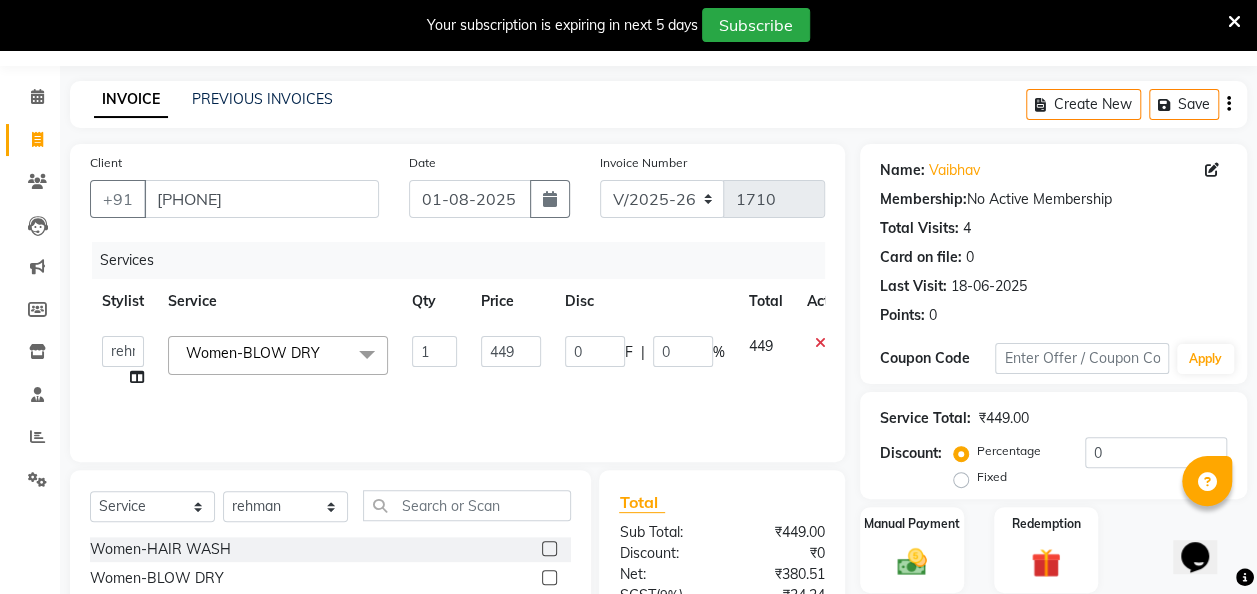 click on "449" 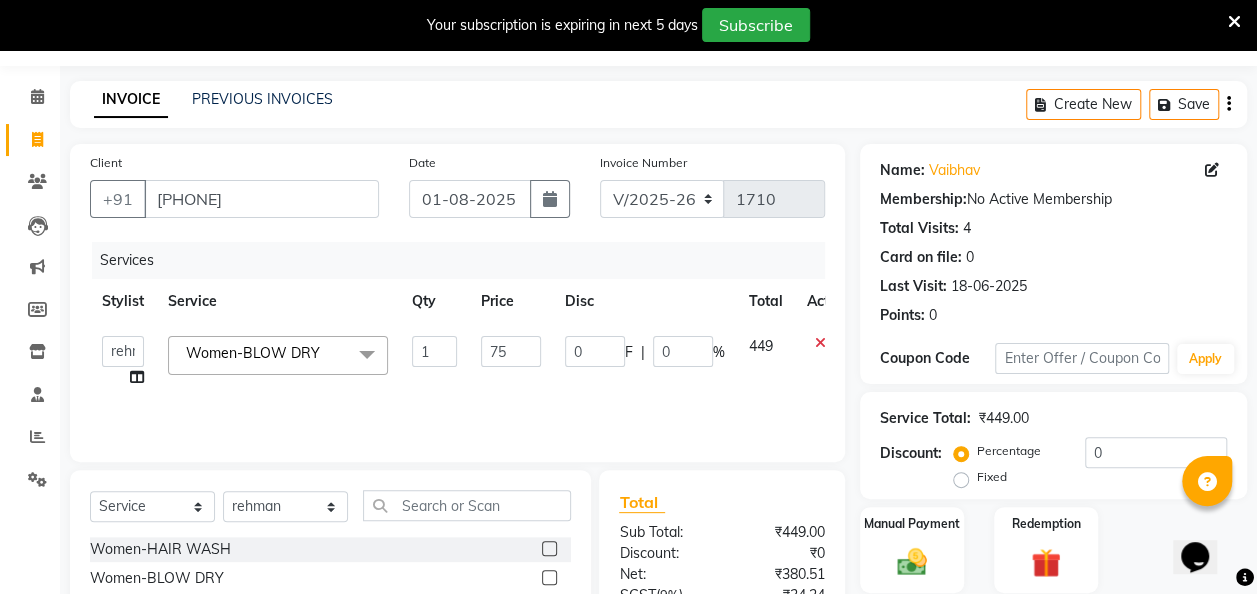 type on "750" 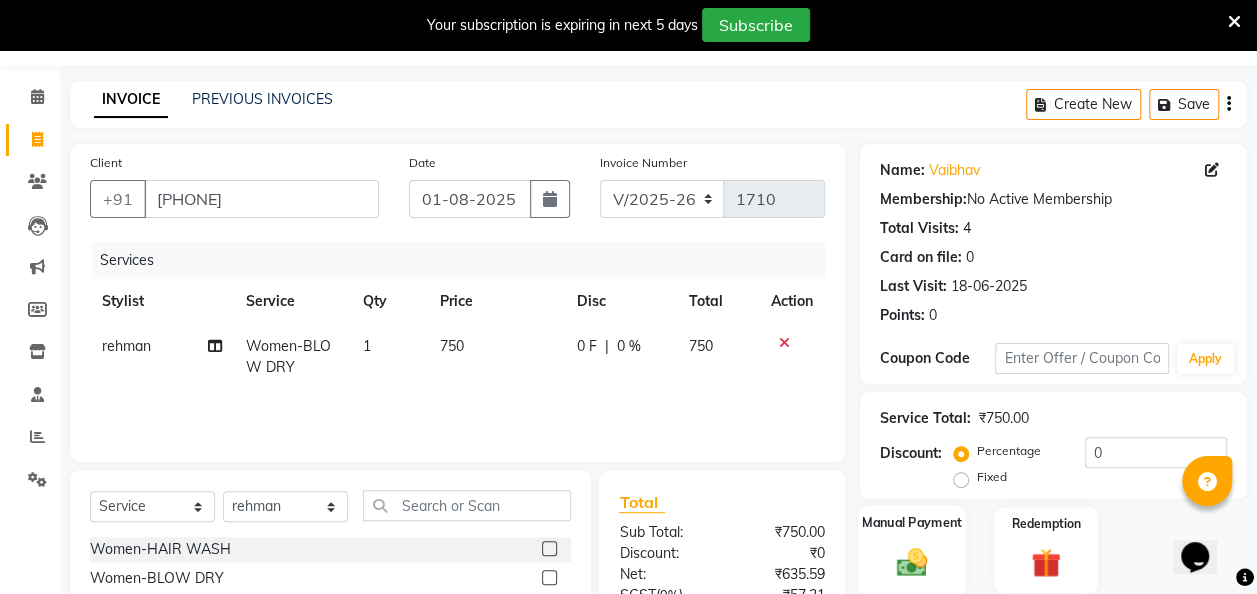 click on "Manual Payment" 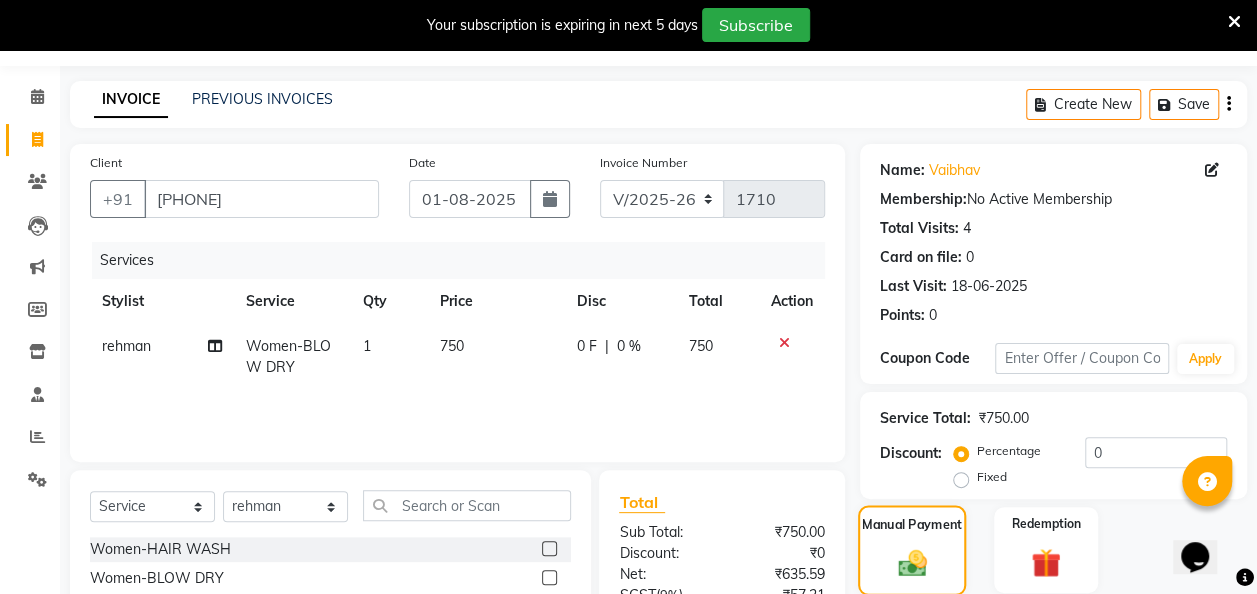 scroll, scrollTop: 255, scrollLeft: 0, axis: vertical 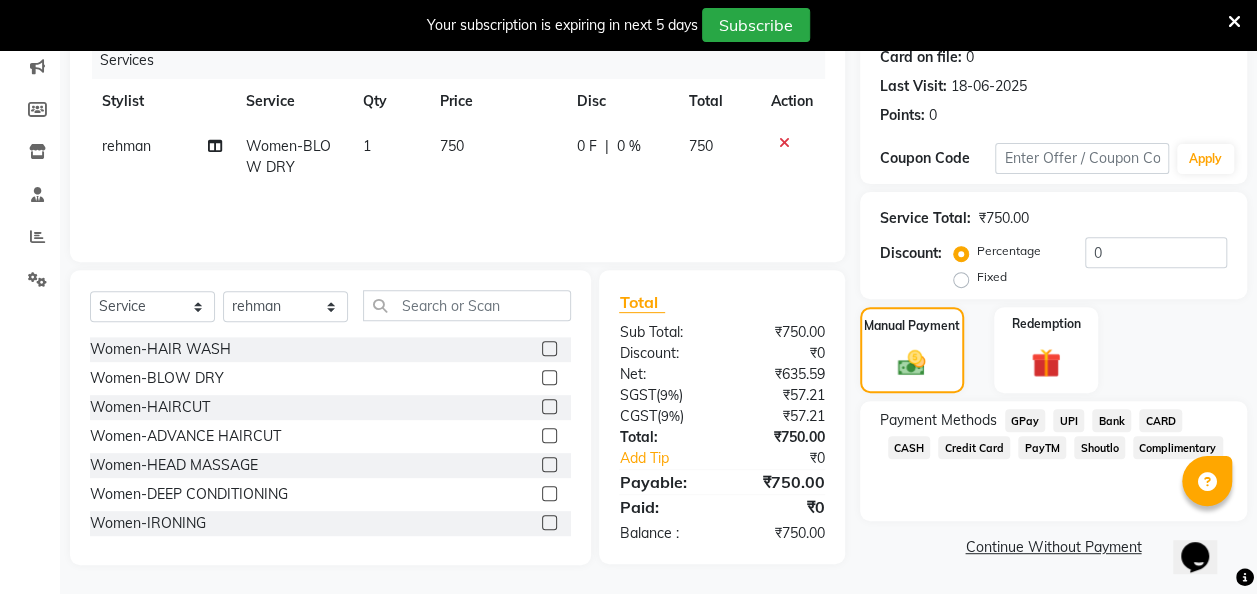 click on "GPay" 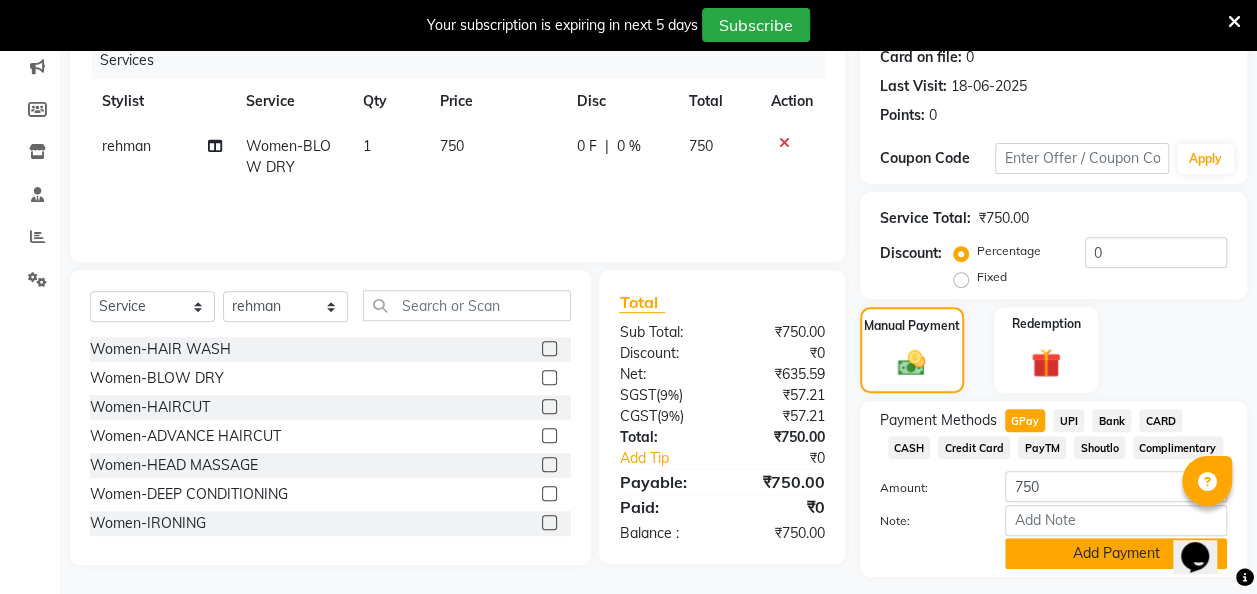 click on "Add Payment" 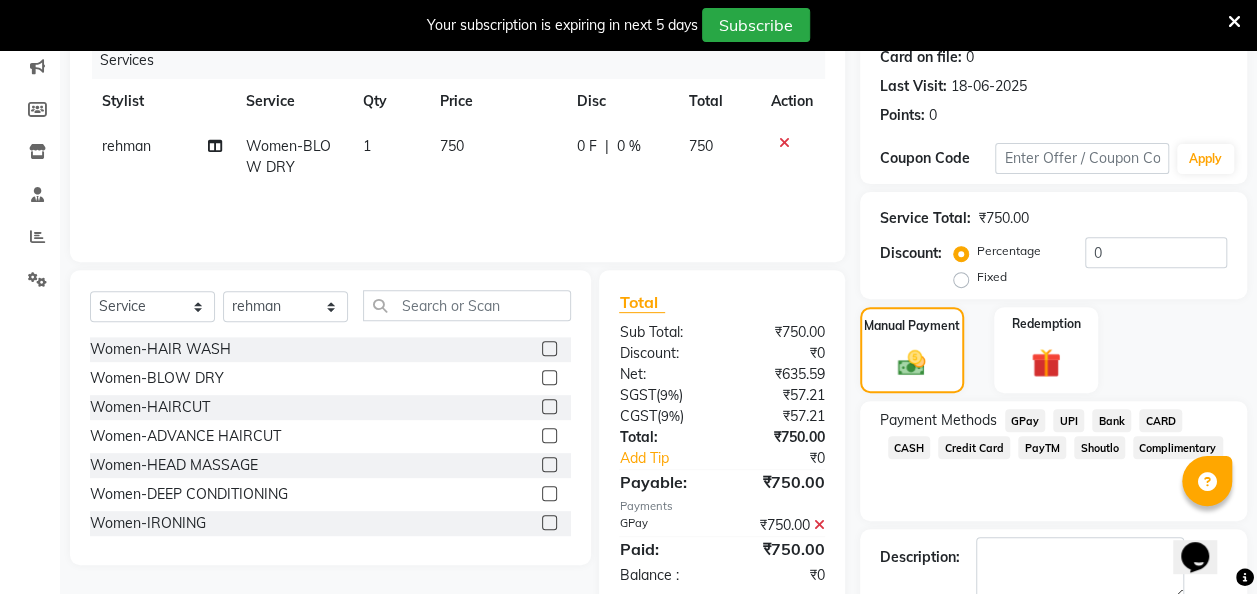 scroll, scrollTop: 364, scrollLeft: 0, axis: vertical 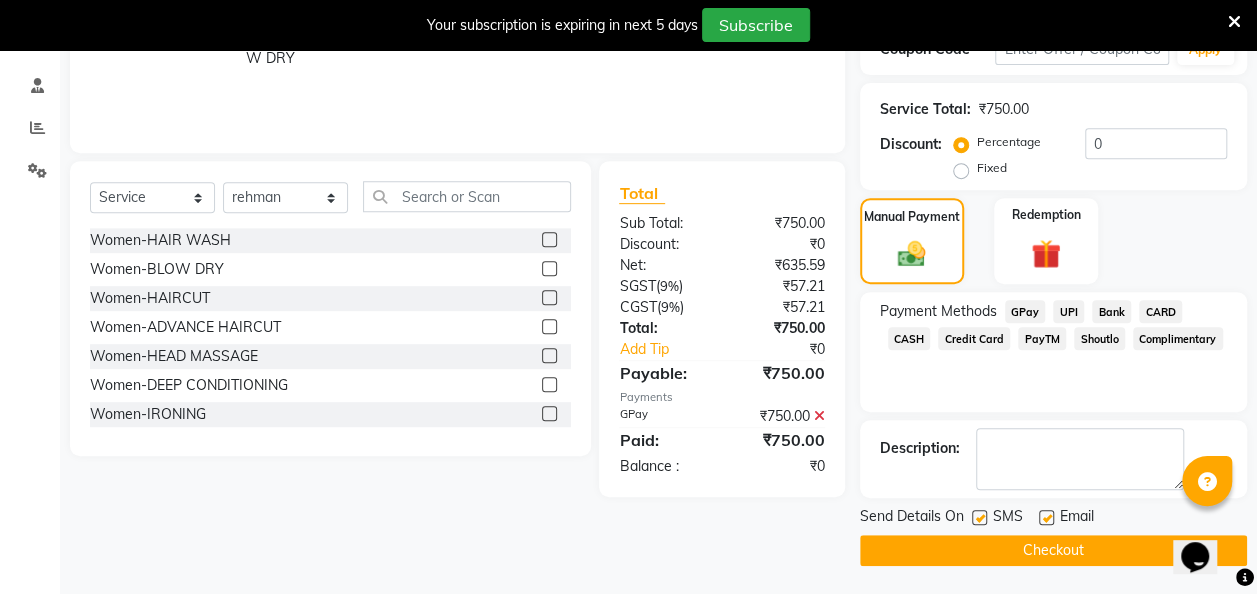click 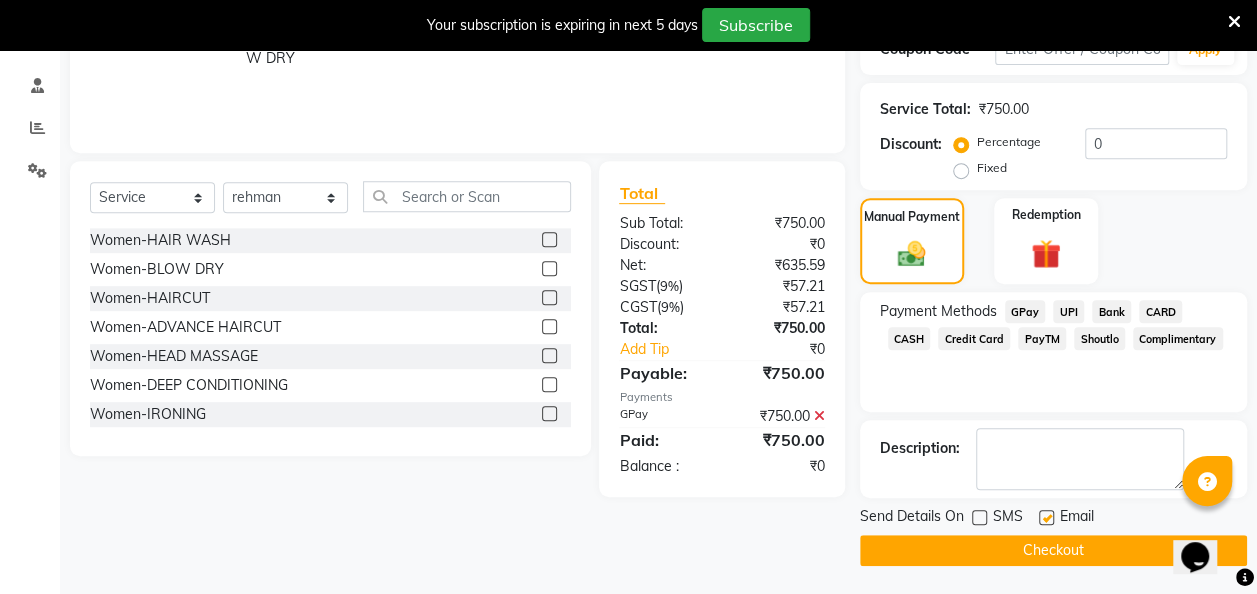 click on "Checkout" 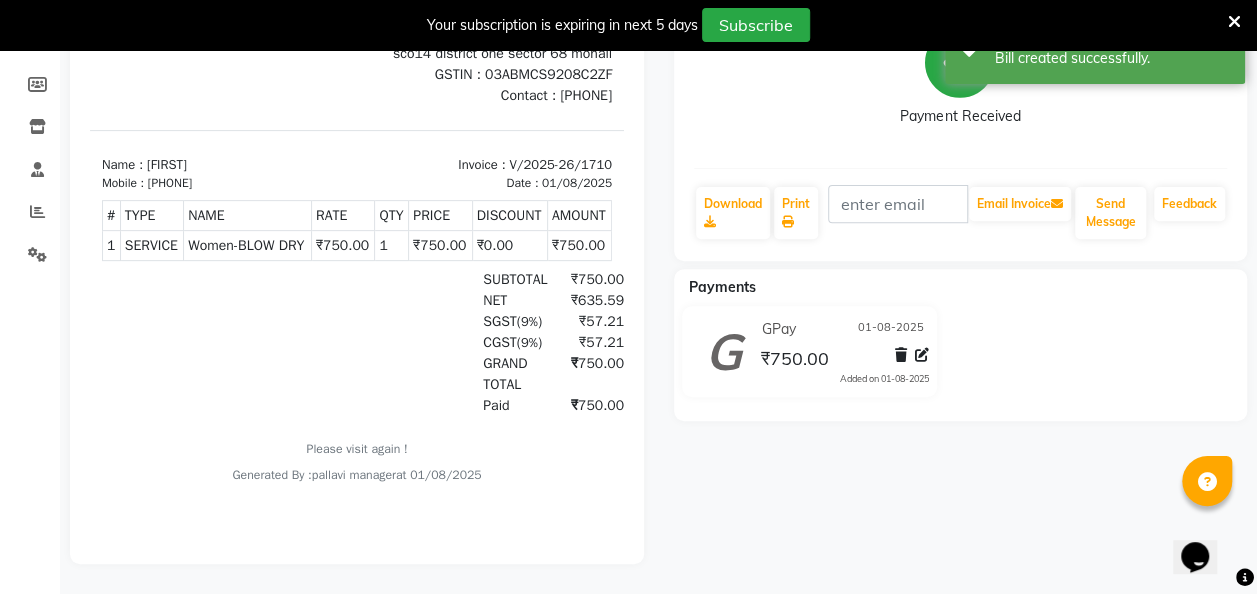 scroll, scrollTop: 0, scrollLeft: 0, axis: both 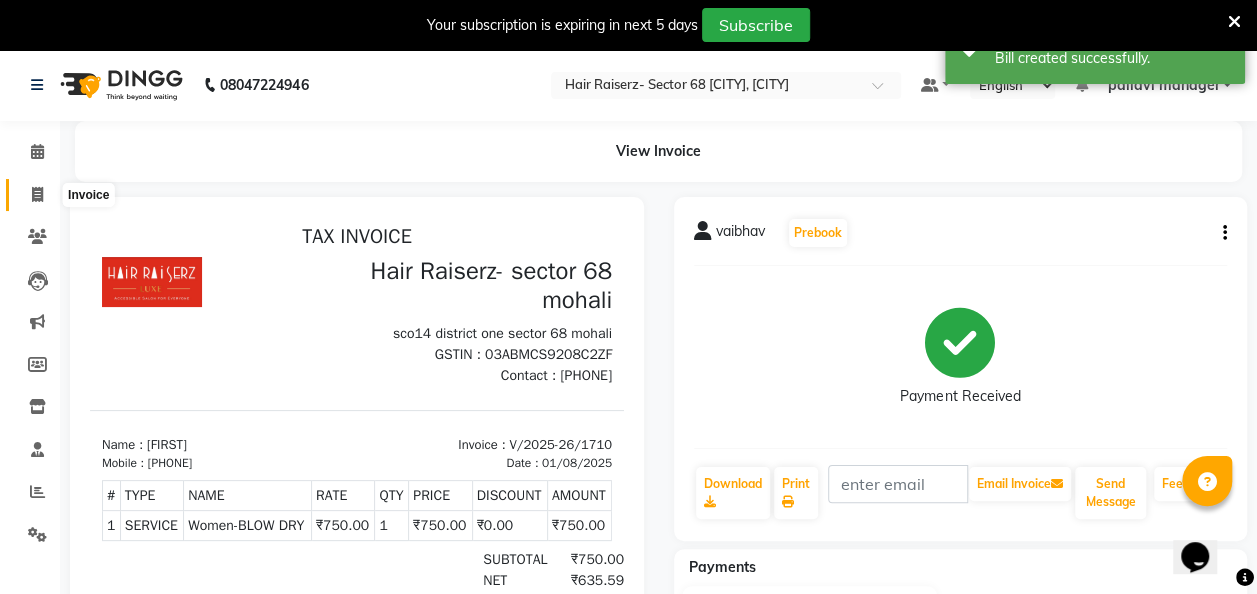 click 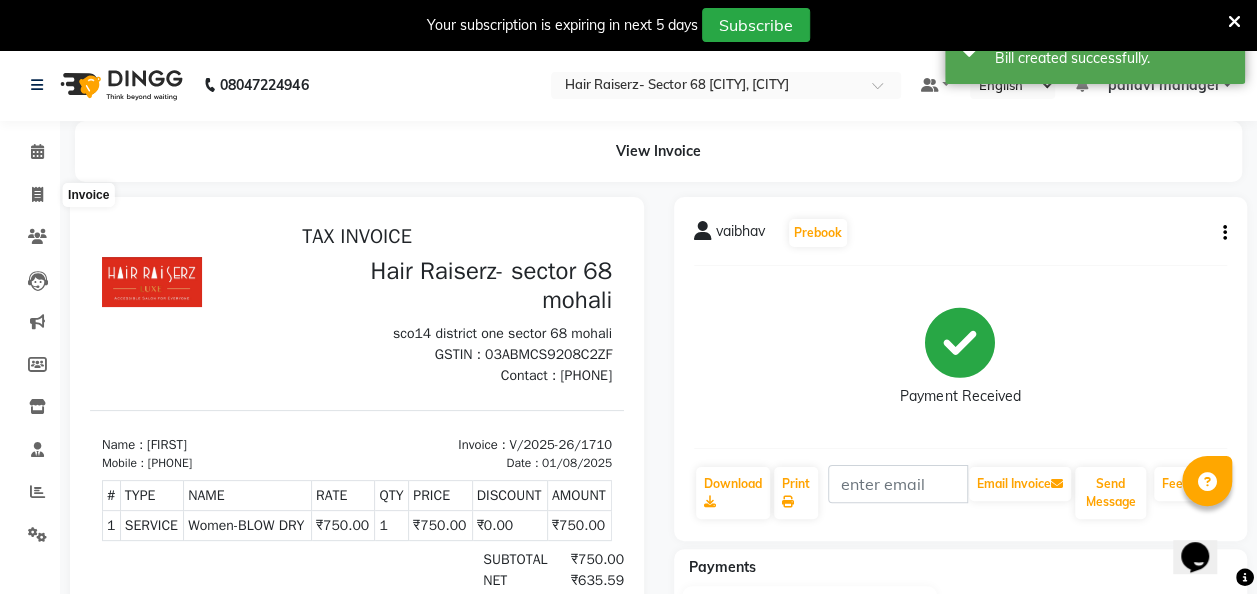 select on "6691" 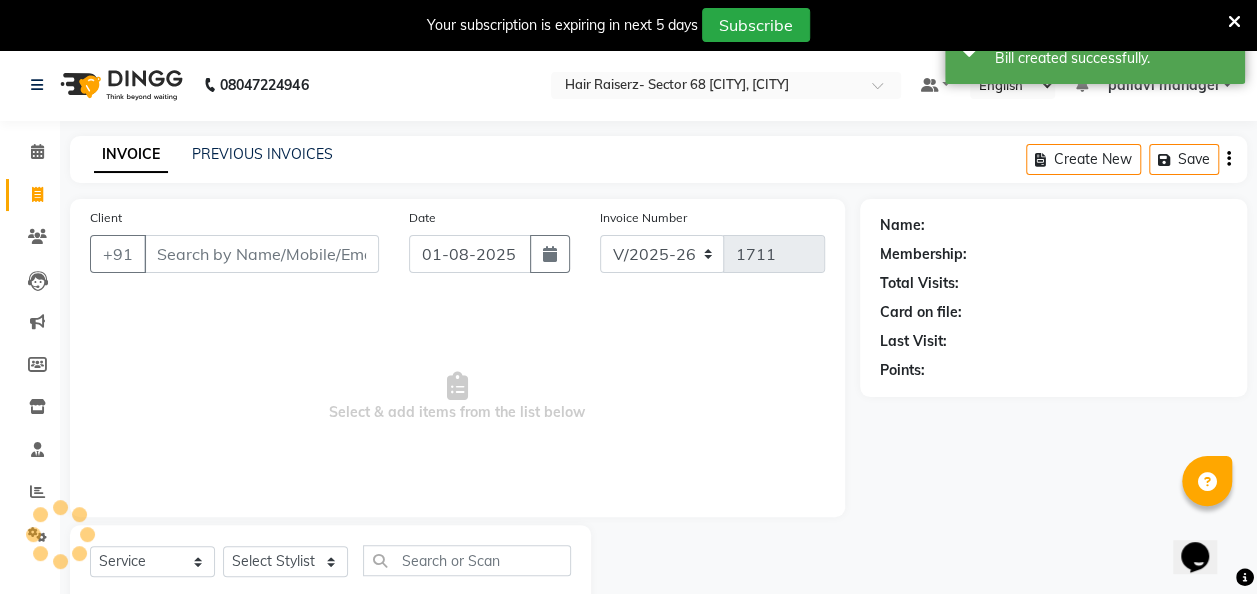 scroll, scrollTop: 55, scrollLeft: 0, axis: vertical 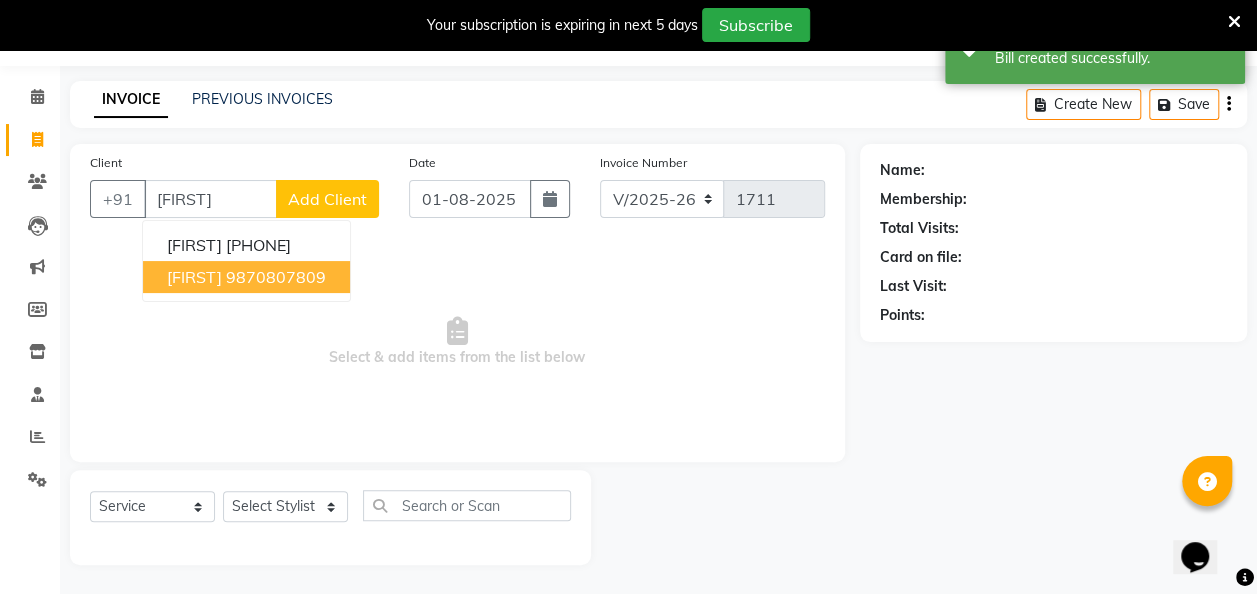 click on "jonna" at bounding box center (194, 277) 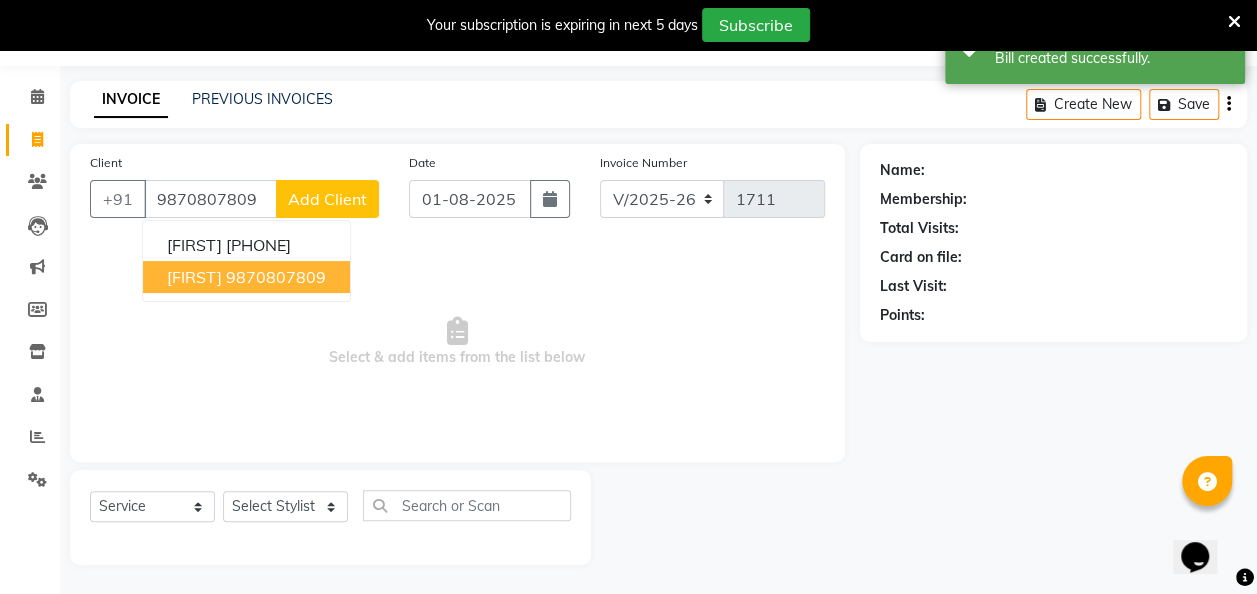type on "9870807809" 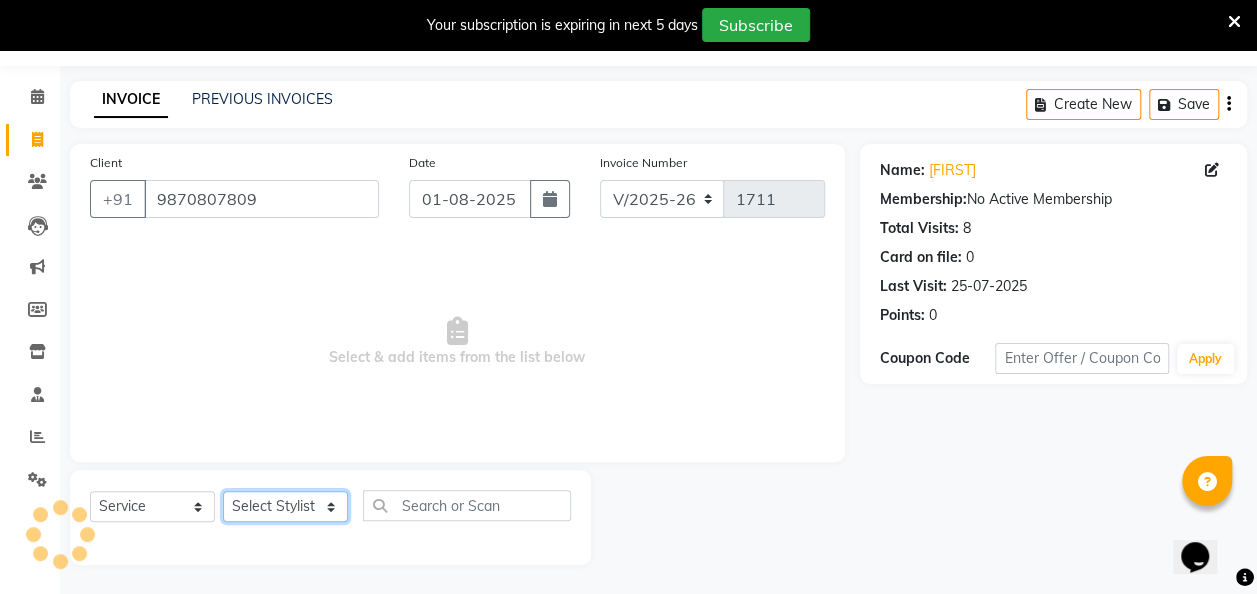 click on "Select Stylist [FIRST] [FIRST] [FIRST] [FIRST] [FIRST] [FIRST] [FIRST] [FIRST] [FIRST] [FIRST]" 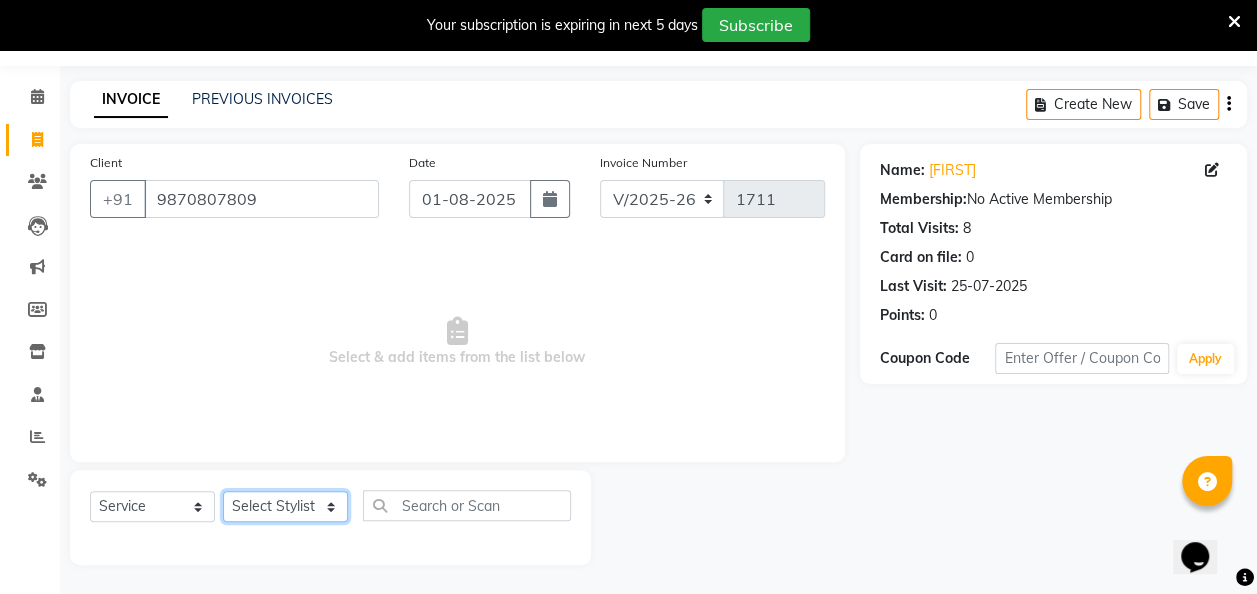 select on "65341" 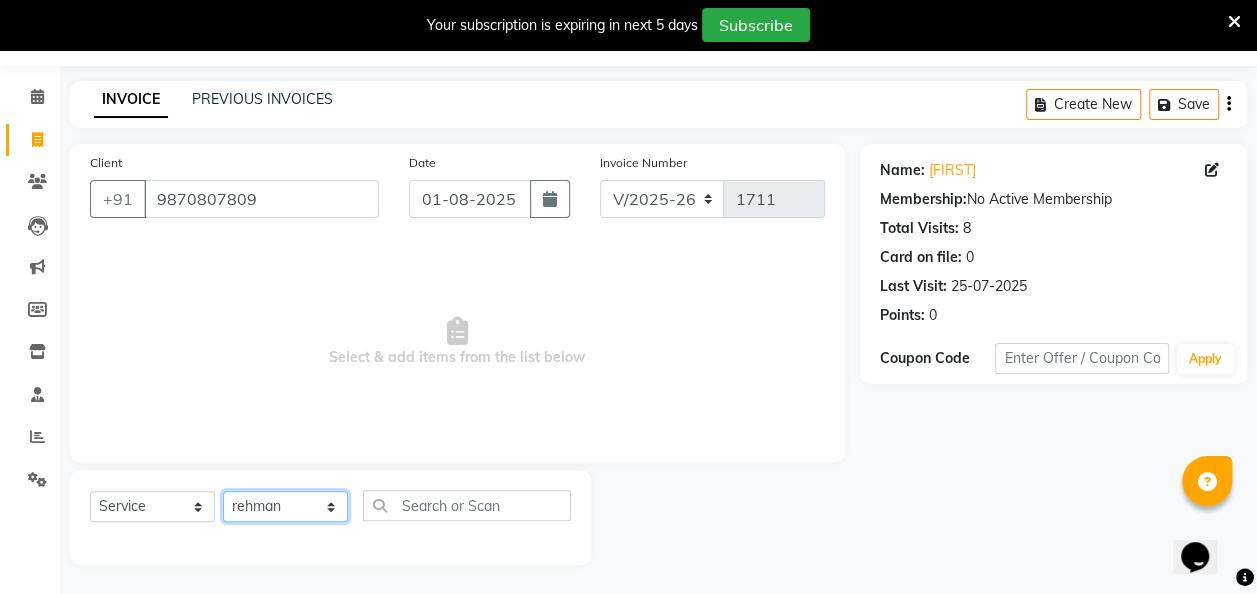 click on "Select Stylist [FIRST] [FIRST] [FIRST] [FIRST] [FIRST] [FIRST] [FIRST] [FIRST] [FIRST] [FIRST]" 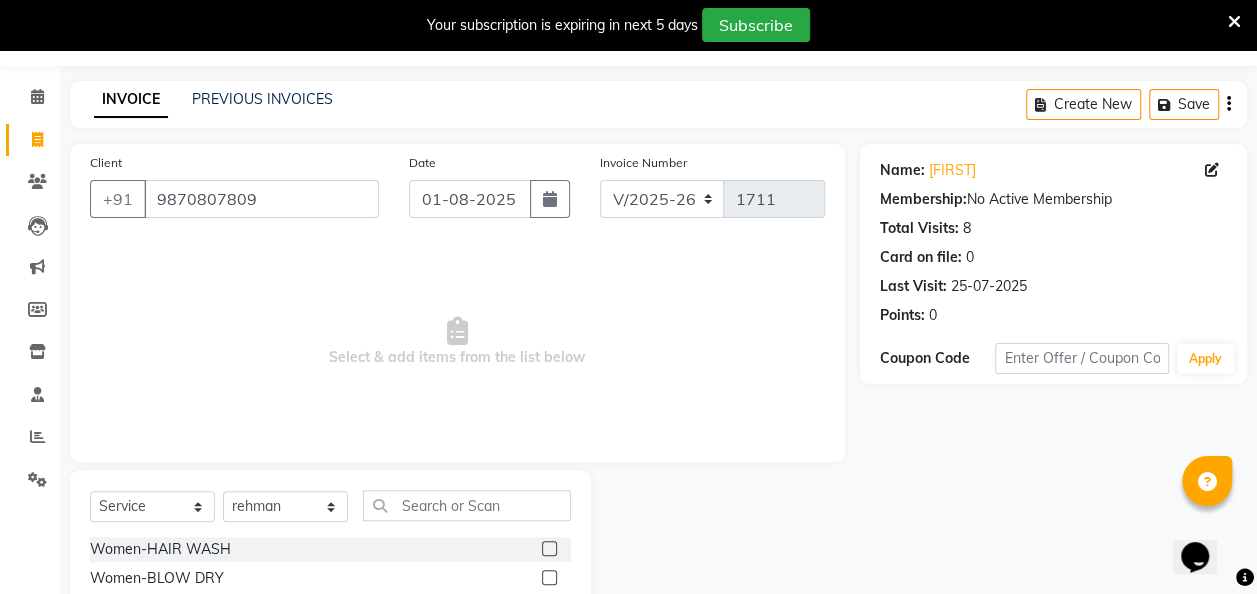click 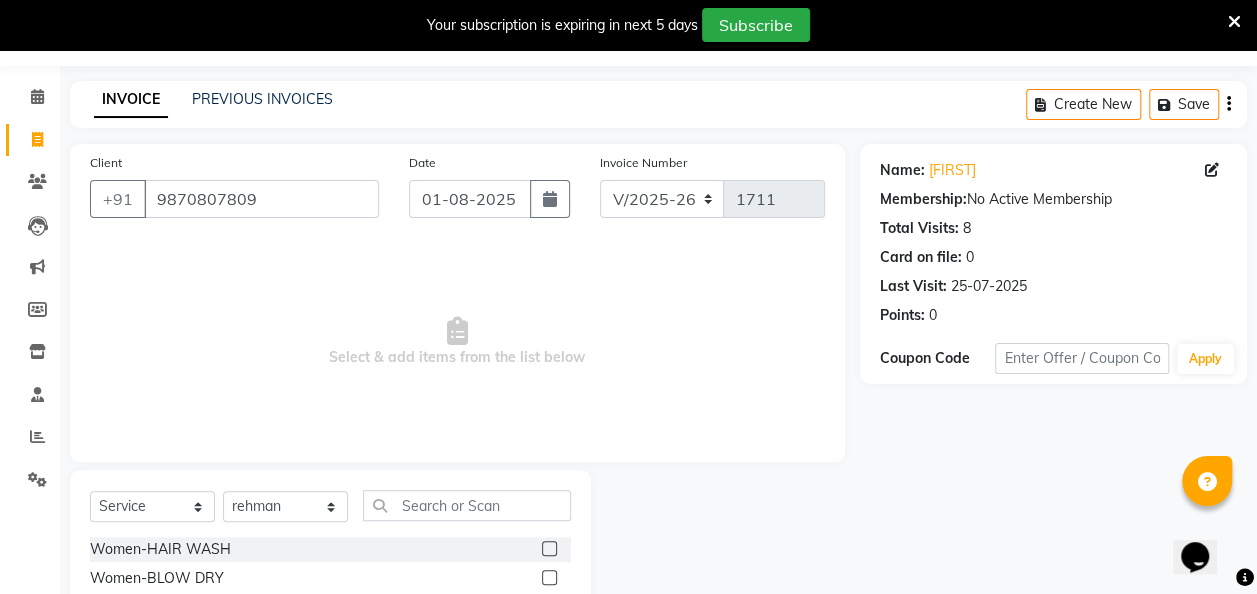 click at bounding box center [548, 549] 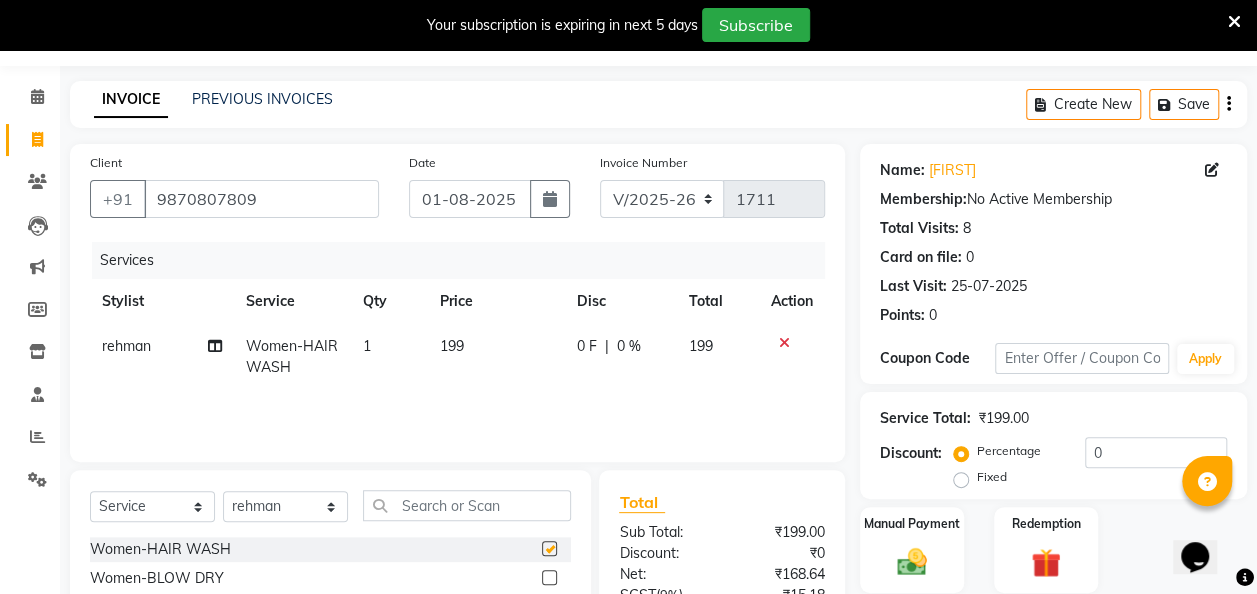 checkbox on "false" 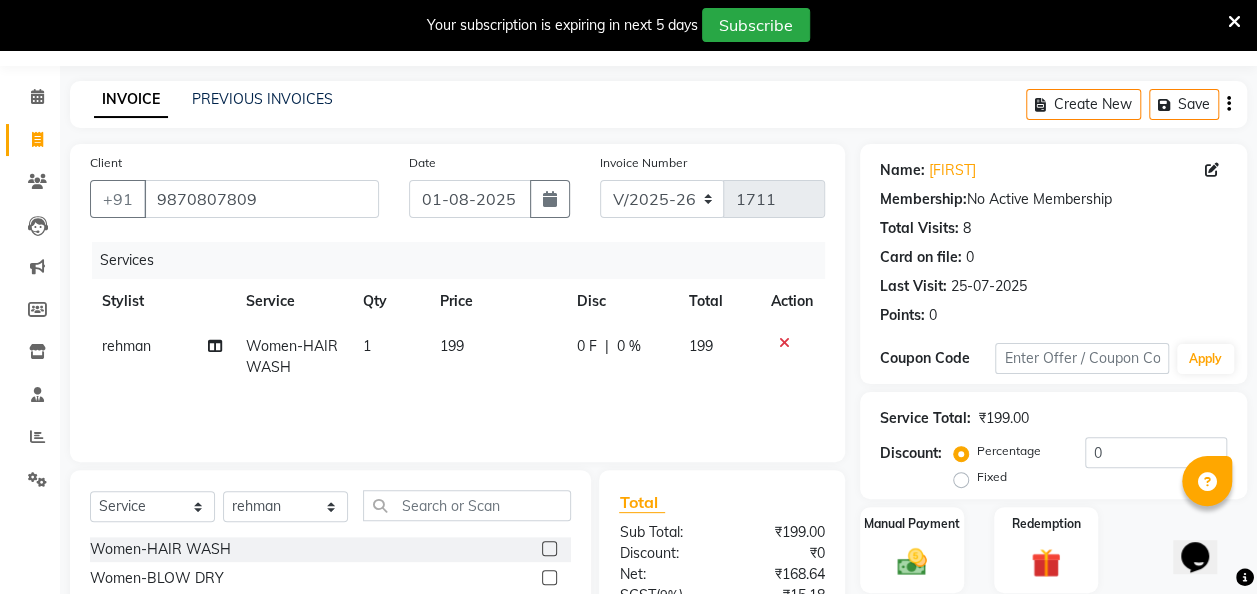 click on "199" 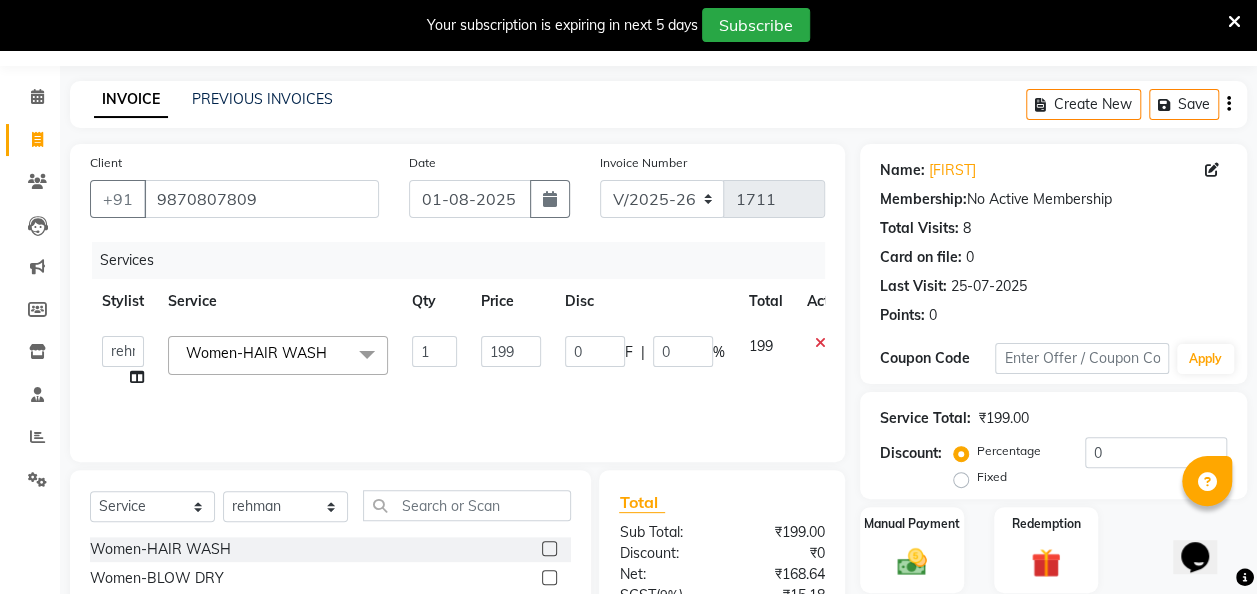 click on "199" 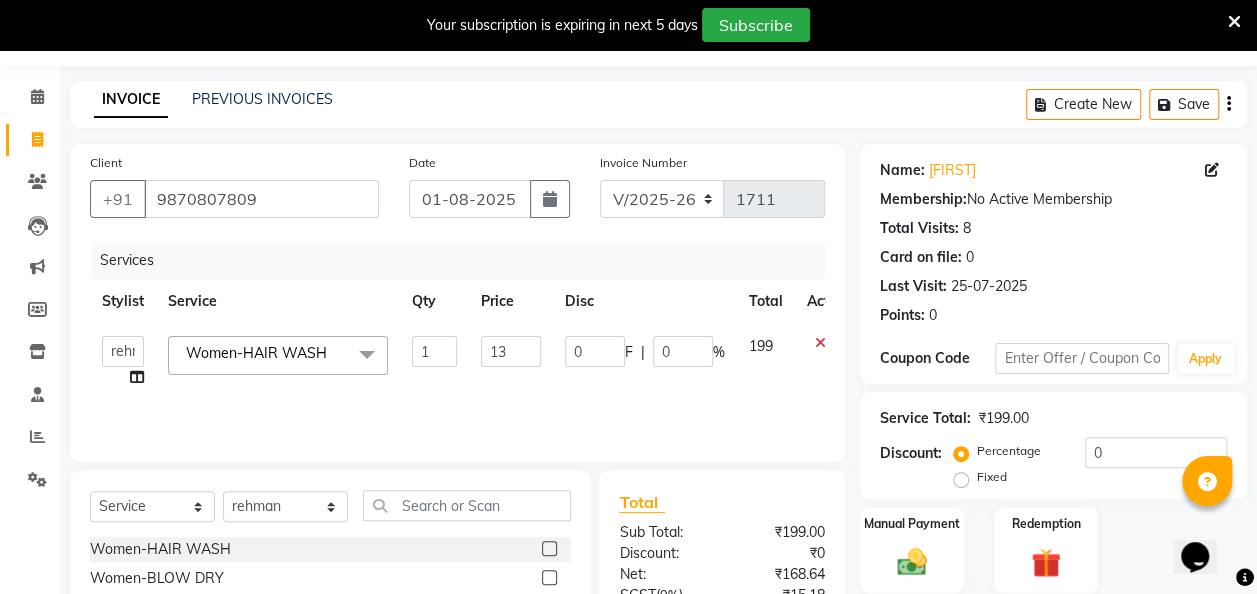 type on "1" 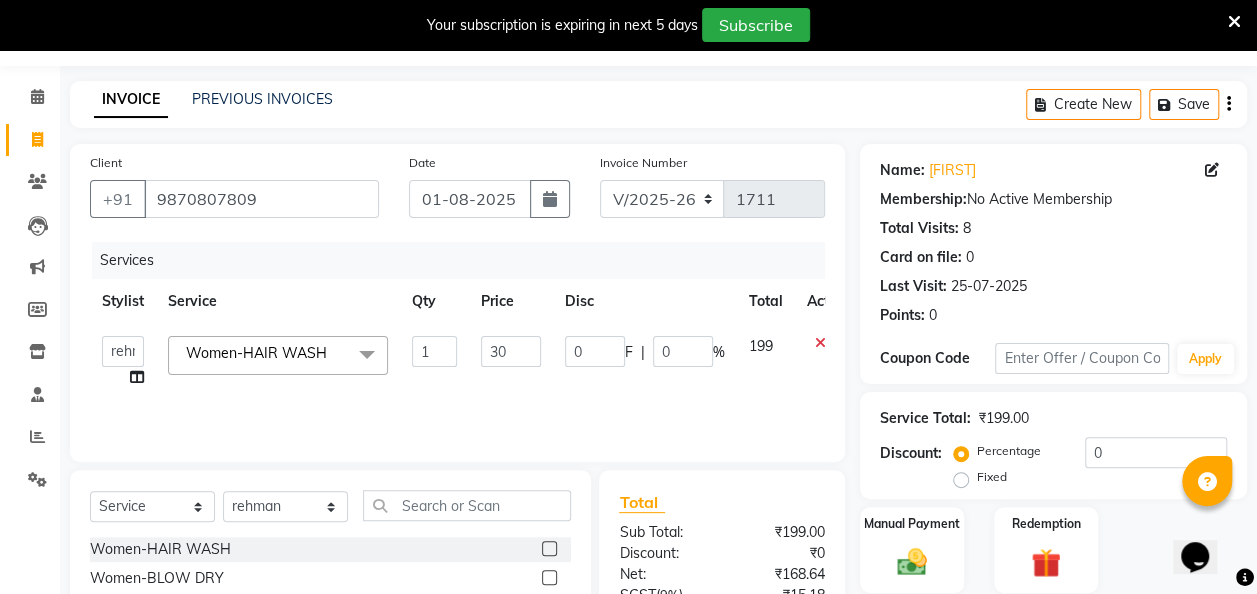 type on "300" 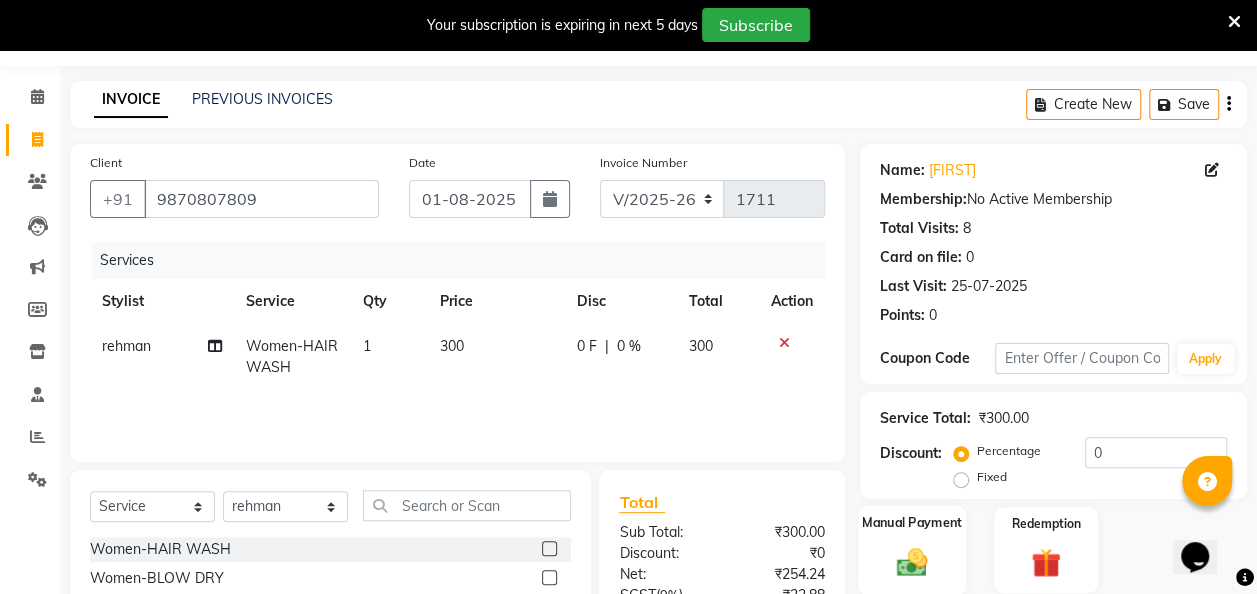 click on "Manual Payment" 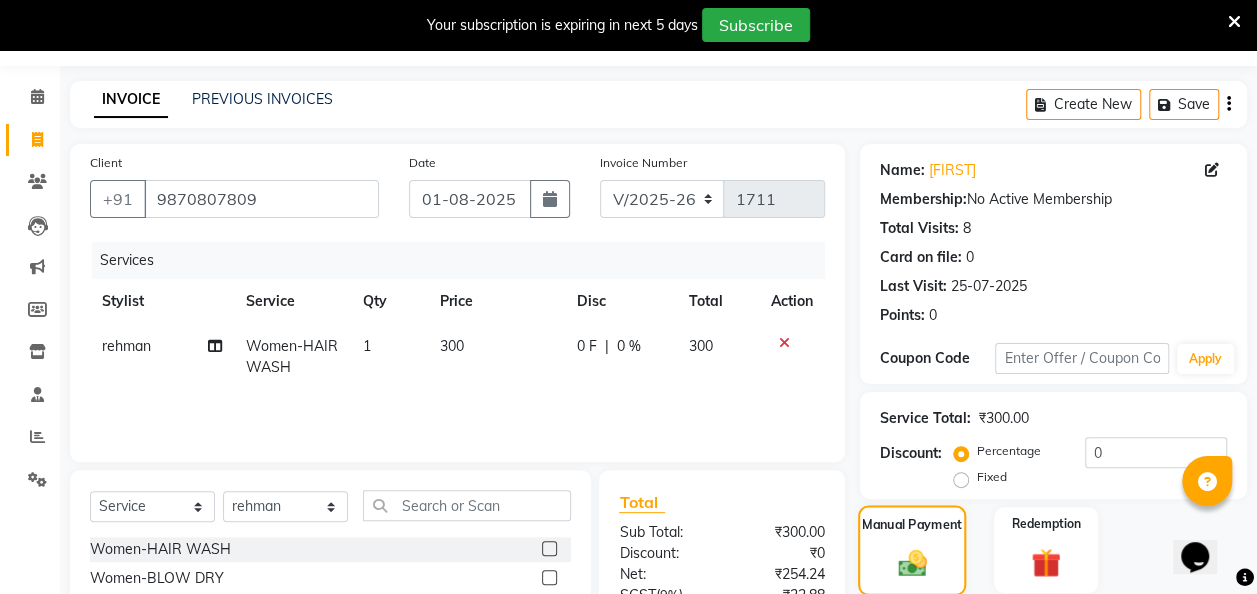scroll, scrollTop: 255, scrollLeft: 0, axis: vertical 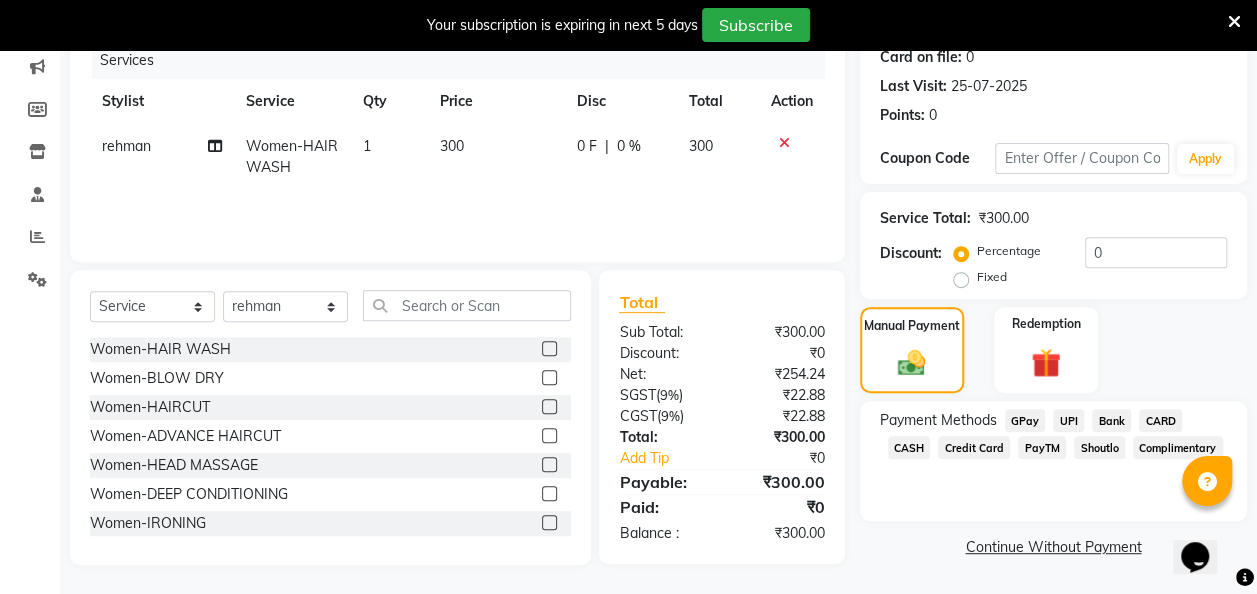 click on "GPay" 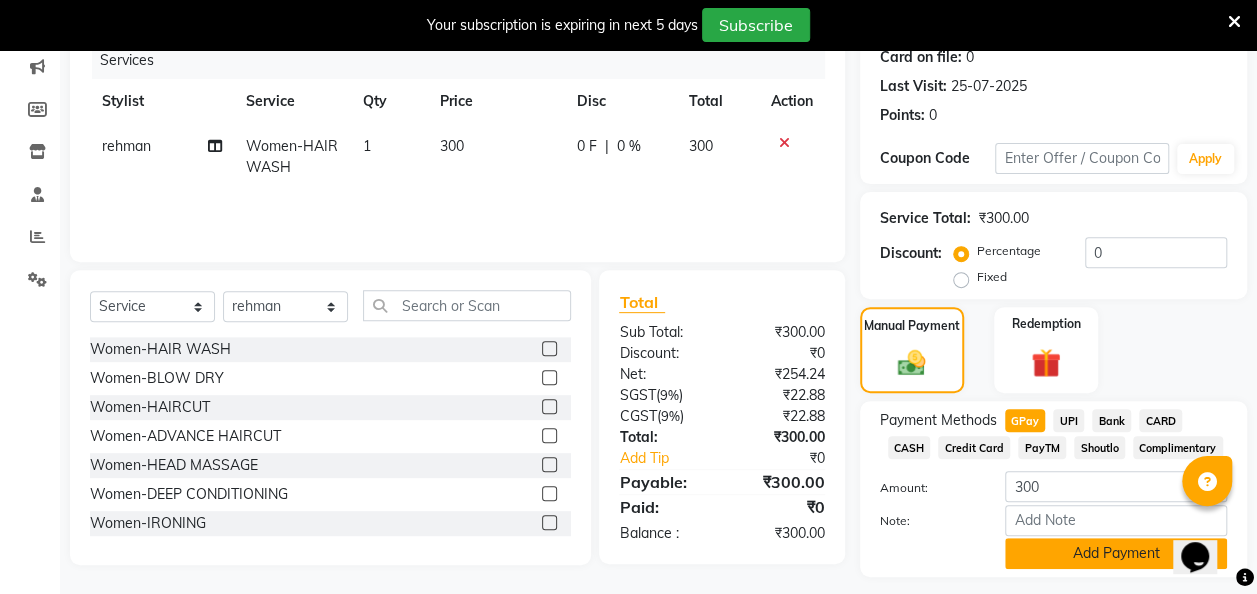 click on "Add Payment" 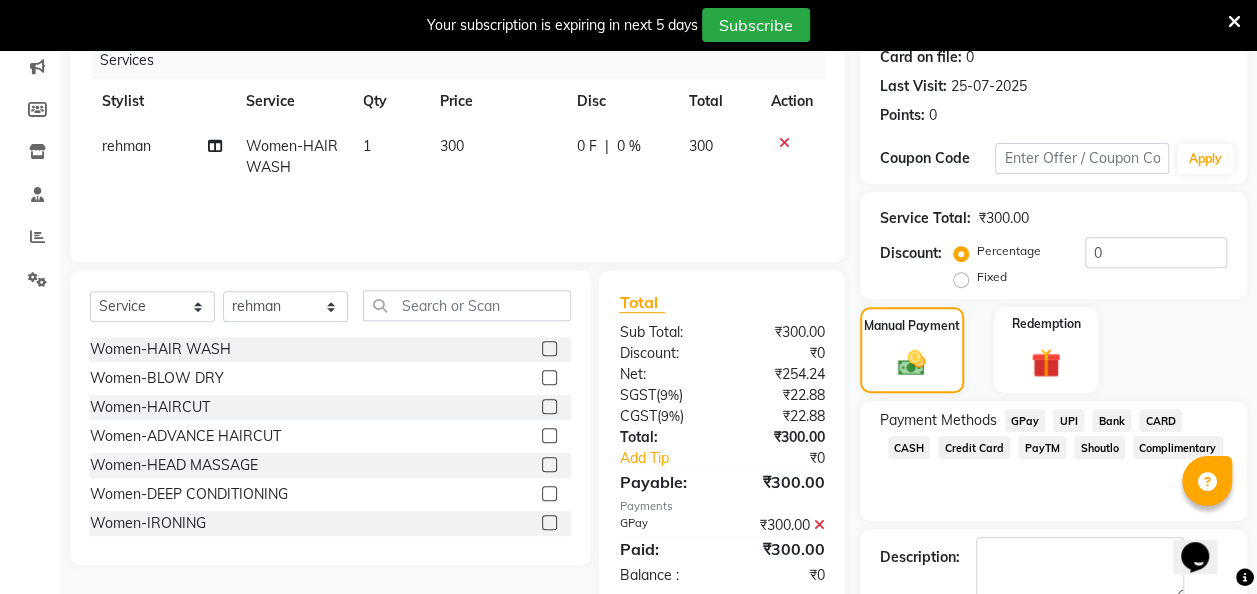 scroll, scrollTop: 364, scrollLeft: 0, axis: vertical 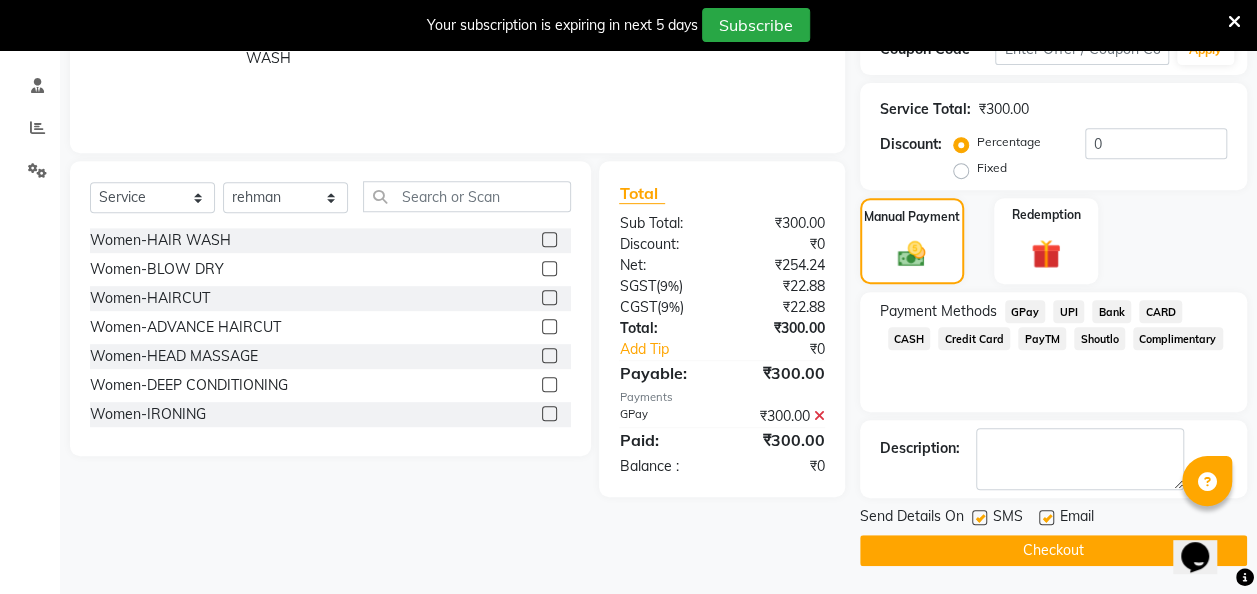 click on "Checkout" 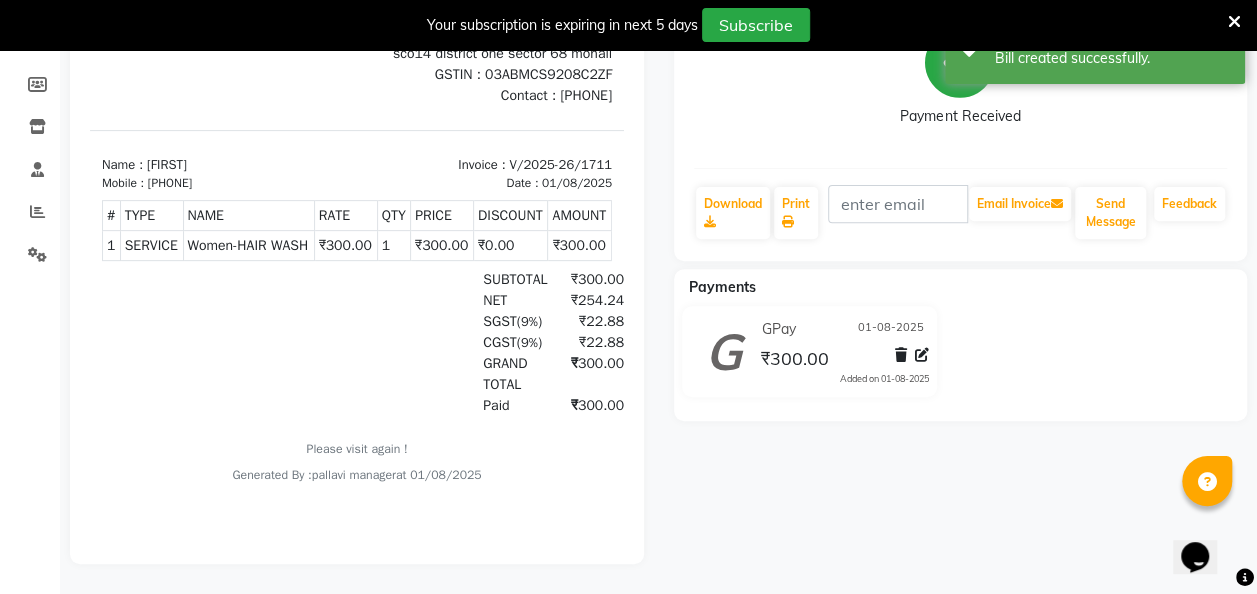 scroll, scrollTop: 0, scrollLeft: 0, axis: both 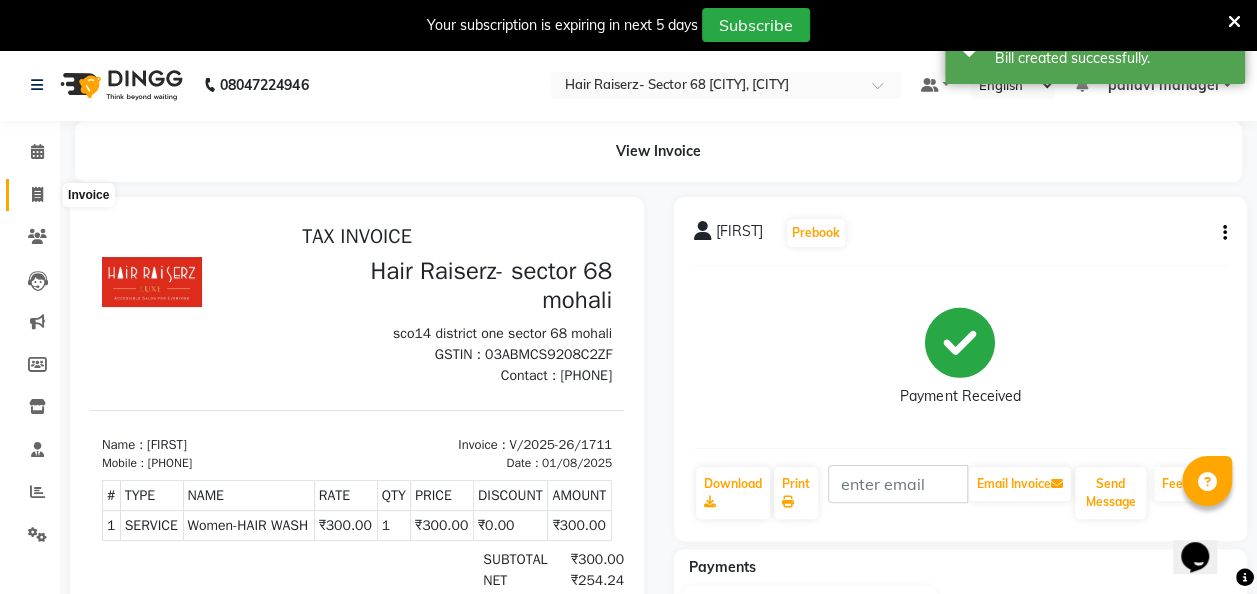 click 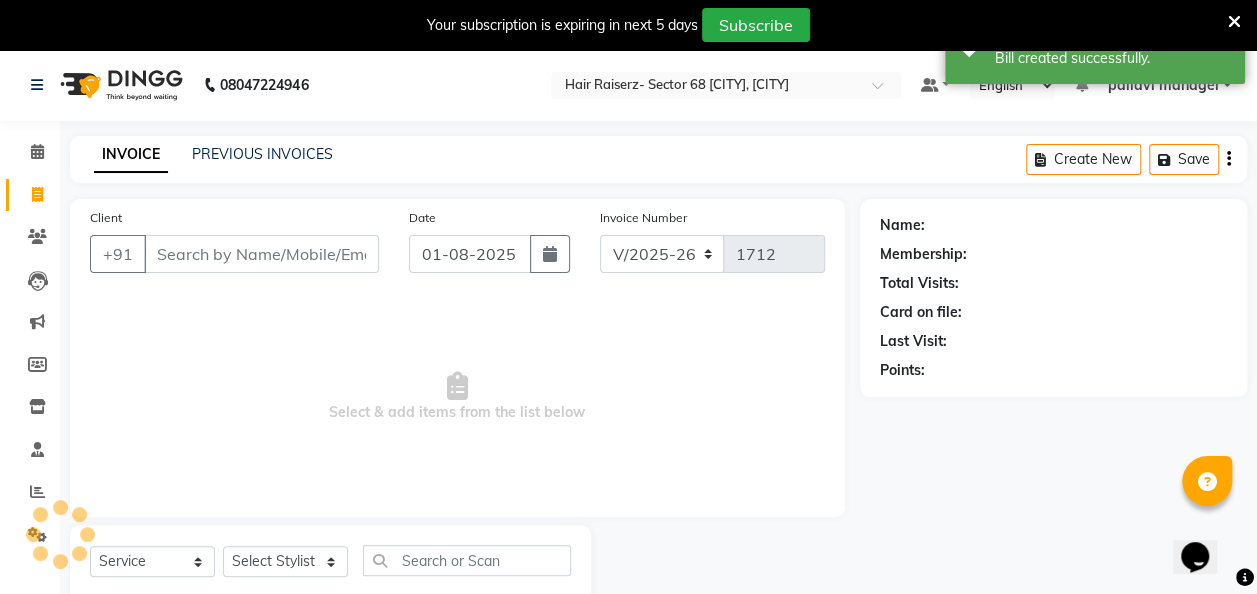 scroll, scrollTop: 55, scrollLeft: 0, axis: vertical 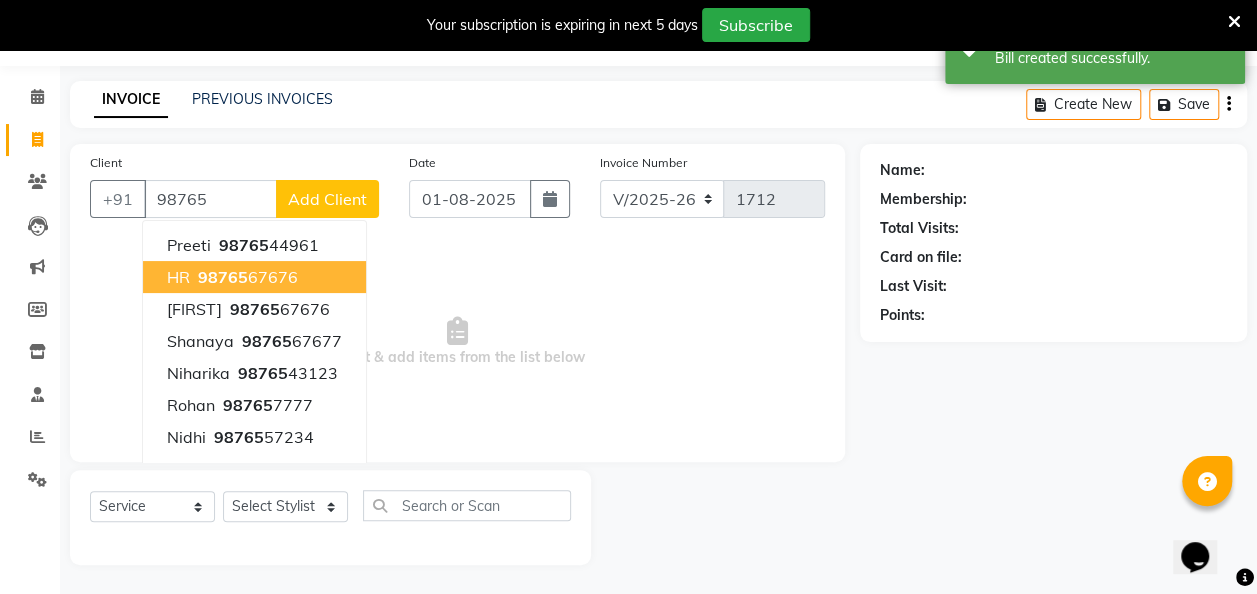 click on "98765 67676" at bounding box center [246, 277] 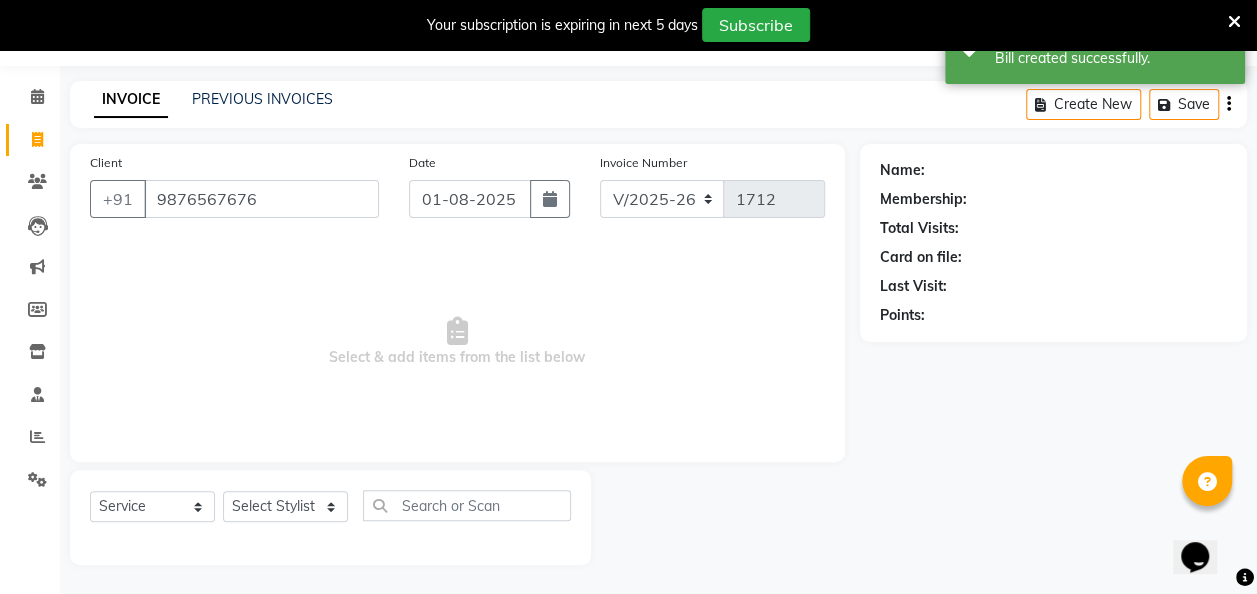 type on "9876567676" 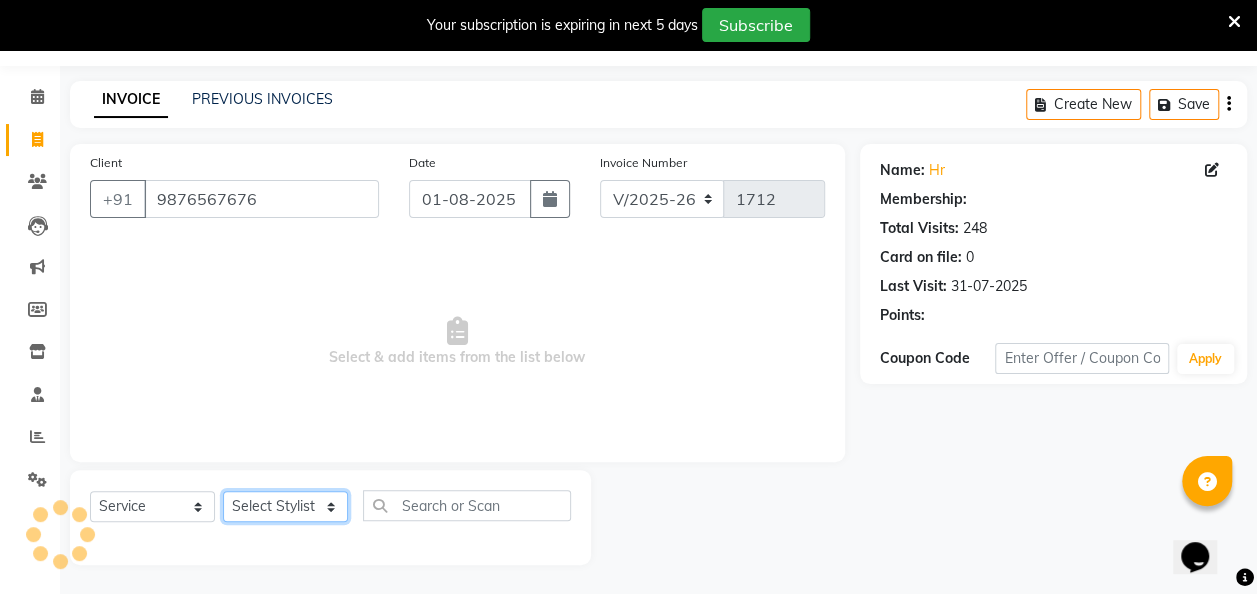 click on "Select Stylist [FIRST] [FIRST] [FIRST] [FIRST] [FIRST] [FIRST] [FIRST] [FIRST] [FIRST] [FIRST]" 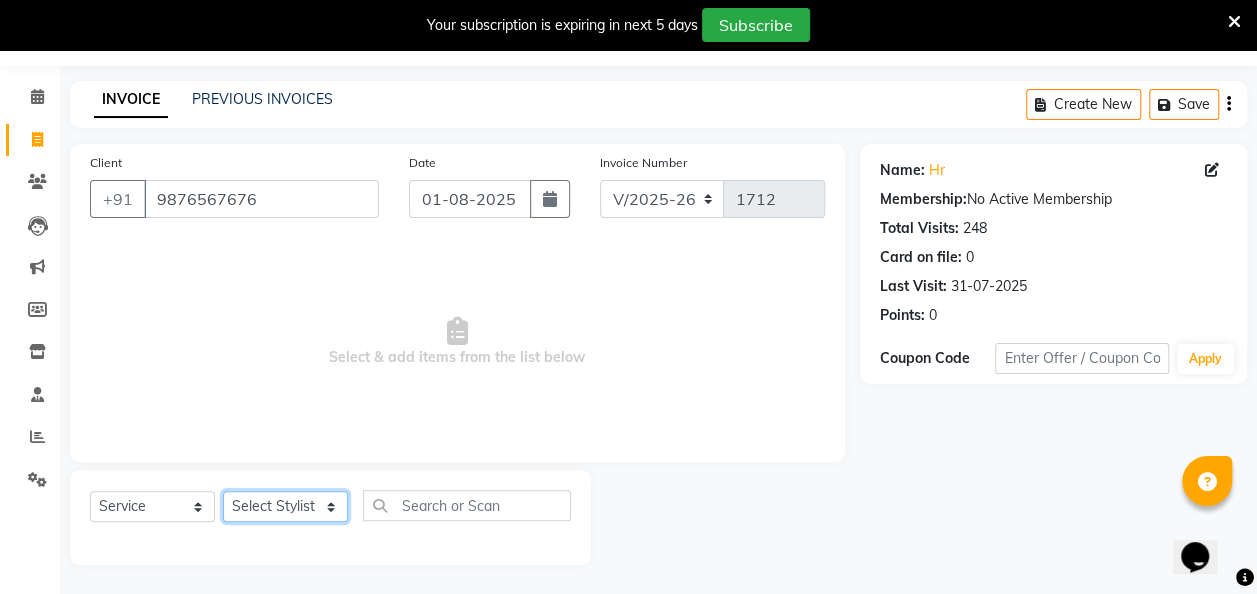 select on "79982" 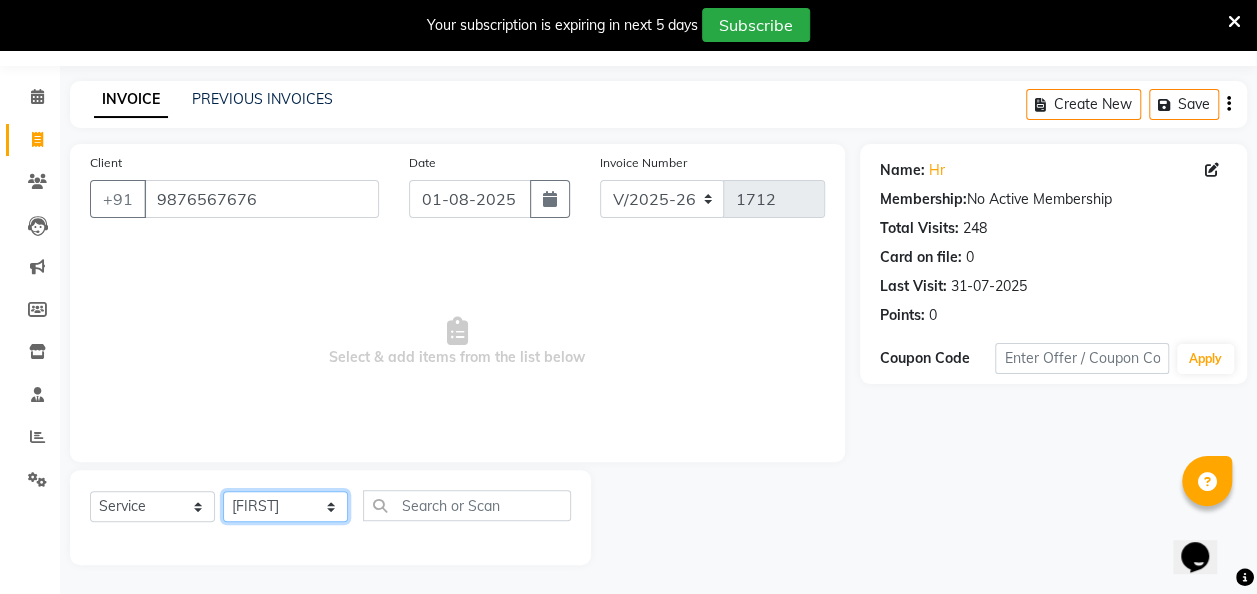 click on "Select Stylist [FIRST] [FIRST] [FIRST] [FIRST] [FIRST] [FIRST] [FIRST] [FIRST] [FIRST] [FIRST]" 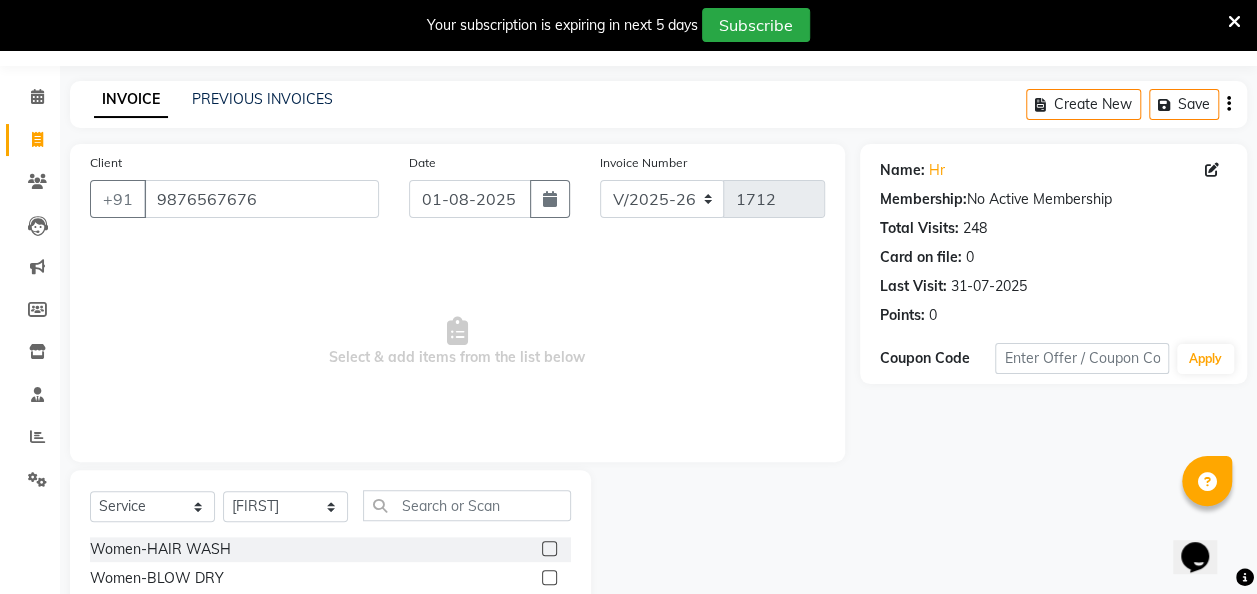 click 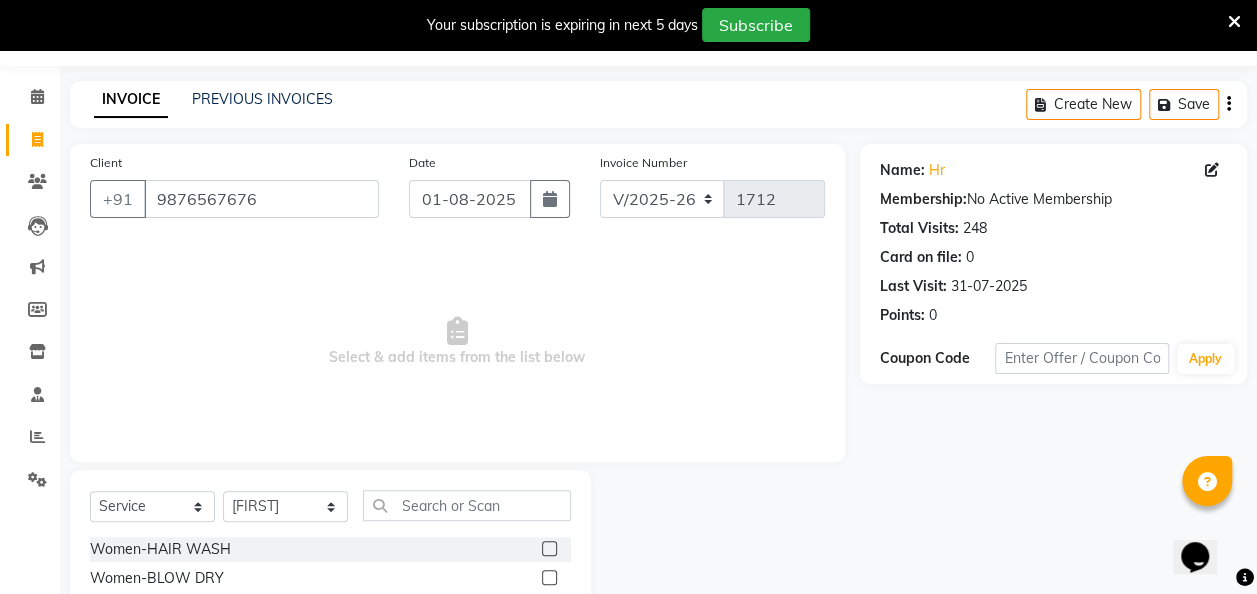 click at bounding box center (548, 578) 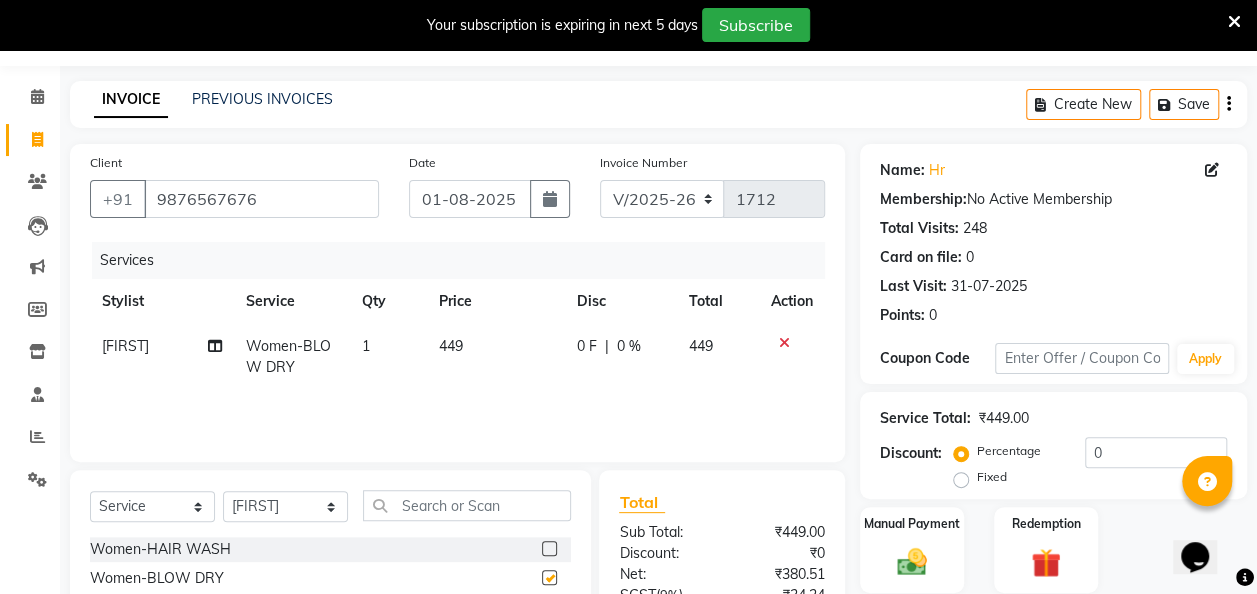 checkbox on "false" 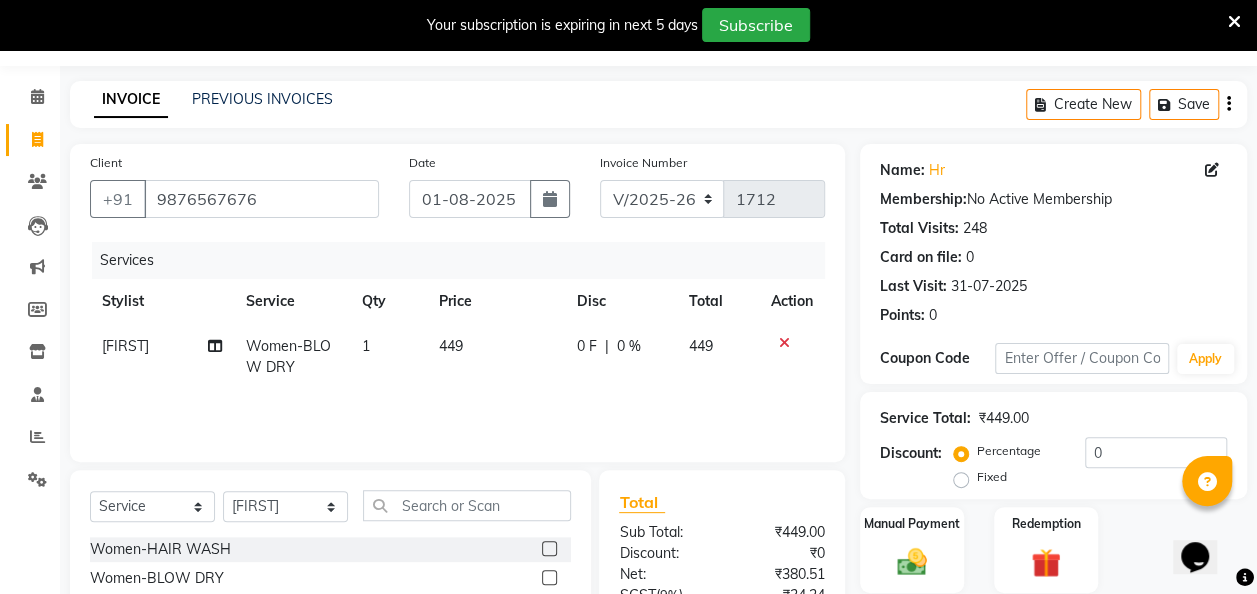 click on "449" 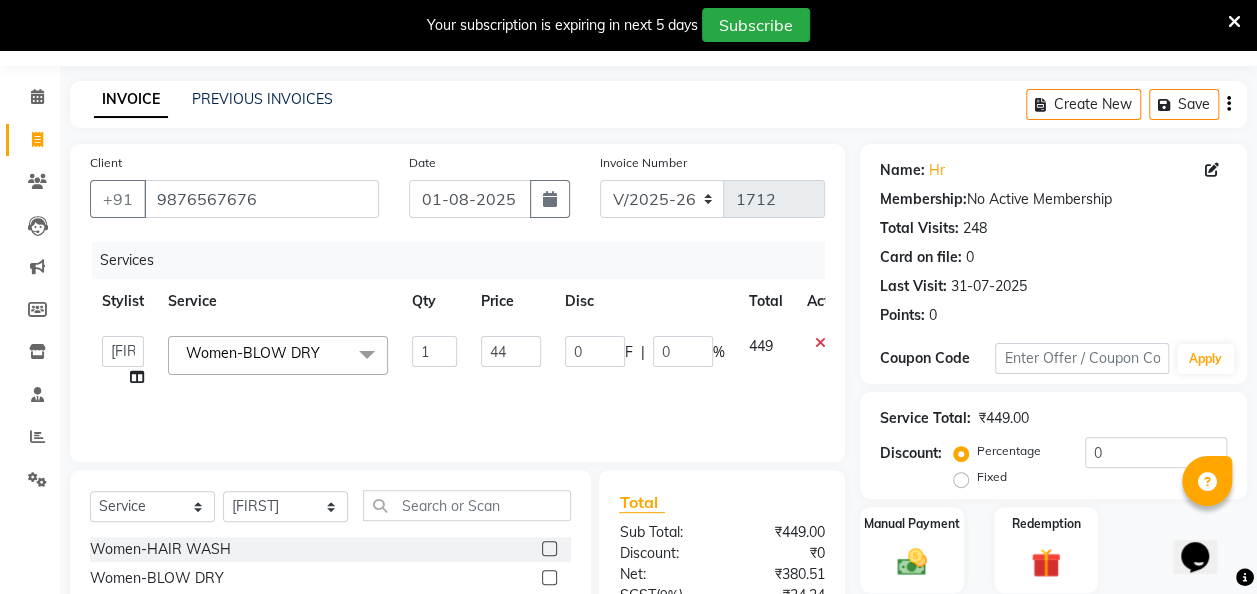type on "4" 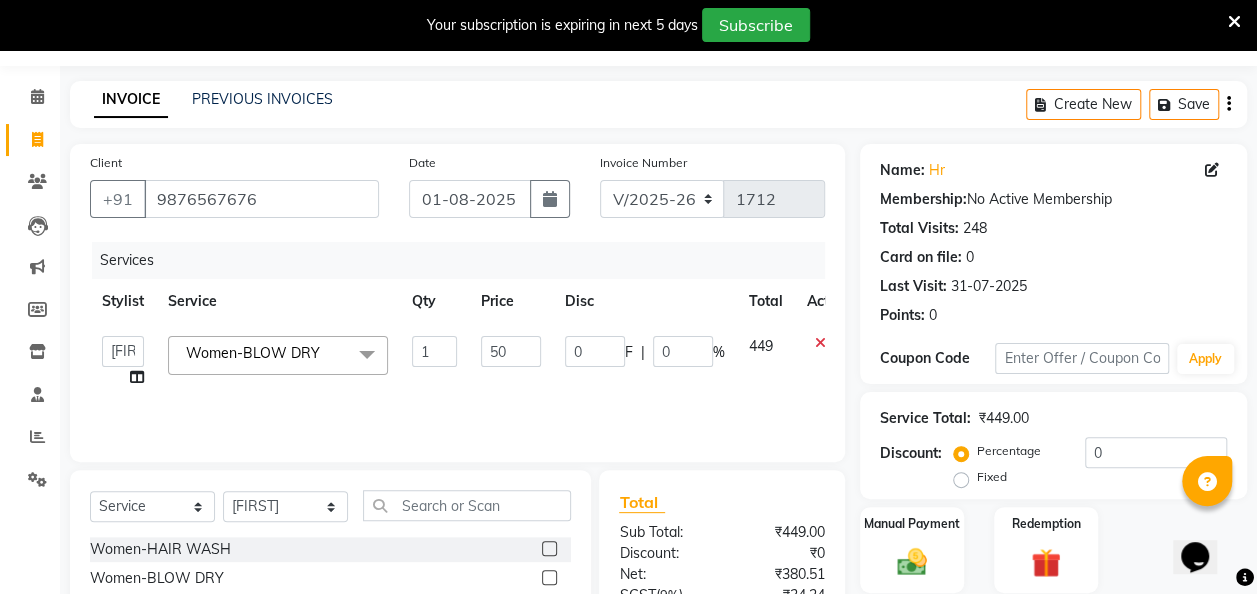 type on "500" 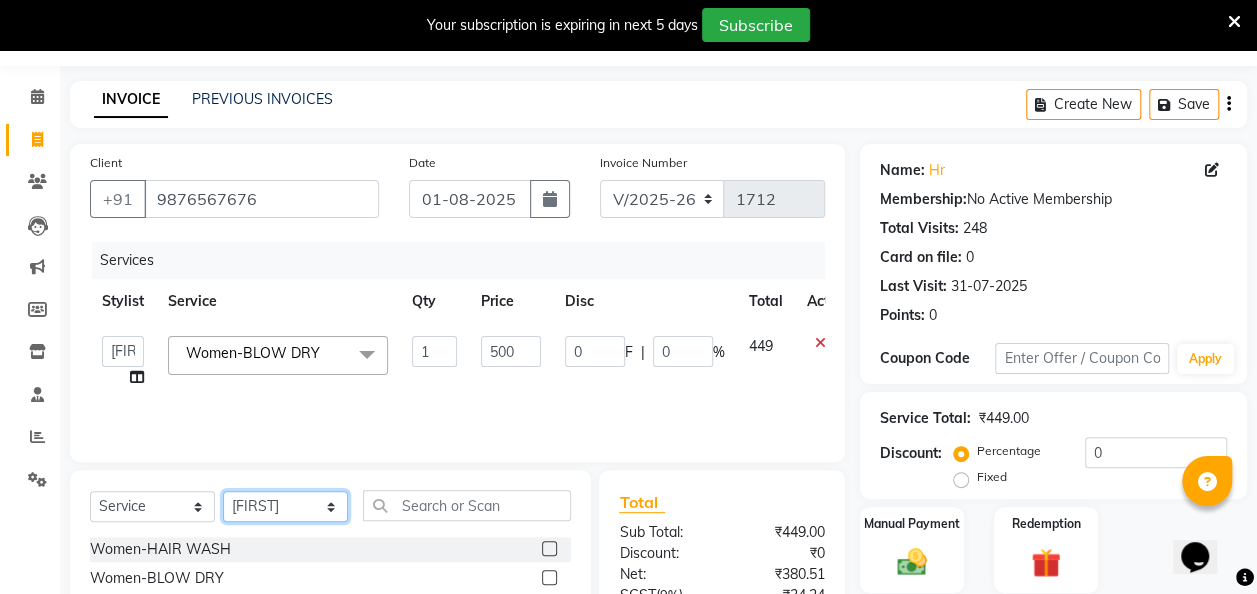 click on "Select Stylist [FIRST] [FIRST] [FIRST] [FIRST] [FIRST] [FIRST] [FIRST] [FIRST] [FIRST] [FIRST]" 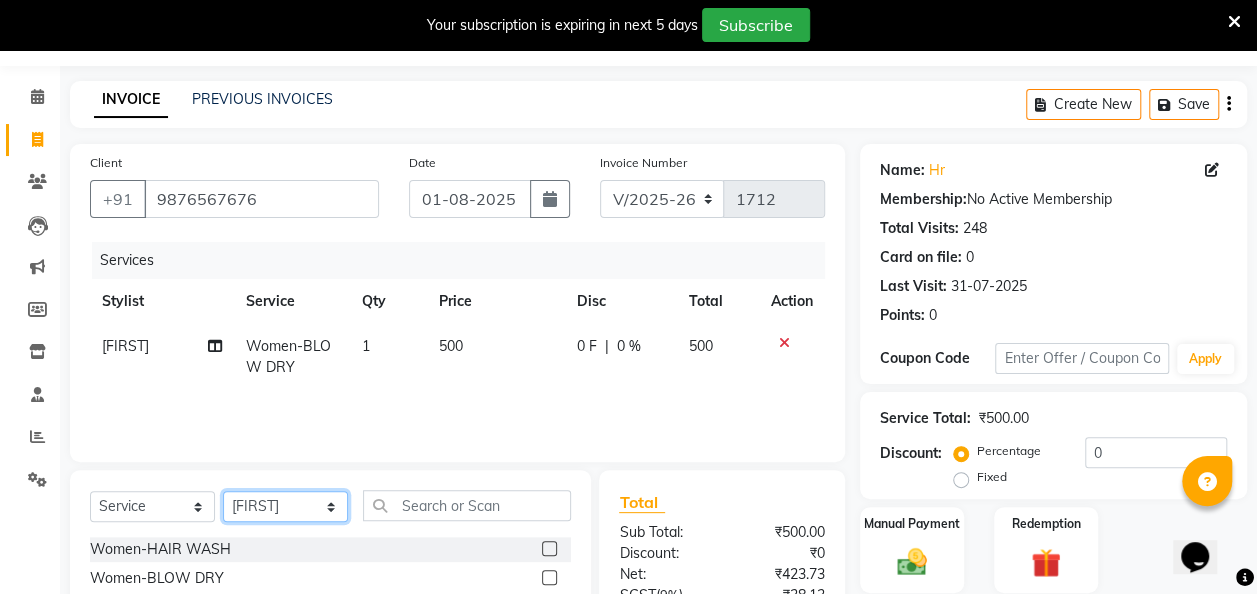 select on "52792" 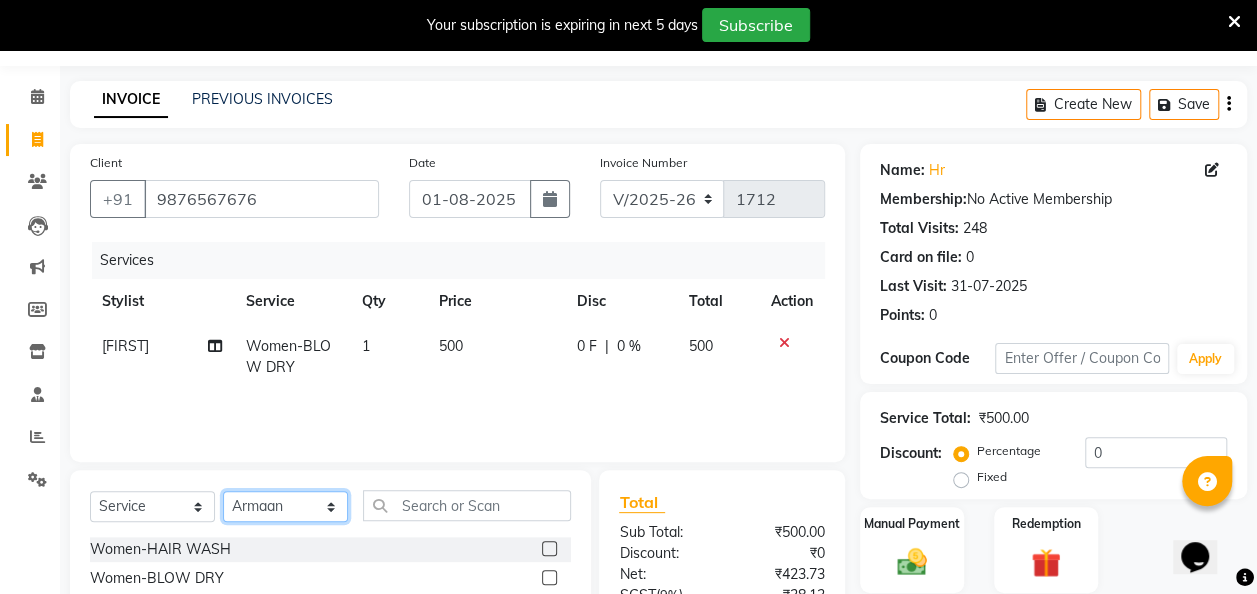 click on "Select Stylist [FIRST] [FIRST] [FIRST] [FIRST] [FIRST] [FIRST] [FIRST] [FIRST] [FIRST] [FIRST]" 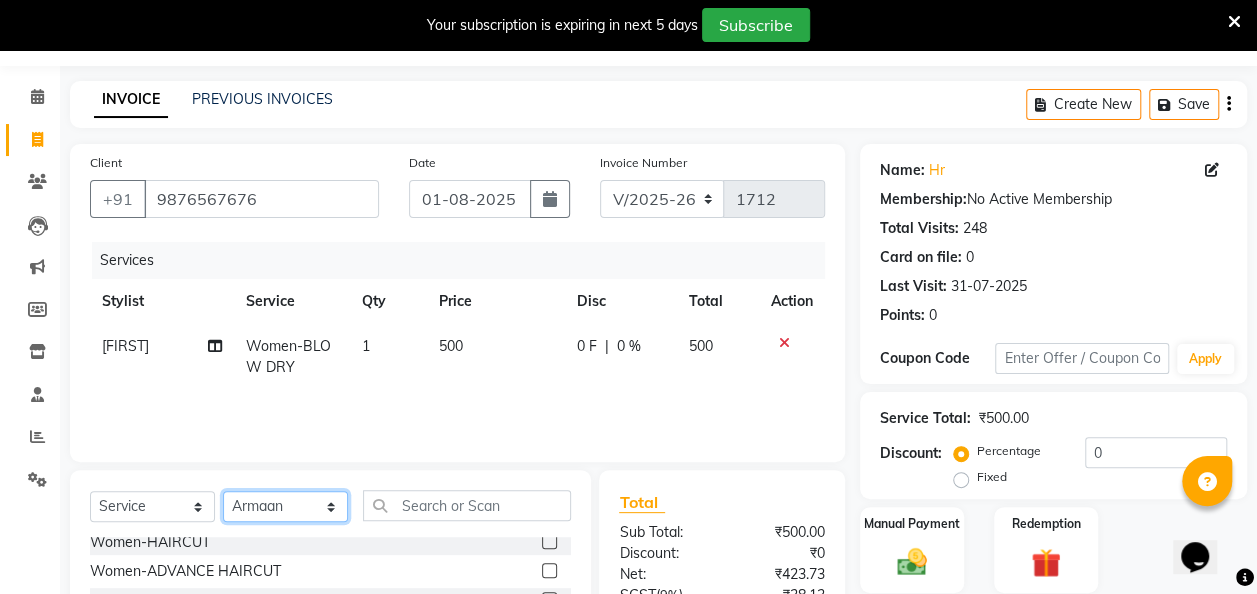 scroll, scrollTop: 67, scrollLeft: 0, axis: vertical 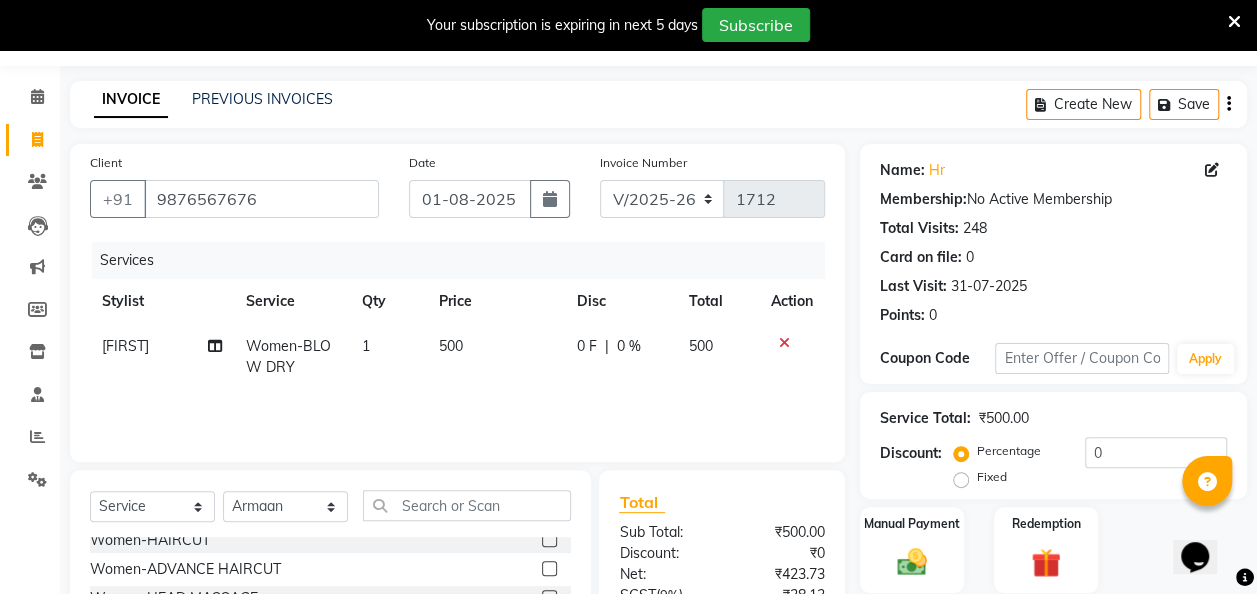 click 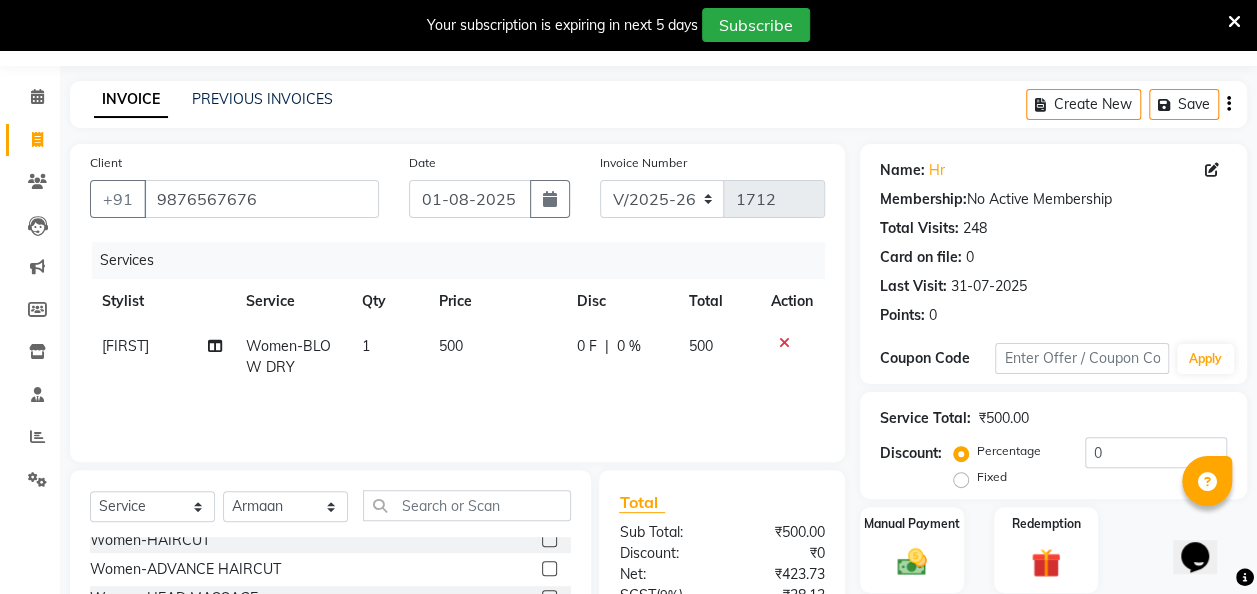 click 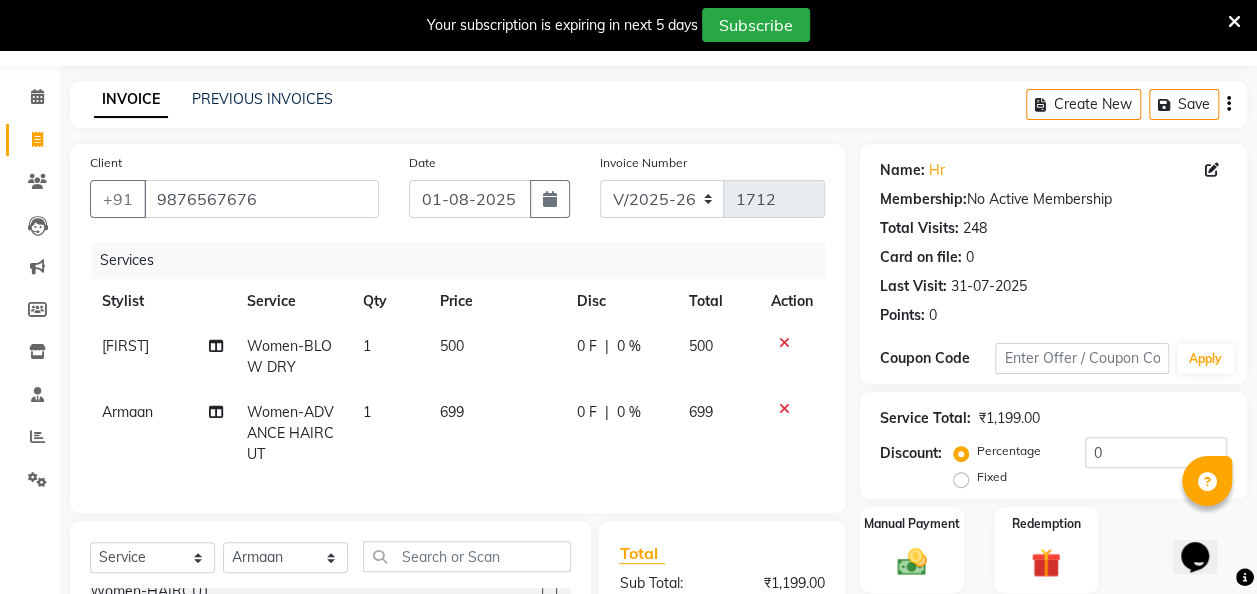 checkbox on "false" 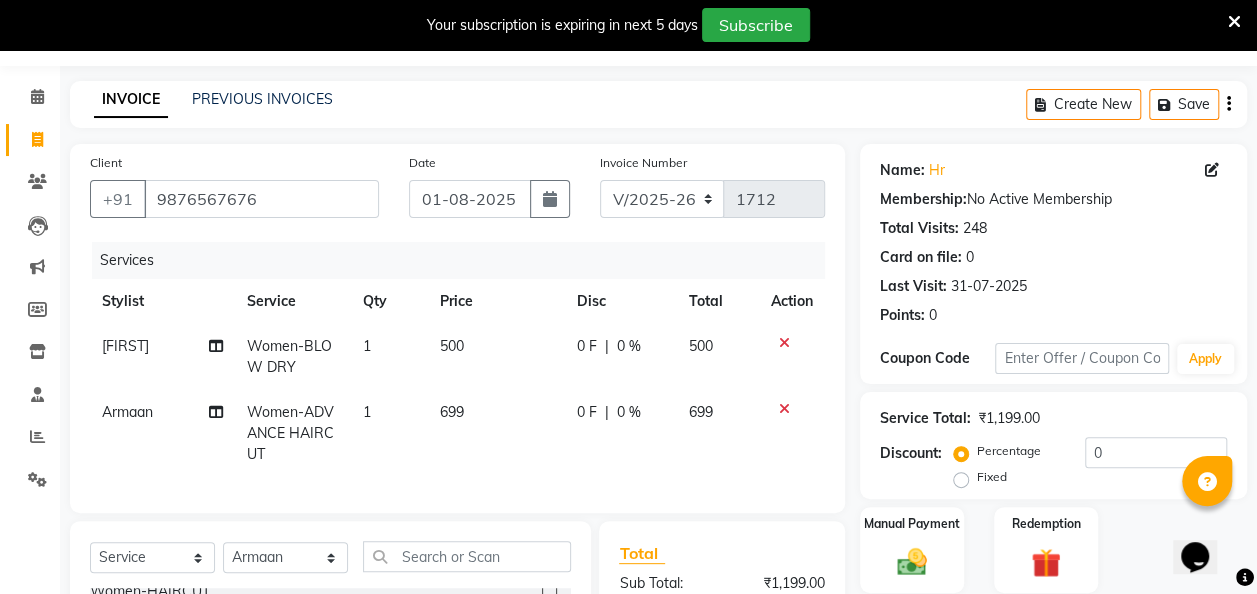 click on "699" 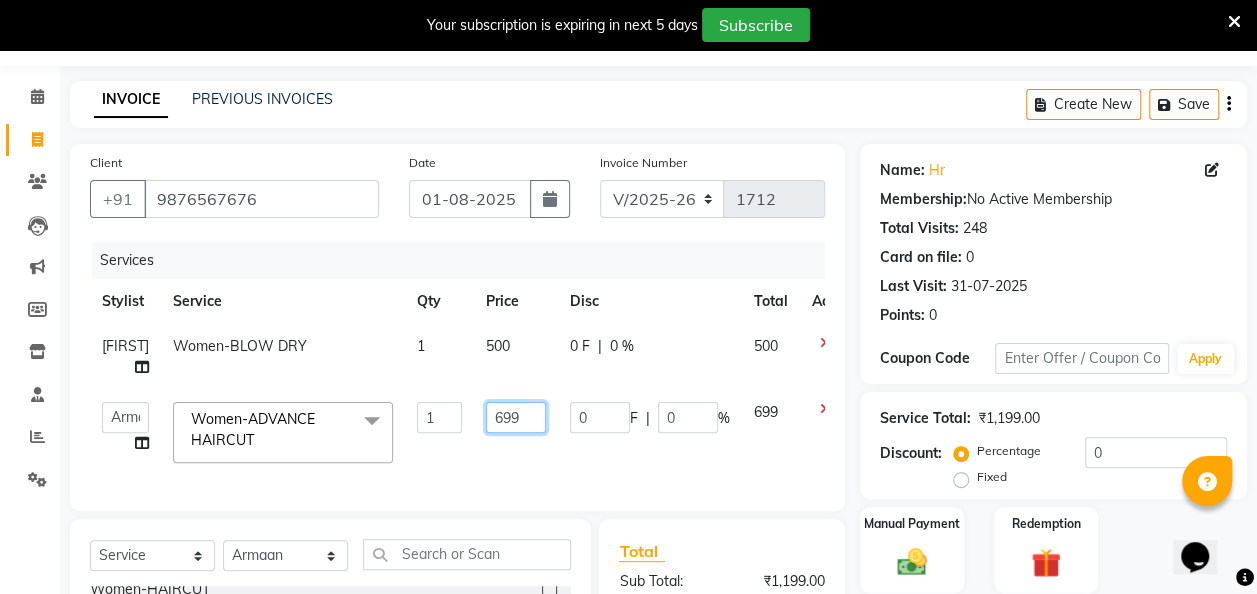 click on "699" 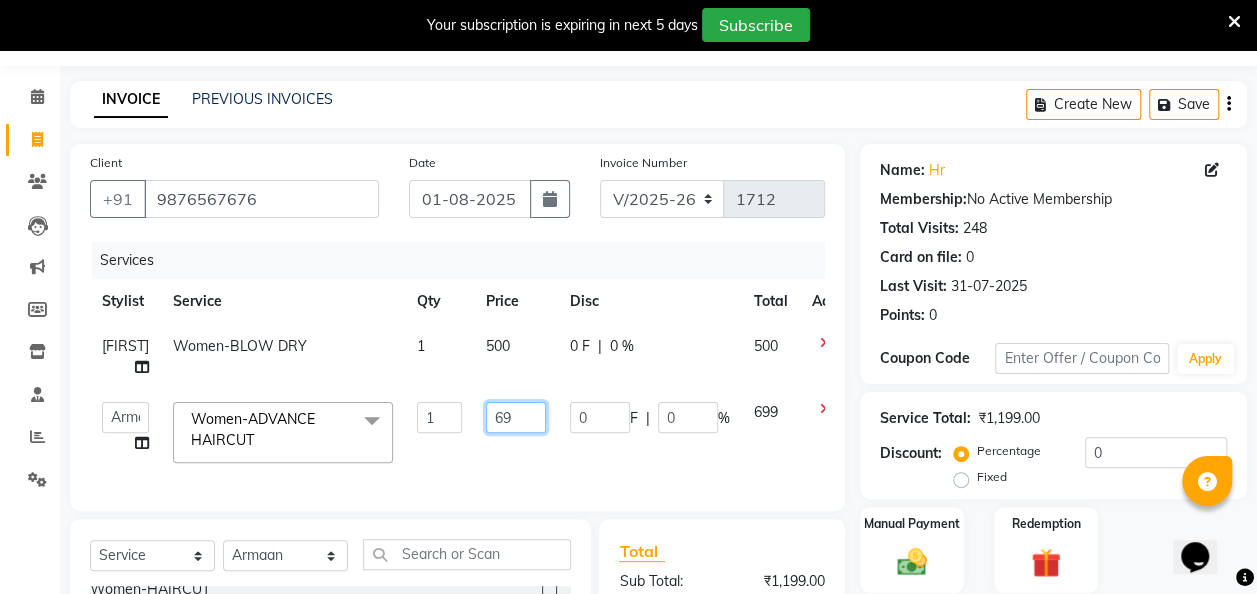 type on "6" 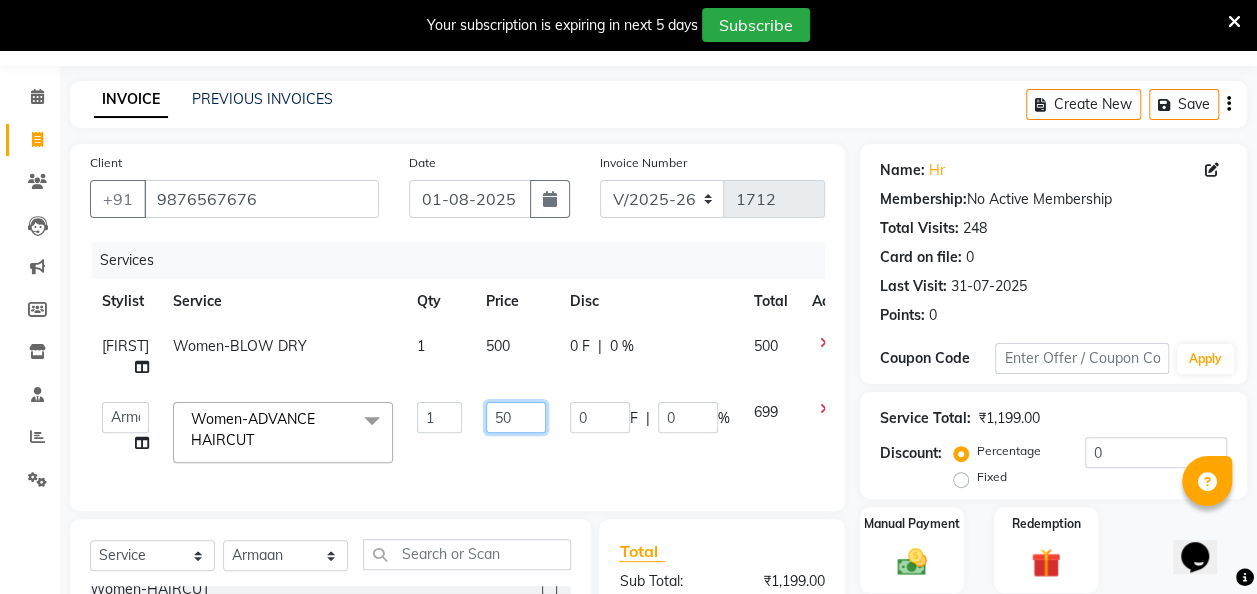 type on "500" 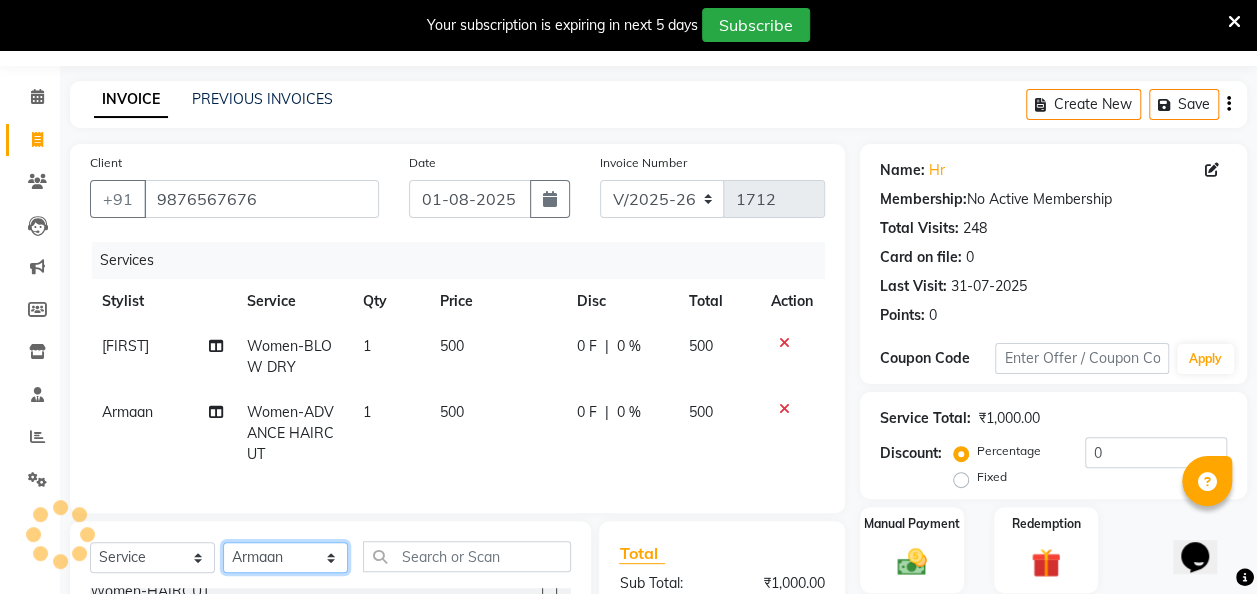 click on "Select Stylist [FIRST] [FIRST] [FIRST] [FIRST] [FIRST] [FIRST] [FIRST] [FIRST] [FIRST] [FIRST]" 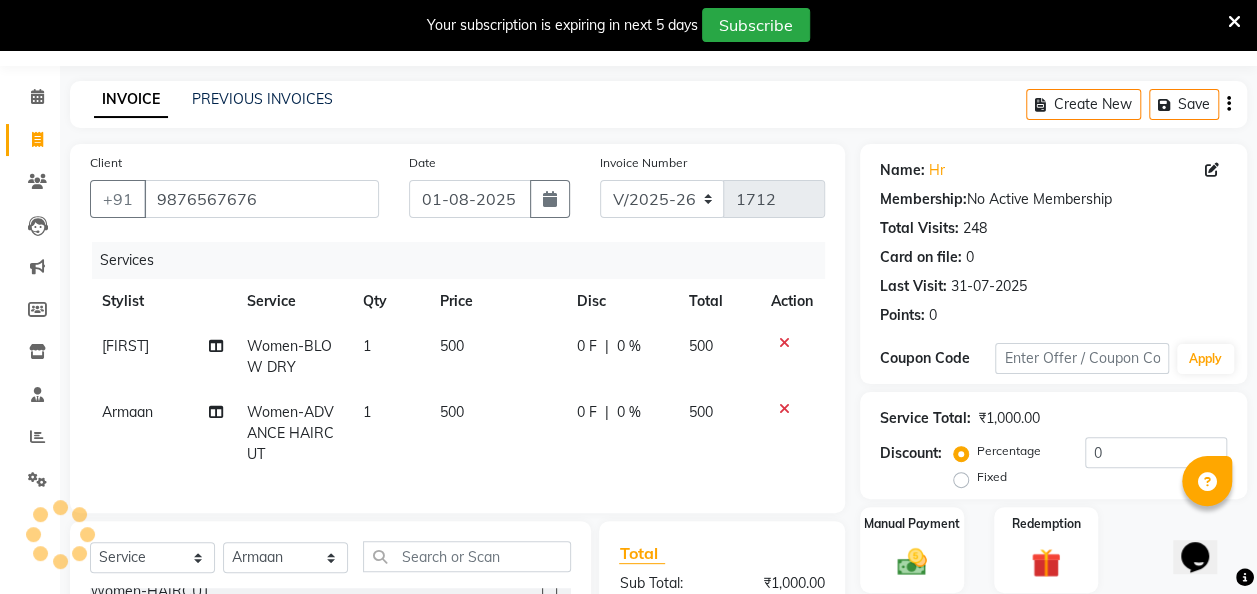 click on "500" 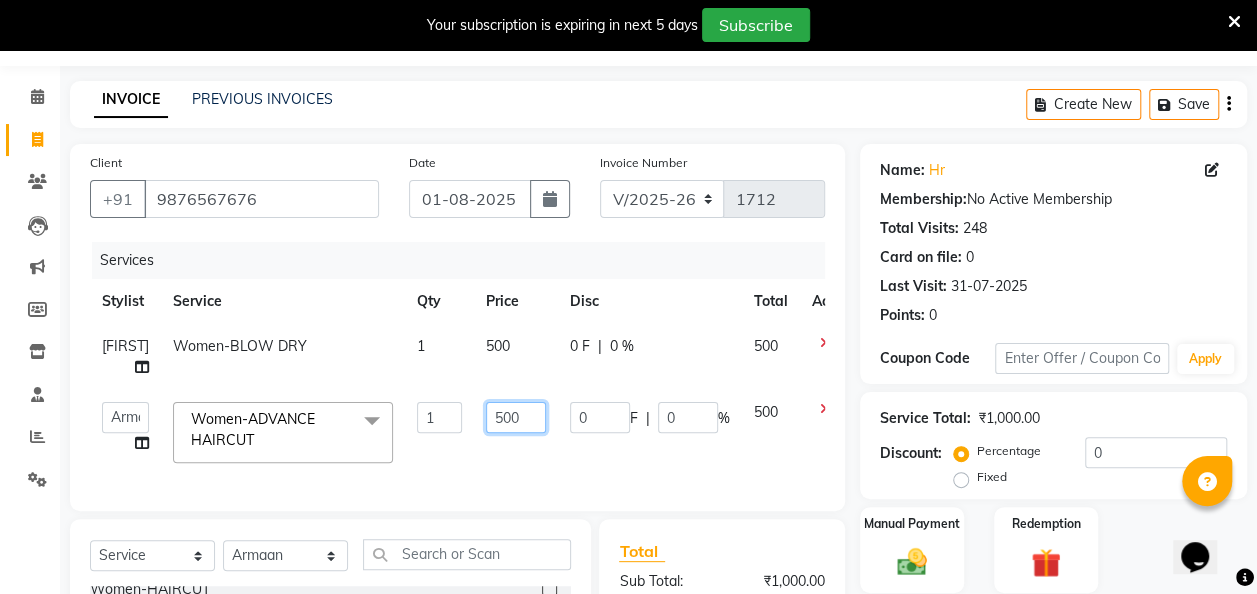click on "500" 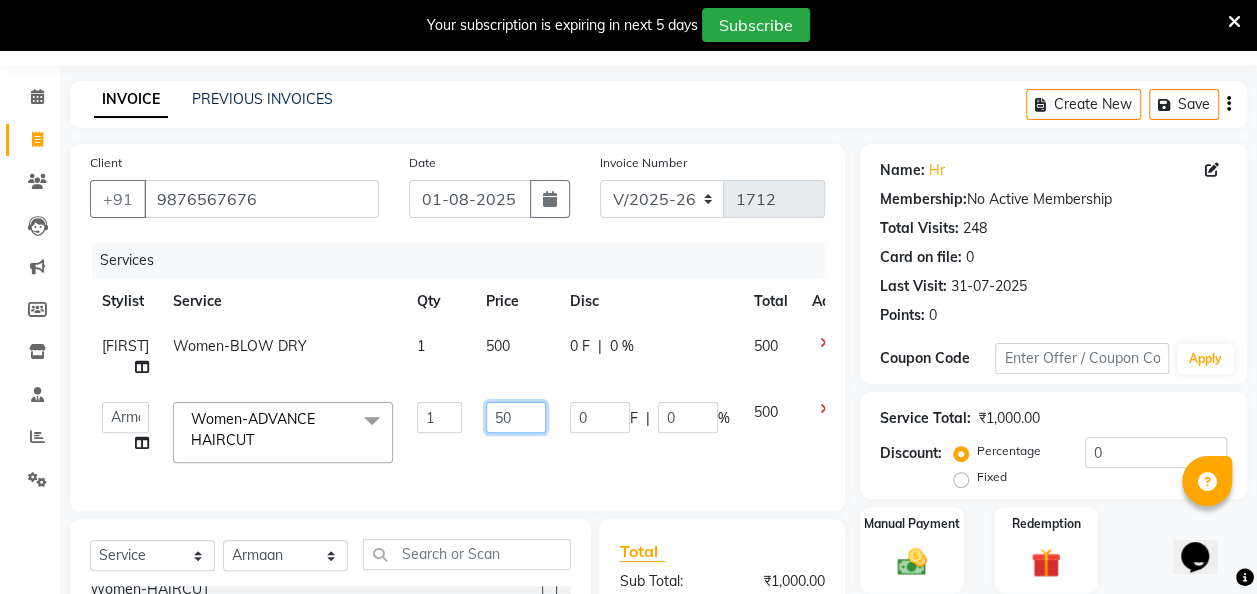 type on "5" 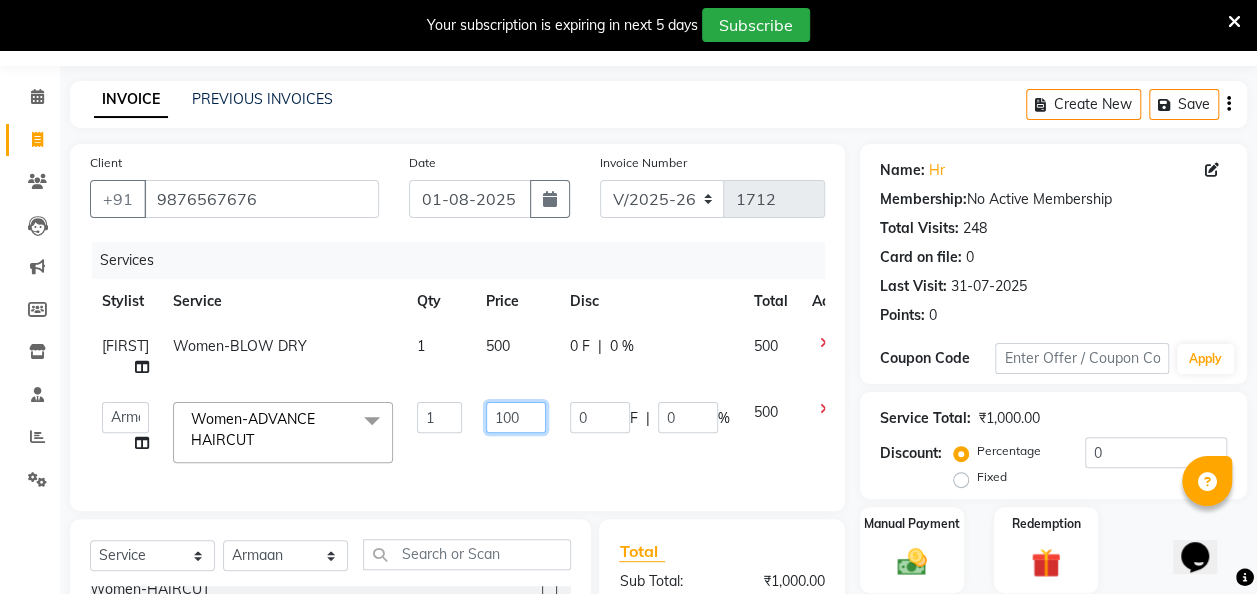 type on "1000" 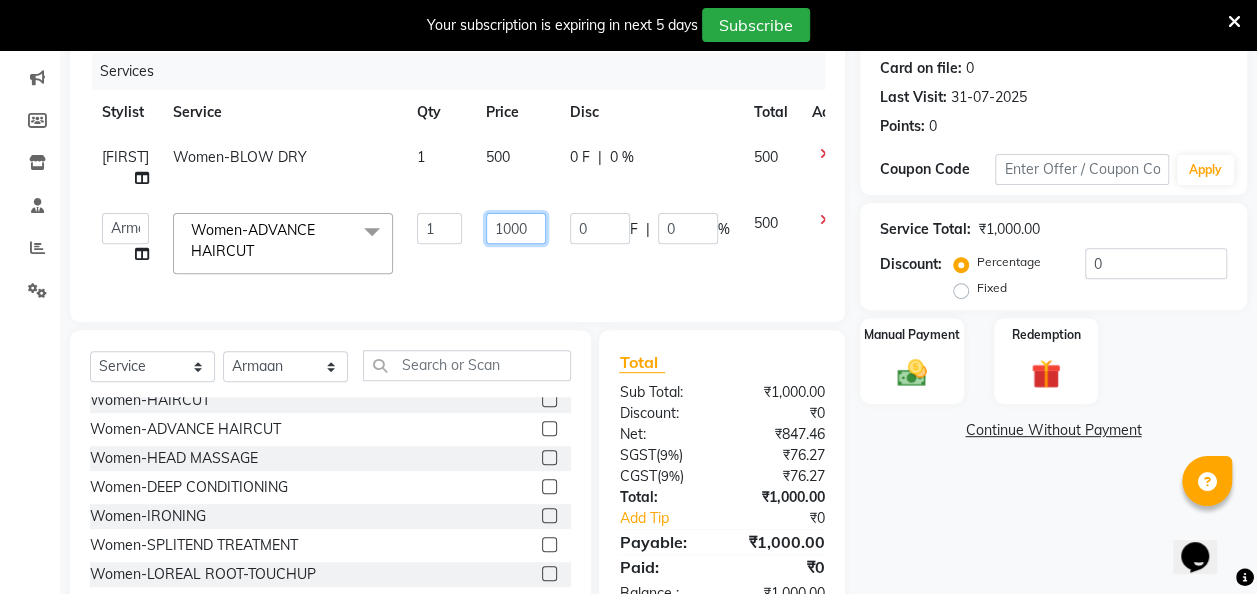 scroll, scrollTop: 246, scrollLeft: 0, axis: vertical 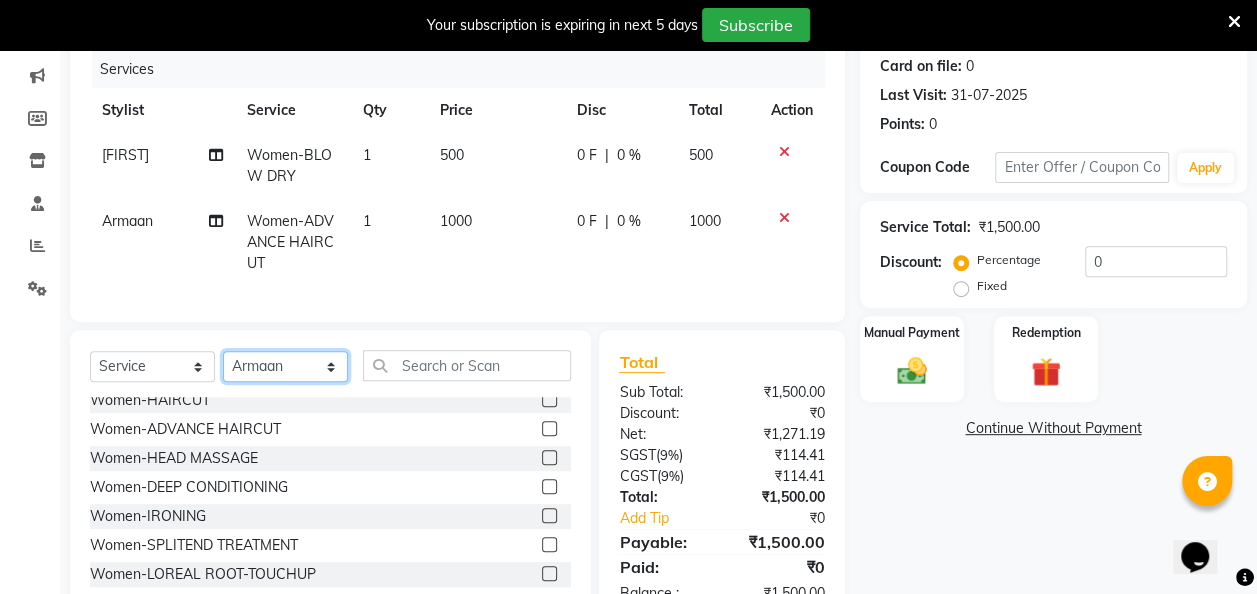 click on "Select Stylist [FIRST] [FIRST] [FIRST] [FIRST] [FIRST] [FIRST] [FIRST] [FIRST] [FIRST] [FIRST]" 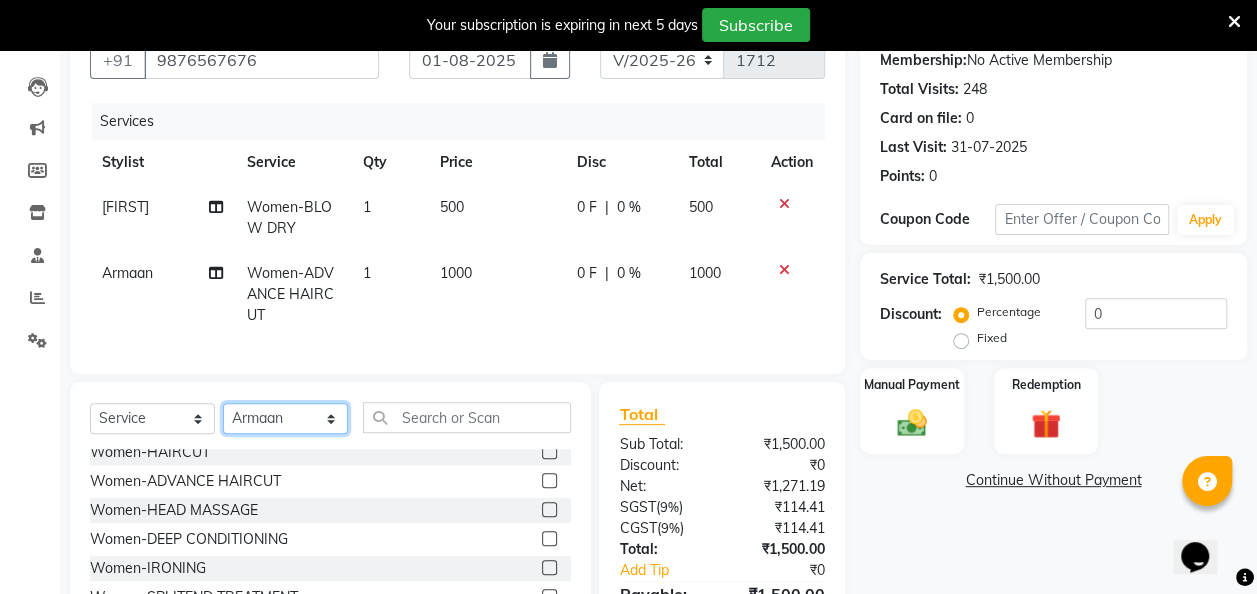scroll, scrollTop: 193, scrollLeft: 0, axis: vertical 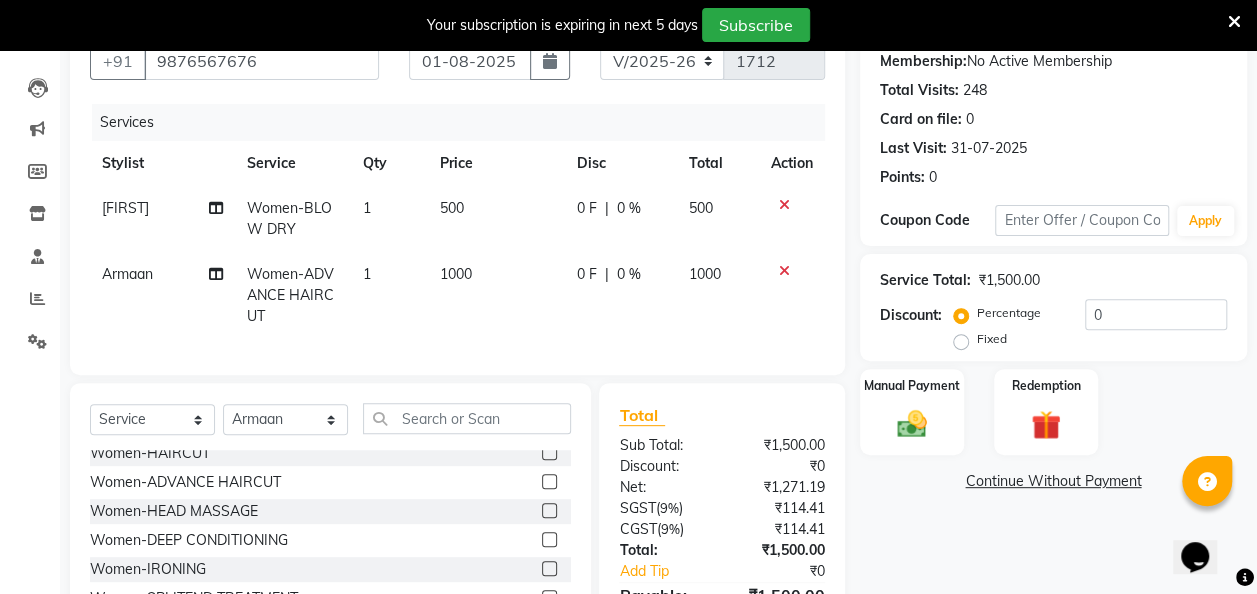 click on "Select  Service  Product  Membership  Package Voucher Prepaid Gift Card  Select Stylist [FIRST] [FIRST] [FIRST] [FIRST] [FIRST] [FIRST] [FIRST] [FIRST] [FIRST] [FIRST] Women-HAIR WASH  Women-BLOW DRY  Women-HAIRCUT  Women-ADVANCE HAIRCUT  Women-HEAD MASSAGE  Women-DEEP CONDITIONING  Women-IRONING  Women-SPLITEND TREATMENT  Women-LOREAL ROOT-TOUCHUP  Women-ROOT-TOUCHUP AMONIA FREE  Women-GLOBAL COLOR  Women-GLOBAL HIGHLIGHTS  Women-COLOR PER STREAK  Women-SMOTHNING, REBONDING  Women-KERATIN TREATMENT  Women-LOREAL HAIR SPA  Women-ASSORTED HAIR CARE SERVICE  Women-SCALP TREATMENT  Women-OLA PLEX  Women-SHOMBRE  Women-BOTOX  Women-OMBRE  Women-HAIR BOTOX TREATMENT  Women-MERGING HIGHLIGHTS  Women-BALAYAGE  Women-DOUBLE COLOUR  BABY GIRL HAIR-CUT  Eyebrows-upperlips-forehead  Eyebrows-upperlips  WOMEN-wash blow dryer  CLASSIC WAX FA/FL/UA  NANOPLASTIC   PARTY MAKEUP   HAIR STYLING   KERASMOOTH   FACE CLEANSING MASSAGE   UPPERLIPS   KANPEKI 4 STEPS CLEANUP   HYDRA FACIAL 2+1  RECEPTION MAKEUP   GK KERATIN   HAIRDO" 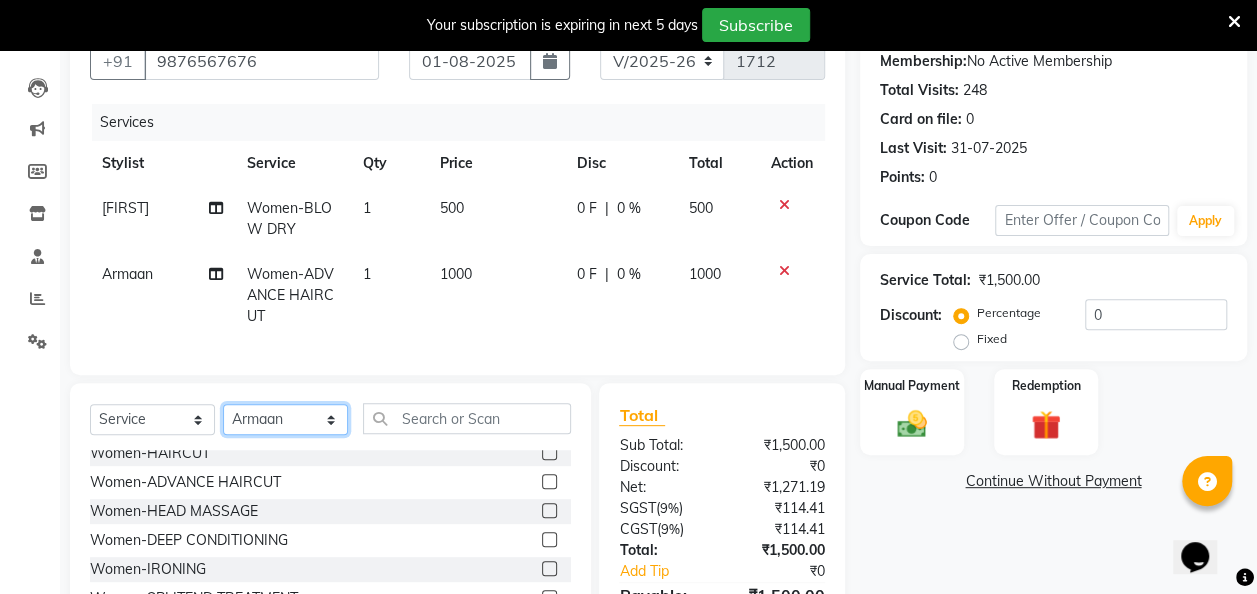 click on "Select Stylist [FIRST] [FIRST] [FIRST] [FIRST] [FIRST] [FIRST] [FIRST] [FIRST] [FIRST] [FIRST]" 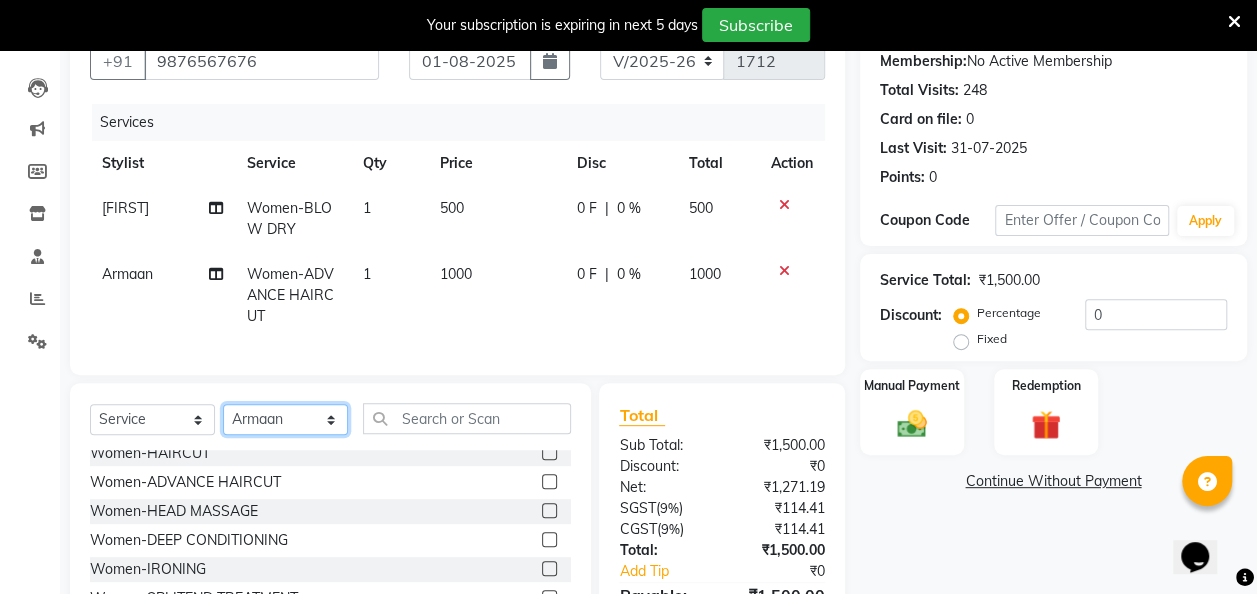 select on "72184" 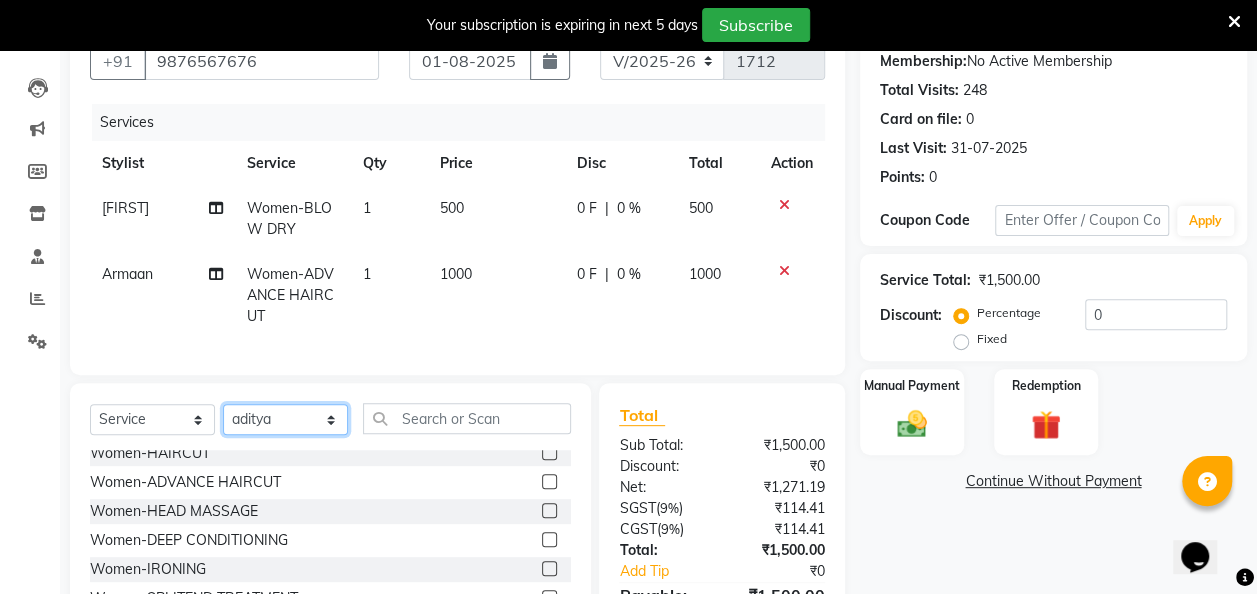click on "Select Stylist [FIRST] [FIRST] [FIRST] [FIRST] [FIRST] [FIRST] [FIRST] [FIRST] [FIRST] [FIRST]" 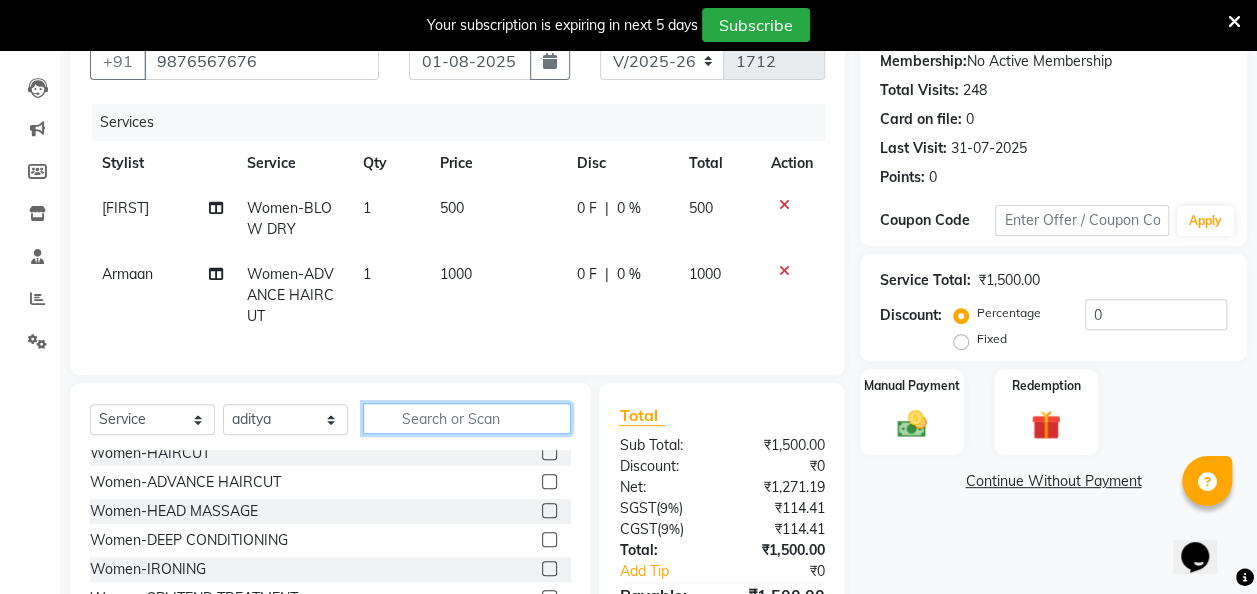 click 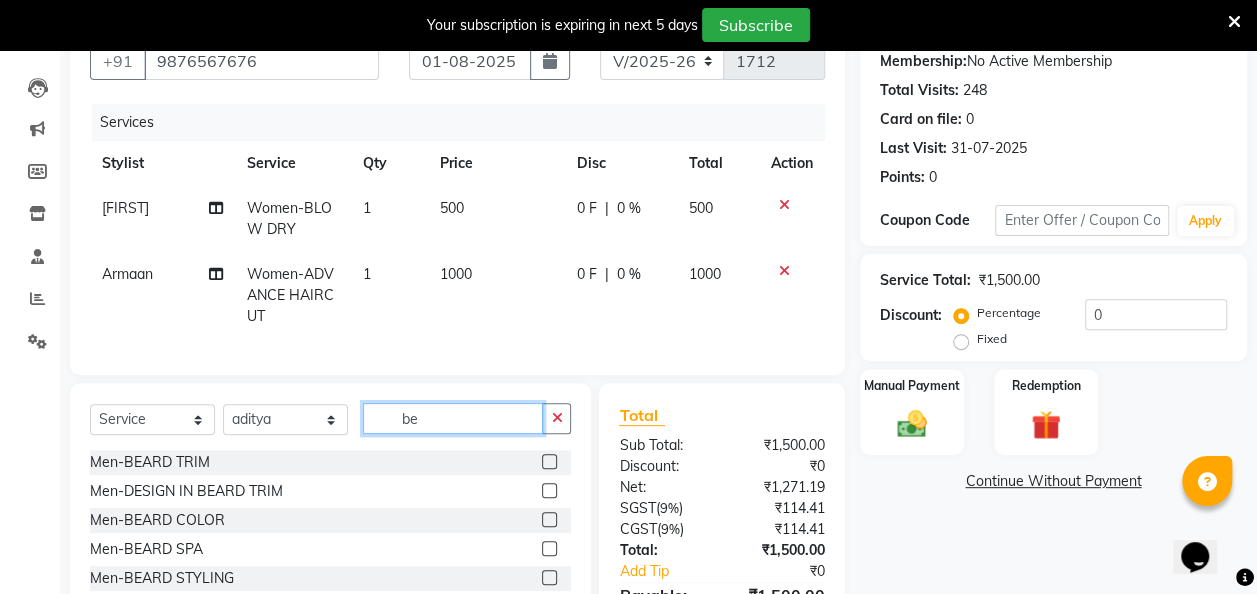 scroll, scrollTop: 0, scrollLeft: 0, axis: both 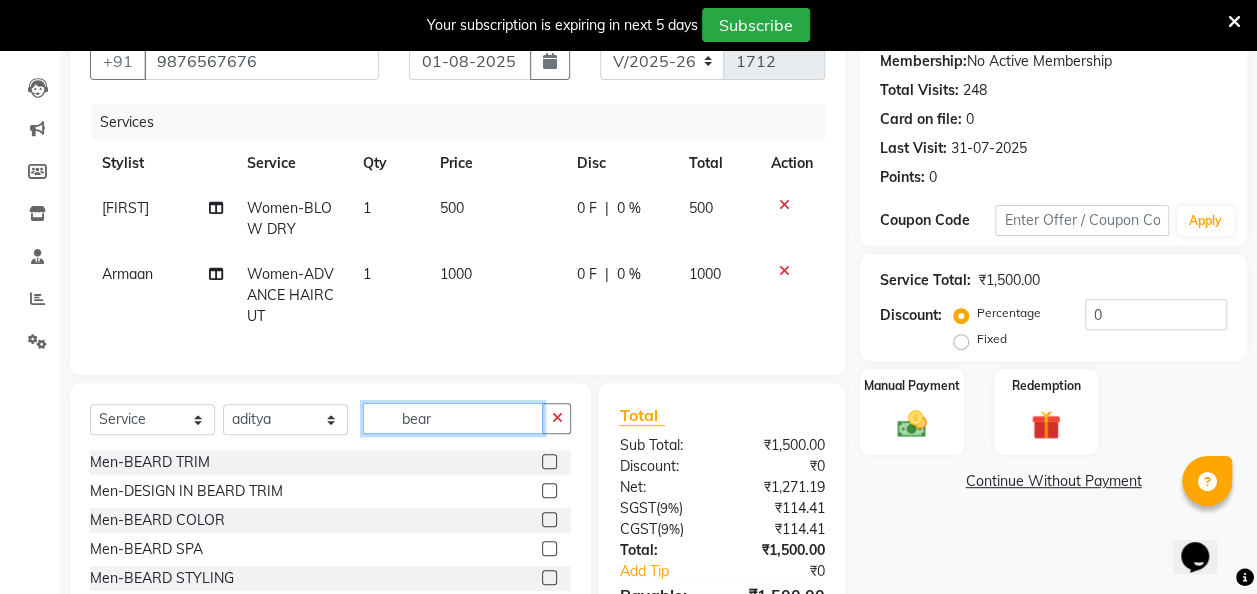 type on "bear" 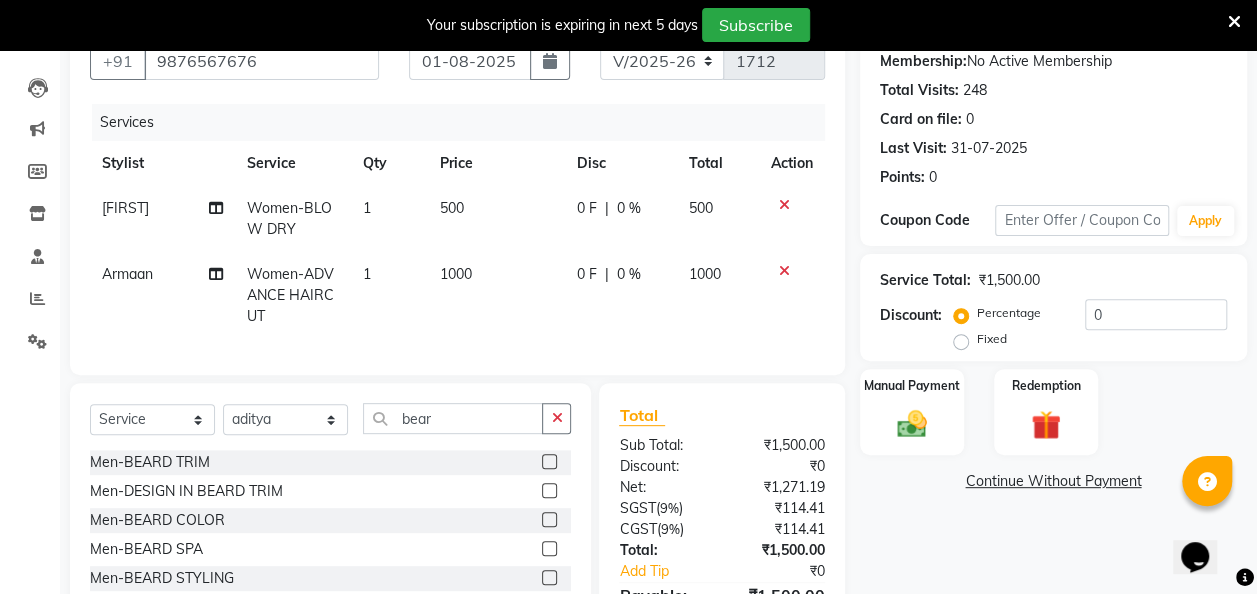 click 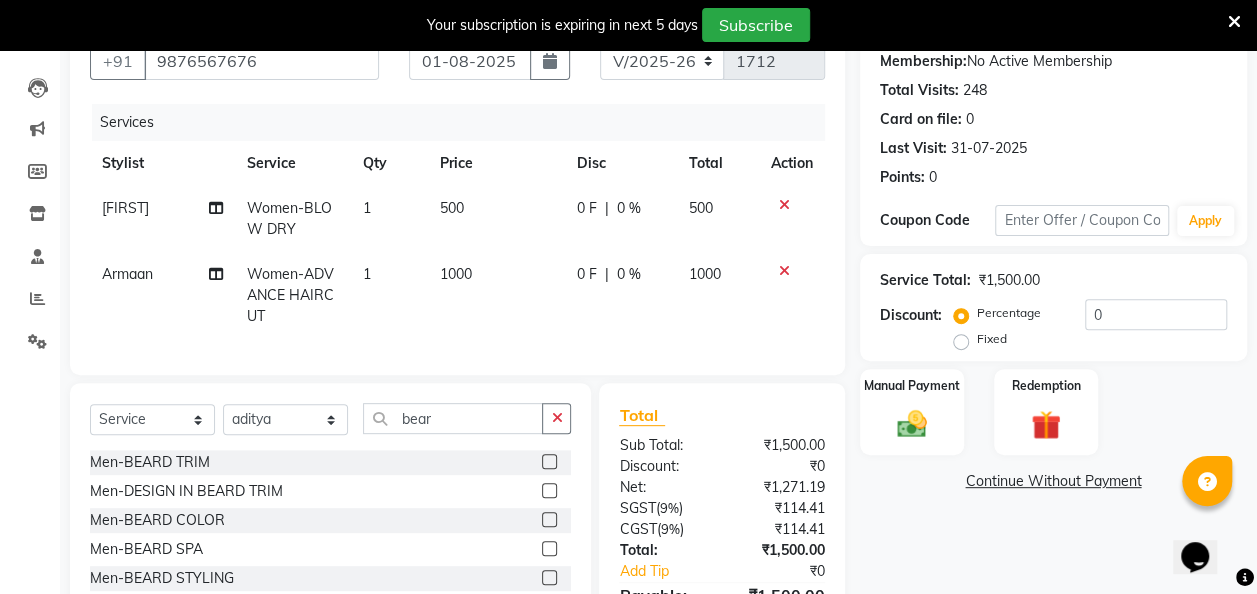 click at bounding box center [548, 462] 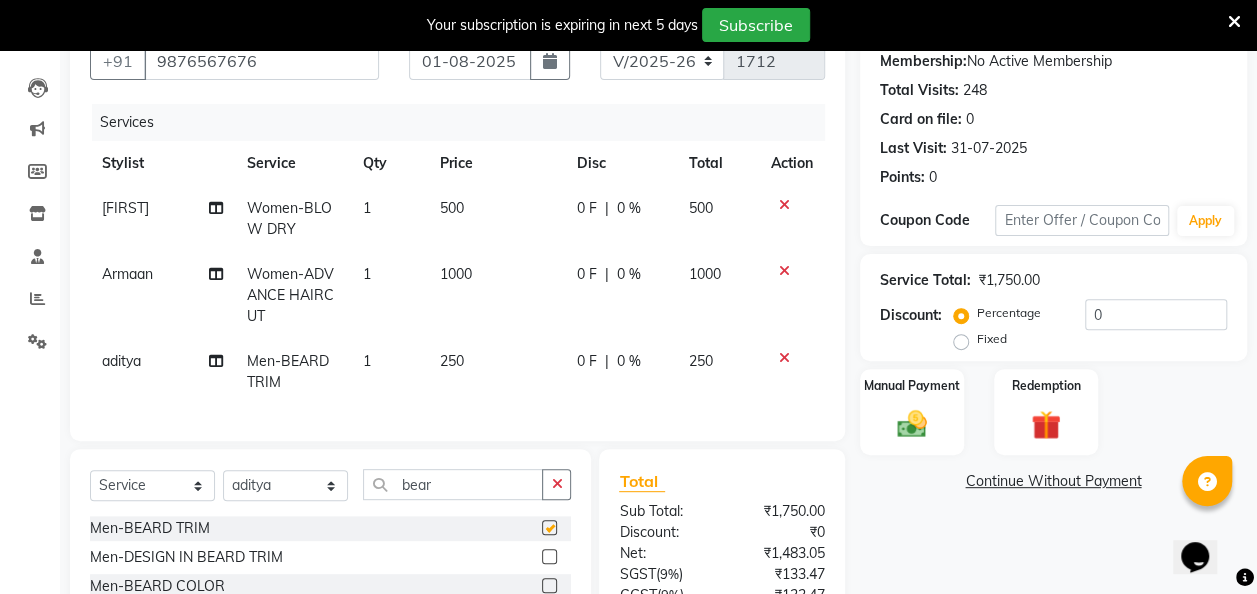 checkbox on "false" 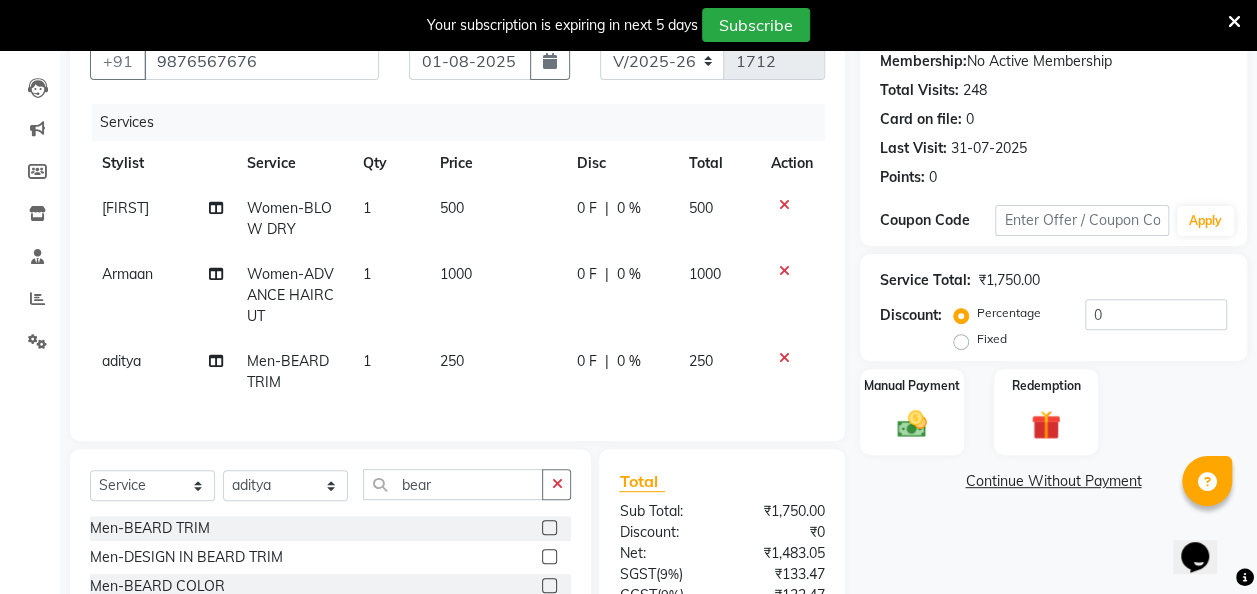 click on "250" 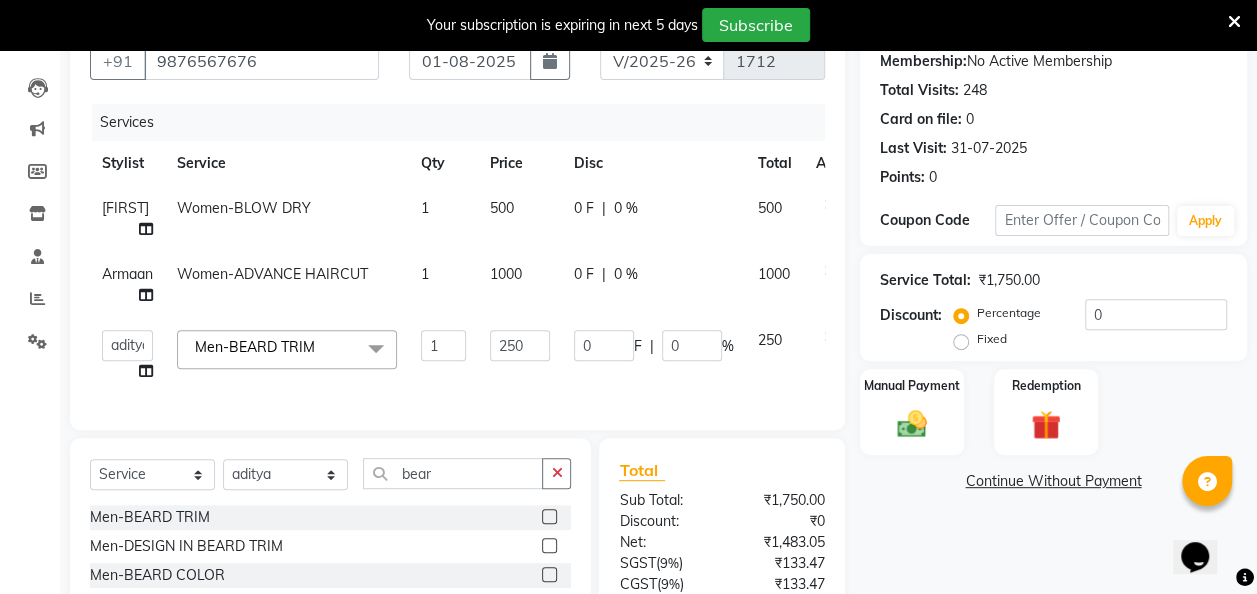 click on "250" 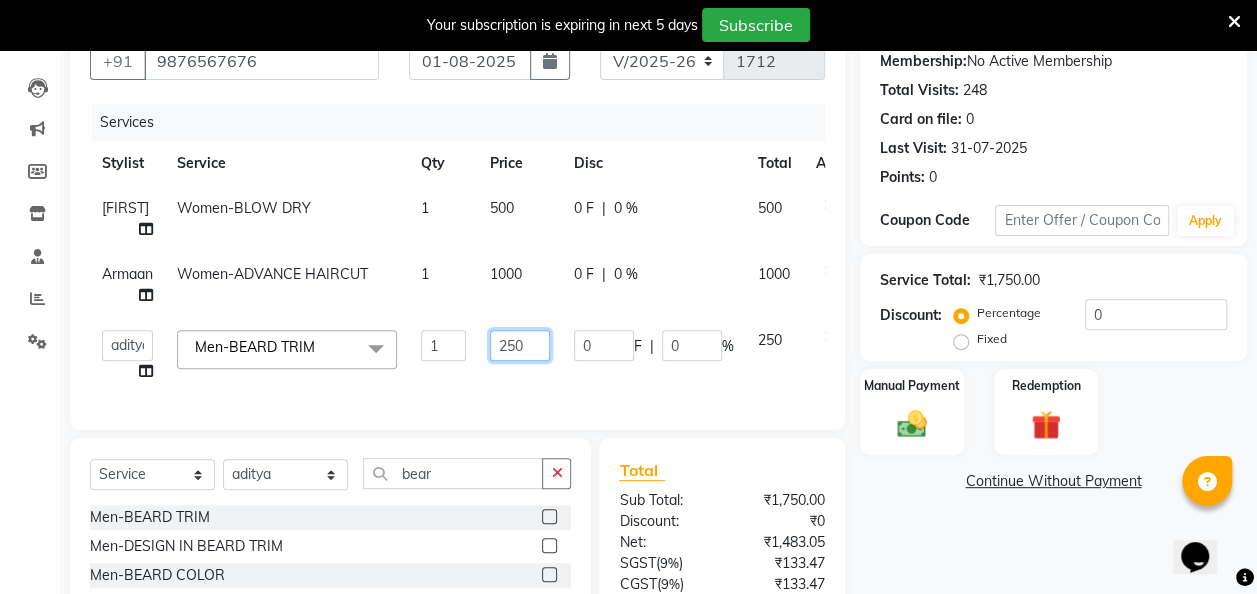 click on "250" 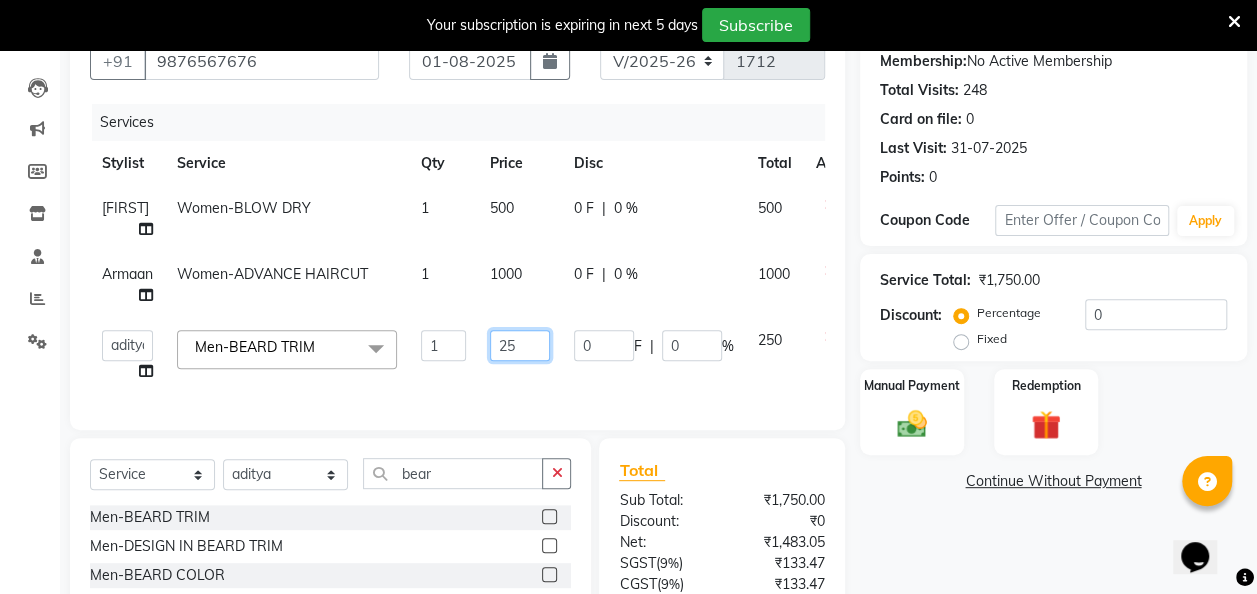 type on "2" 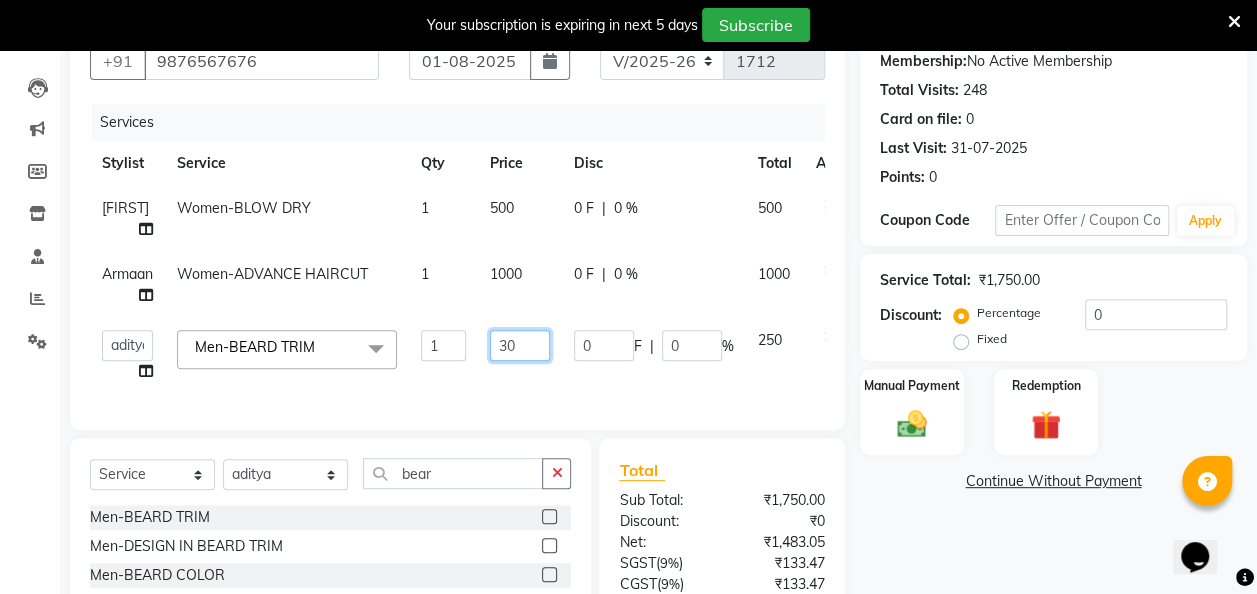 type on "300" 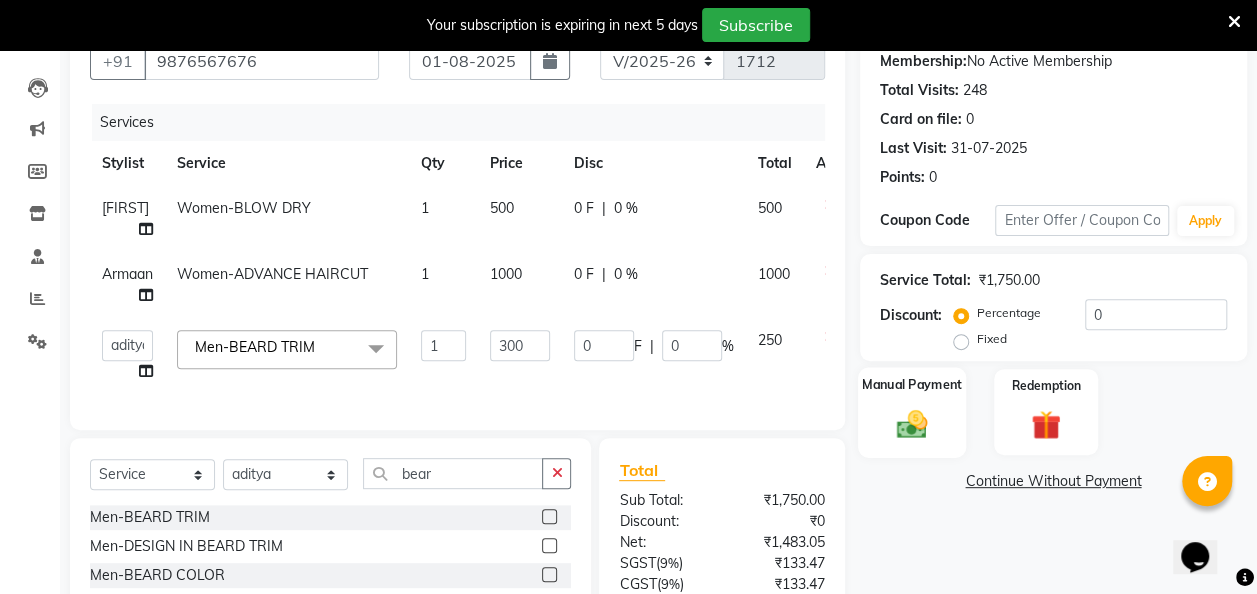 click on "Manual Payment" 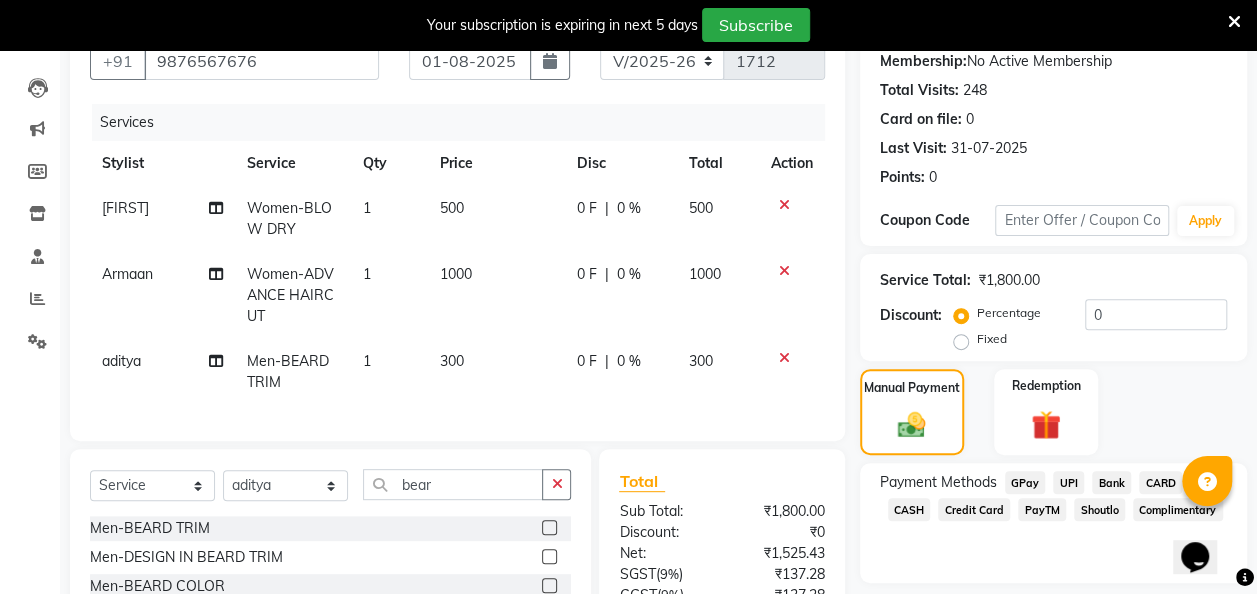 click on "500" 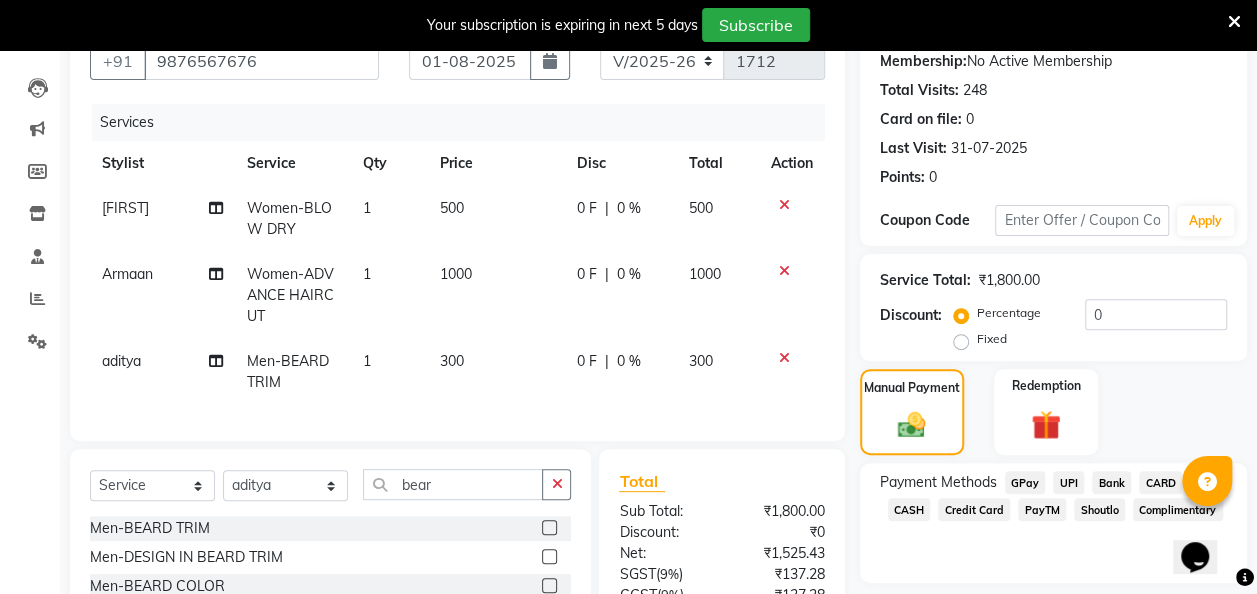 select on "79982" 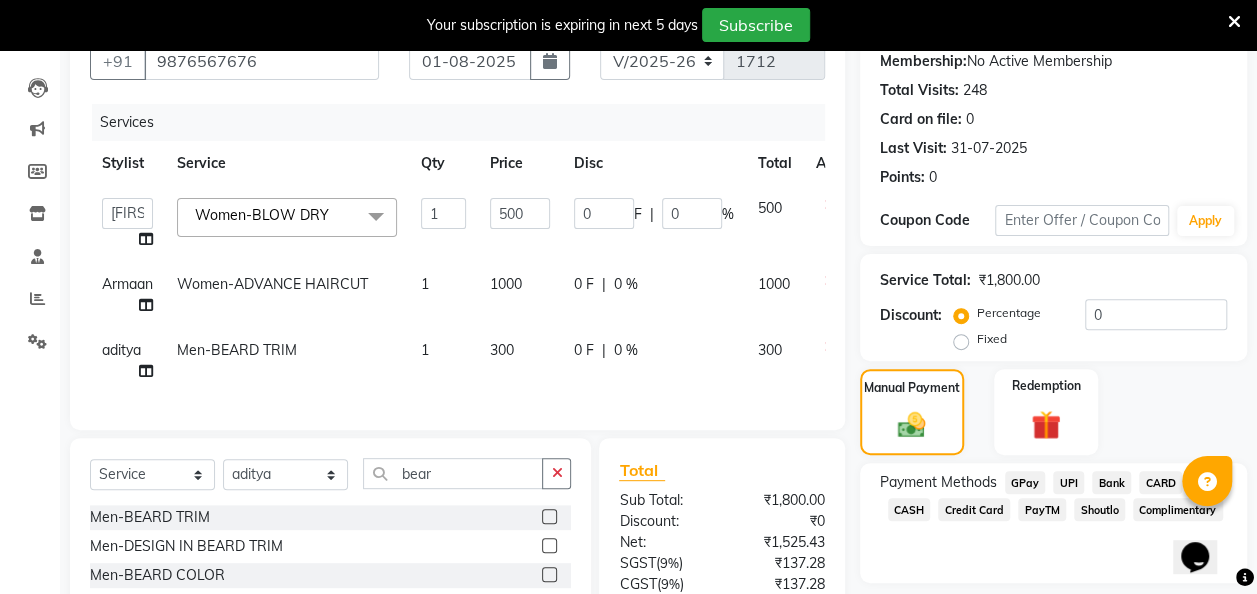 click on "500" 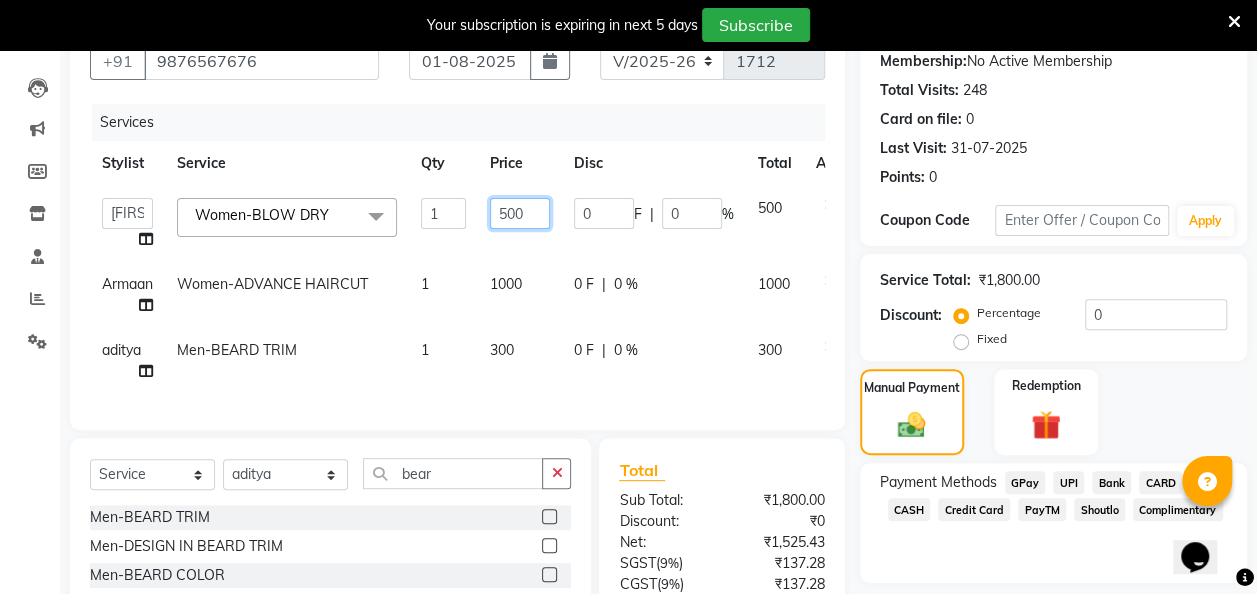click on "500" 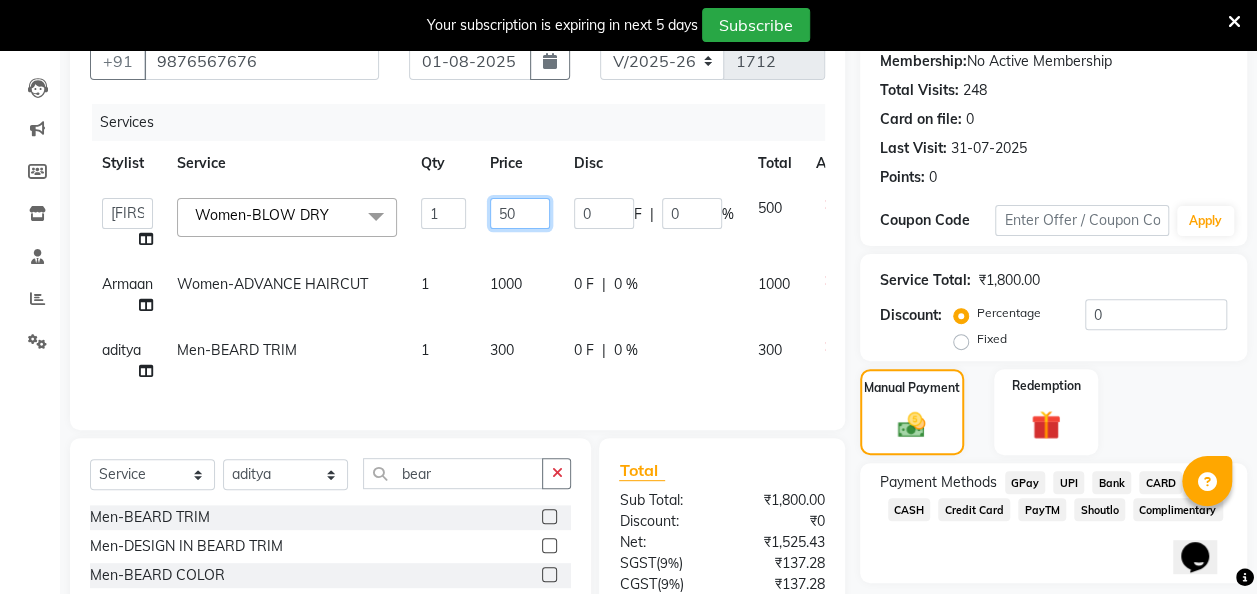 type on "5" 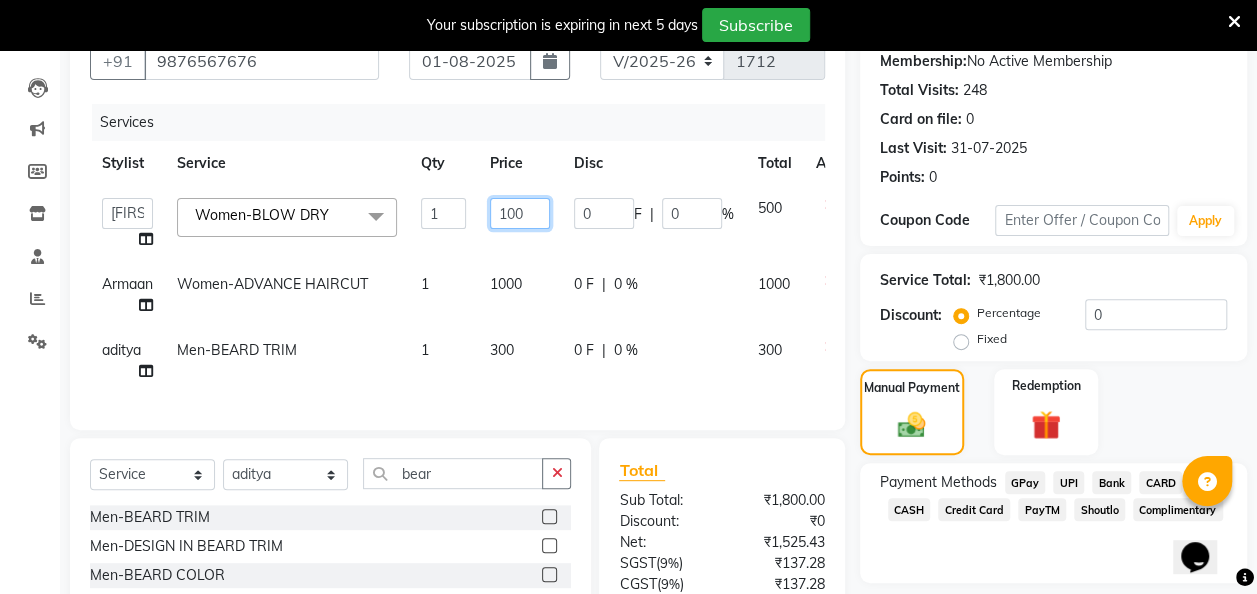 type on "1000" 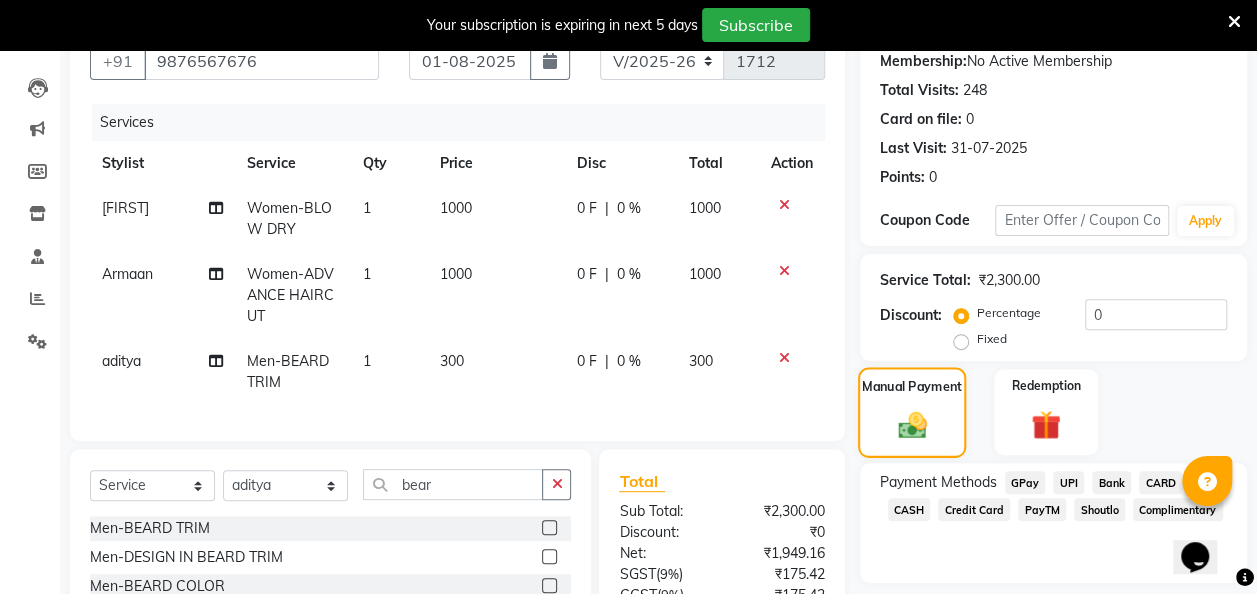 click 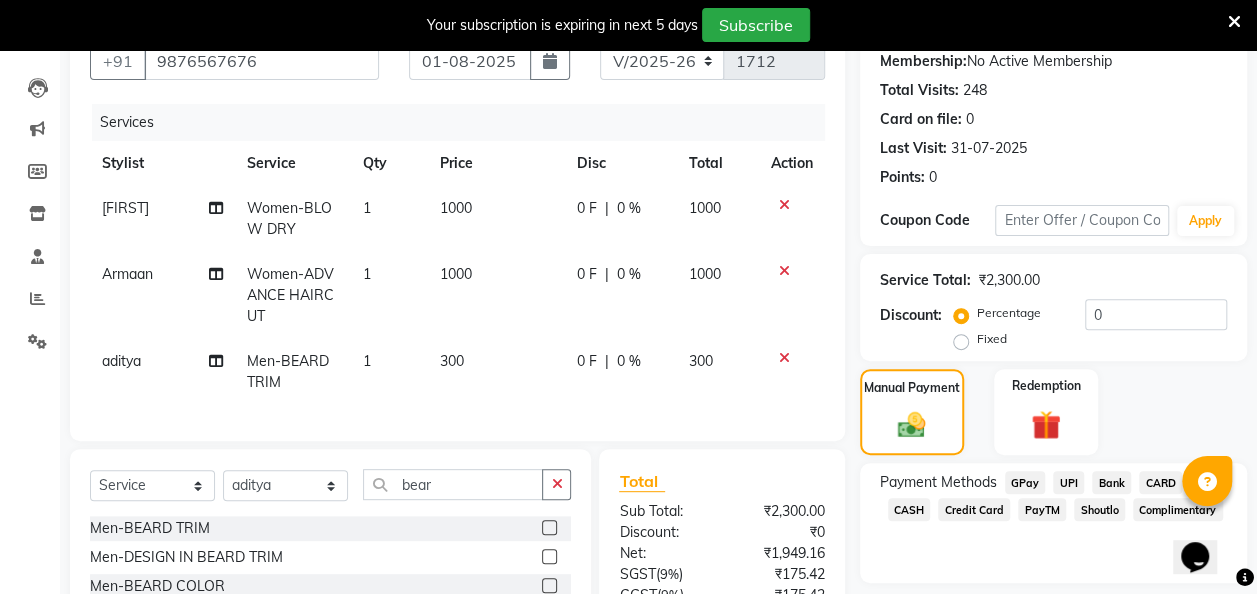 click on "1000" 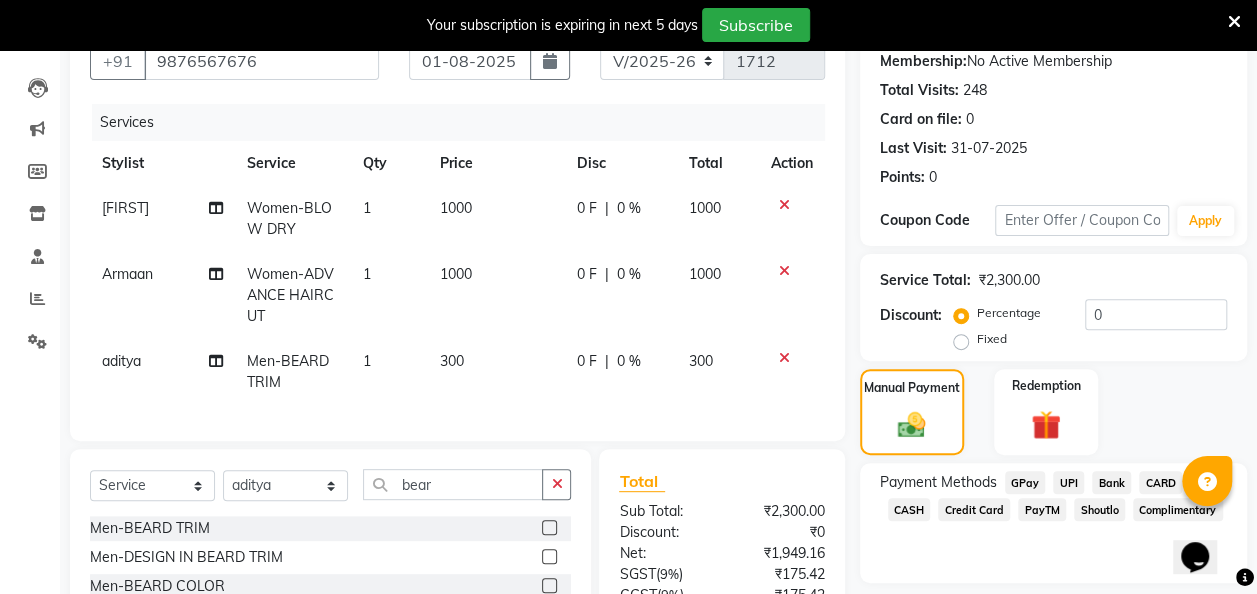 select on "52792" 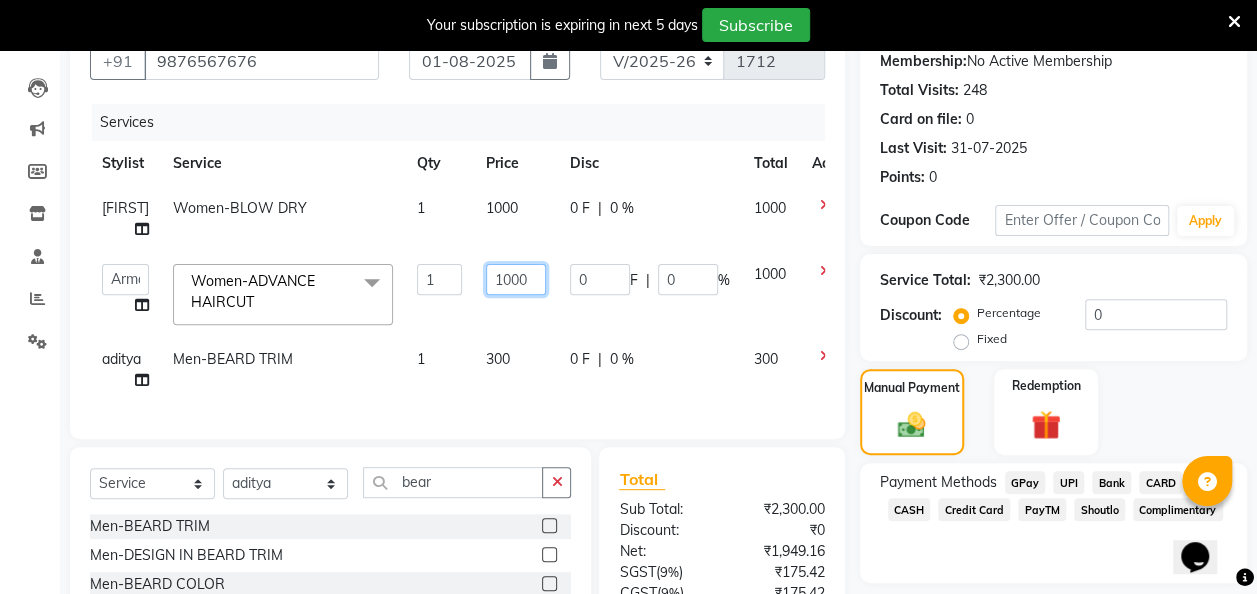 click on "1000" 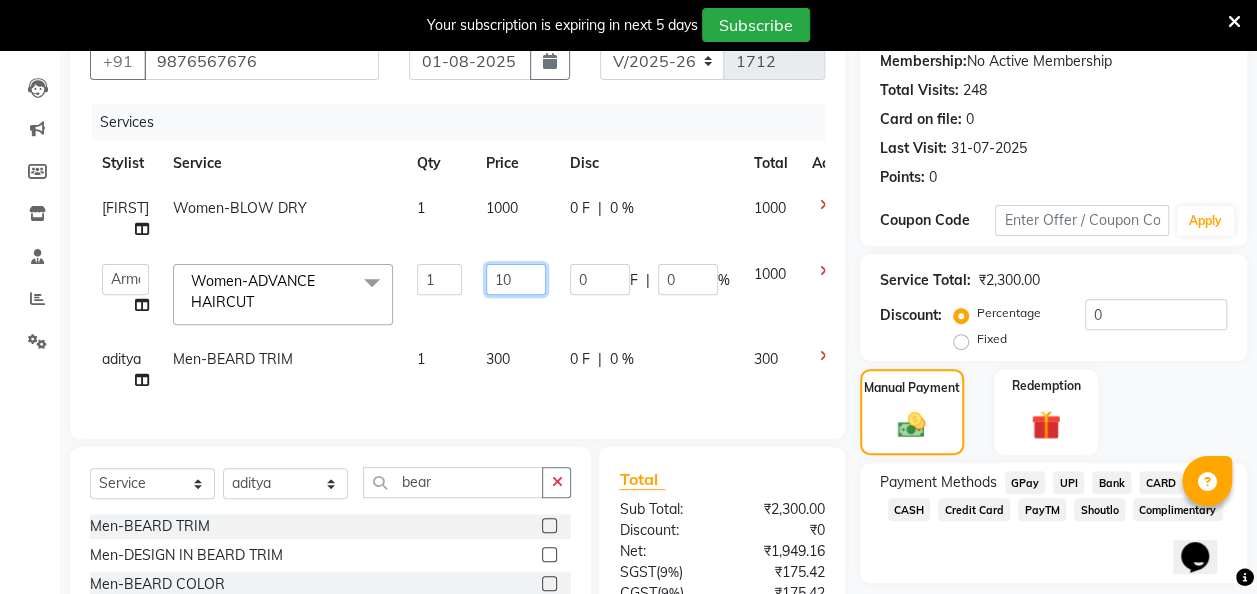 type on "1" 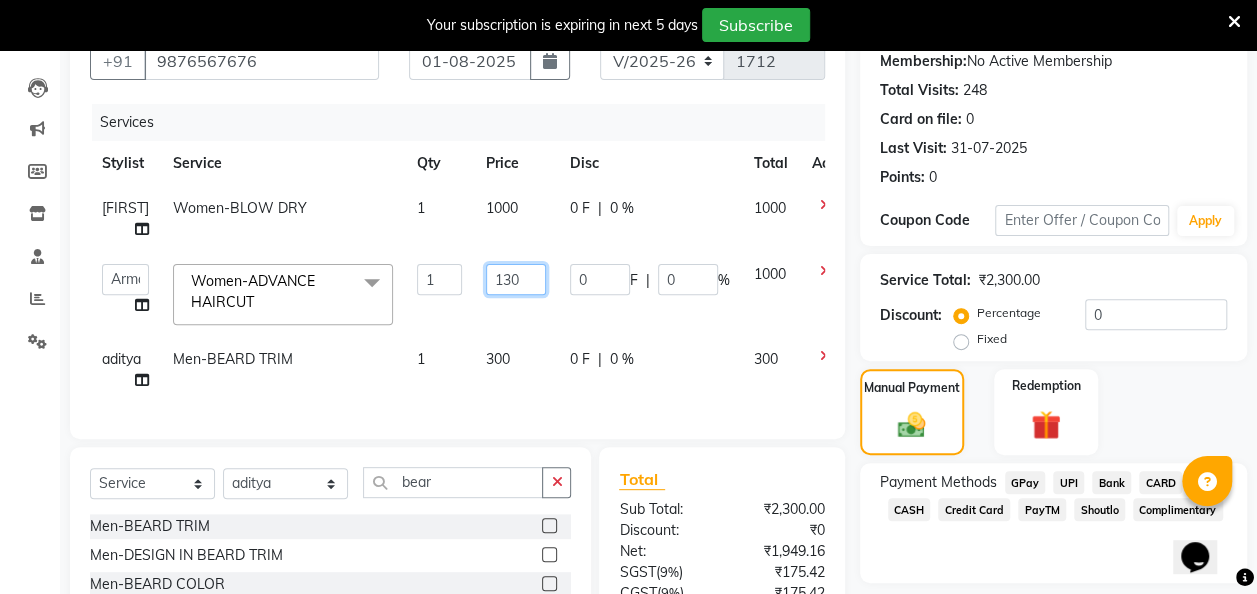 type on "1300" 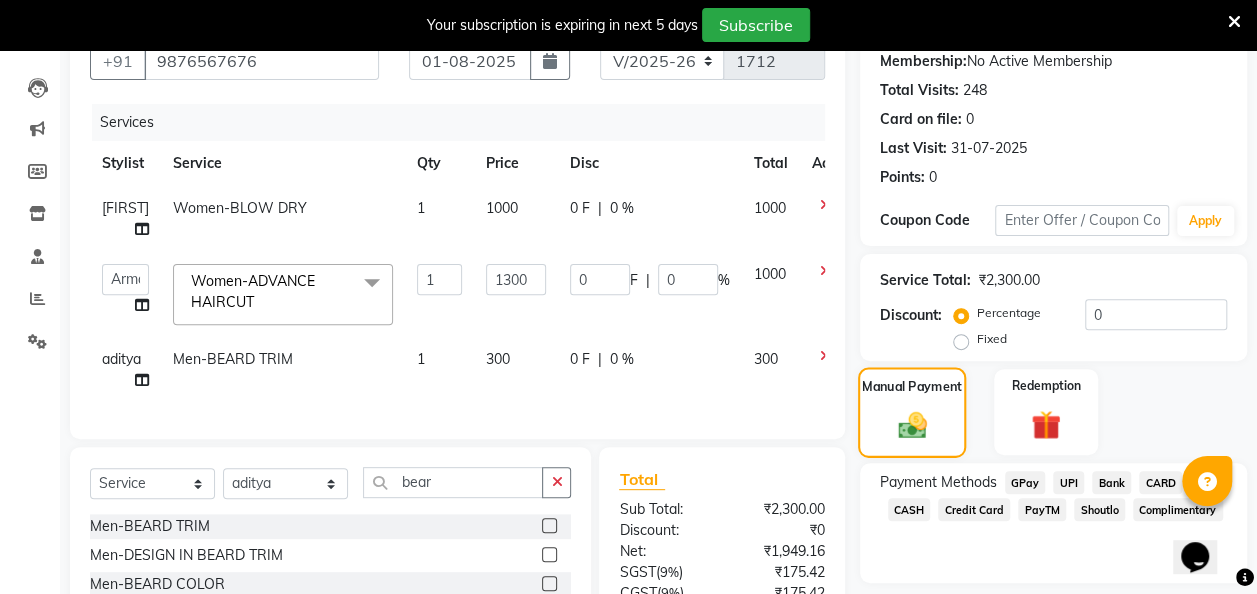 click 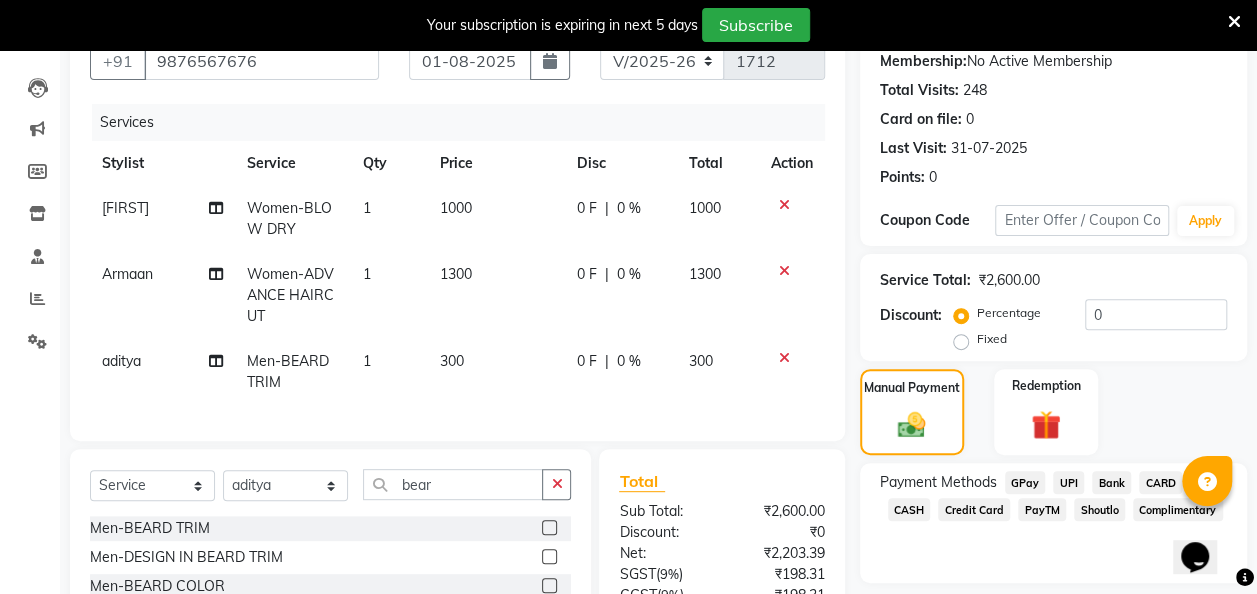 click on "CASH" 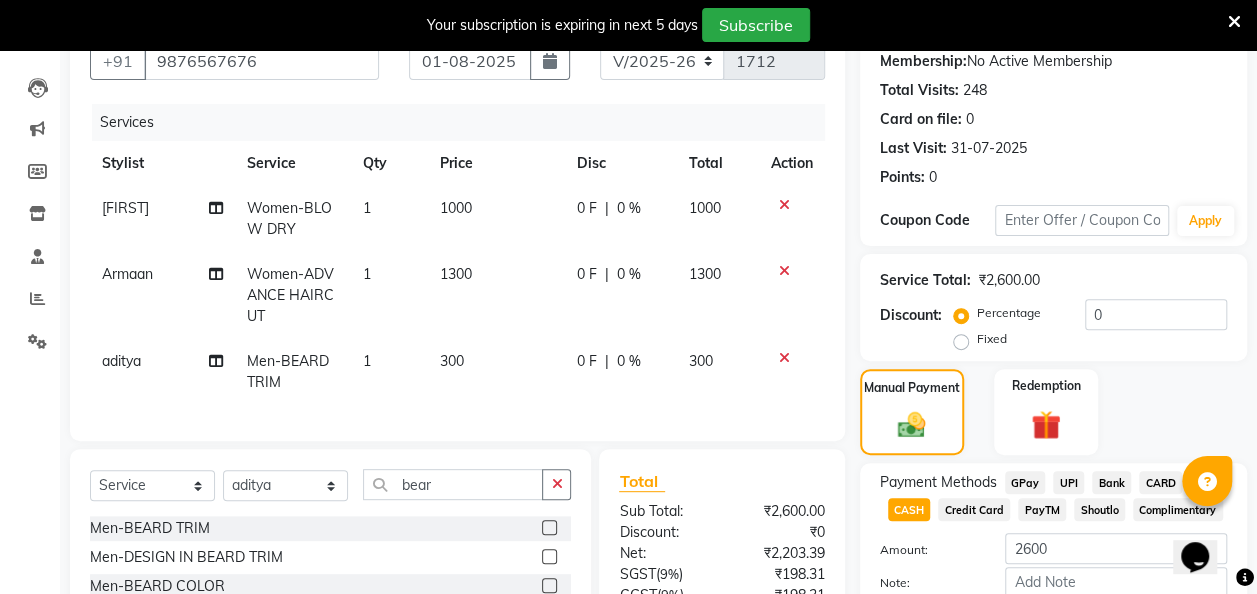 scroll, scrollTop: 386, scrollLeft: 0, axis: vertical 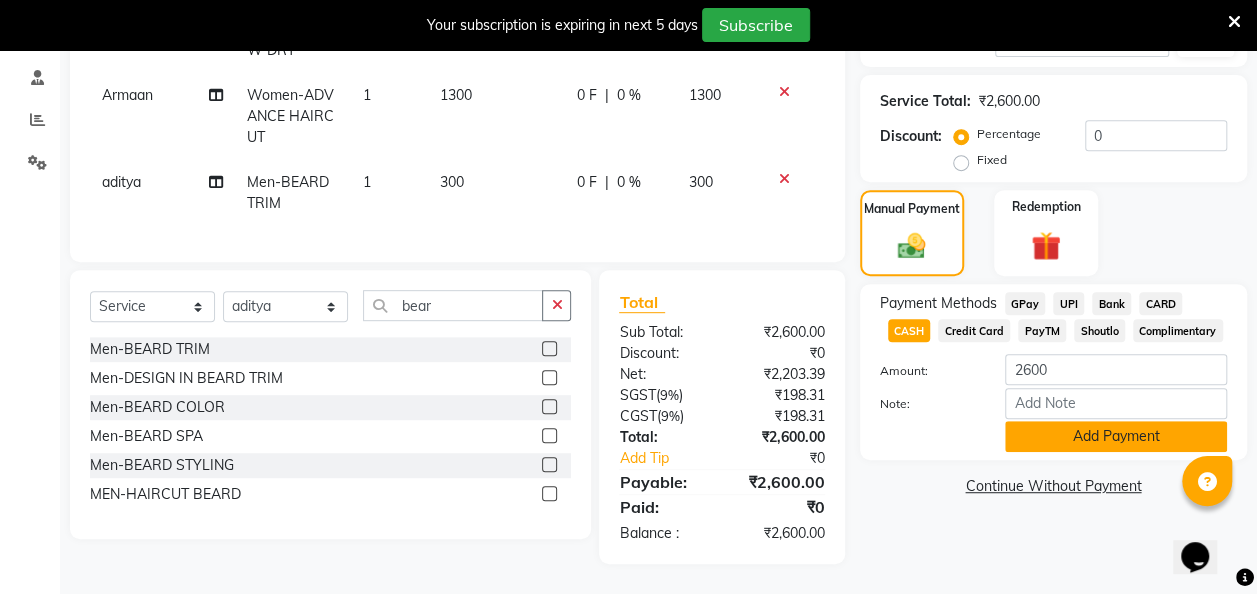 click on "Add Payment" 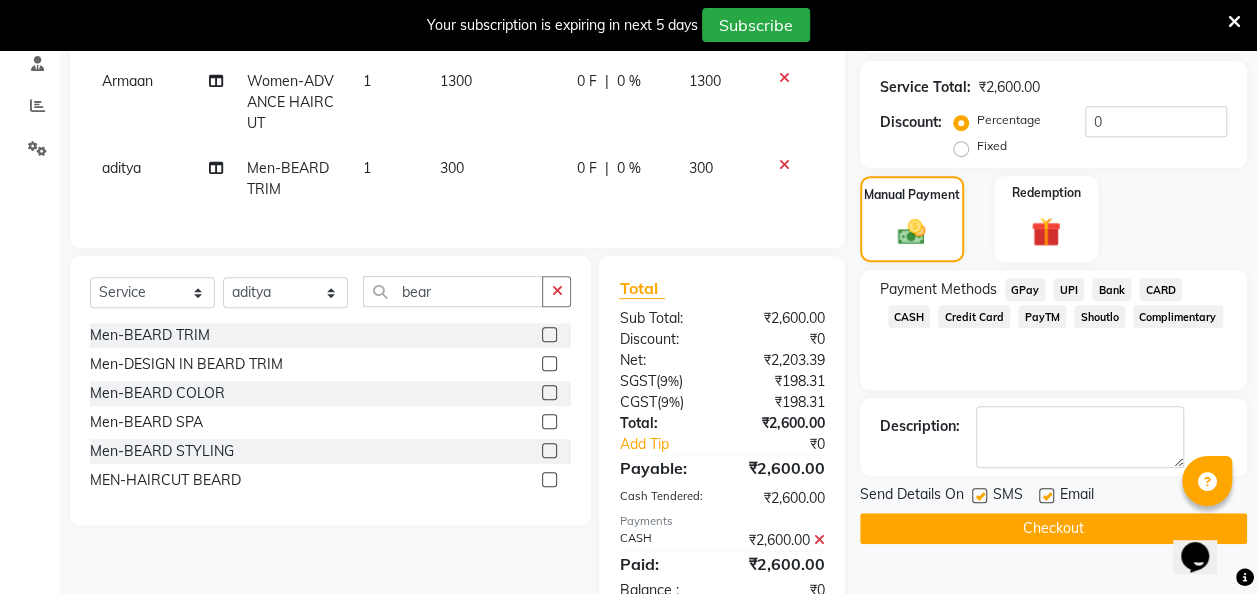 click 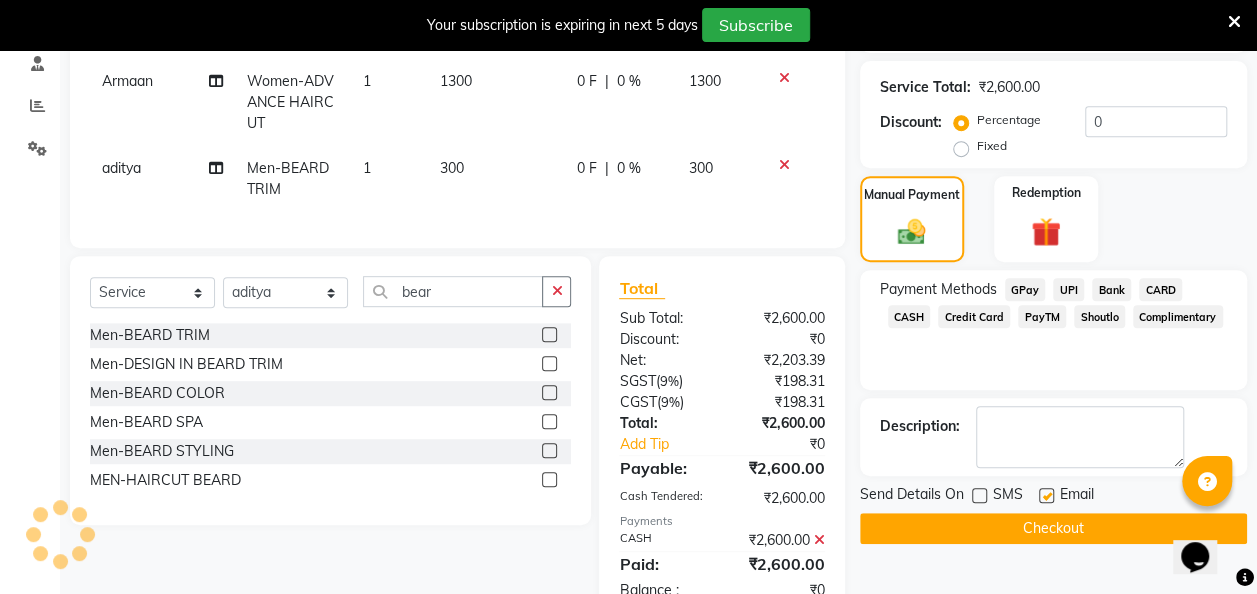 click on "Checkout" 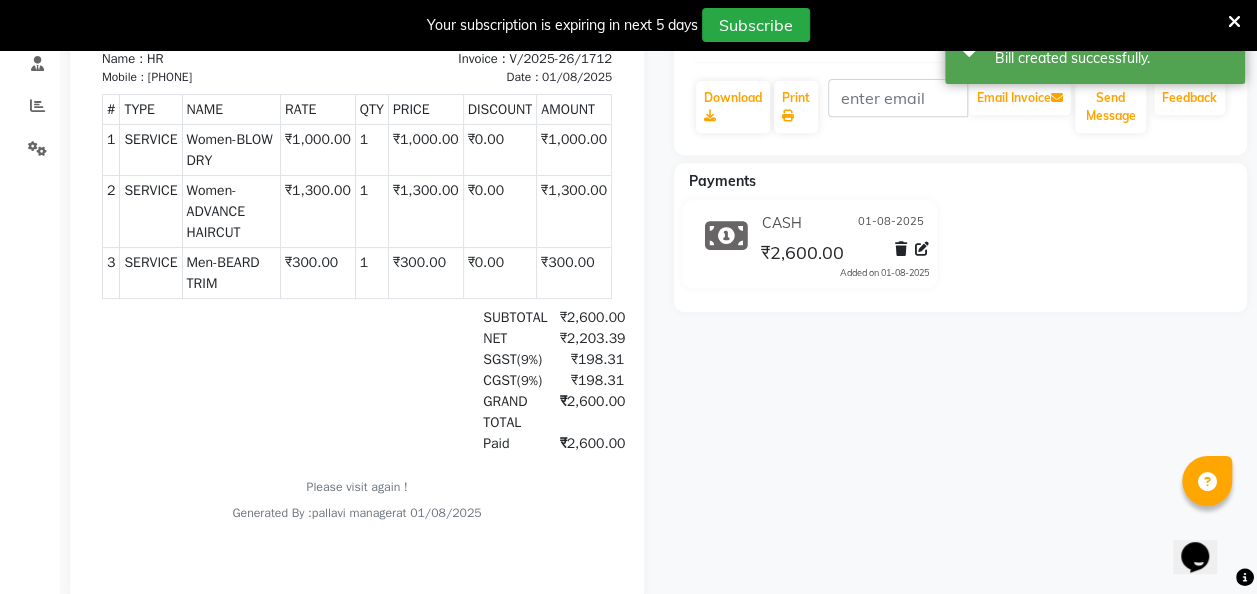 scroll, scrollTop: 0, scrollLeft: 0, axis: both 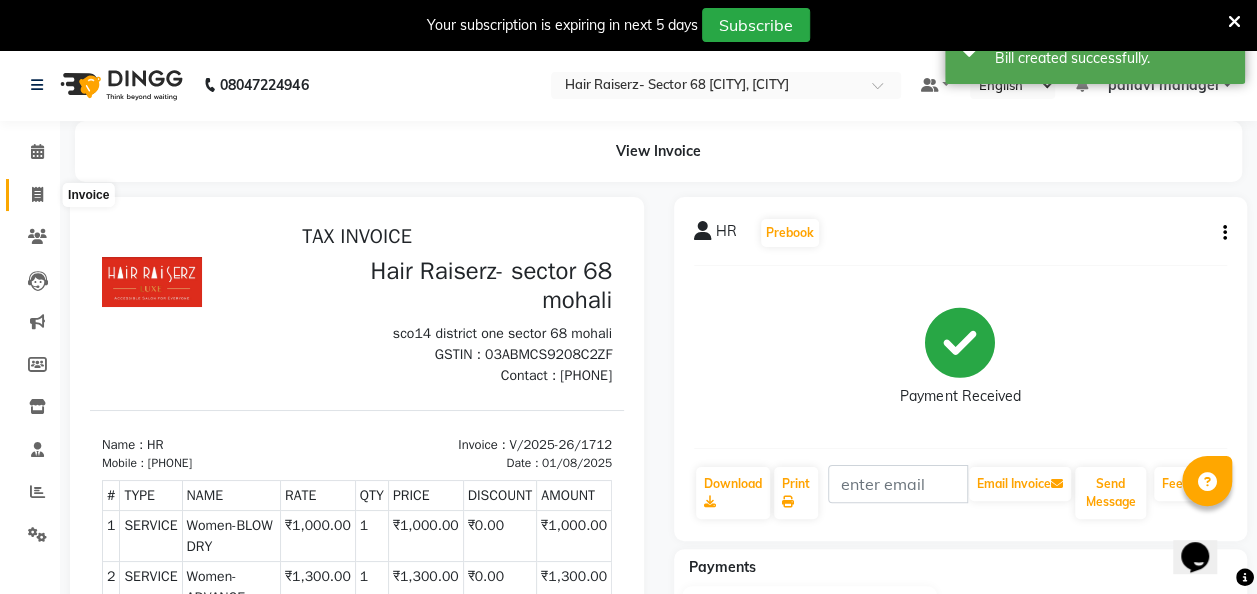 click 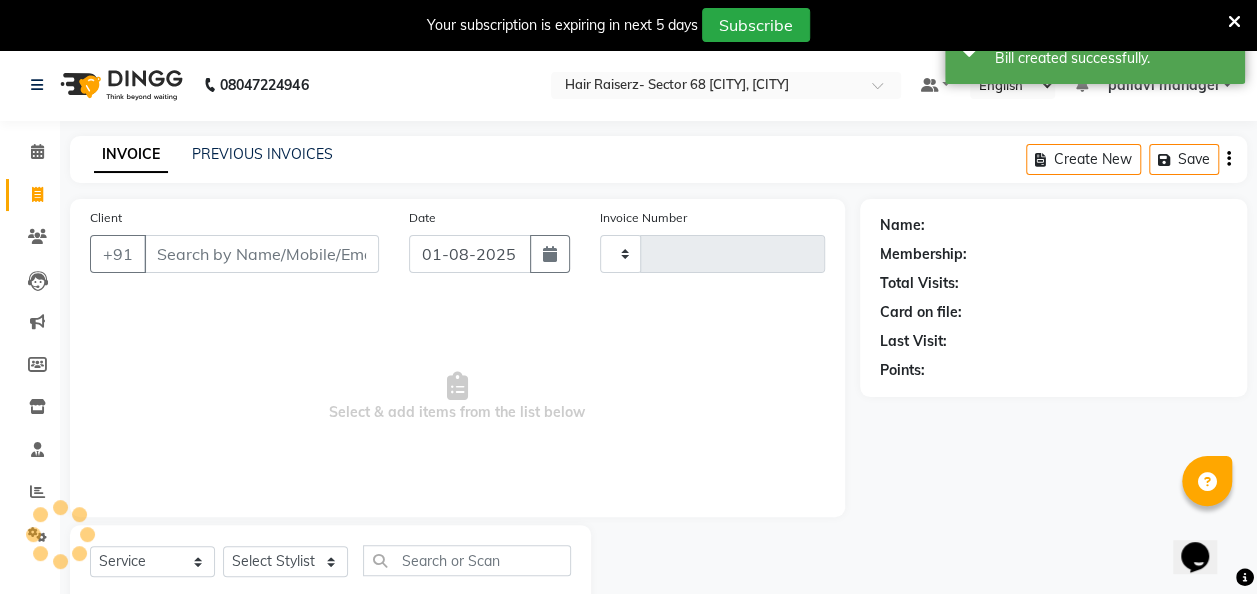 scroll, scrollTop: 55, scrollLeft: 0, axis: vertical 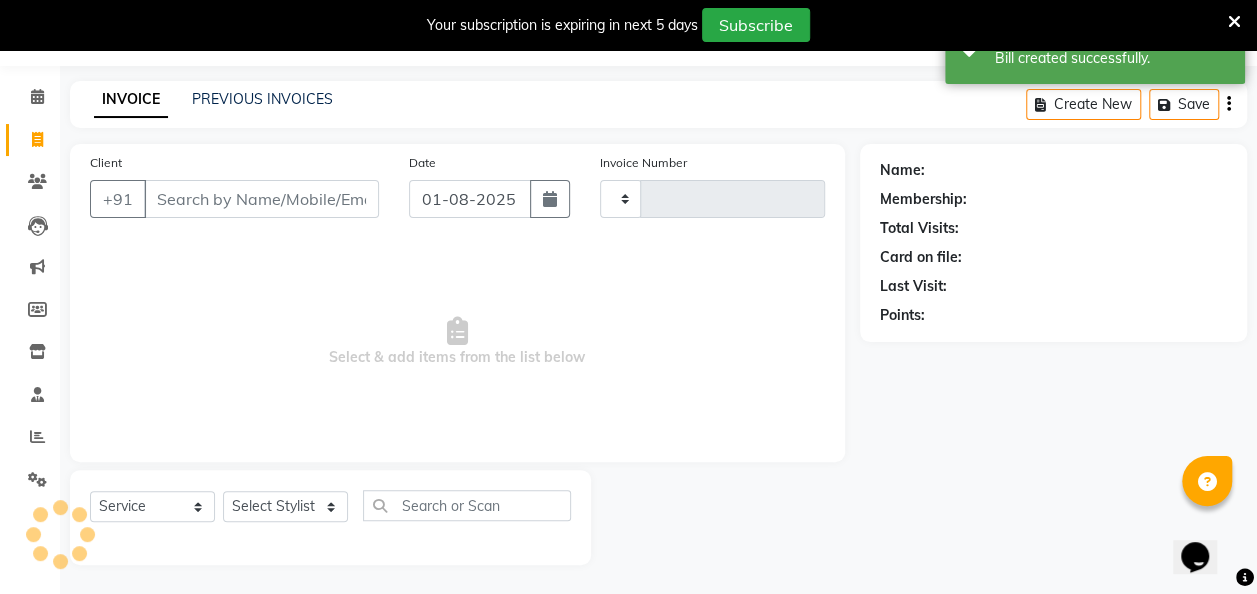 click on "Client" at bounding box center [261, 199] 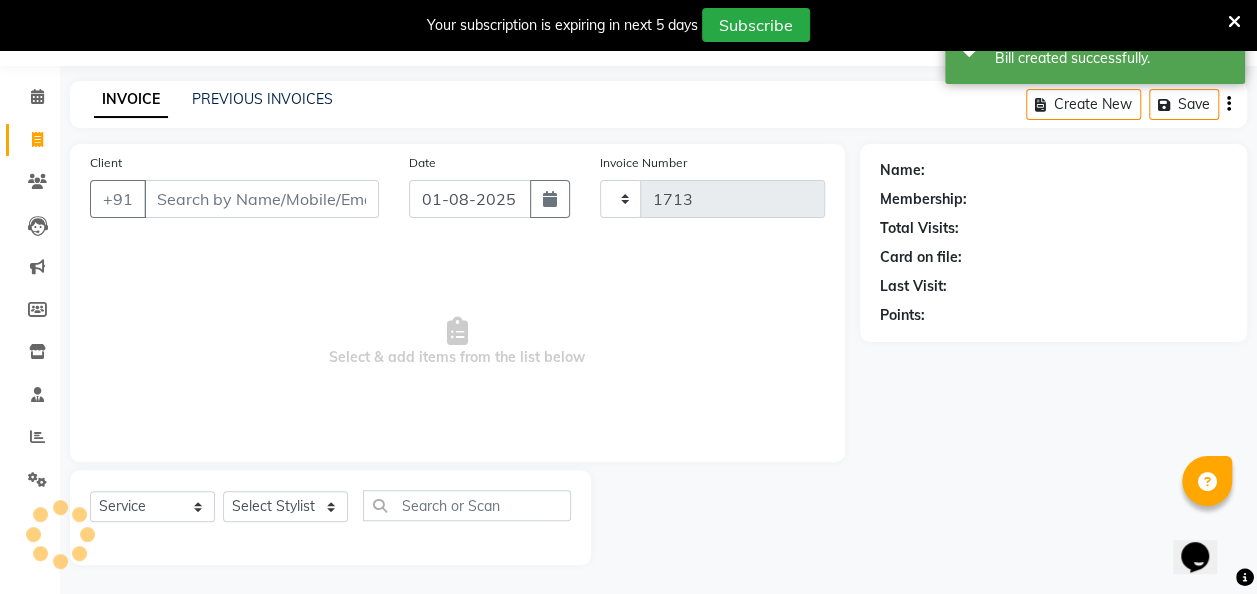 select on "6691" 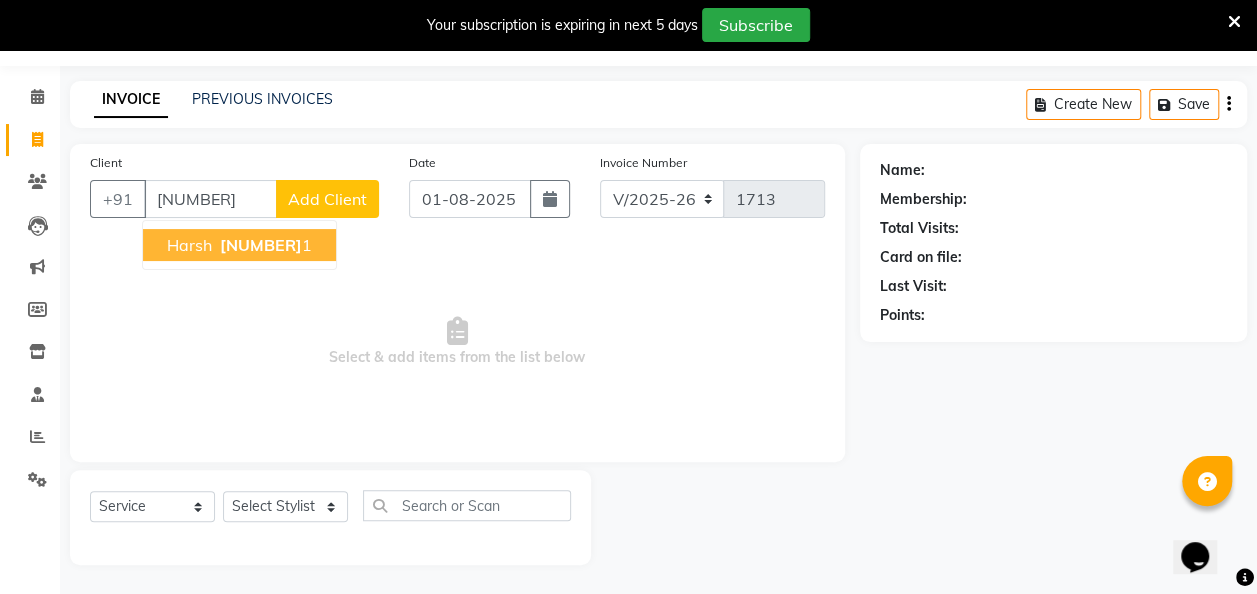 click on "964699945" at bounding box center (261, 245) 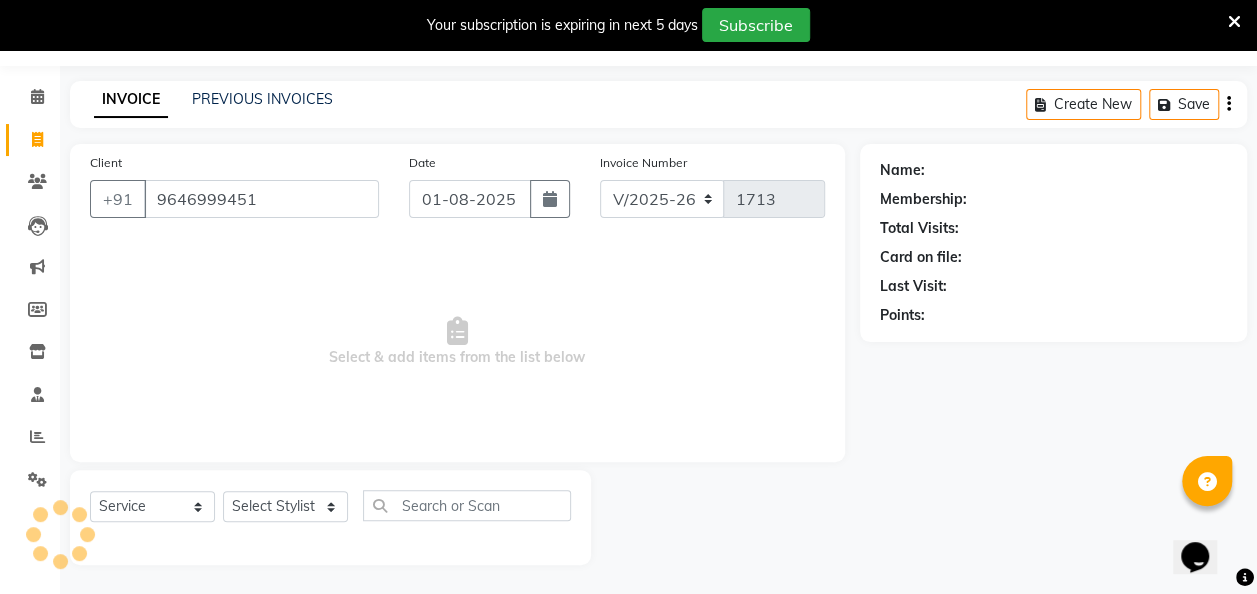 type on "9646999451" 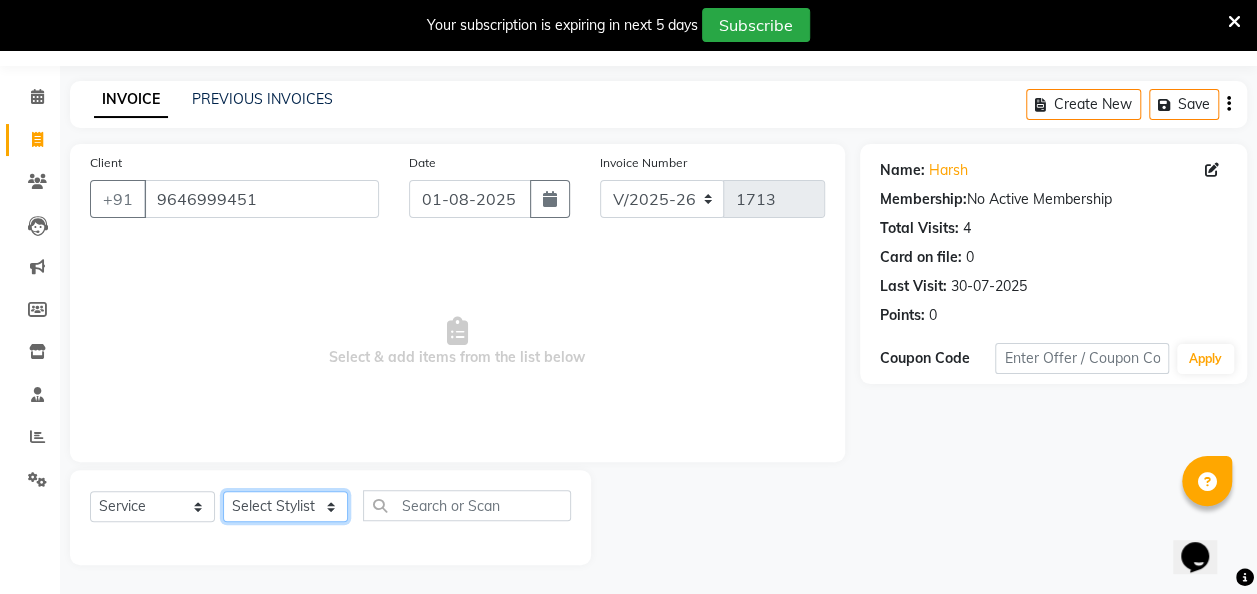 click on "Select Stylist [FIRST] [FIRST] [FIRST] [FIRST] [FIRST] [FIRST] [FIRST] [FIRST] [FIRST] [FIRST]" 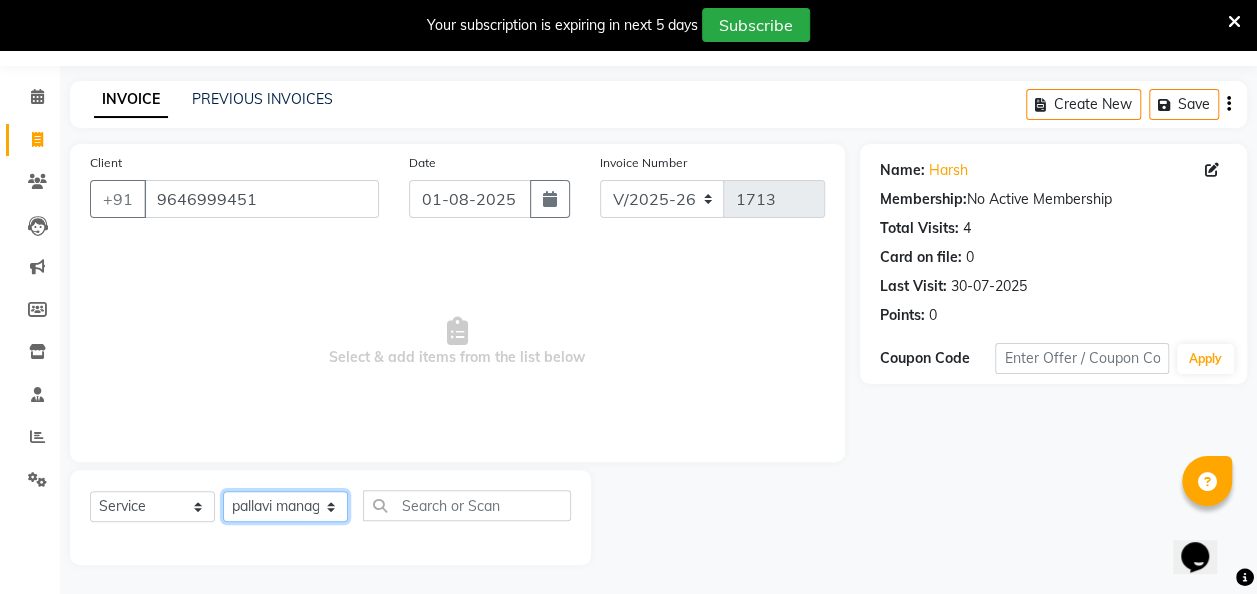 click on "Select Stylist [FIRST] [FIRST] [FIRST] [FIRST] [FIRST] [FIRST] [FIRST] [FIRST] [FIRST] [FIRST]" 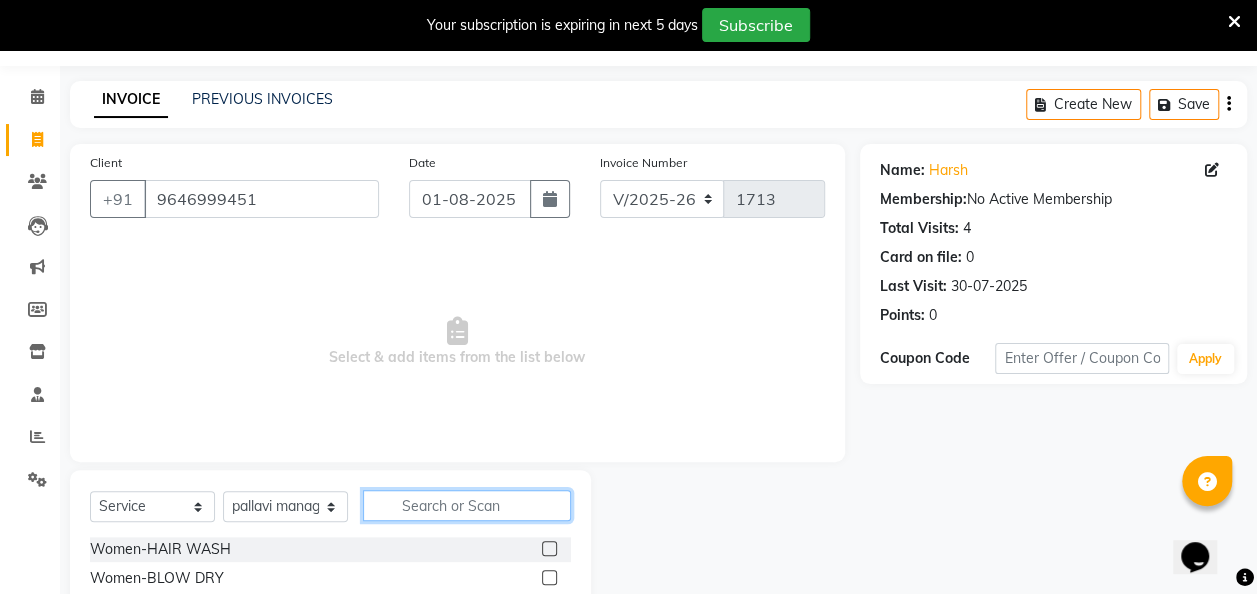 click 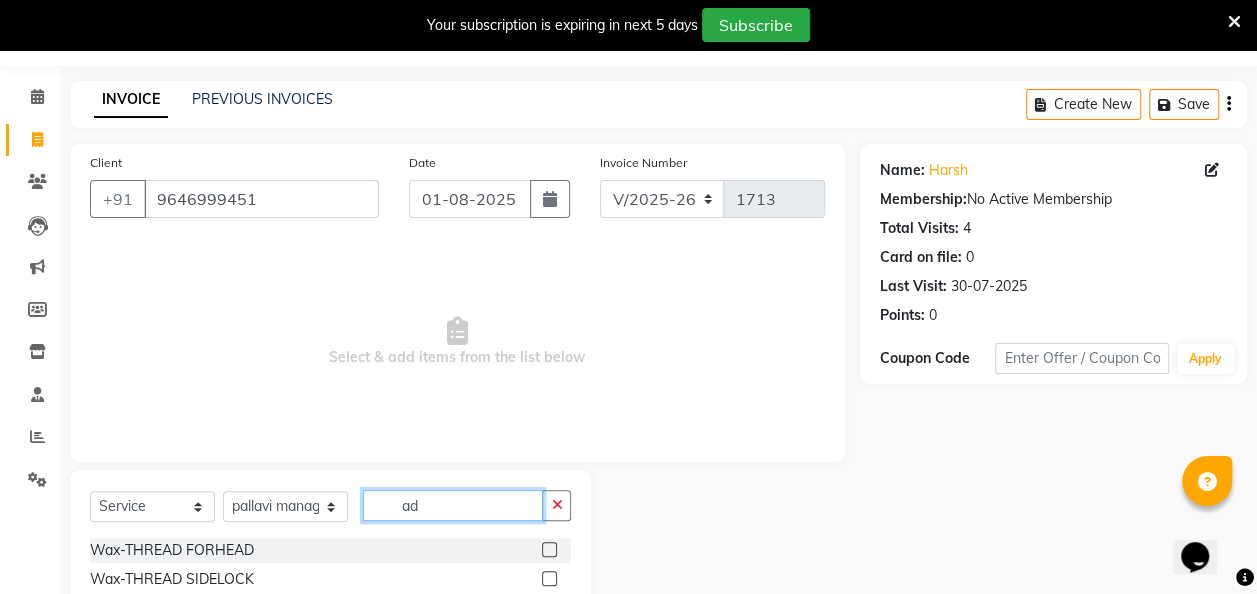 scroll, scrollTop: 397, scrollLeft: 0, axis: vertical 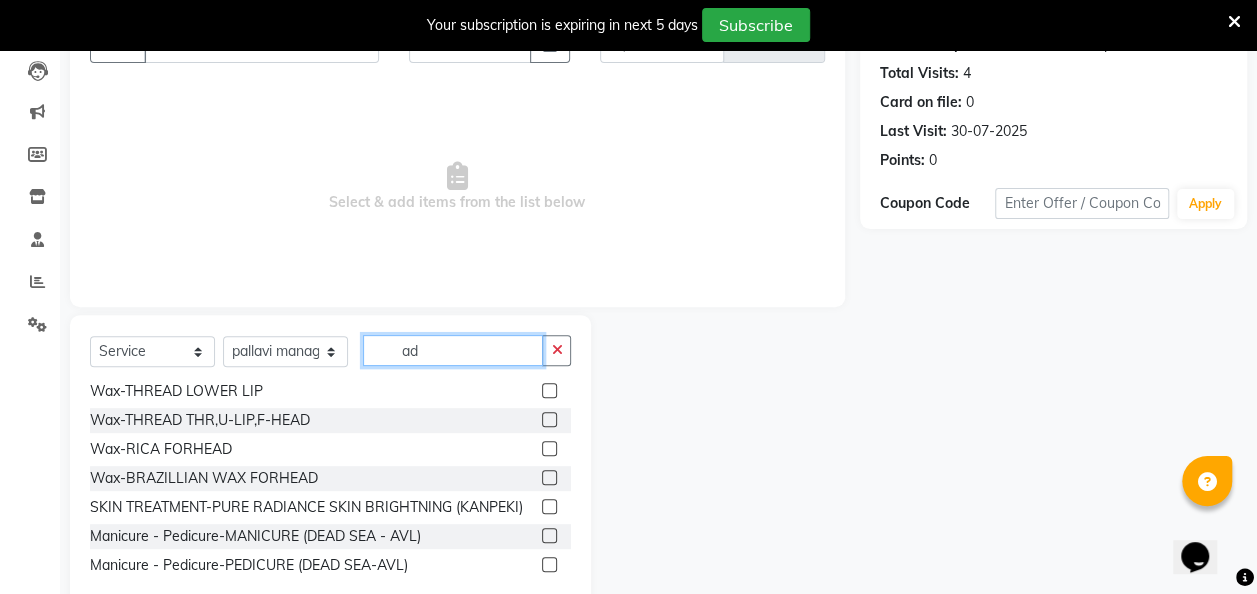 type on "a" 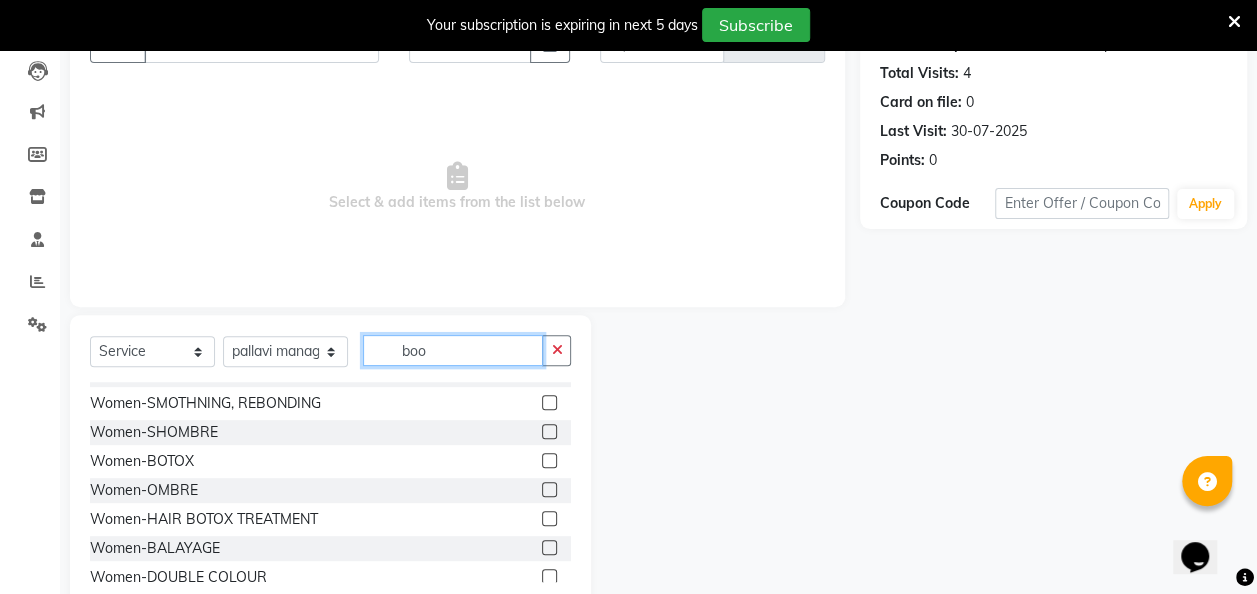 scroll, scrollTop: 0, scrollLeft: 0, axis: both 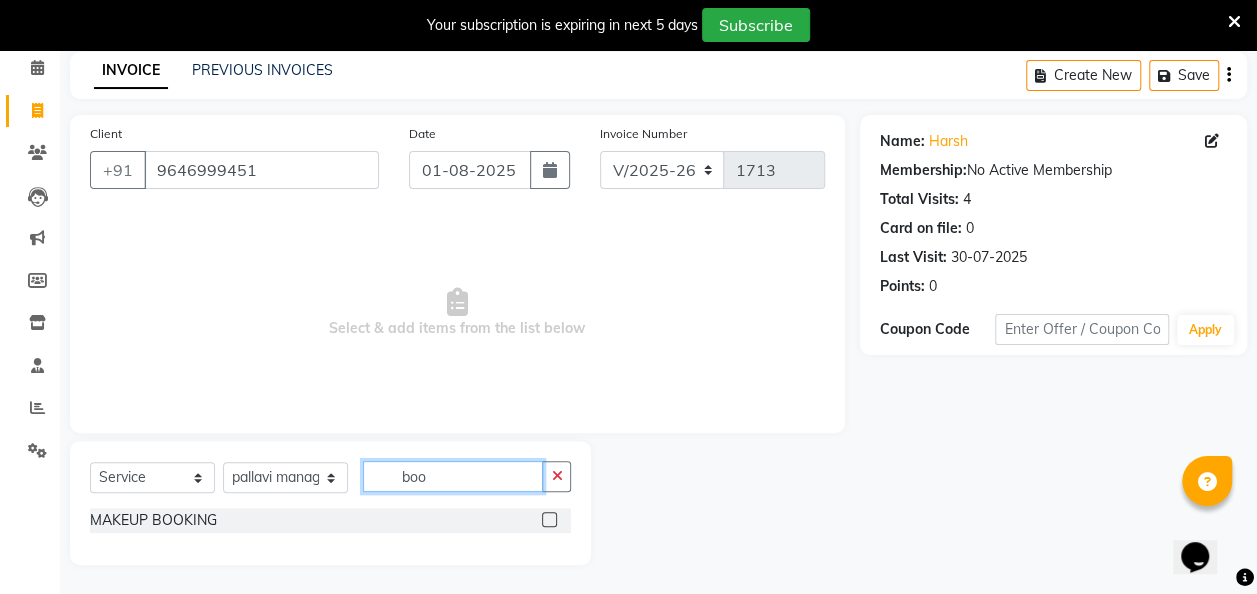 type on "boo" 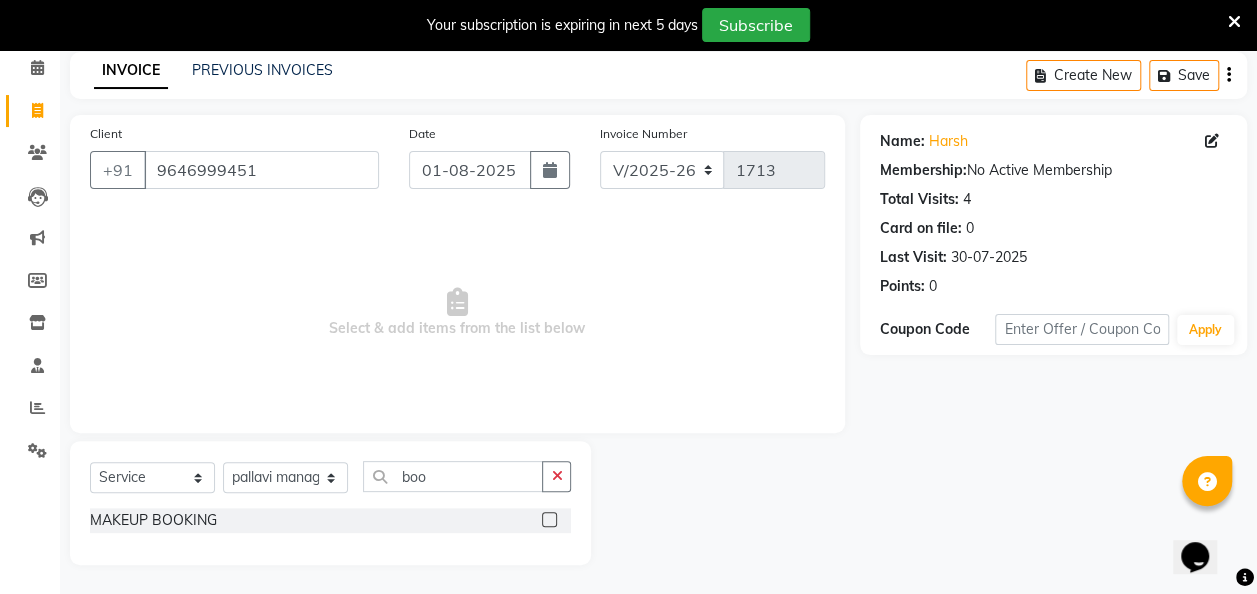 click 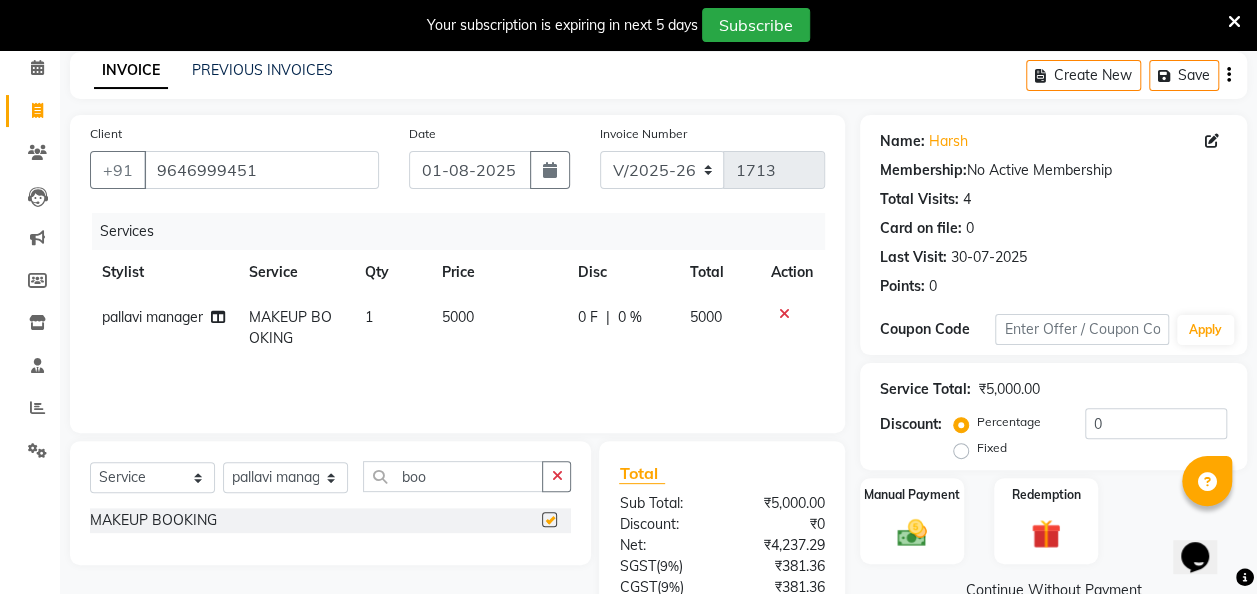 checkbox on "false" 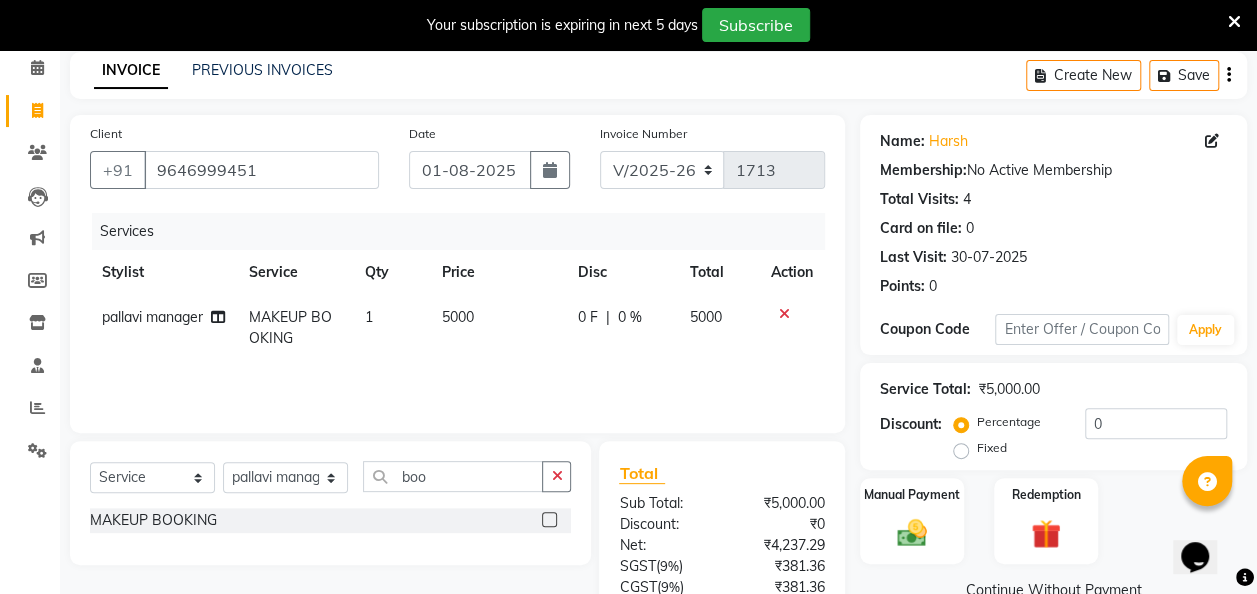 click on "5000" 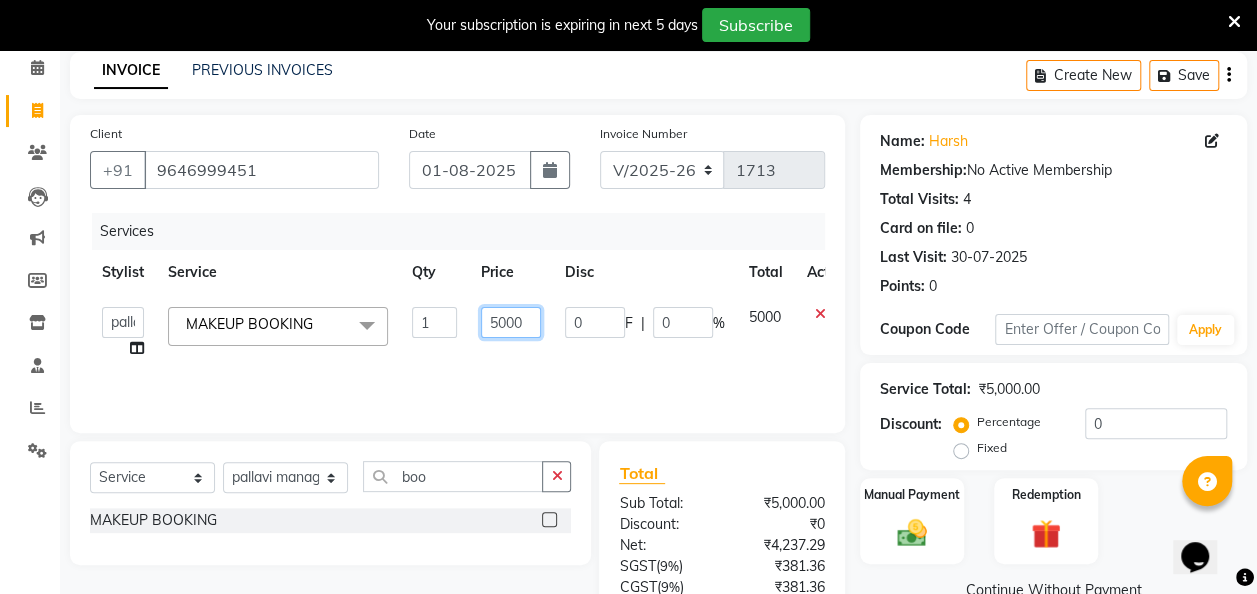click on "5000" 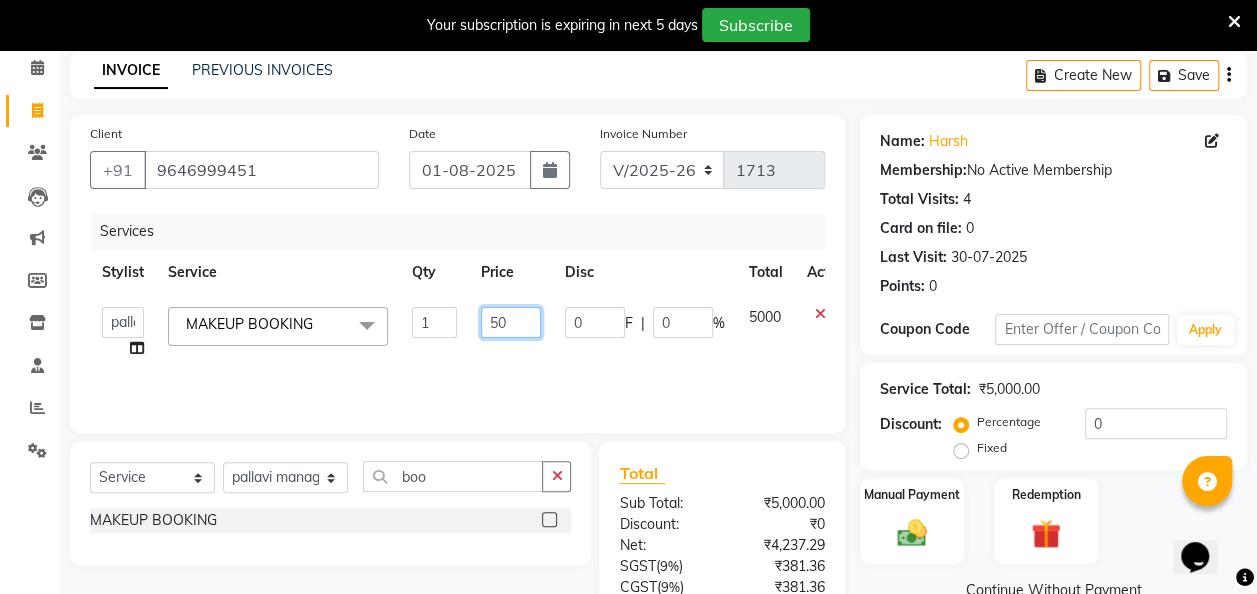 type on "5" 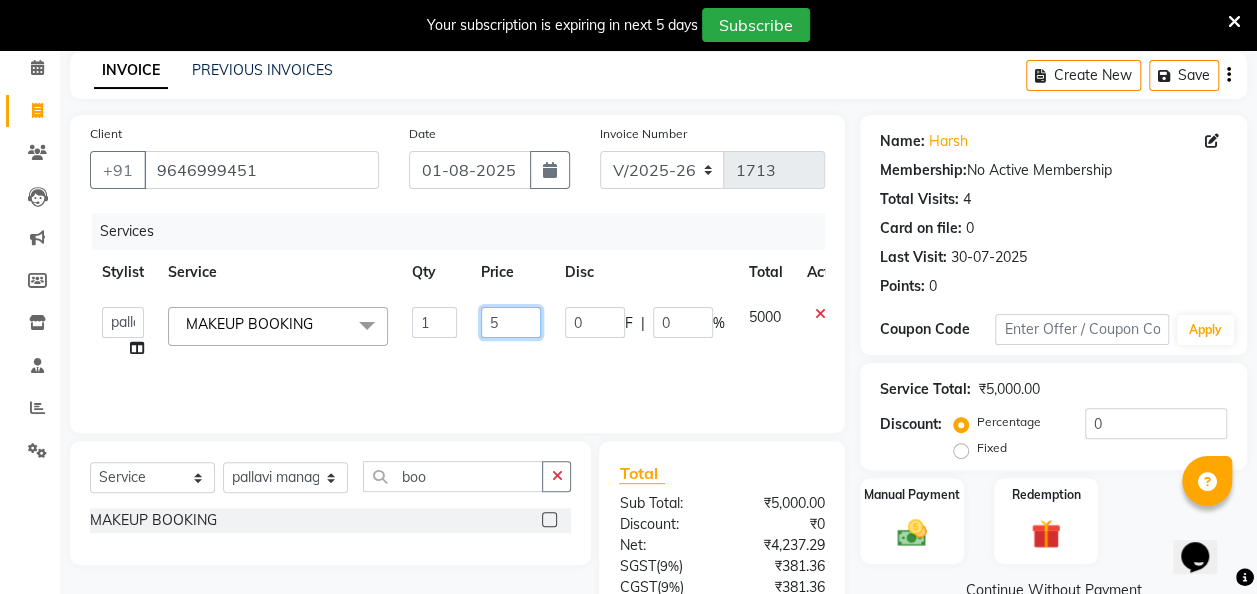type 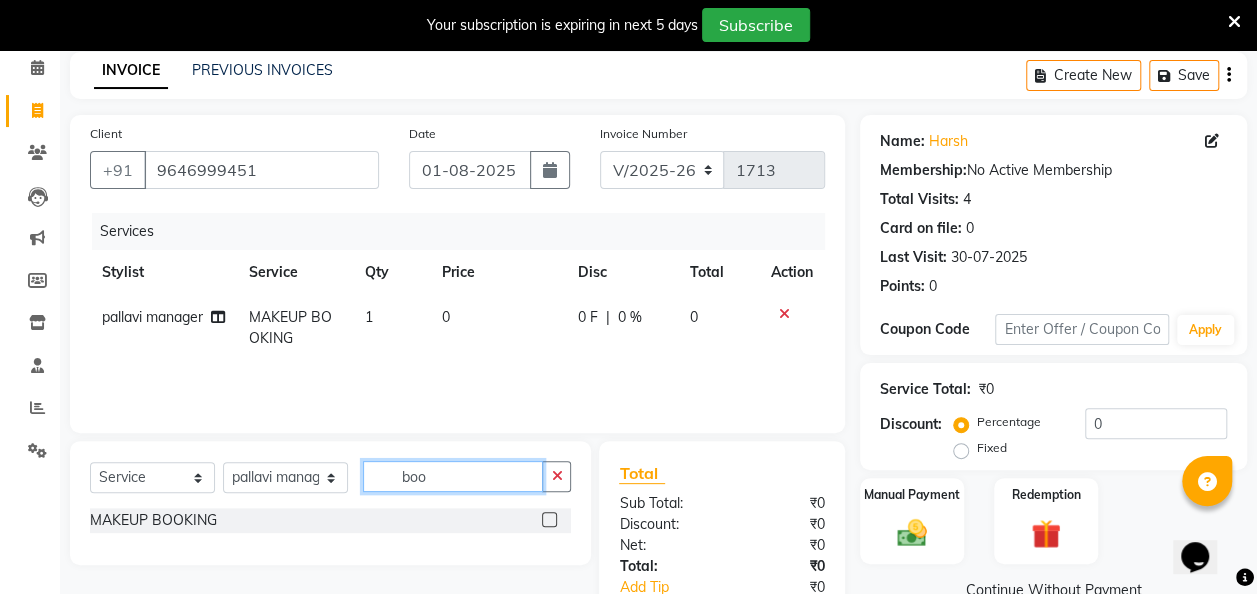 click on "boo" 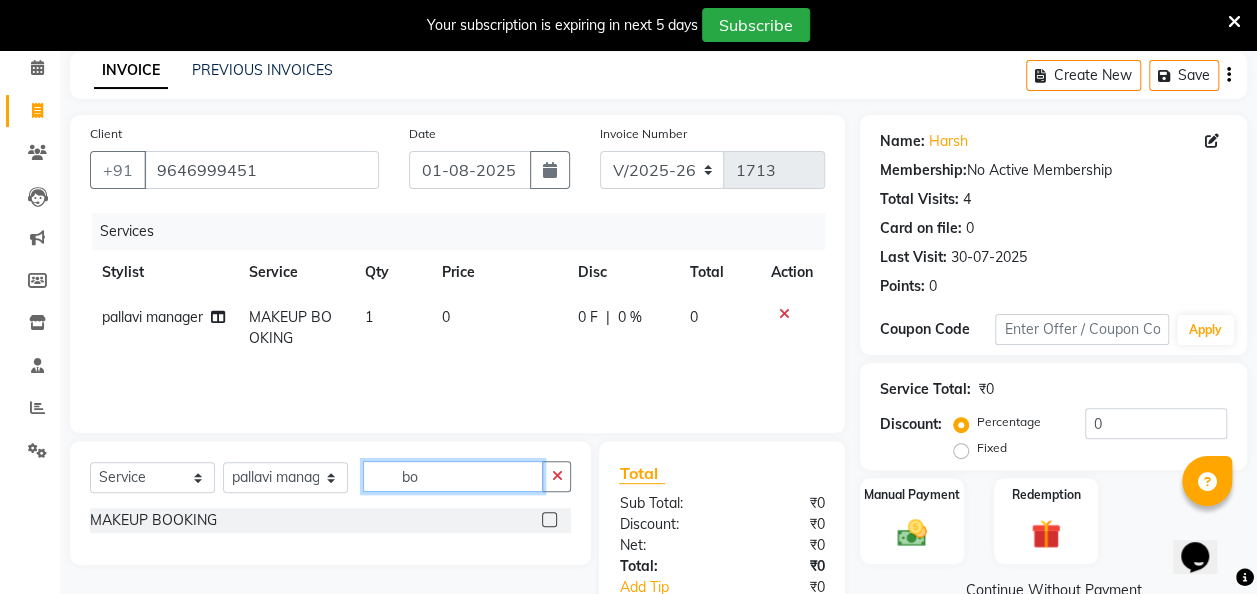 type on "b" 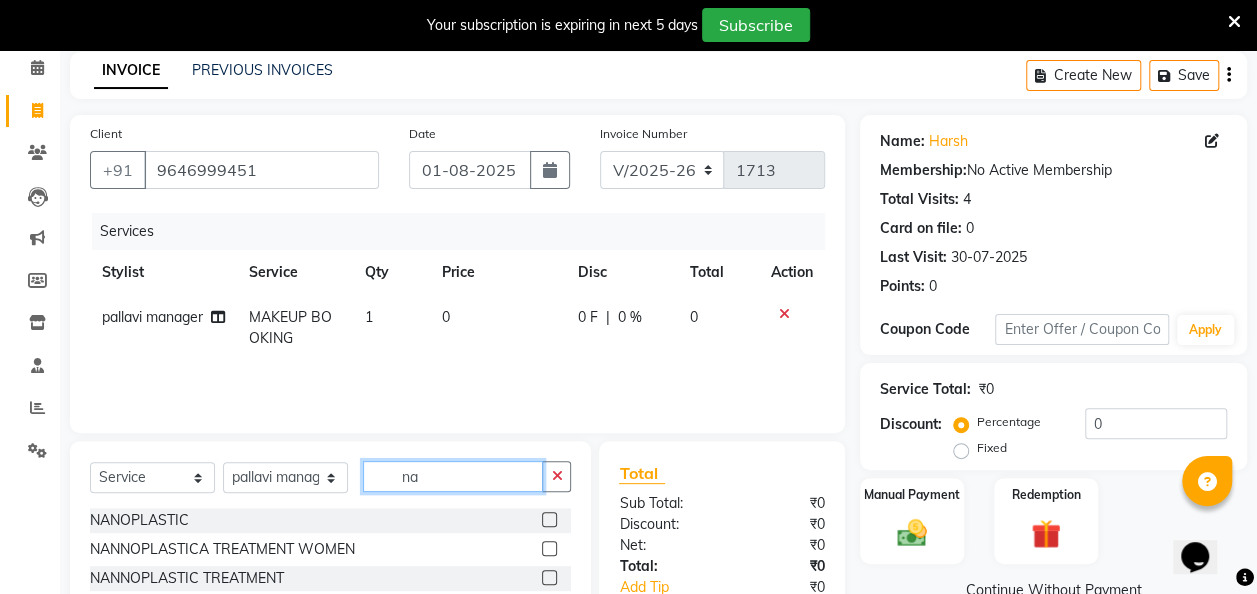 type on "na" 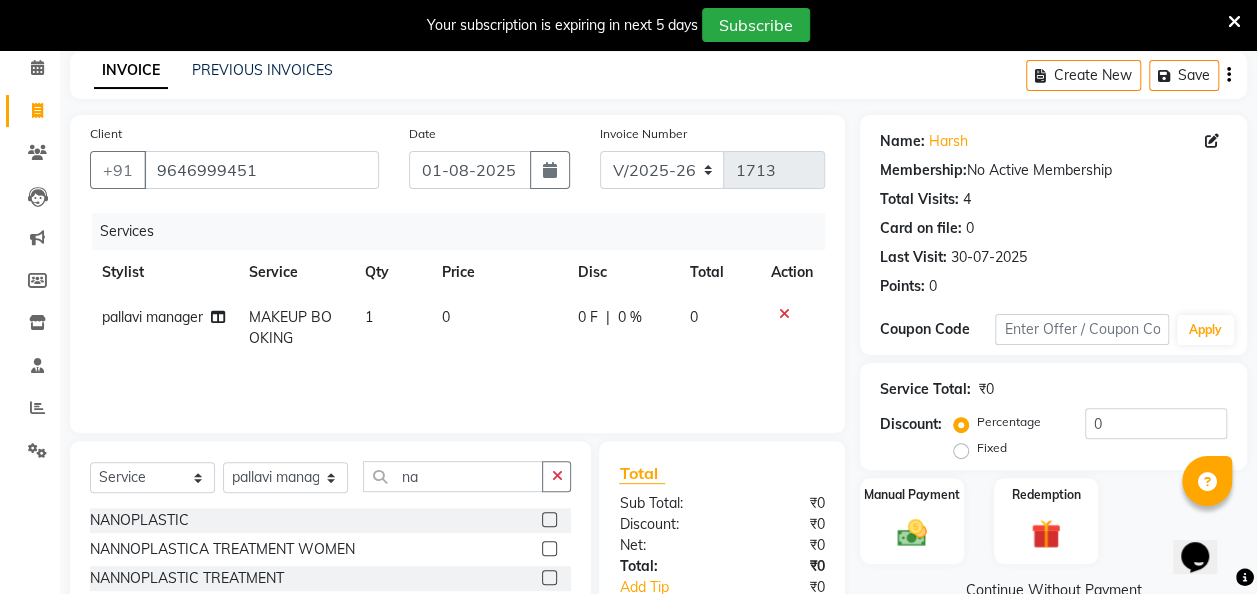 click 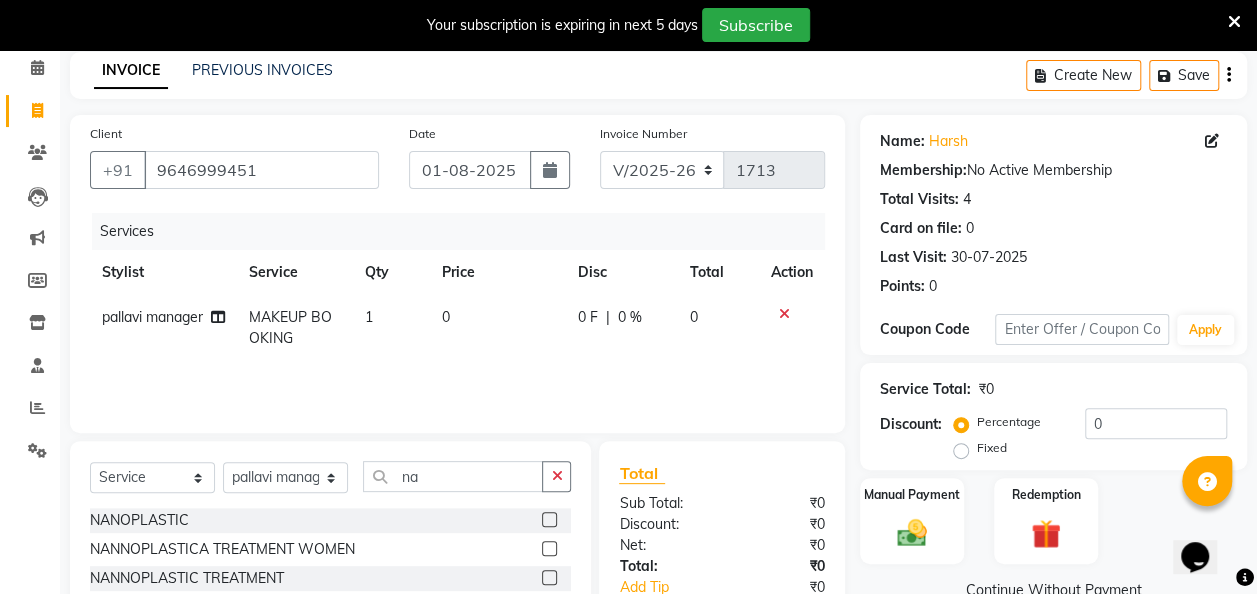 click at bounding box center [548, 520] 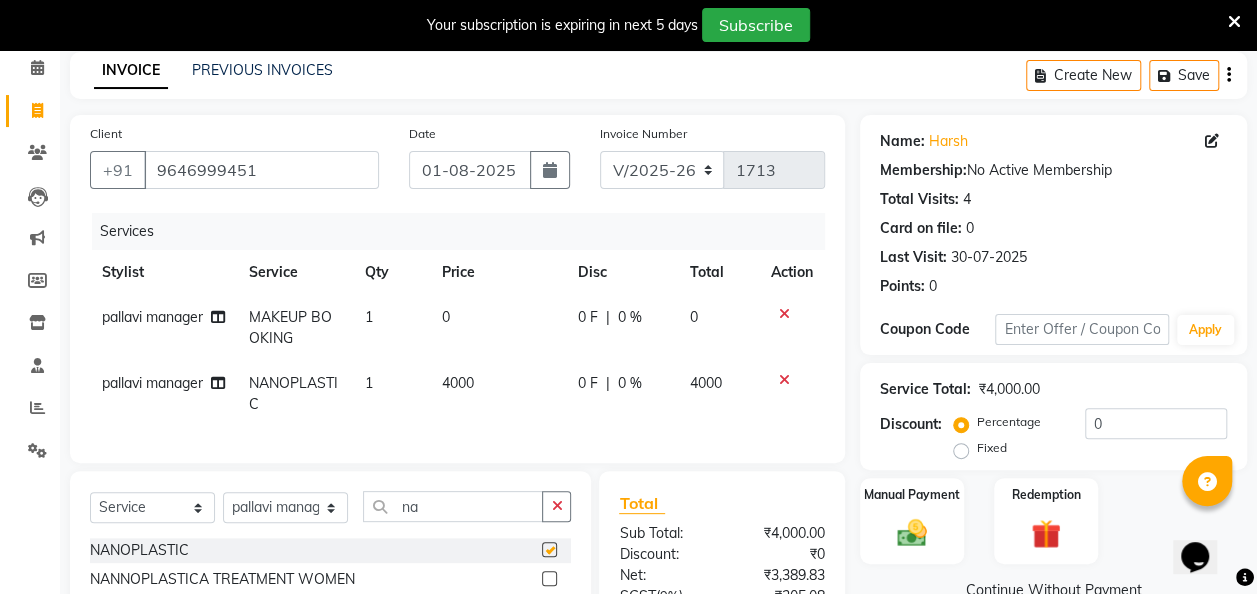 checkbox on "false" 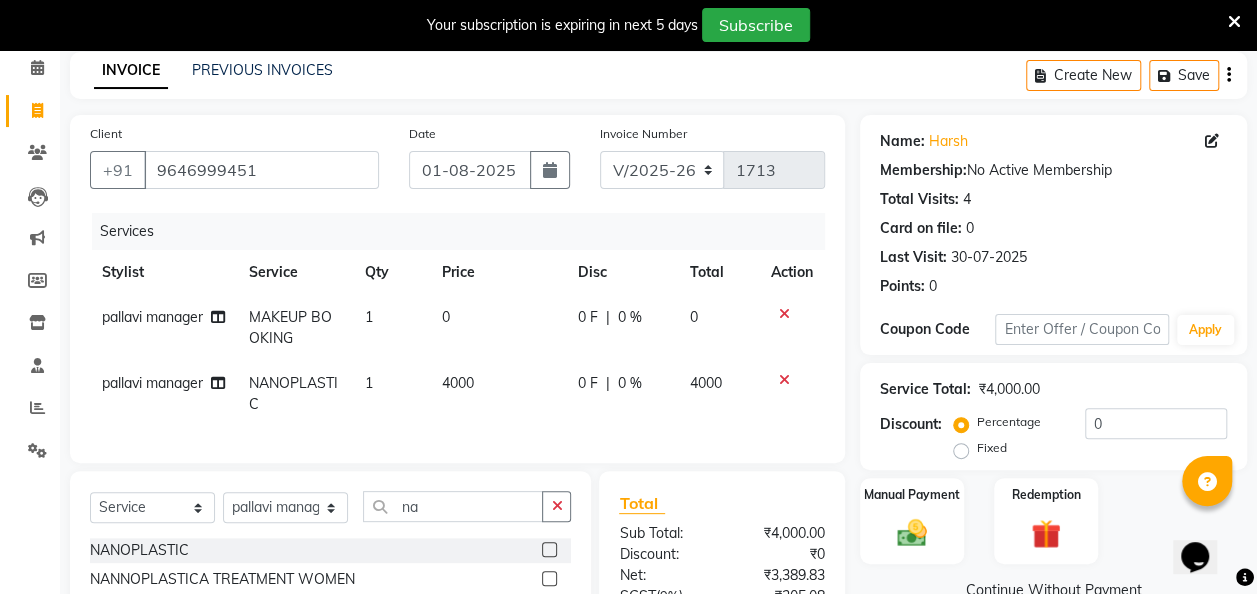 click 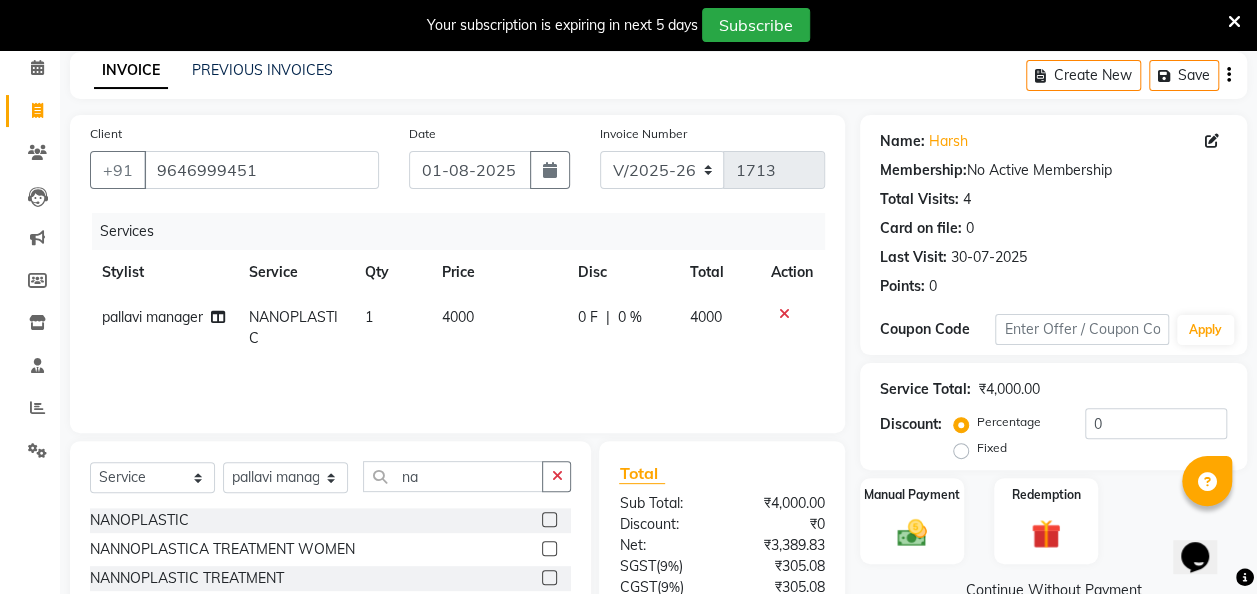 click on "4000" 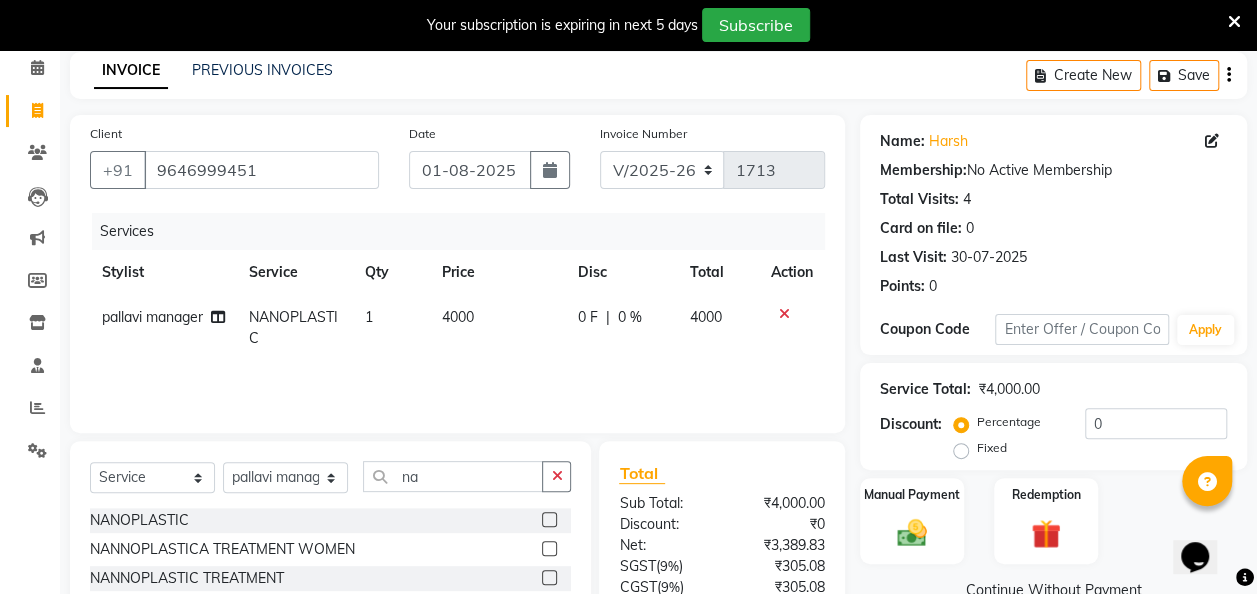 select on "63155" 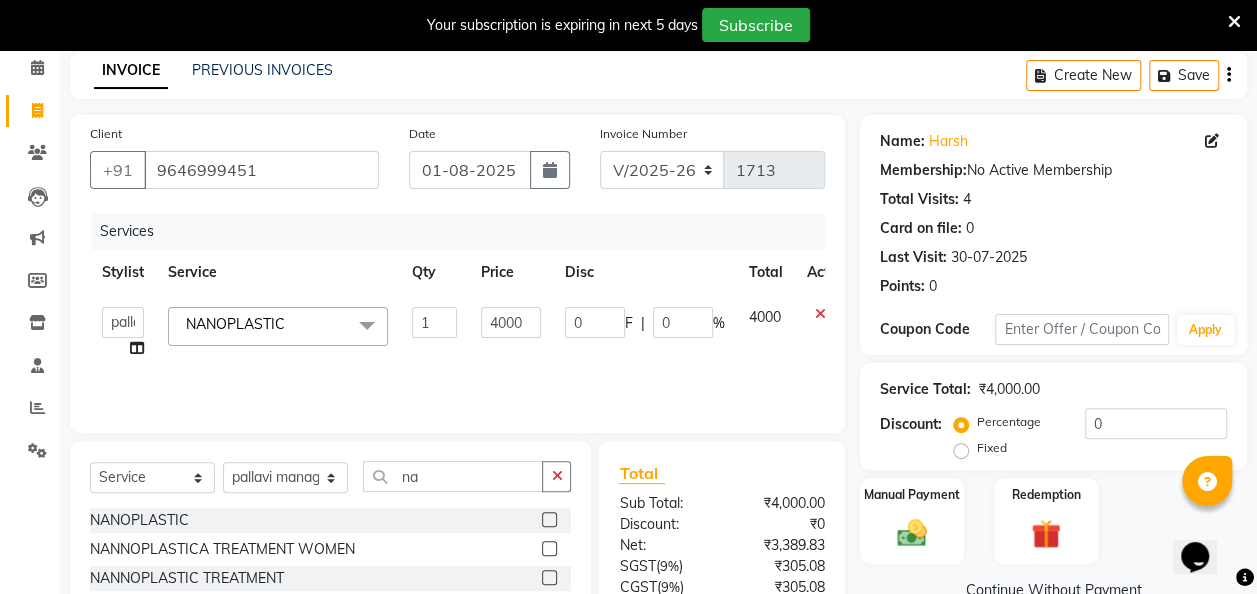 click on "4000" 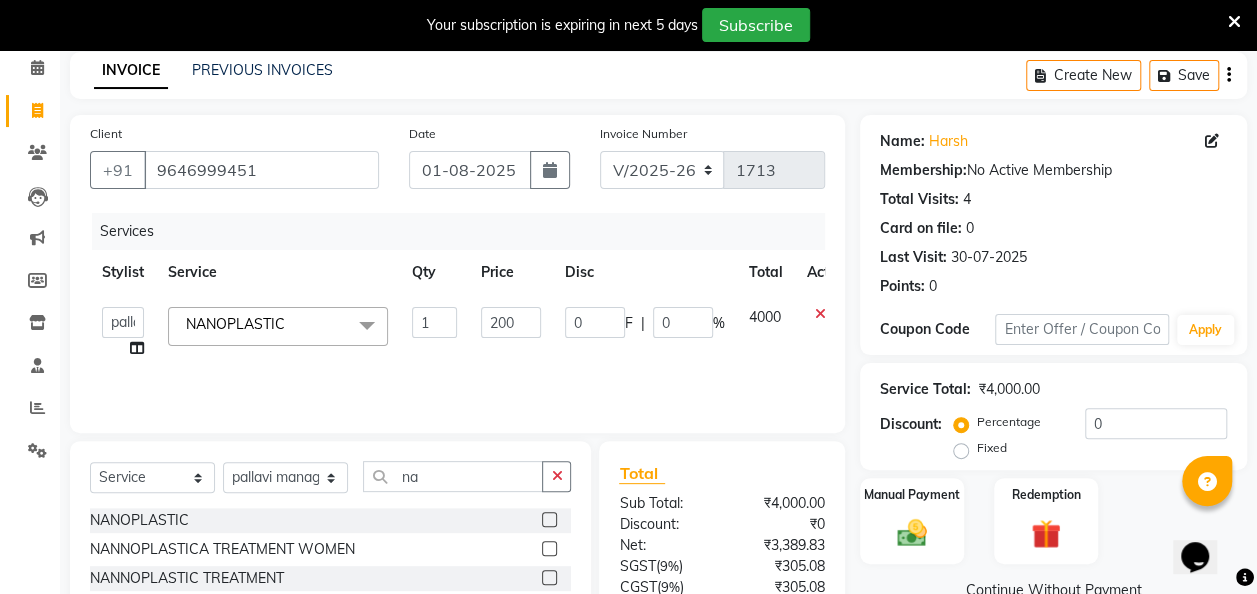 type on "2000" 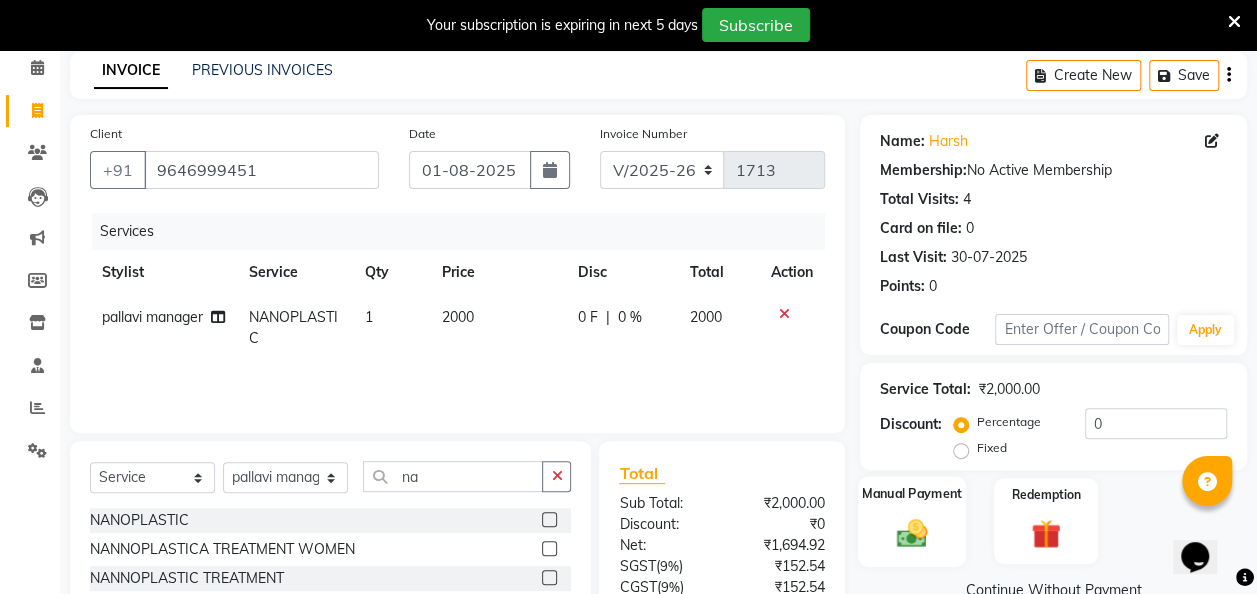 click 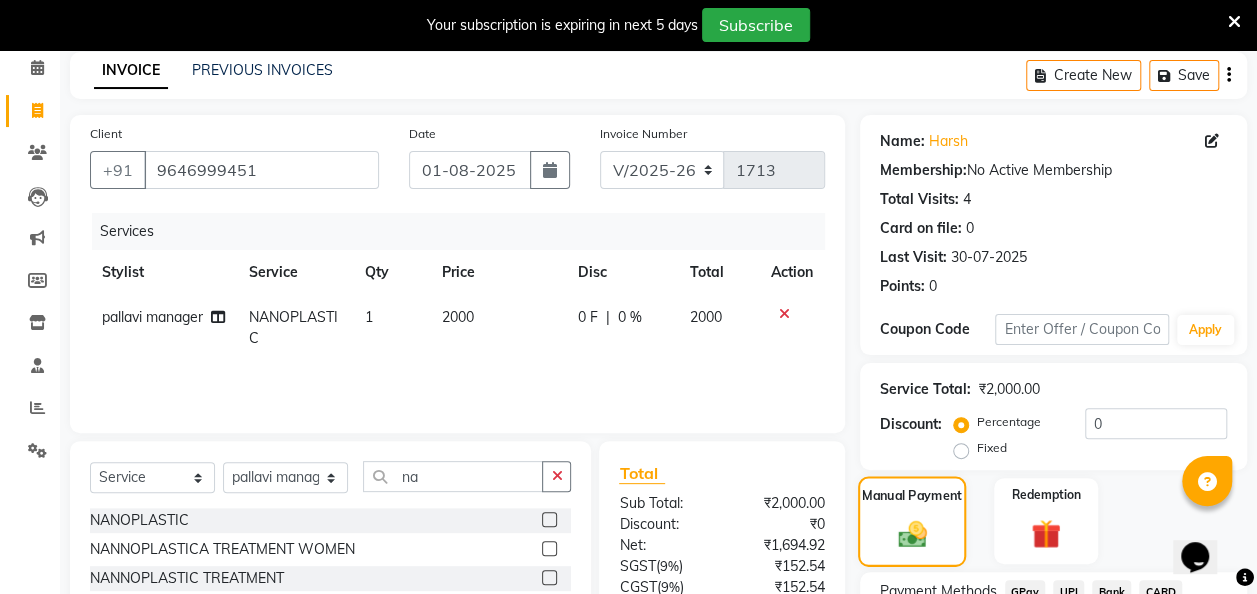 scroll, scrollTop: 255, scrollLeft: 0, axis: vertical 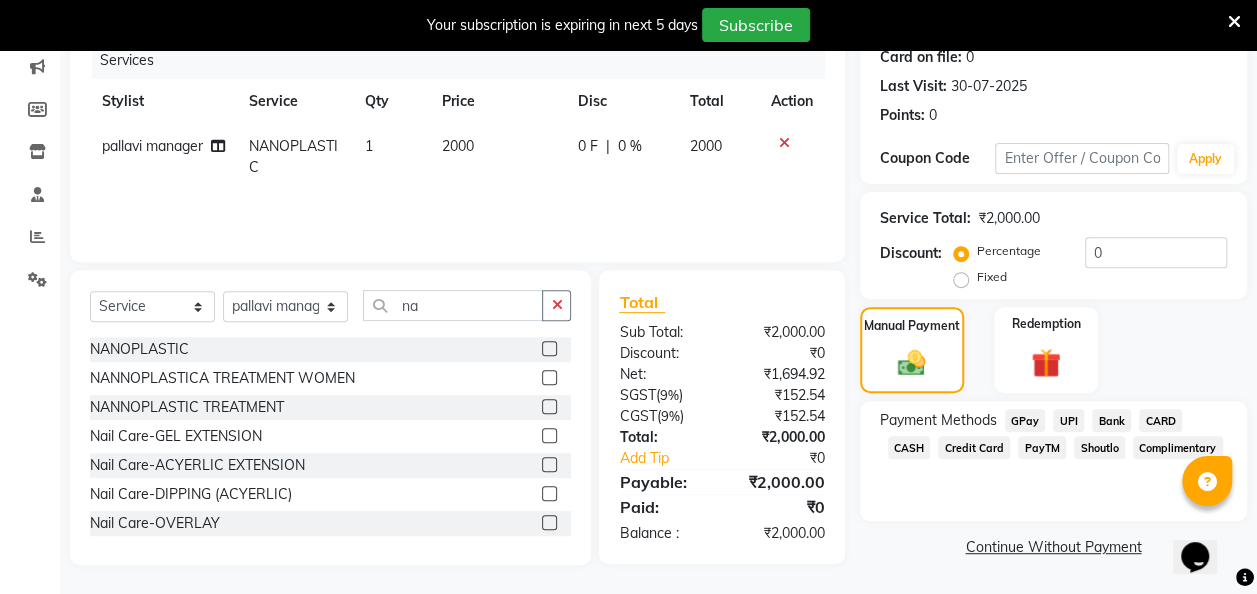 click on "GPay" 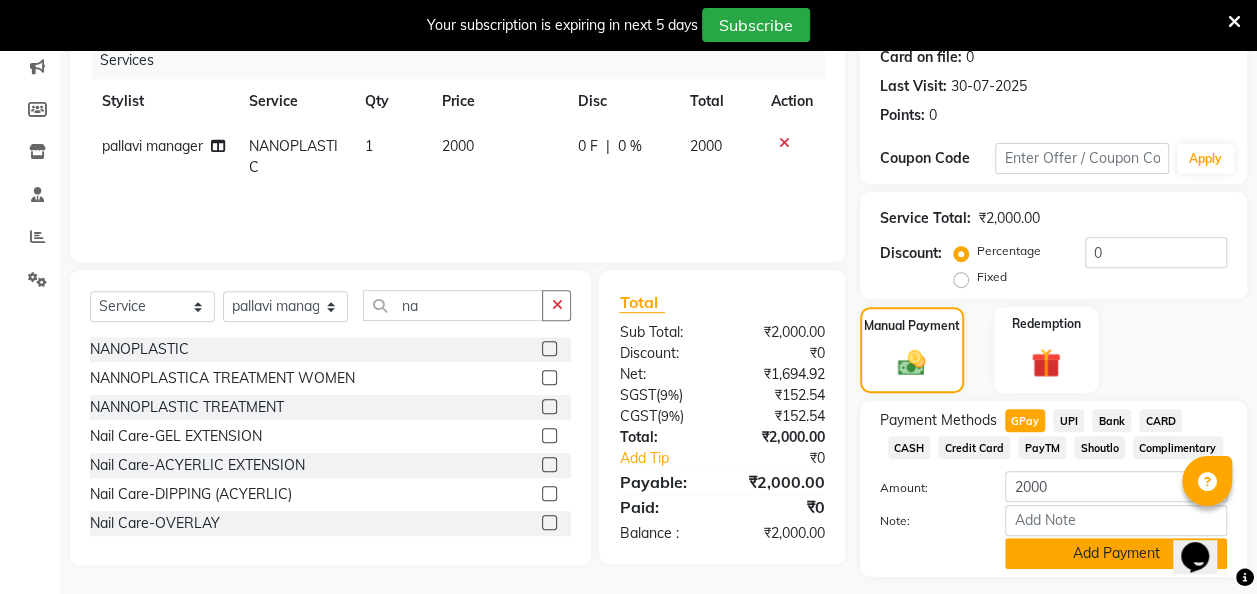 click on "Add Payment" 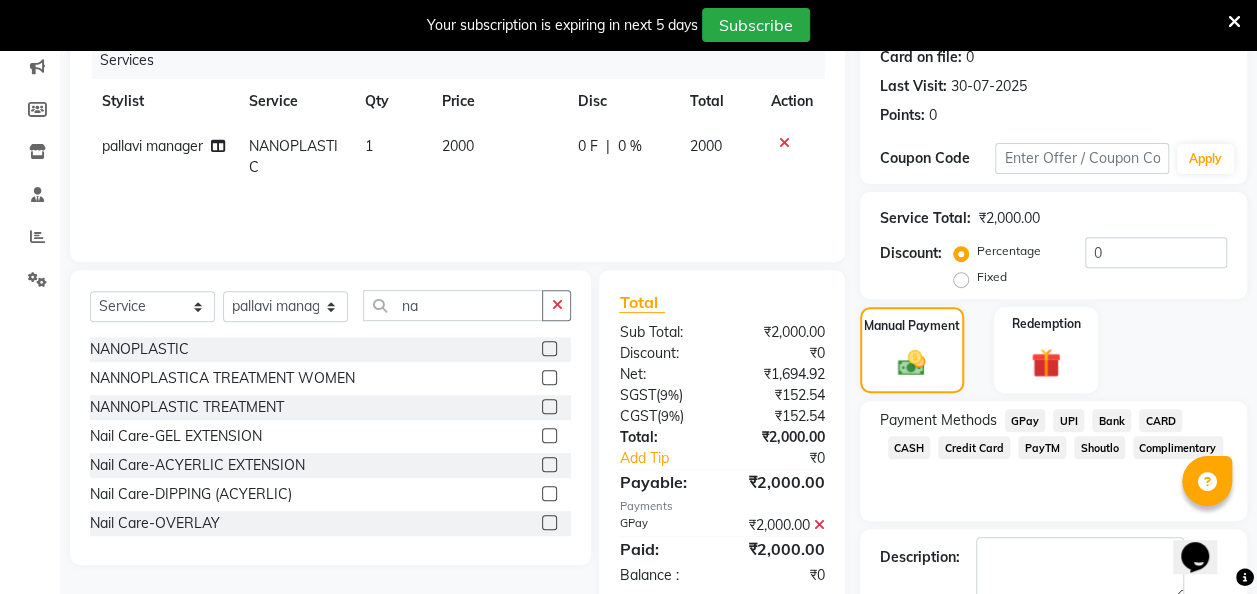 scroll, scrollTop: 364, scrollLeft: 0, axis: vertical 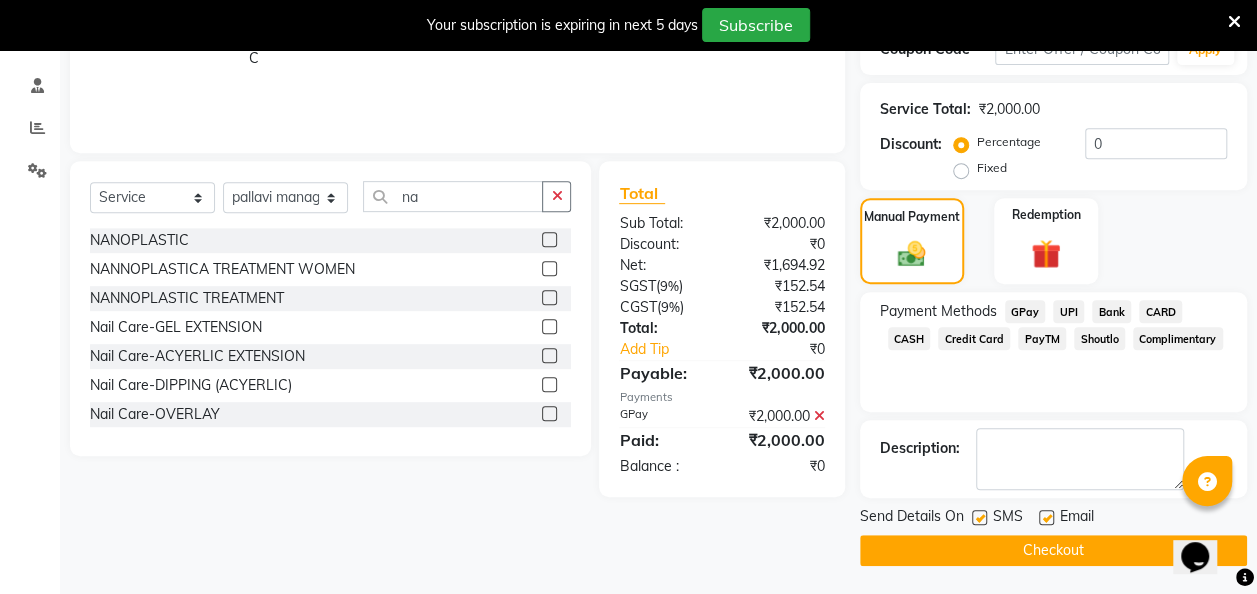 click 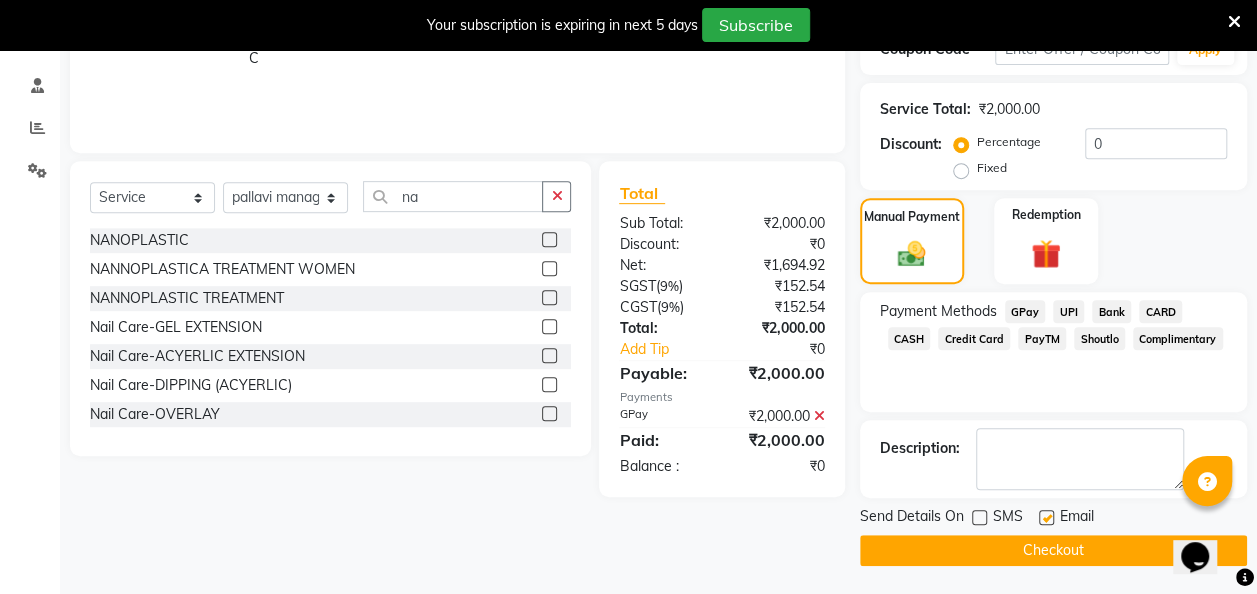 click on "Checkout" 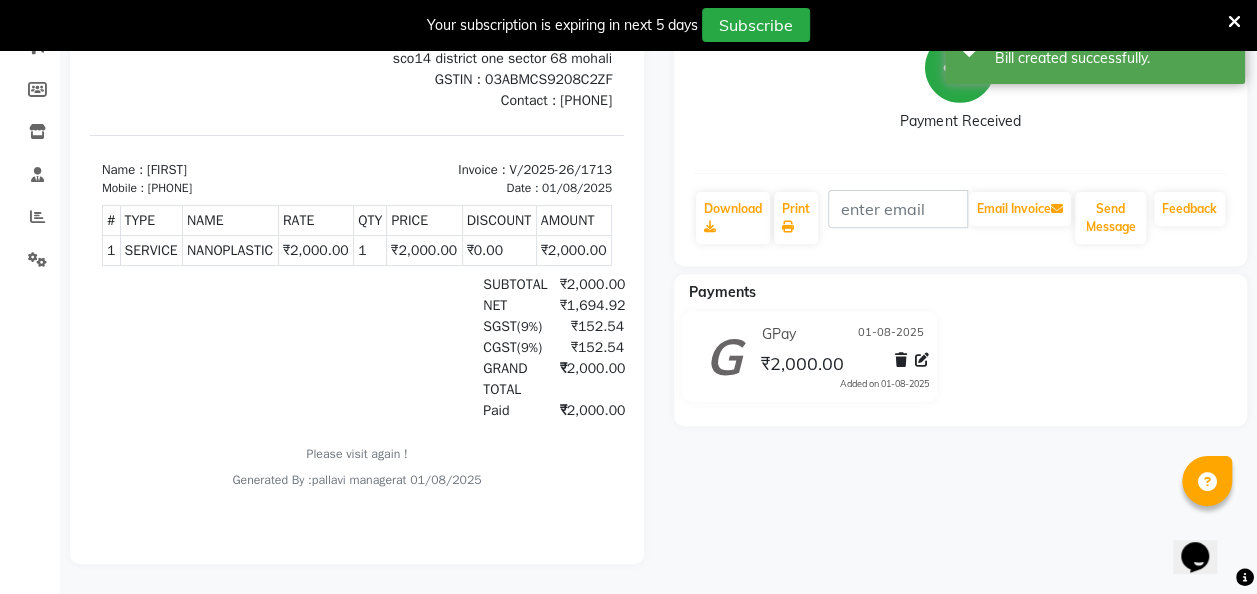 scroll, scrollTop: 0, scrollLeft: 0, axis: both 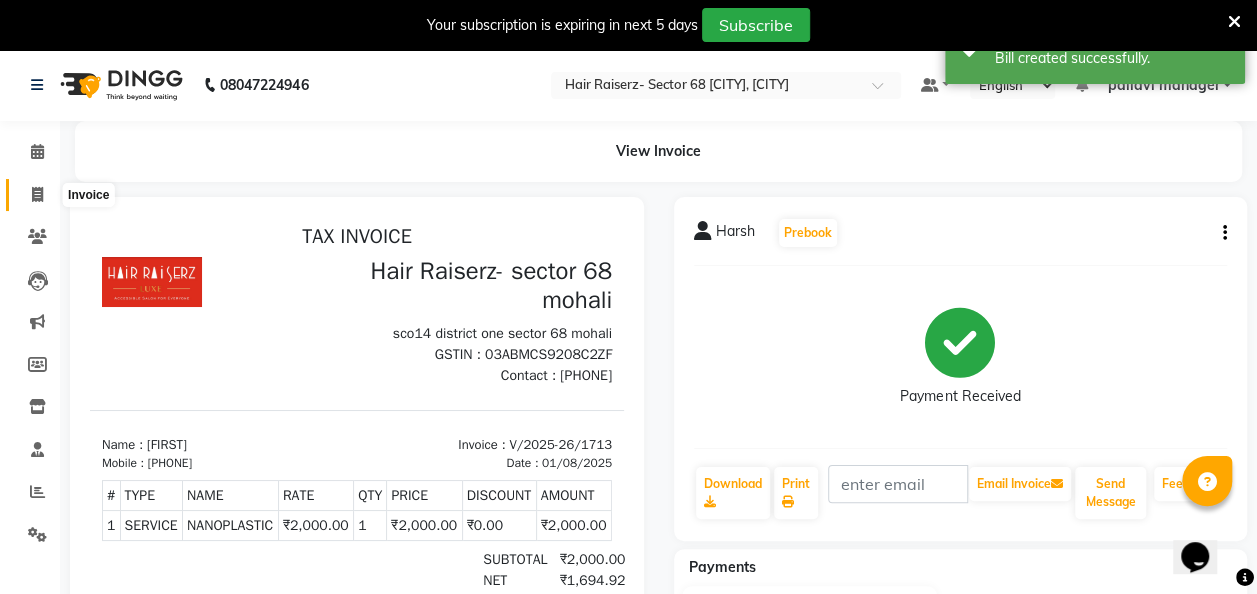 click 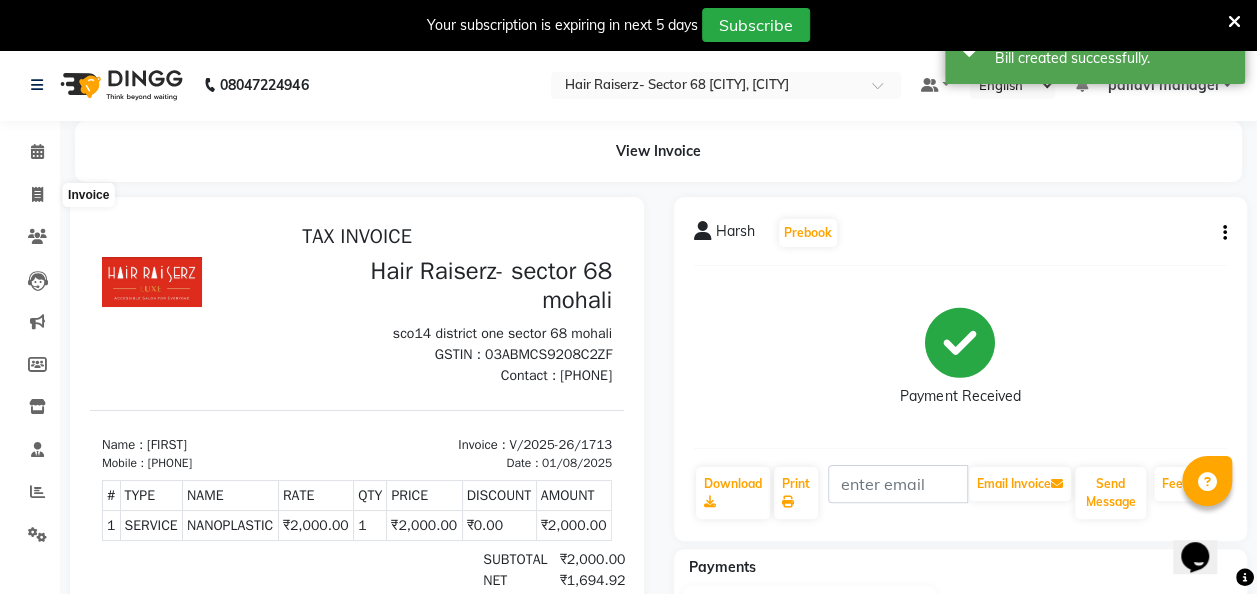 select on "service" 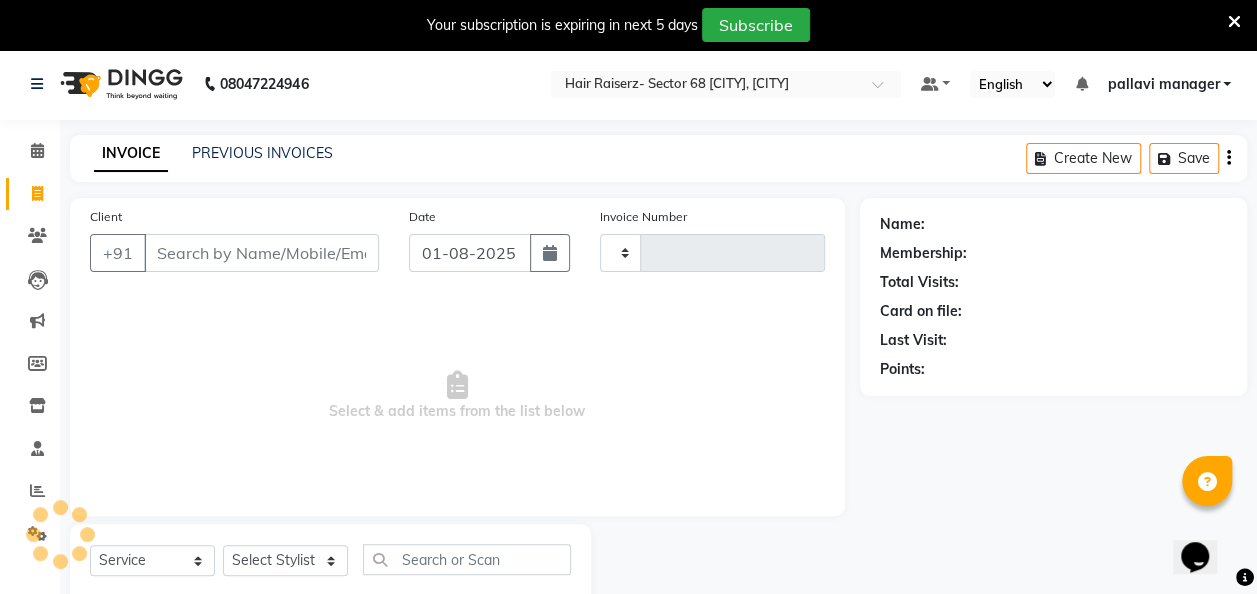 type on "1714" 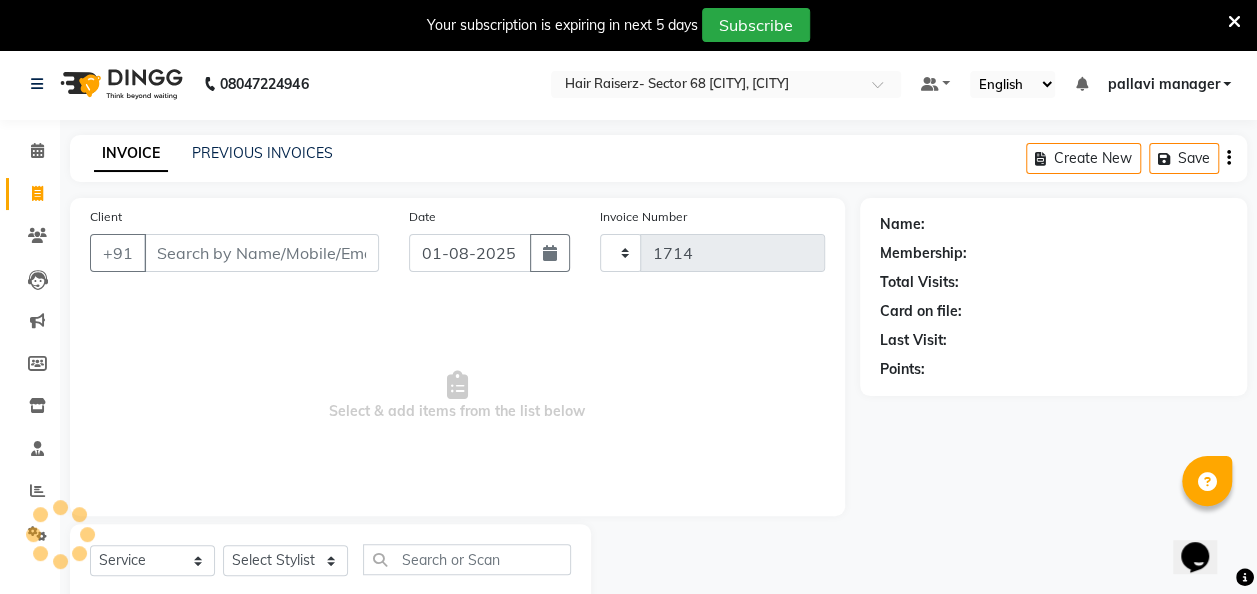 select on "6691" 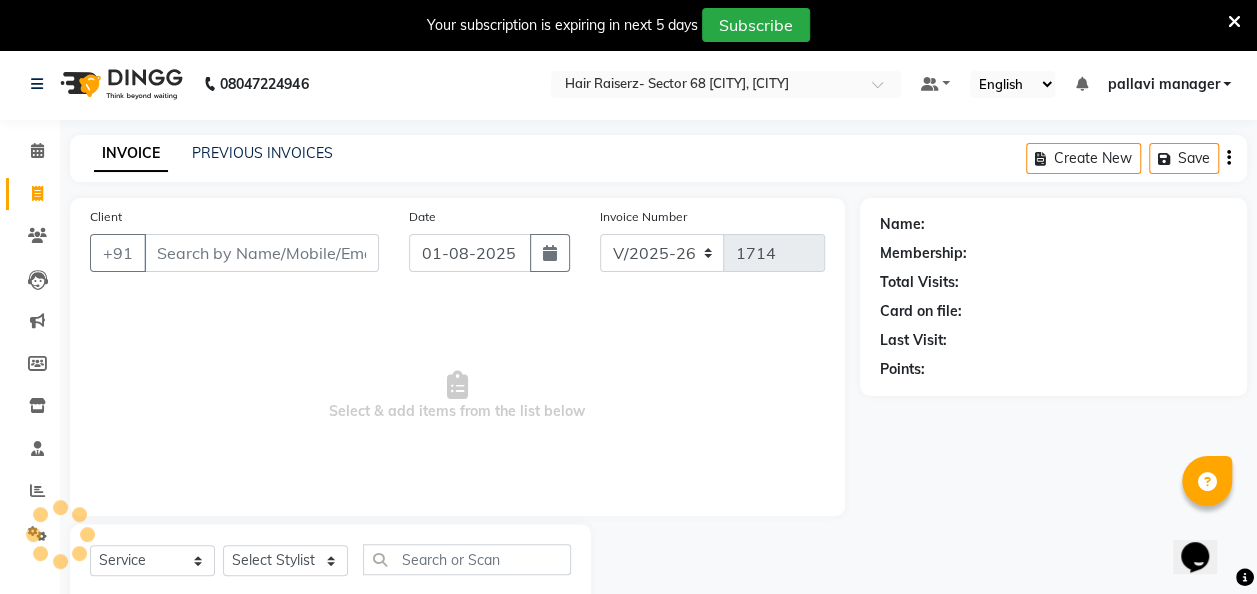 scroll, scrollTop: 55, scrollLeft: 0, axis: vertical 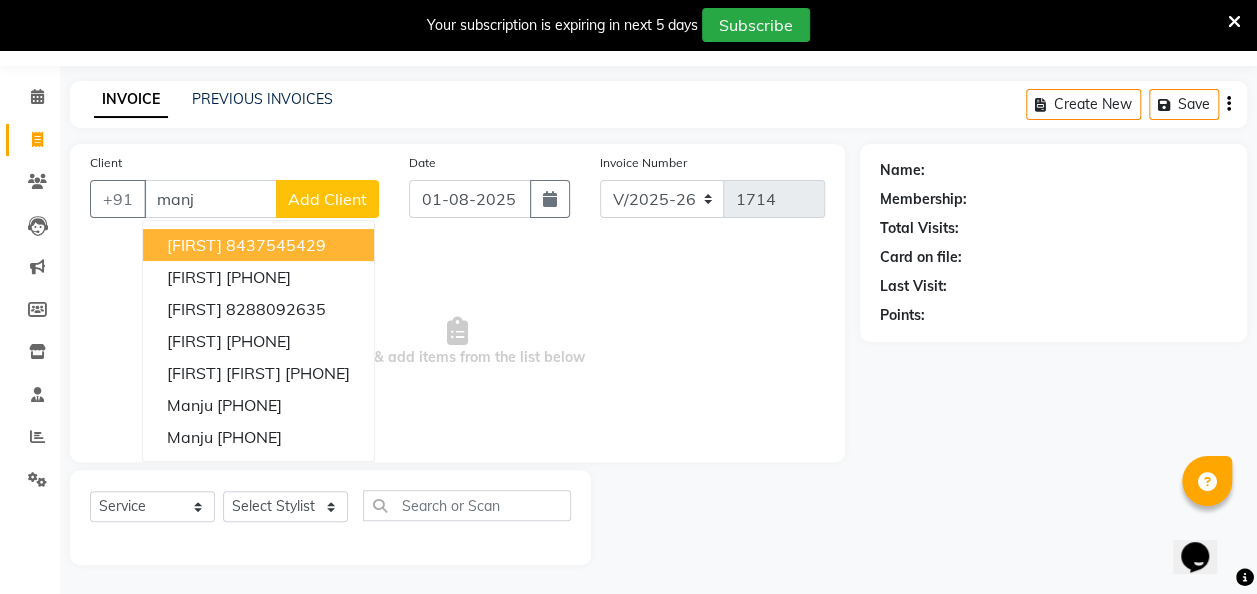 click on "8437545429" at bounding box center [276, 245] 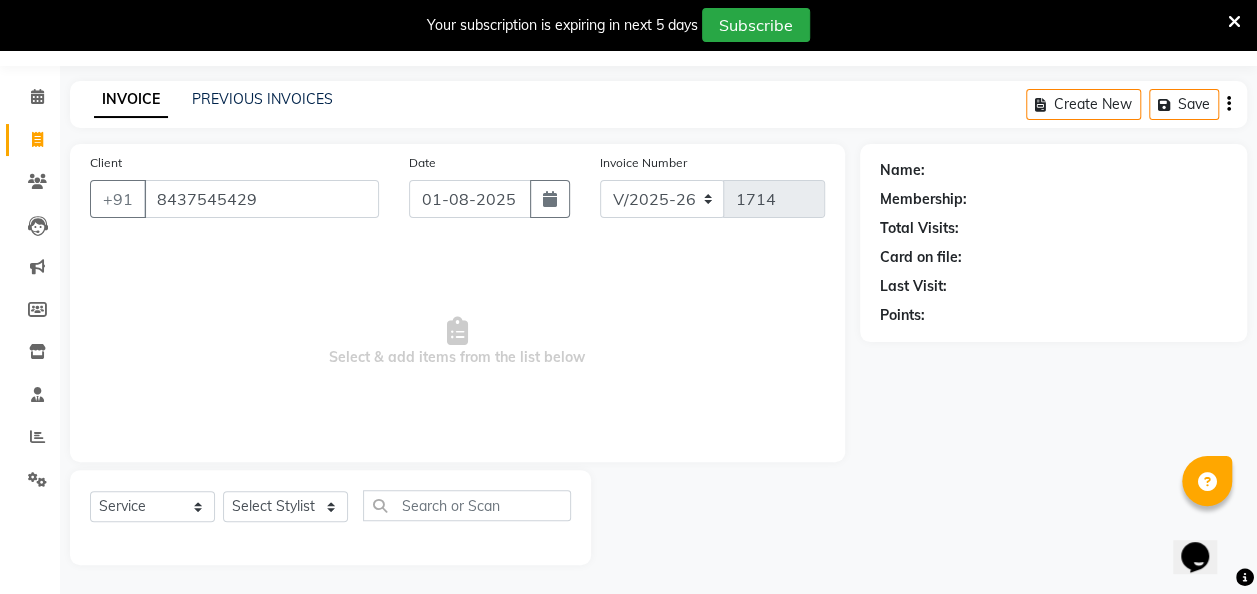 type on "8437545429" 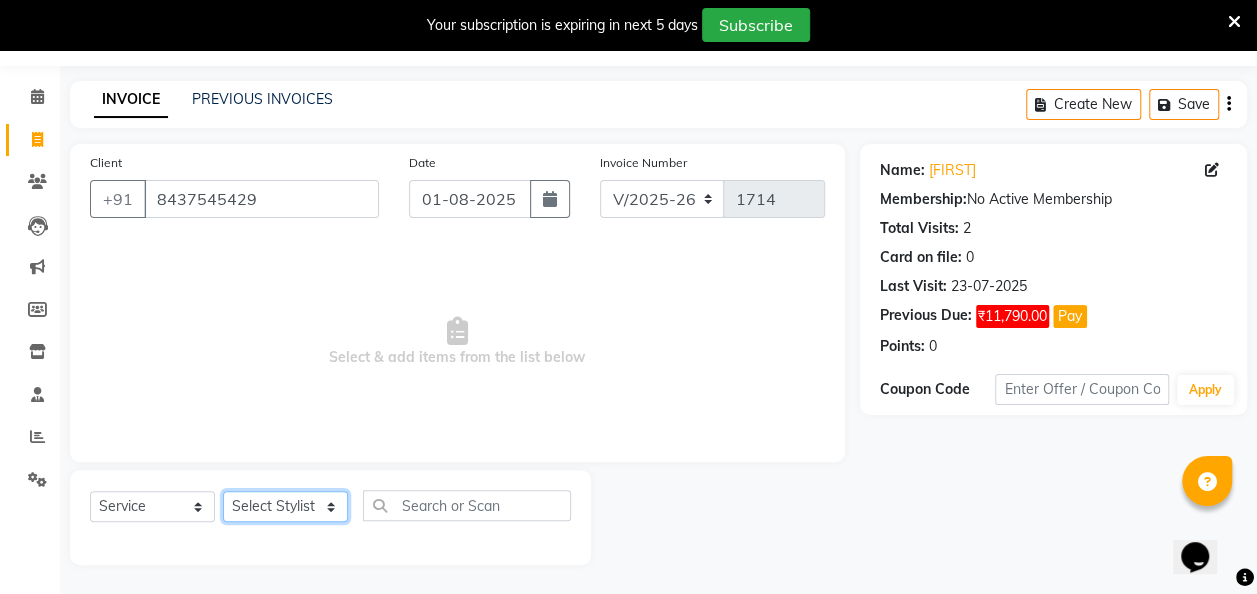 drag, startPoint x: 330, startPoint y: 511, endPoint x: 327, endPoint y: 488, distance: 23.194826 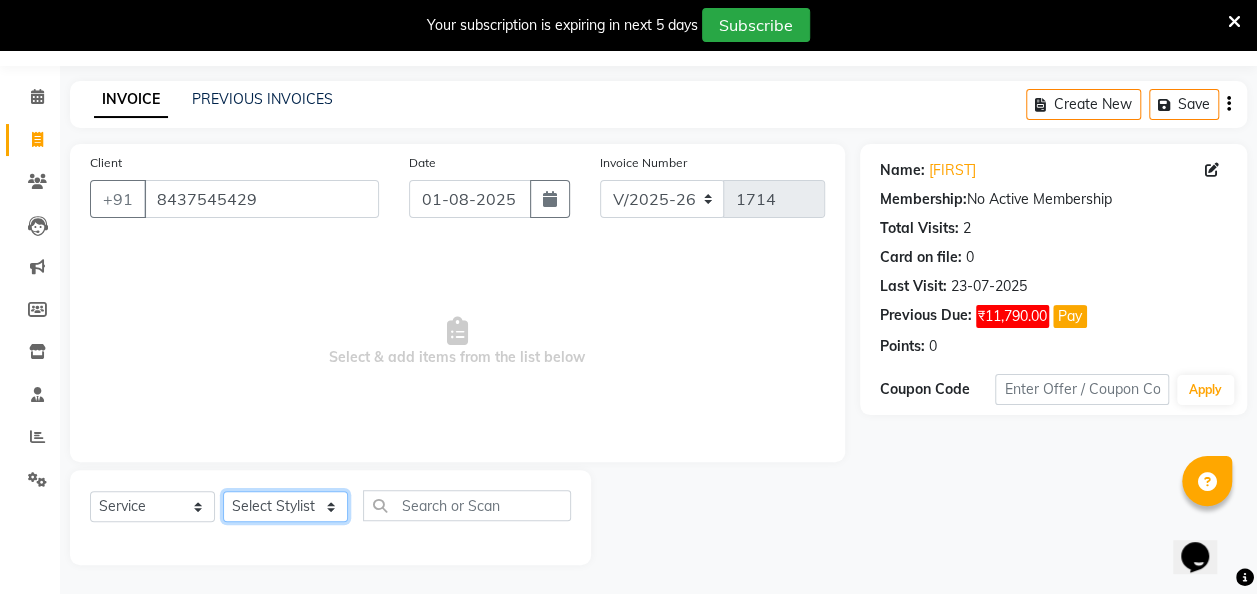 select on "52792" 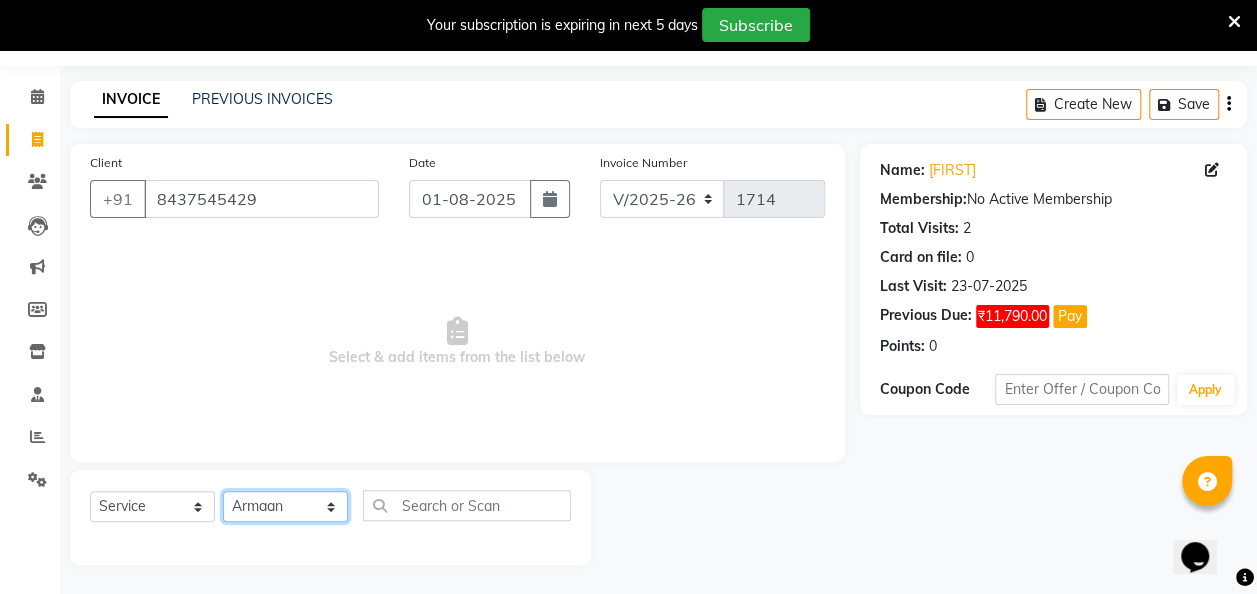 click on "Select Stylist [FIRST] [FIRST] [FIRST] [FIRST] [FIRST] [FIRST] [FIRST] [FIRST] [FIRST] [FIRST]" 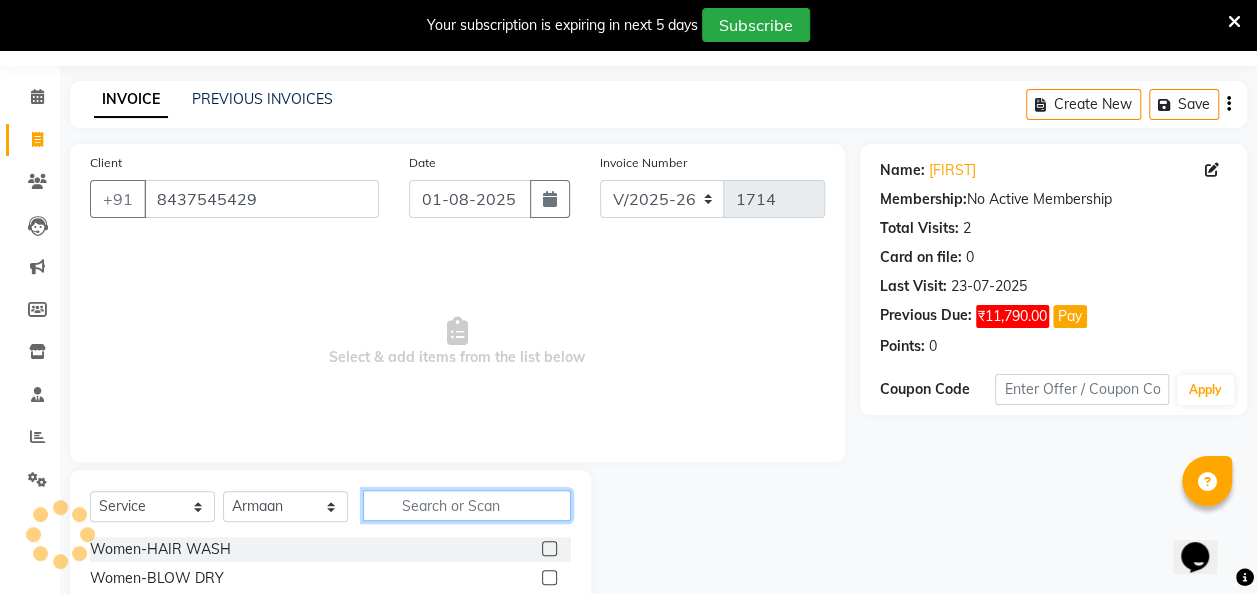 click 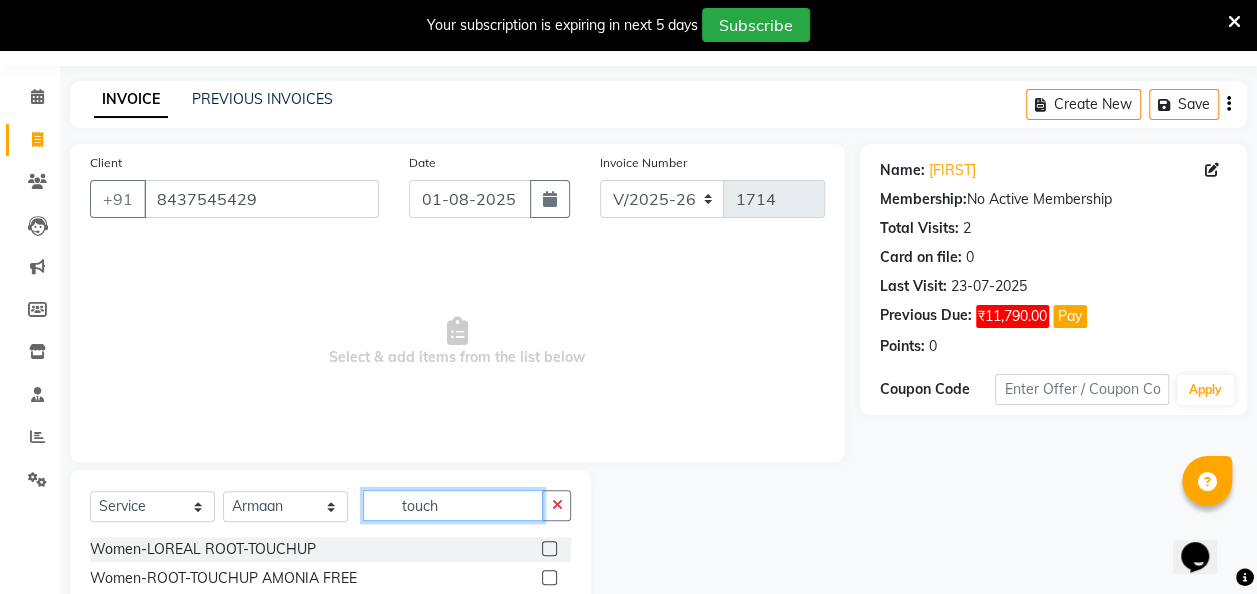 type on "touch" 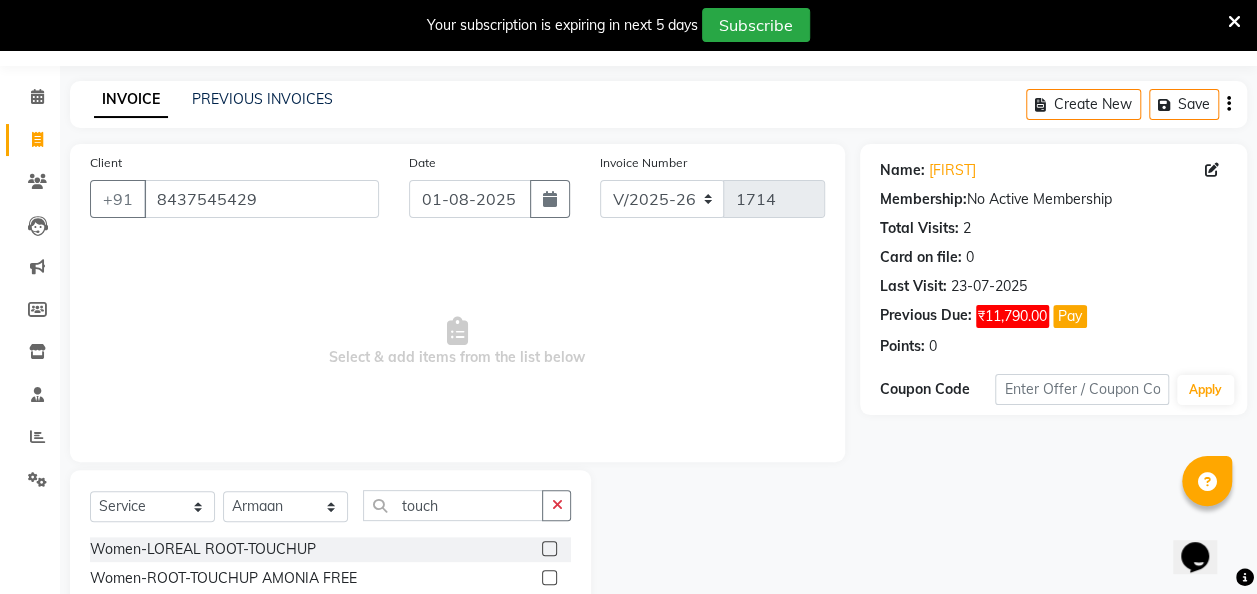 click 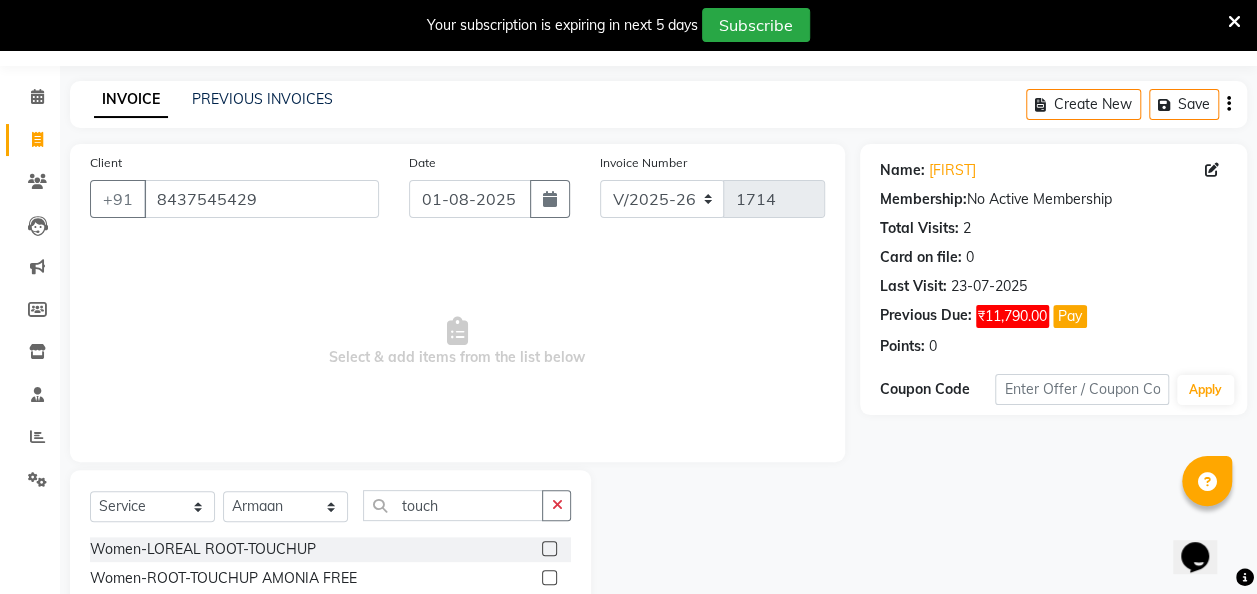 click at bounding box center [548, 549] 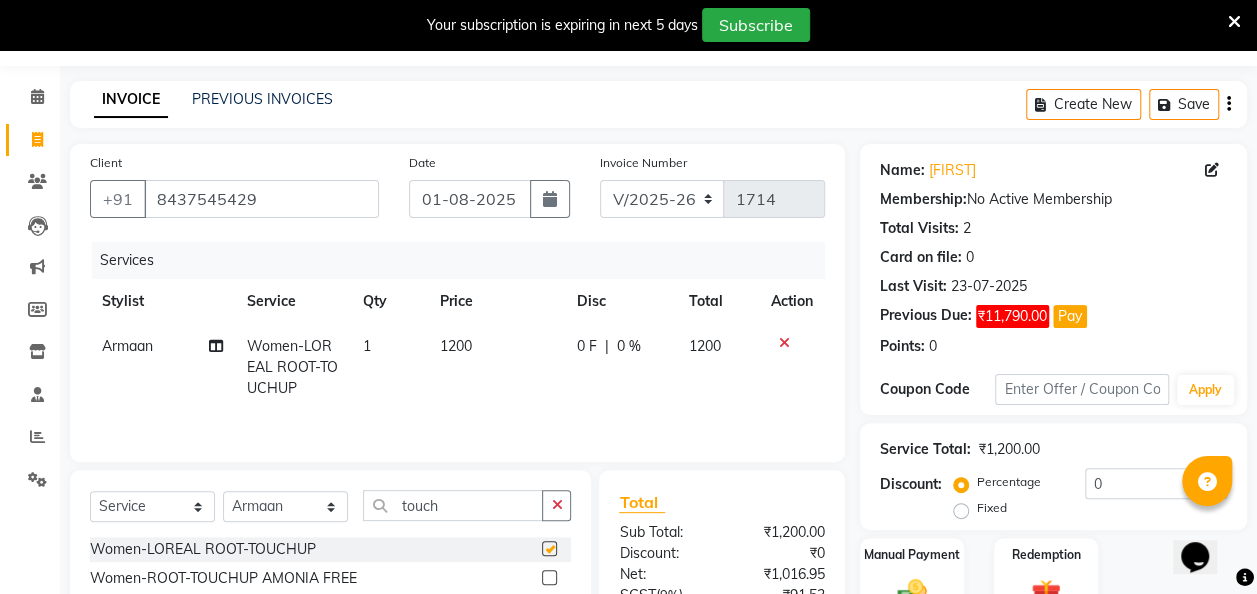 checkbox on "false" 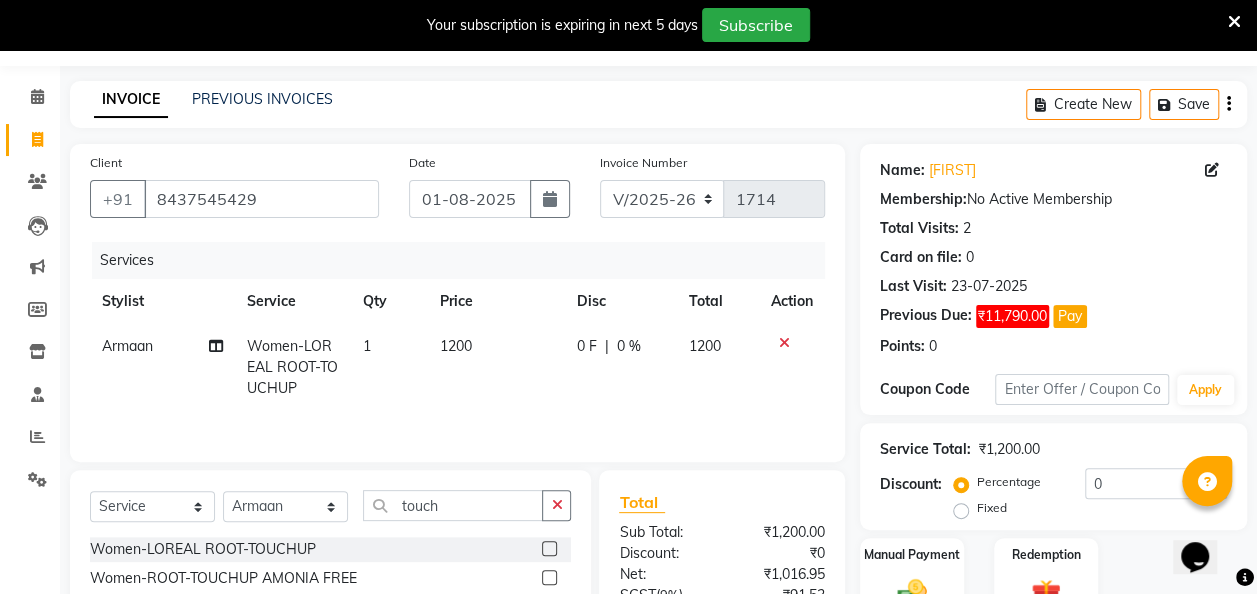 click on "1200" 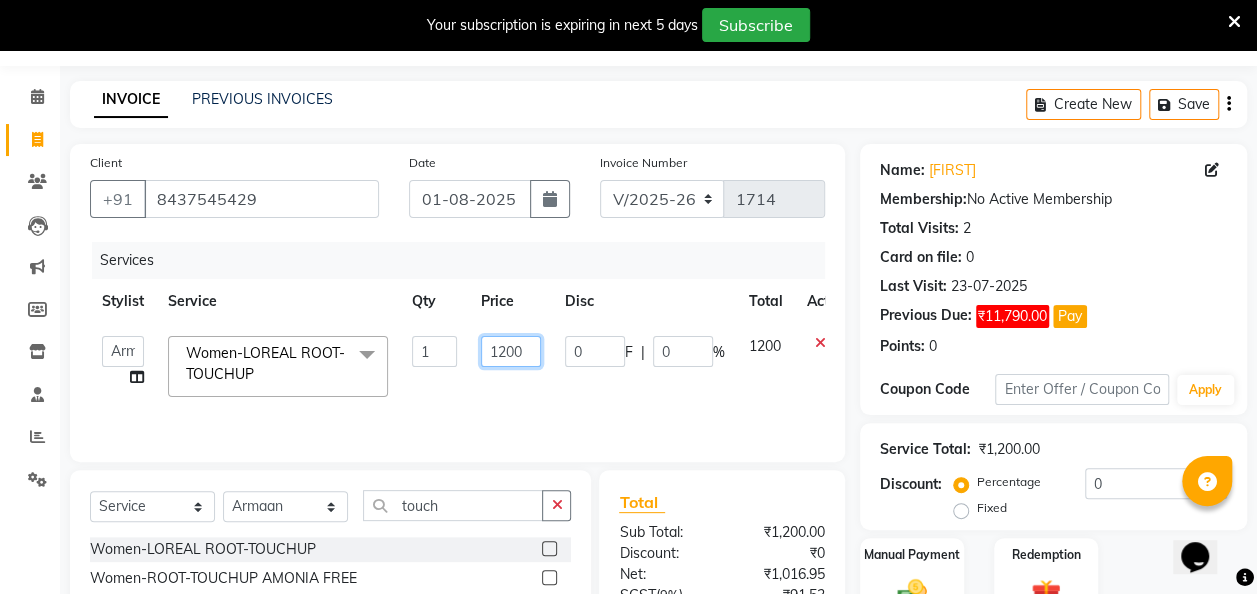 click on "1200" 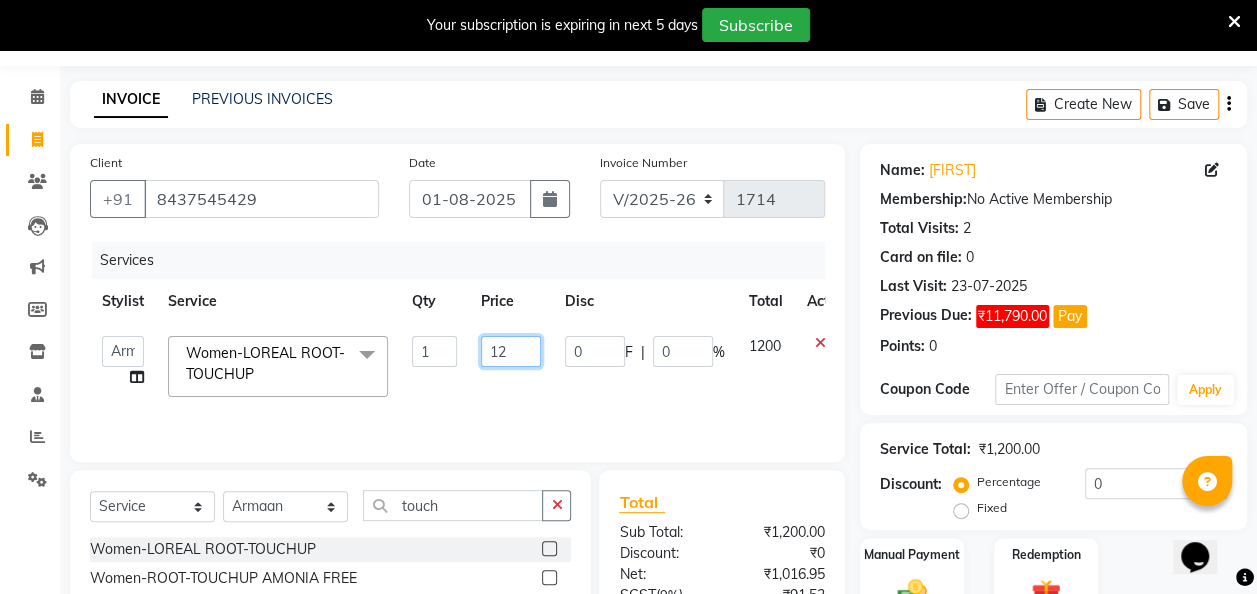 type on "1" 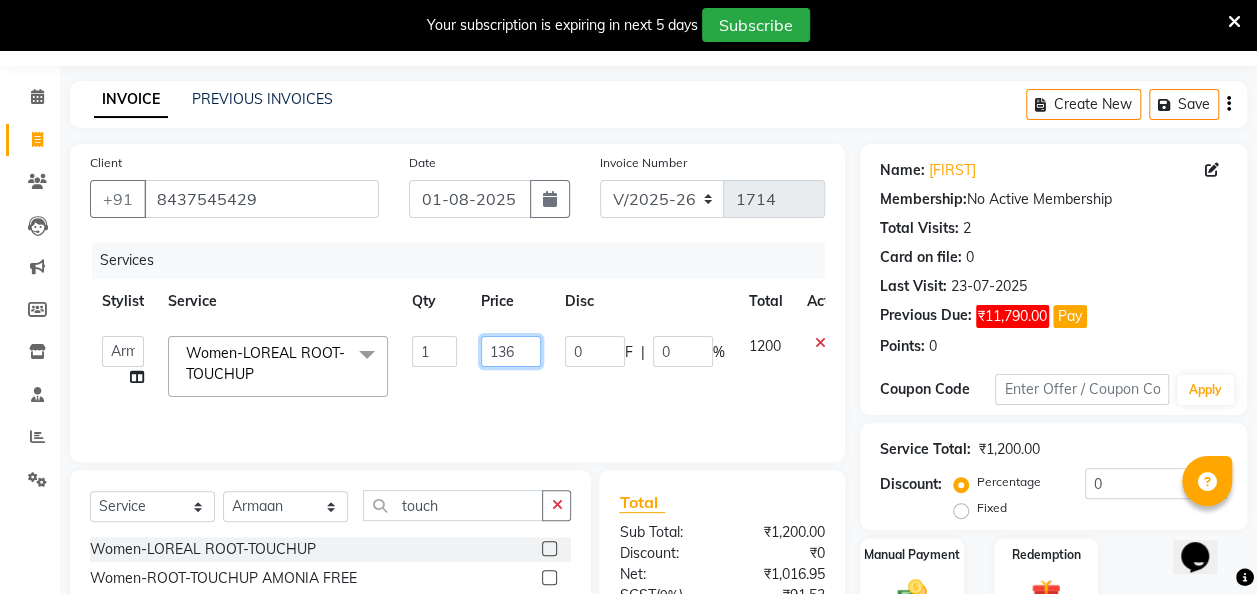 type on "1360" 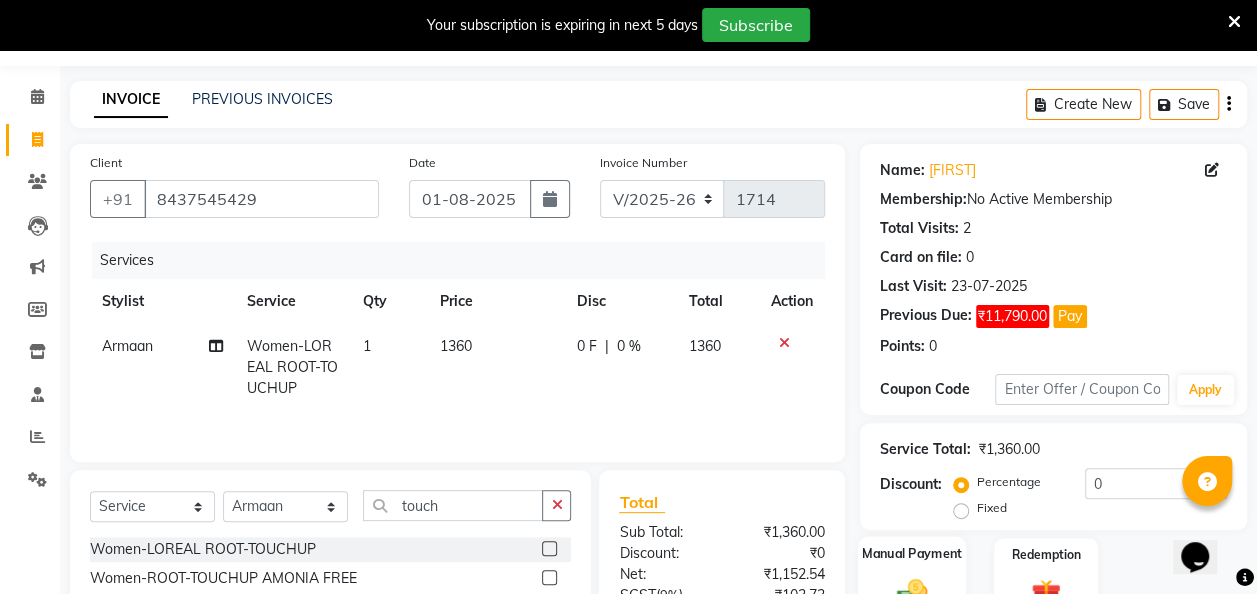 click on "Manual Payment" 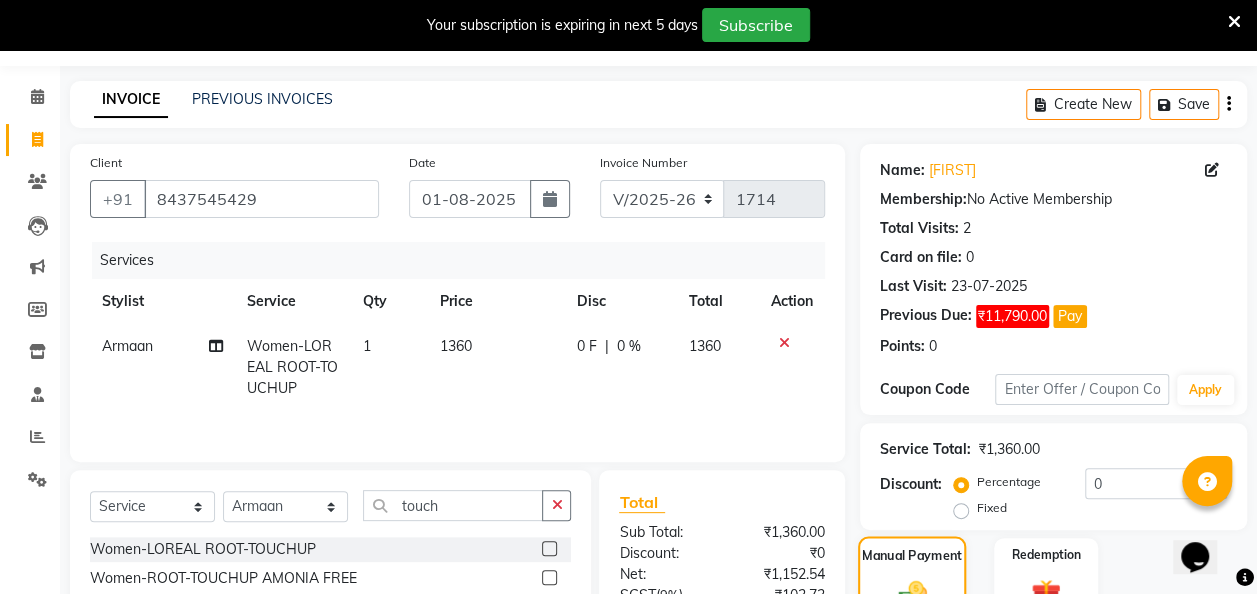 scroll, scrollTop: 284, scrollLeft: 0, axis: vertical 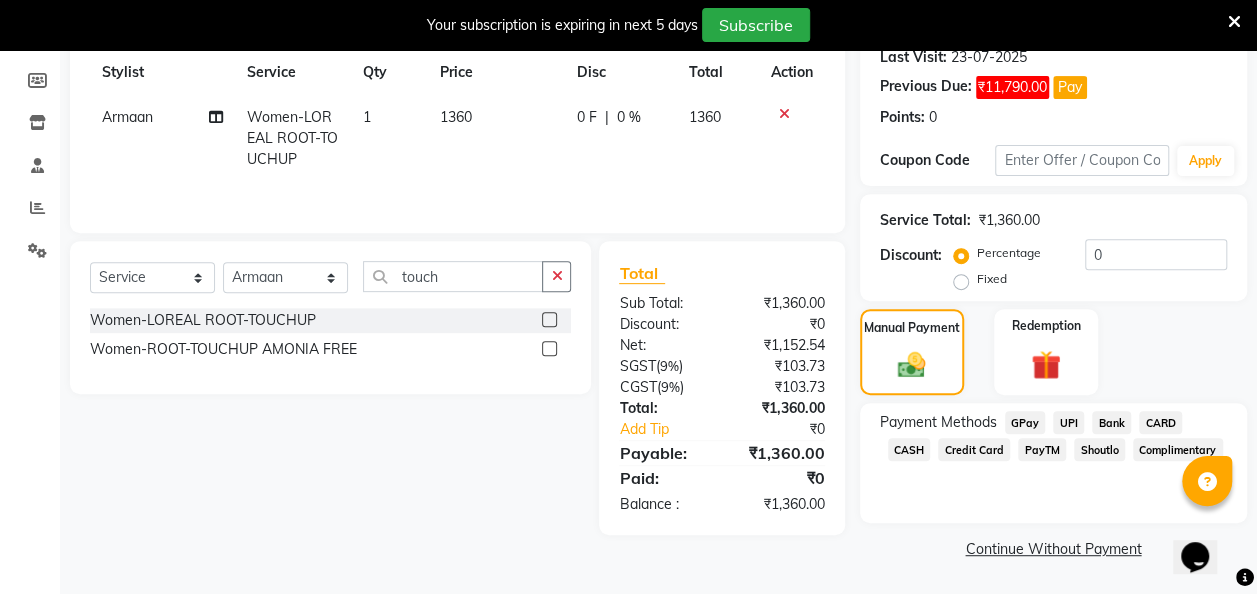 click on "GPay" 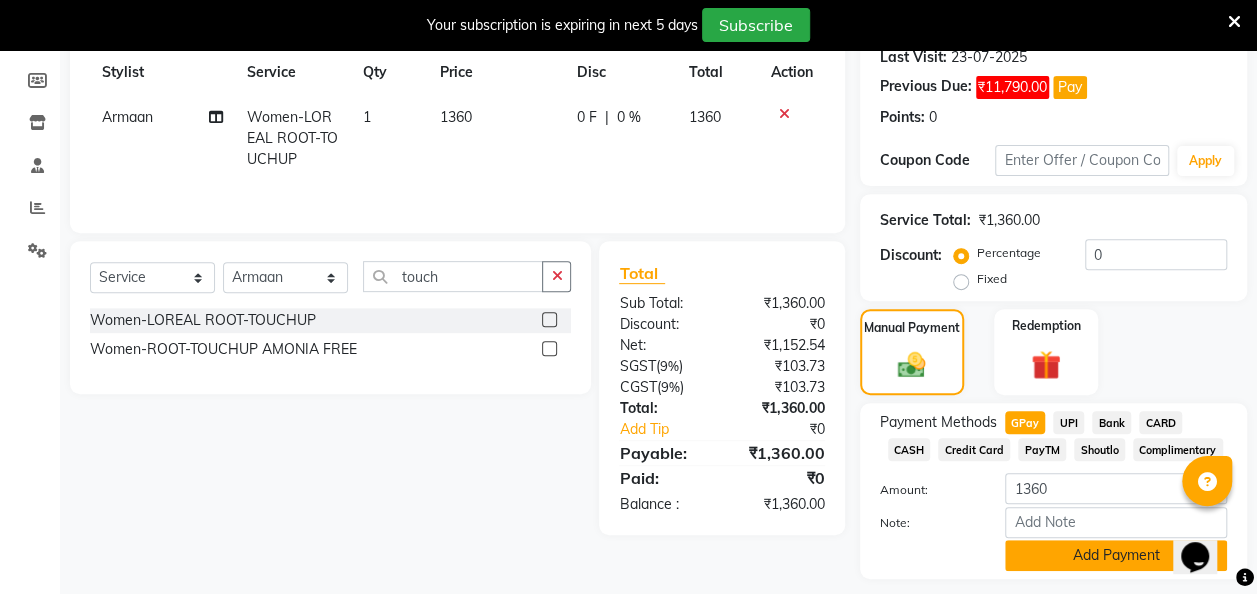 click on "Add Payment" 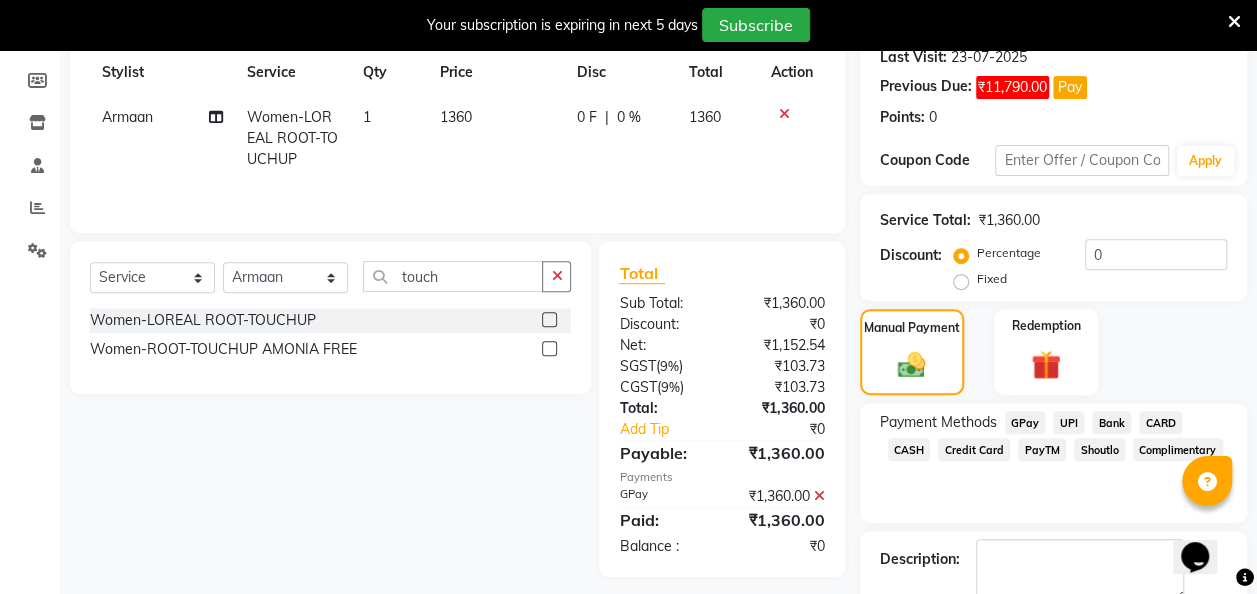 scroll, scrollTop: 396, scrollLeft: 0, axis: vertical 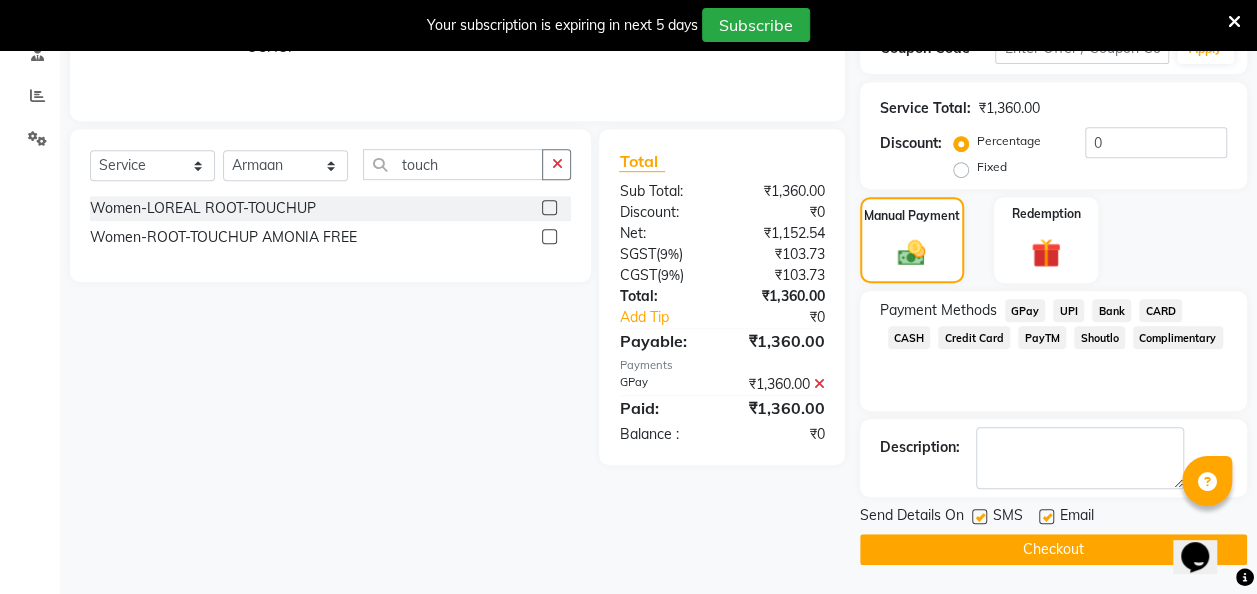 click 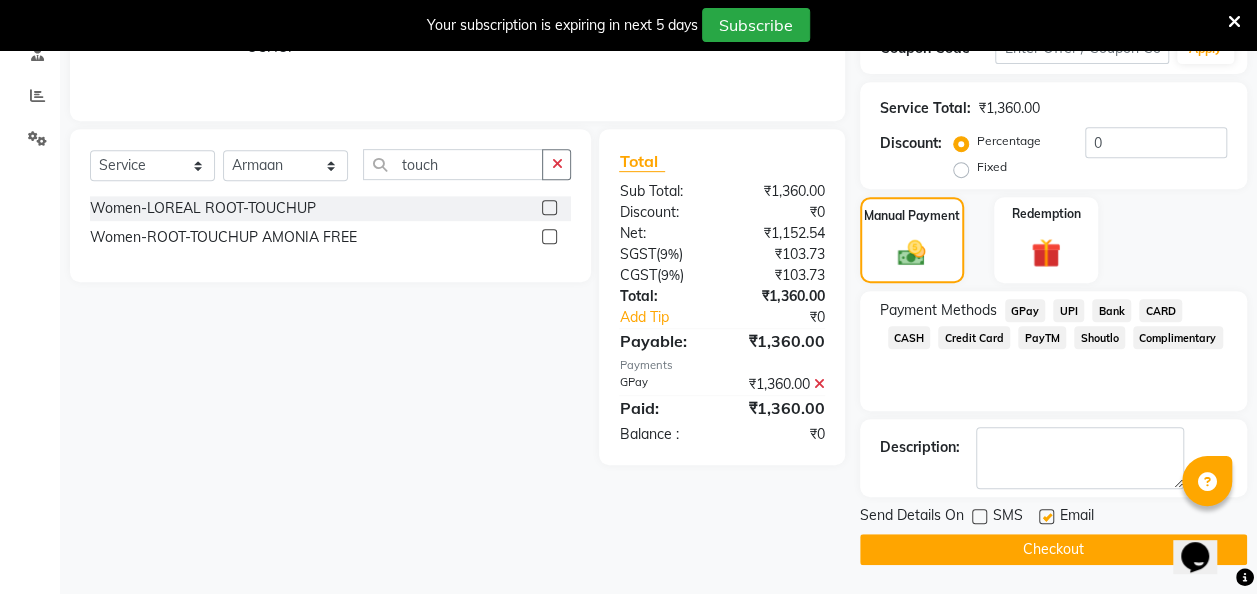 click on "Checkout" 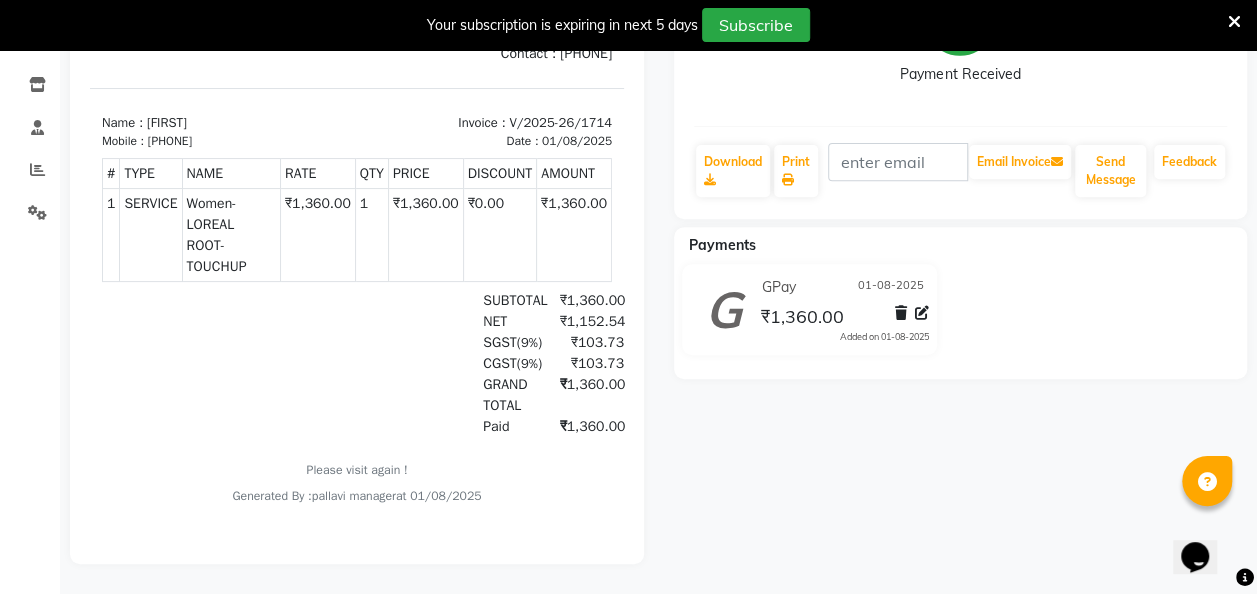 scroll, scrollTop: 0, scrollLeft: 0, axis: both 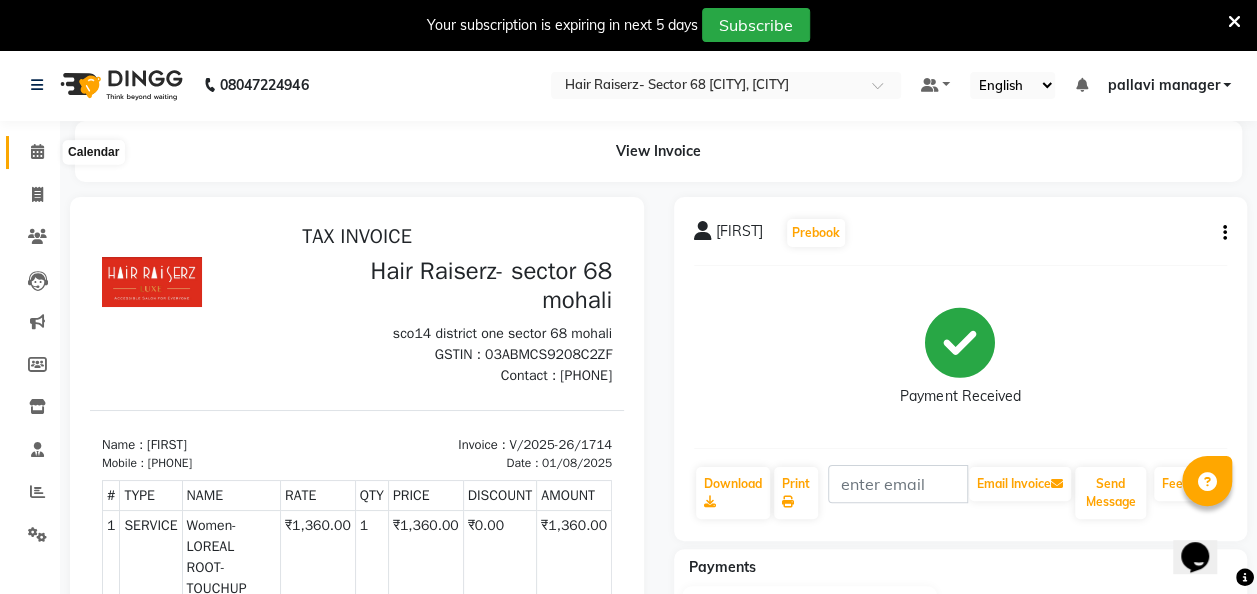 click 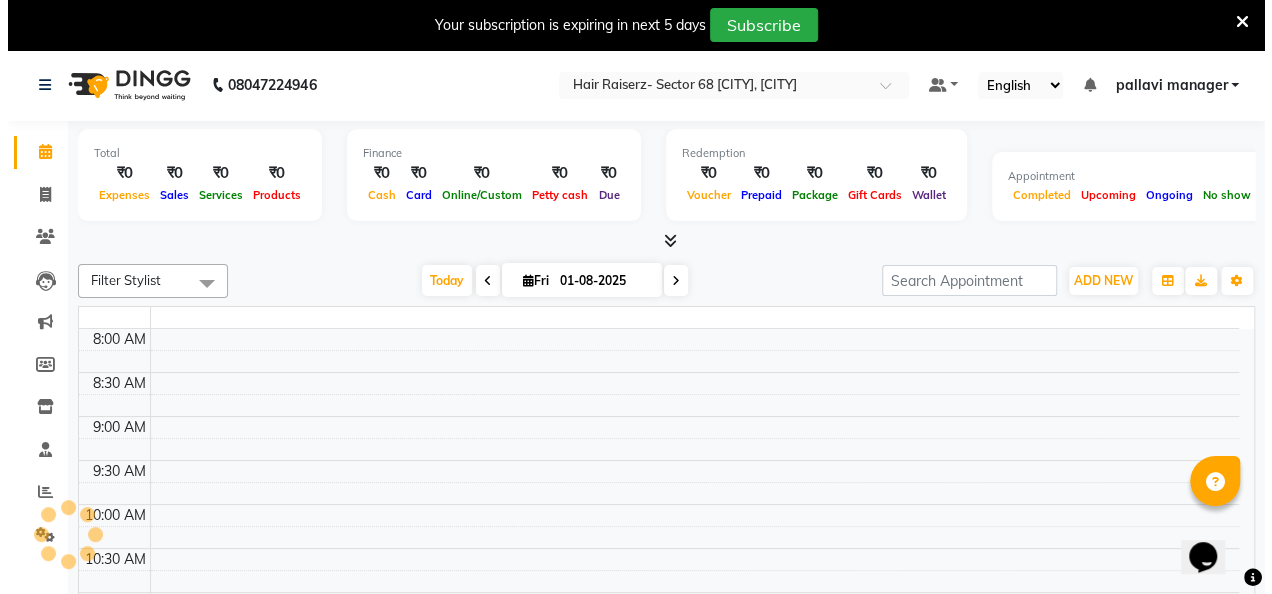 scroll, scrollTop: 0, scrollLeft: 0, axis: both 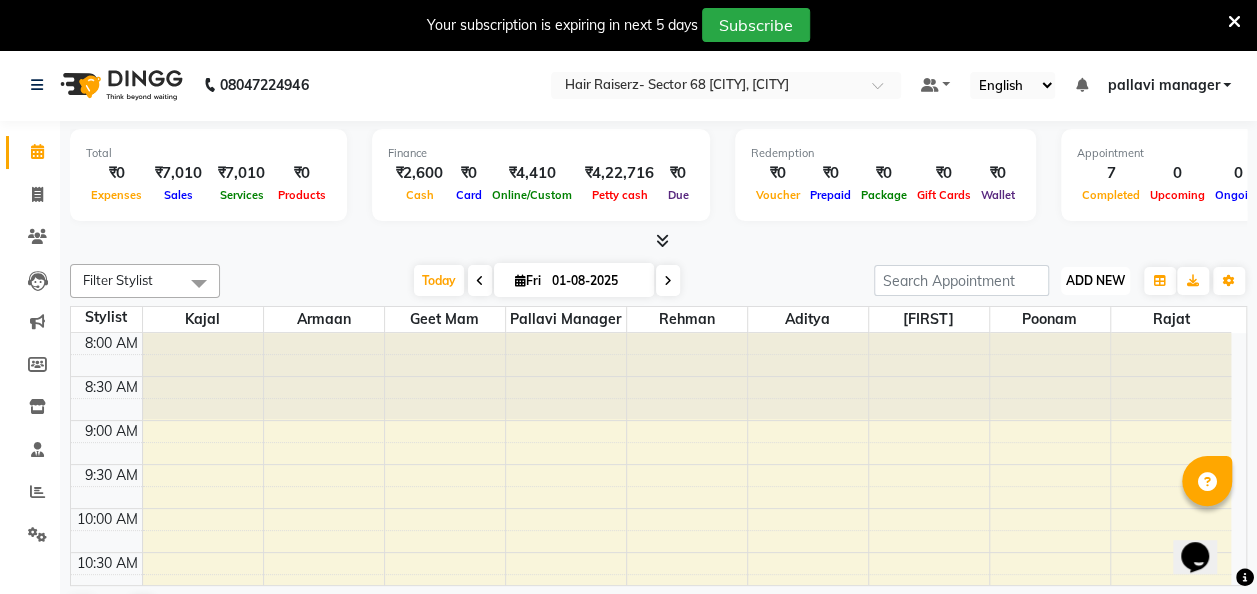 click on "ADD NEW" at bounding box center [1095, 280] 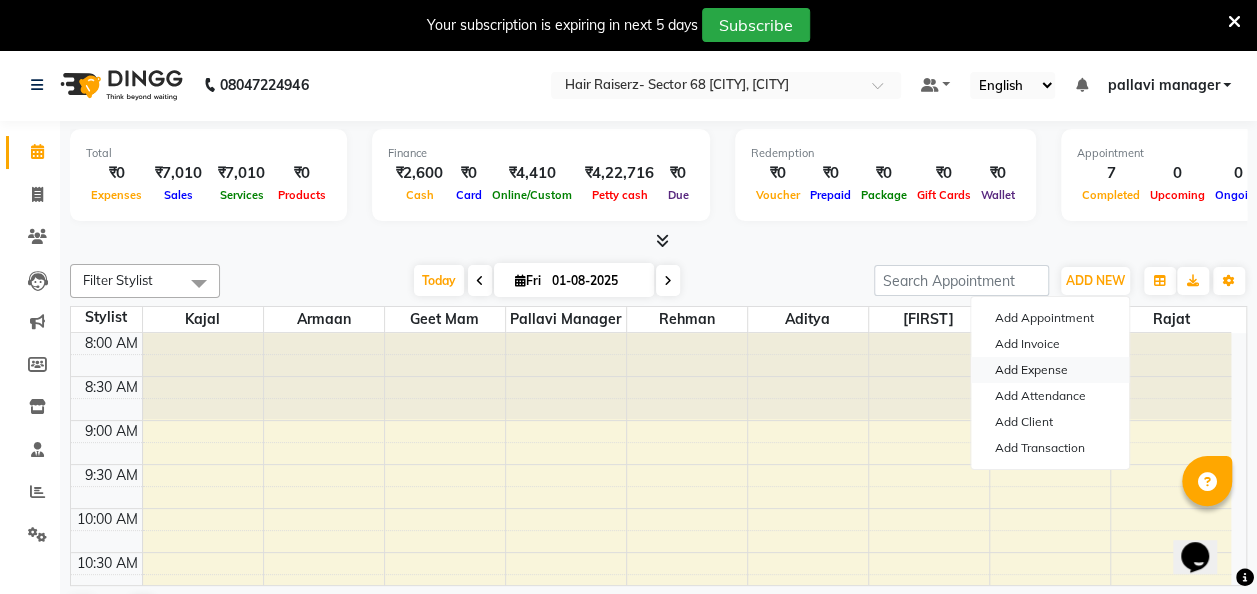 click on "Add Expense" at bounding box center [1050, 370] 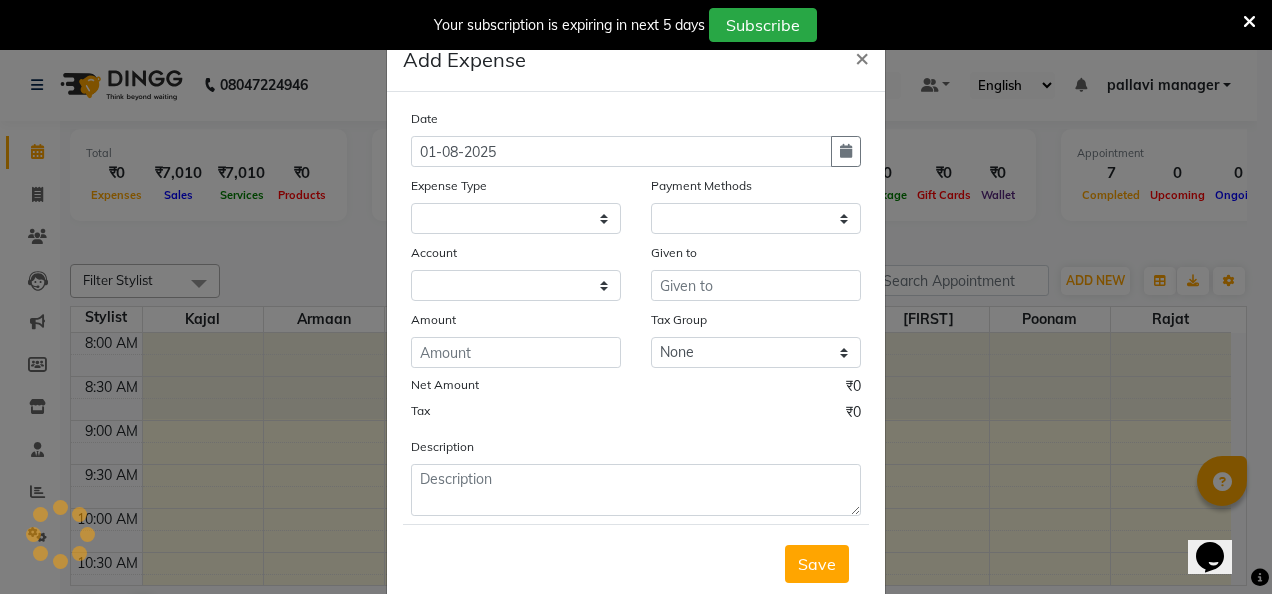 select on "1" 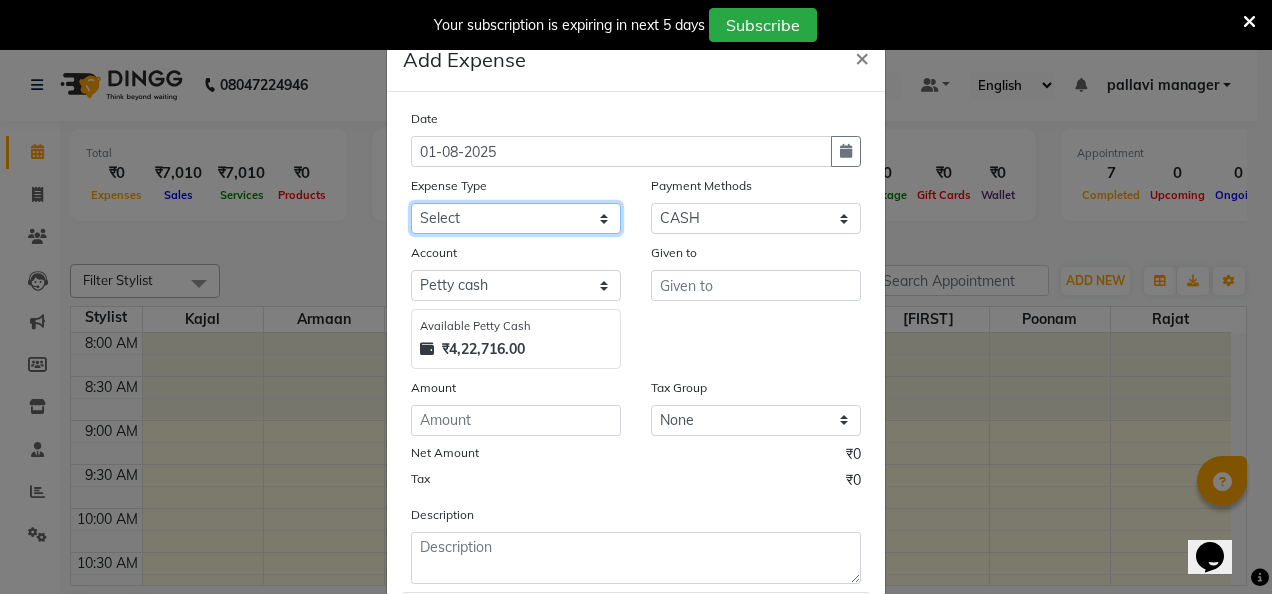 click on "Select Advance Salary Advance Tax Bank charges Bank Expense Cab Exp Client Exp client refund Disposable products Donation Electricity Bill Equipment Flowers Freelancer Generator Rent Gen Set Fuel GST INCENTIVE Maintenance MEDICAL mehandi Milk Office Exp Other Over time Owner Expense owner food expense Pantry Pending Salary Pesticide Prasad Product Rent Return To Client Ride saloon decoration SALOON EXPENSE Sewa Social Media Staff Cab Expense Staff Dress Staff Fuel Staff Incentive Staff Over Time Staff Salalry Staff Snacks Stationary STOCK Sugar Tea leaves Tea & Refreshment TIP VENDOR PAYMENT Water Bottle water supply bill WIFI Payment" 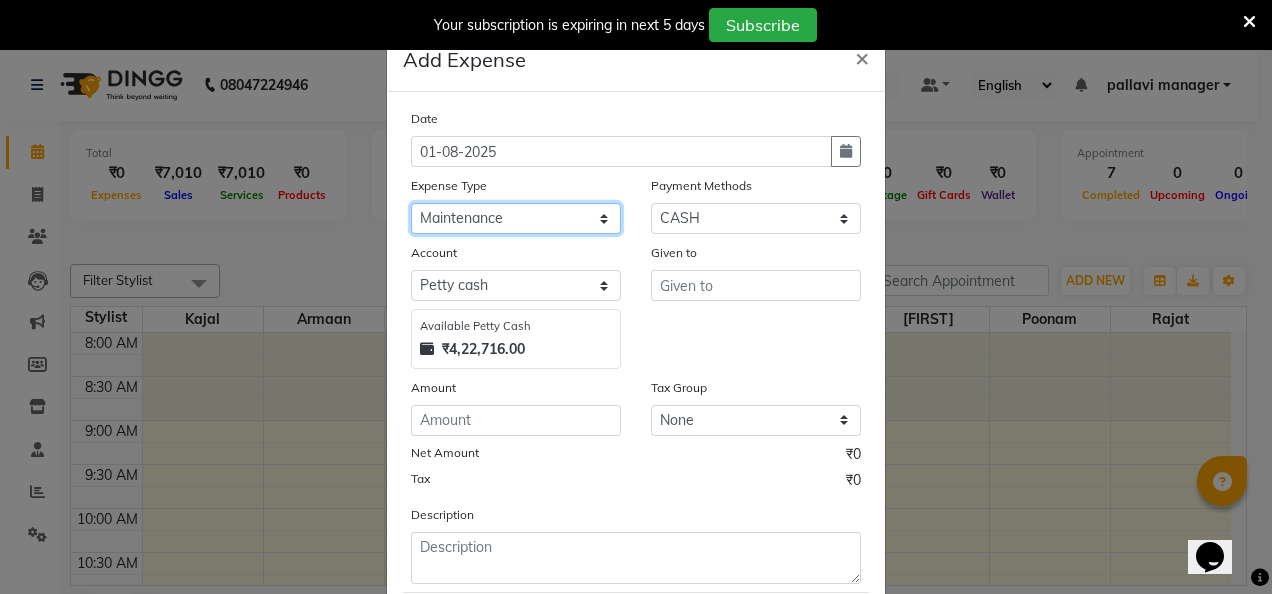 click on "Select Advance Salary Advance Tax Bank charges Bank Expense Cab Exp Client Exp client refund Disposable products Donation Electricity Bill Equipment Flowers Freelancer Generator Rent Gen Set Fuel GST INCENTIVE Maintenance MEDICAL mehandi Milk Office Exp Other Over time Owner Expense owner food expense Pantry Pending Salary Pesticide Prasad Product Rent Return To Client Ride saloon decoration SALOON EXPENSE Sewa Social Media Staff Cab Expense Staff Dress Staff Fuel Staff Incentive Staff Over Time Staff Salalry Staff Snacks Stationary STOCK Sugar Tea leaves Tea & Refreshment TIP VENDOR PAYMENT Water Bottle water supply bill WIFI Payment" 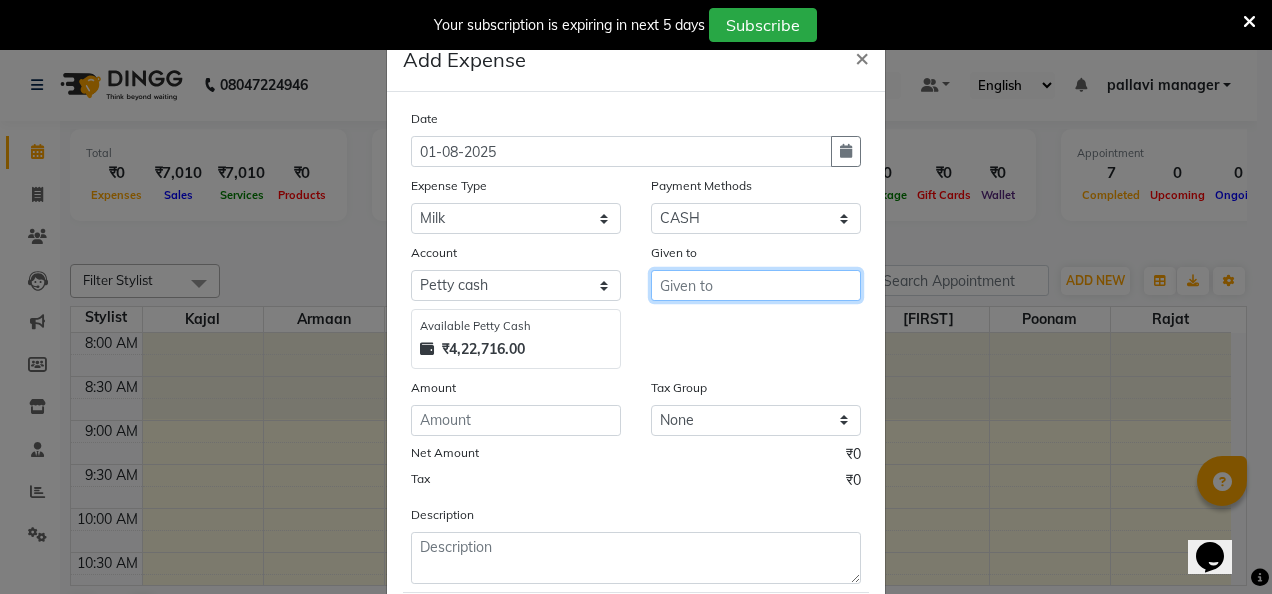 click at bounding box center (756, 285) 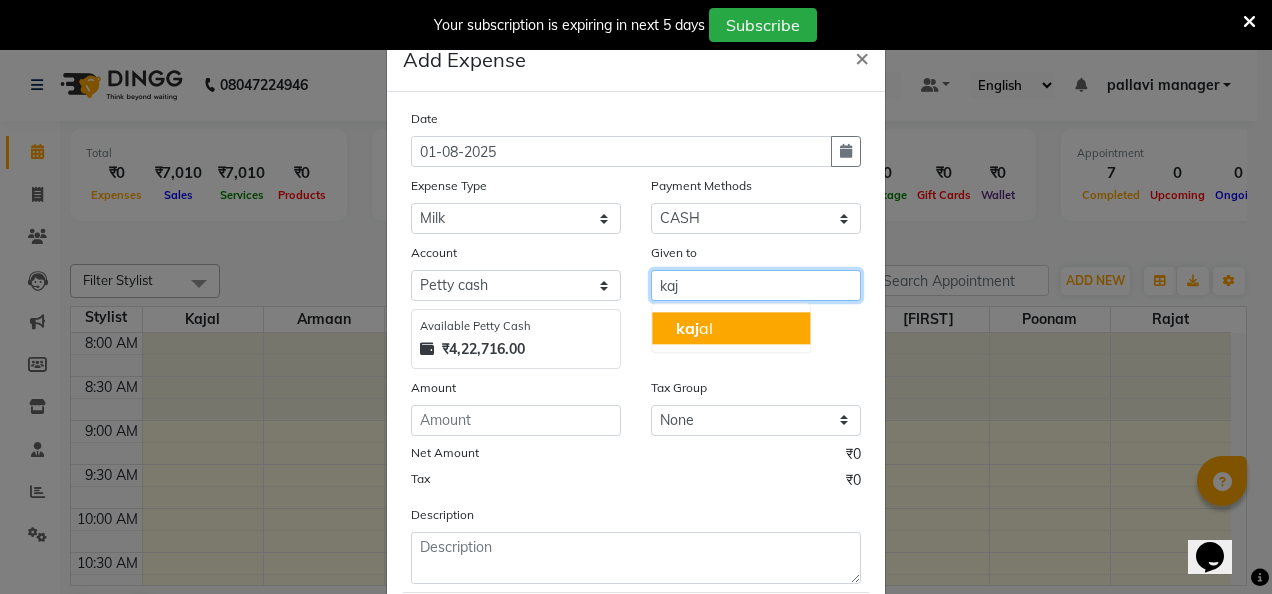 click on "kaj al" at bounding box center [731, 328] 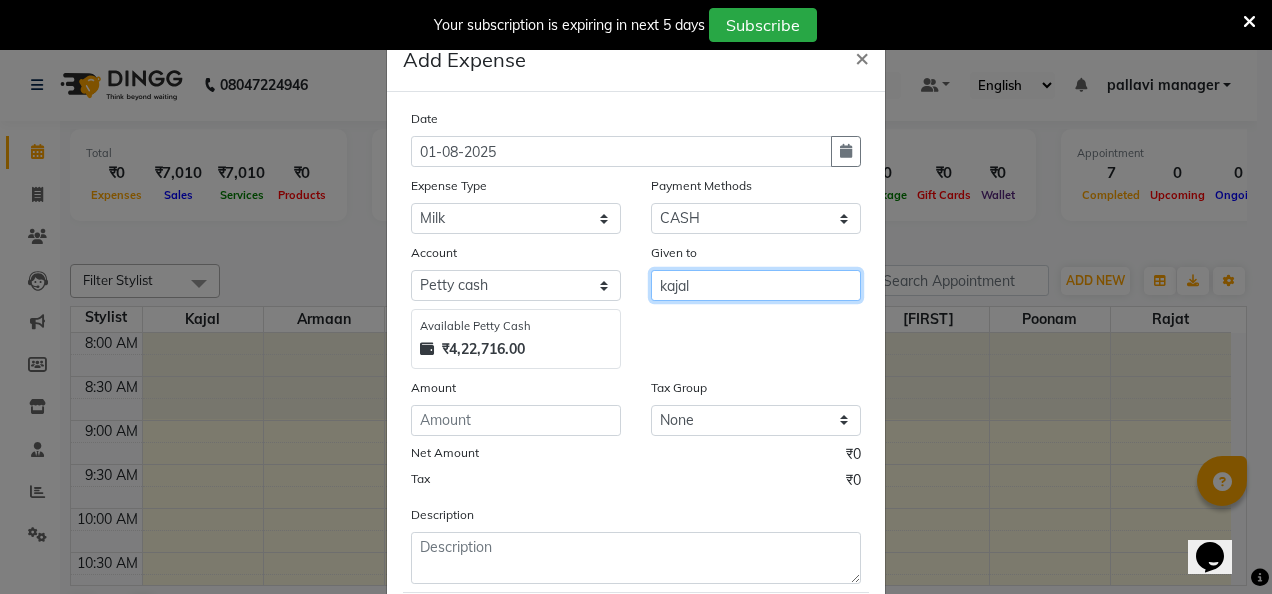 type on "kajal" 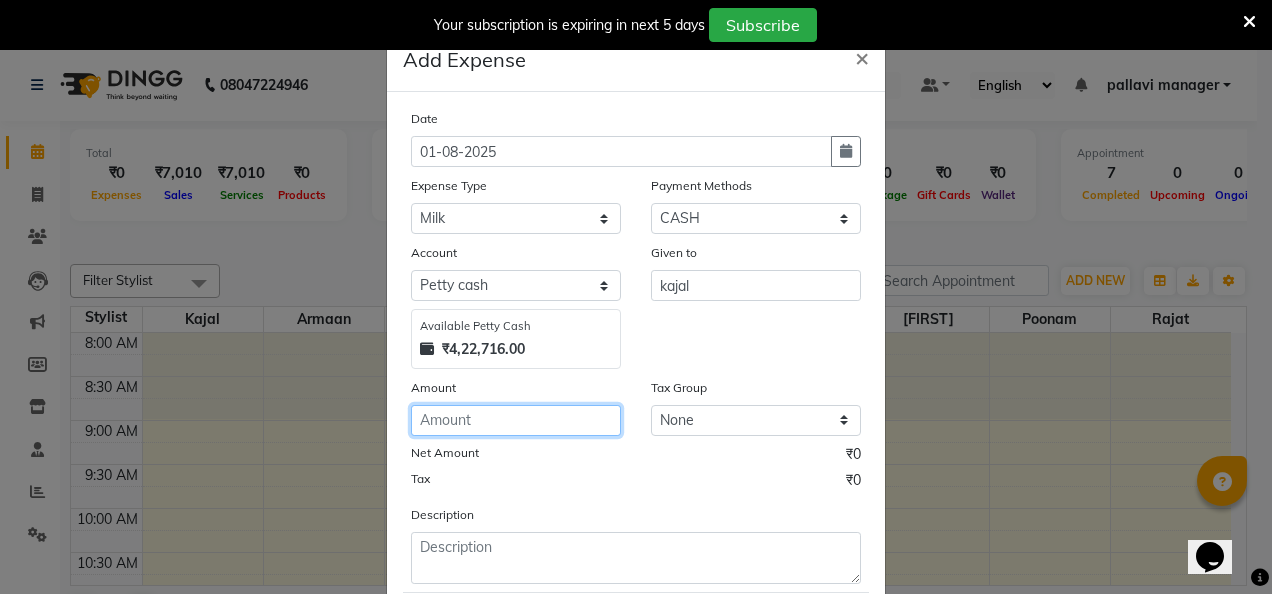 click 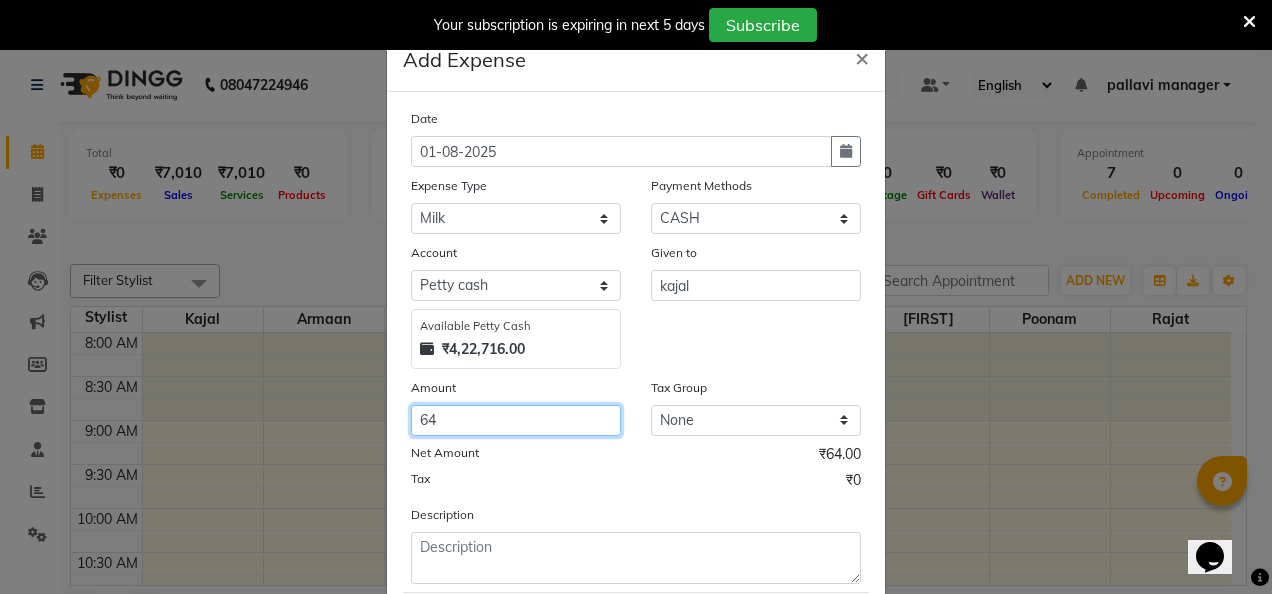 scroll, scrollTop: 118, scrollLeft: 0, axis: vertical 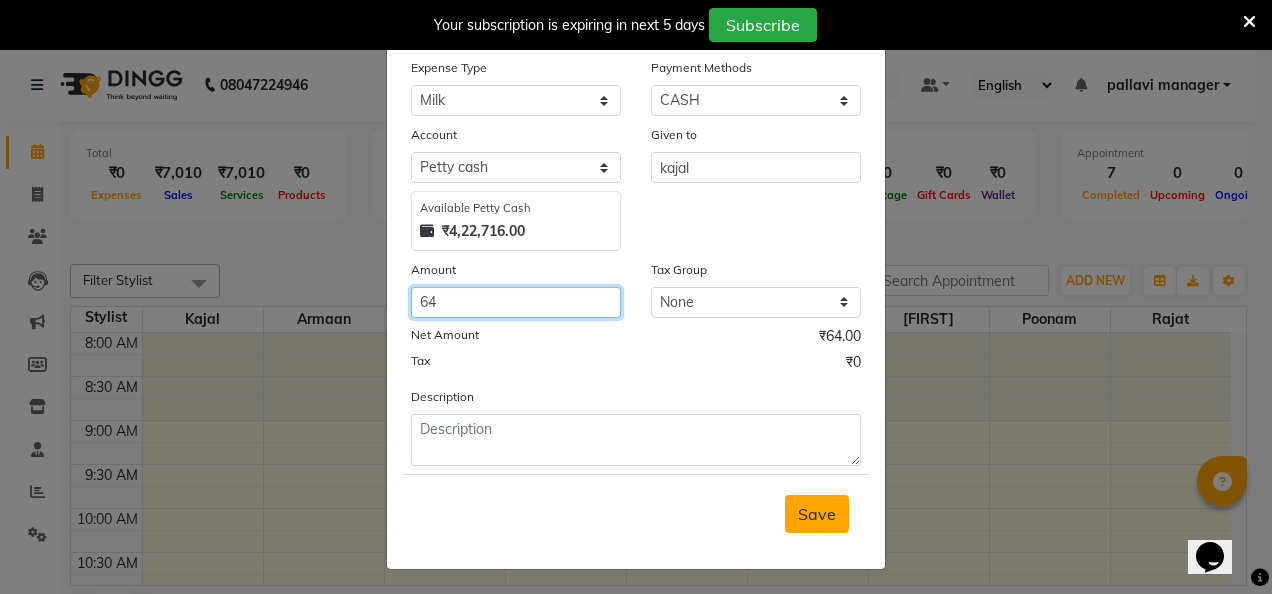 type on "64" 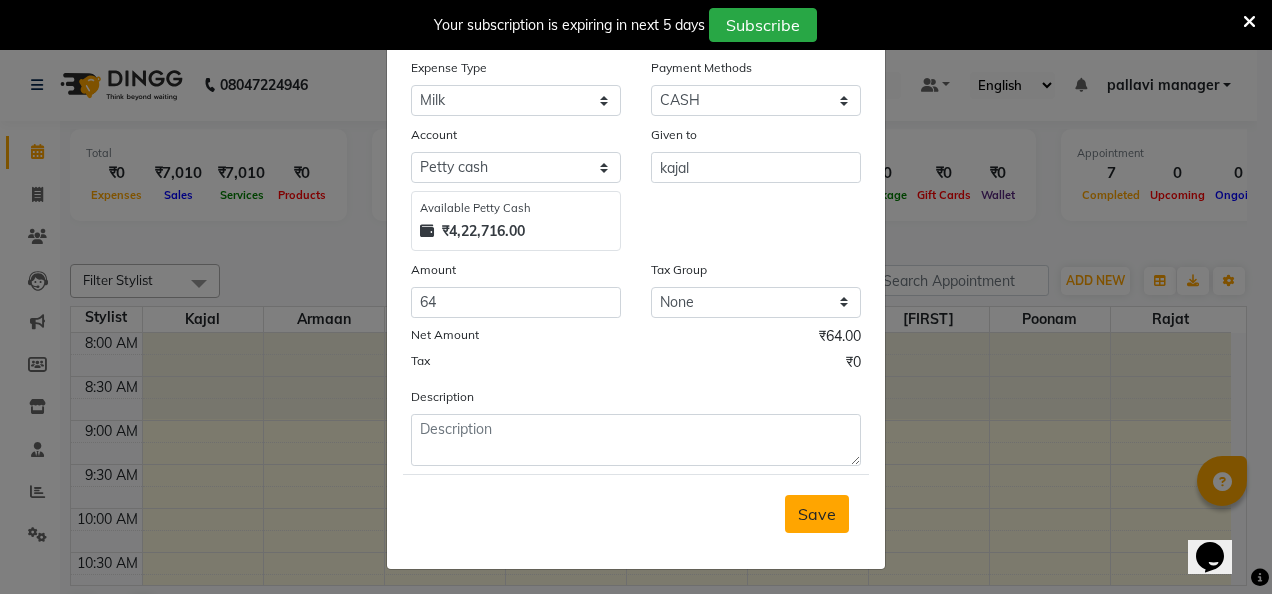 click on "Save" at bounding box center [817, 514] 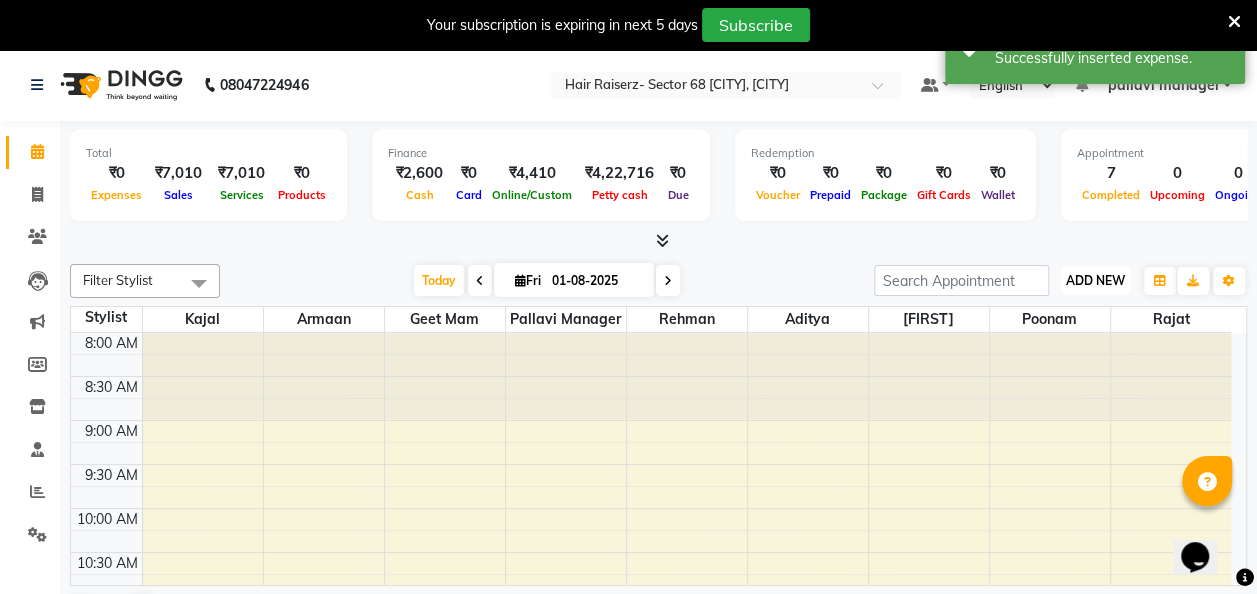 click on "ADD NEW Toggle Dropdown" at bounding box center [1095, 281] 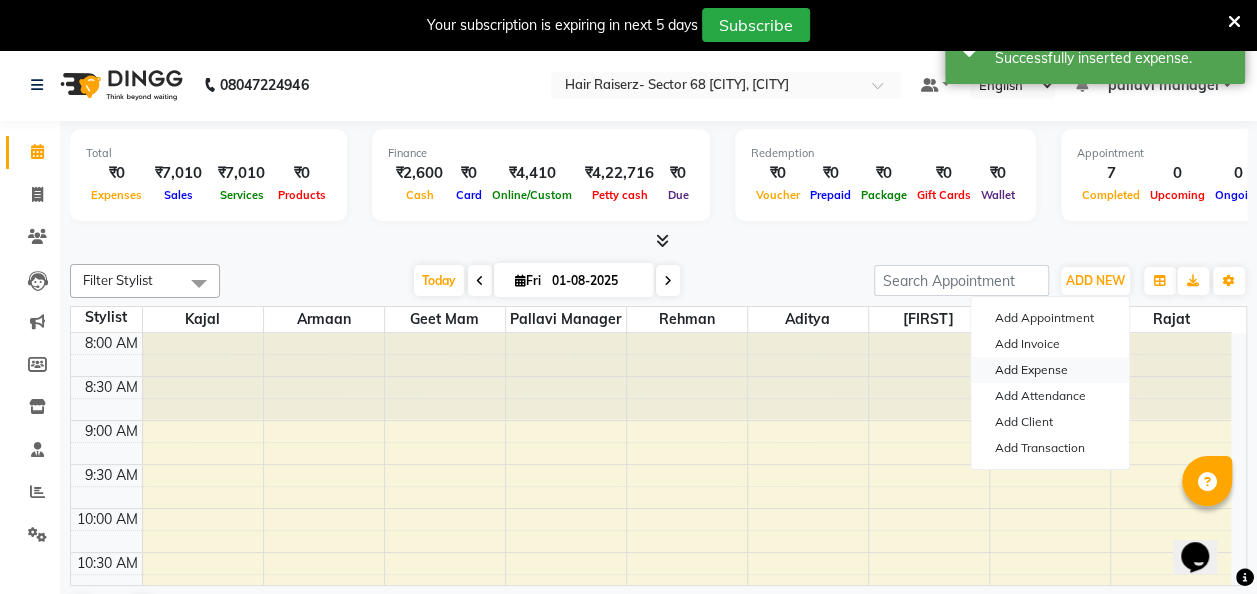 click on "Add Expense" at bounding box center [1050, 370] 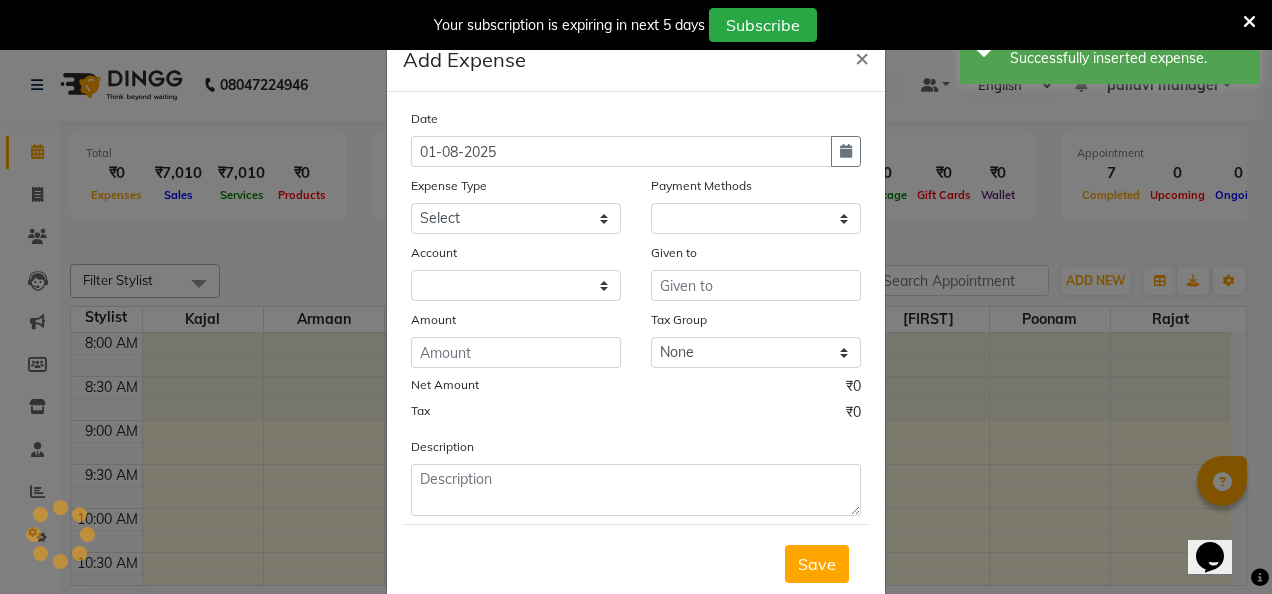 select on "1" 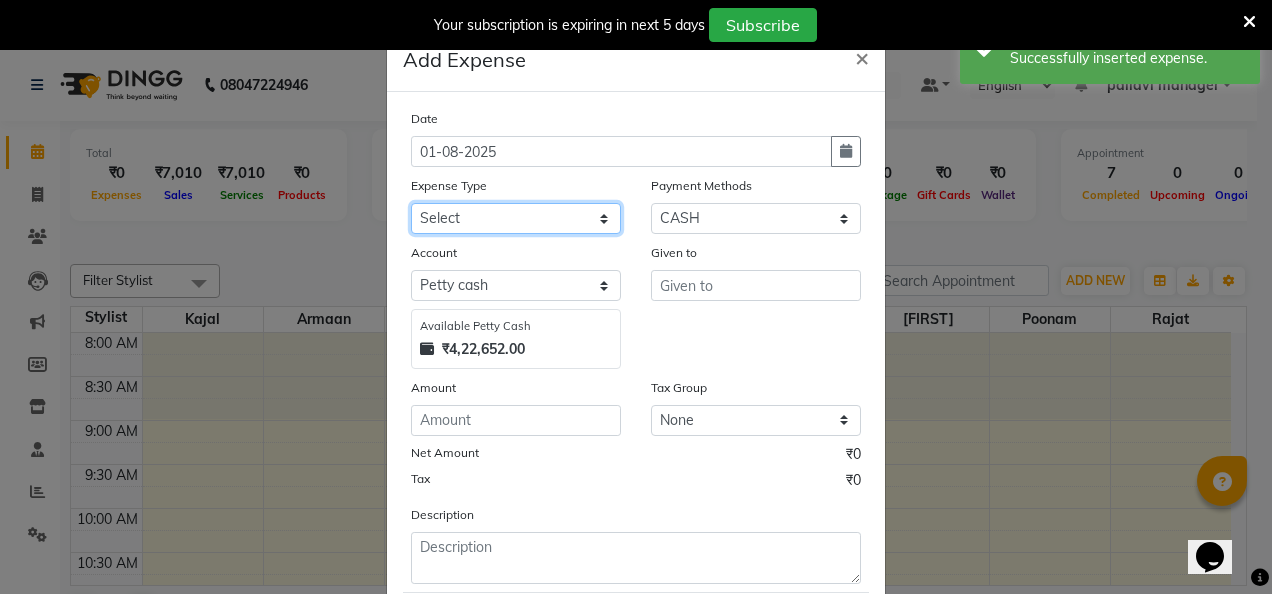 click on "Select Advance Salary Advance Tax Bank charges Bank Expense Cab Exp Client Exp client refund Disposable products Donation Electricity Bill Equipment Flowers Freelancer Generator Rent Gen Set Fuel GST INCENTIVE Maintenance MEDICAL mehandi Milk Office Exp Other Over time Owner Expense owner food expense Pantry Pending Salary Pesticide Prasad Product Rent Return To Client Ride saloon decoration SALOON EXPENSE Sewa Social Media Staff Cab Expense Staff Dress Staff Fuel Staff Incentive Staff Over Time Staff Salalry Staff Snacks Stationary STOCK Sugar Tea leaves Tea & Refreshment TIP VENDOR PAYMENT Water Bottle water supply bill WIFI Payment" 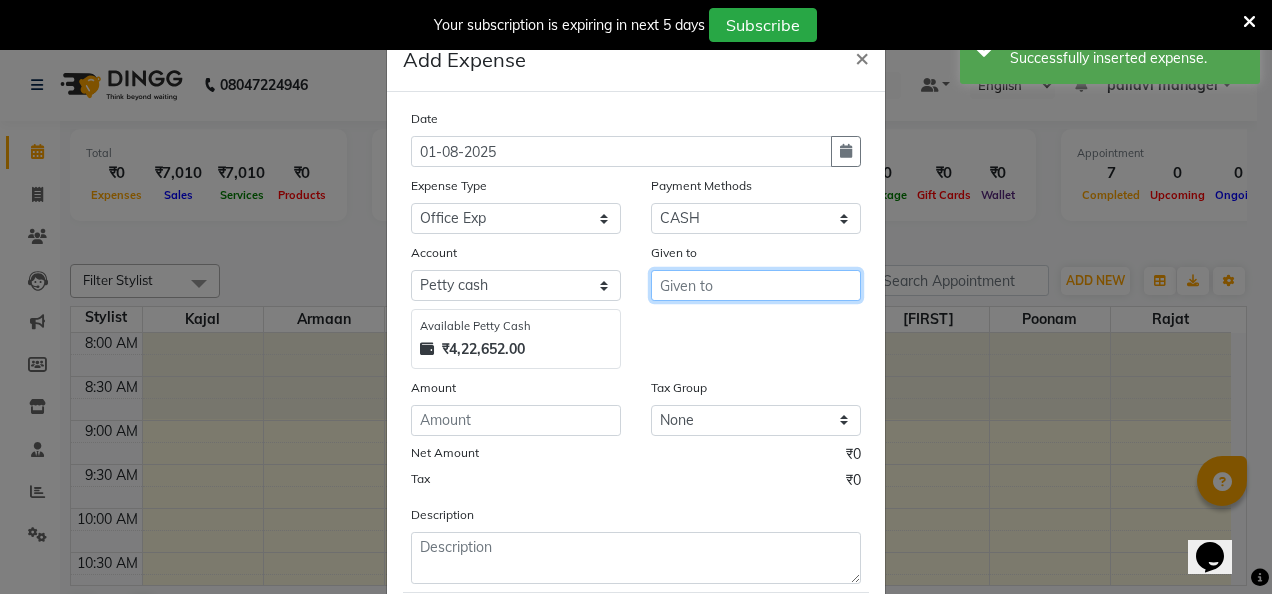 click at bounding box center [756, 285] 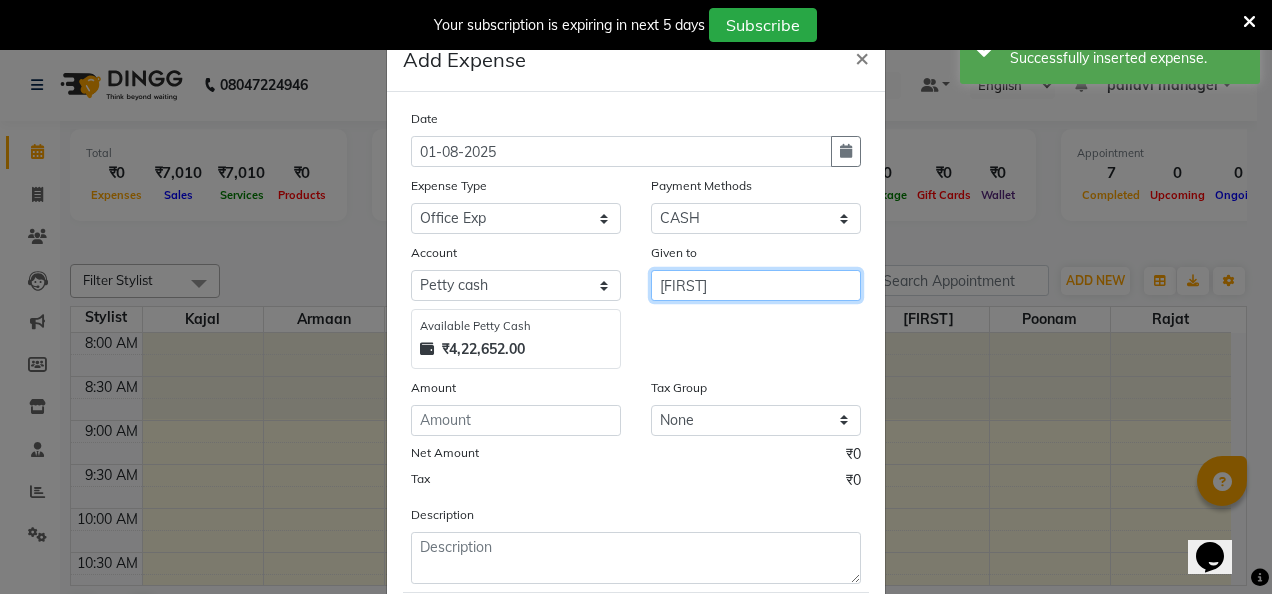type on "sisupal" 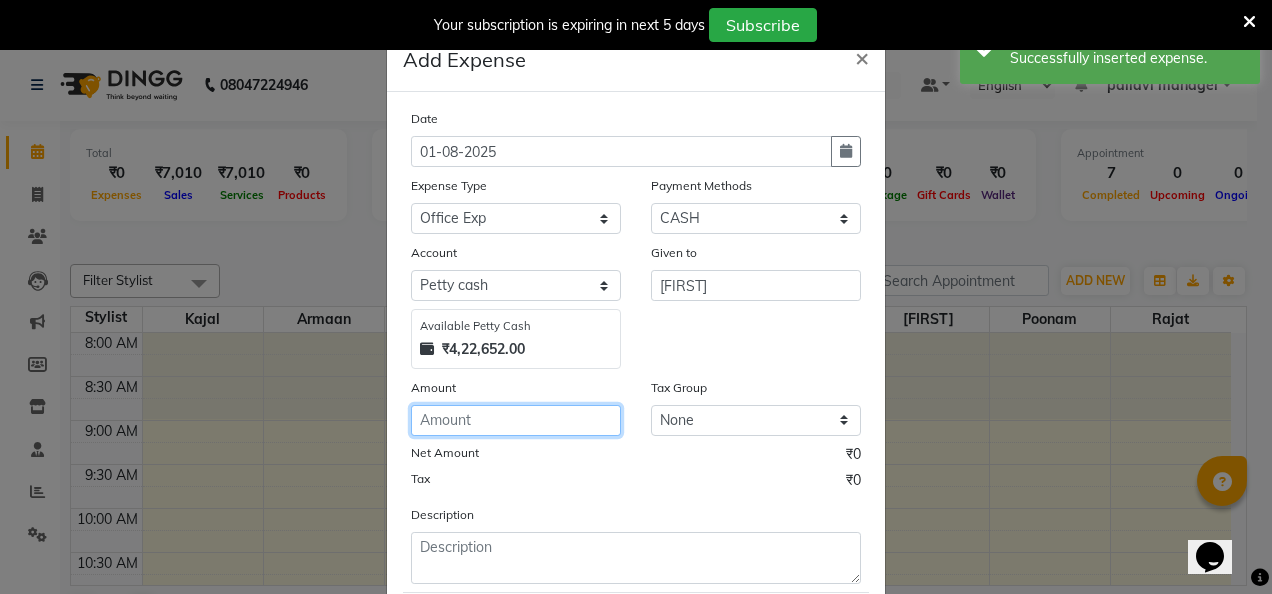 click 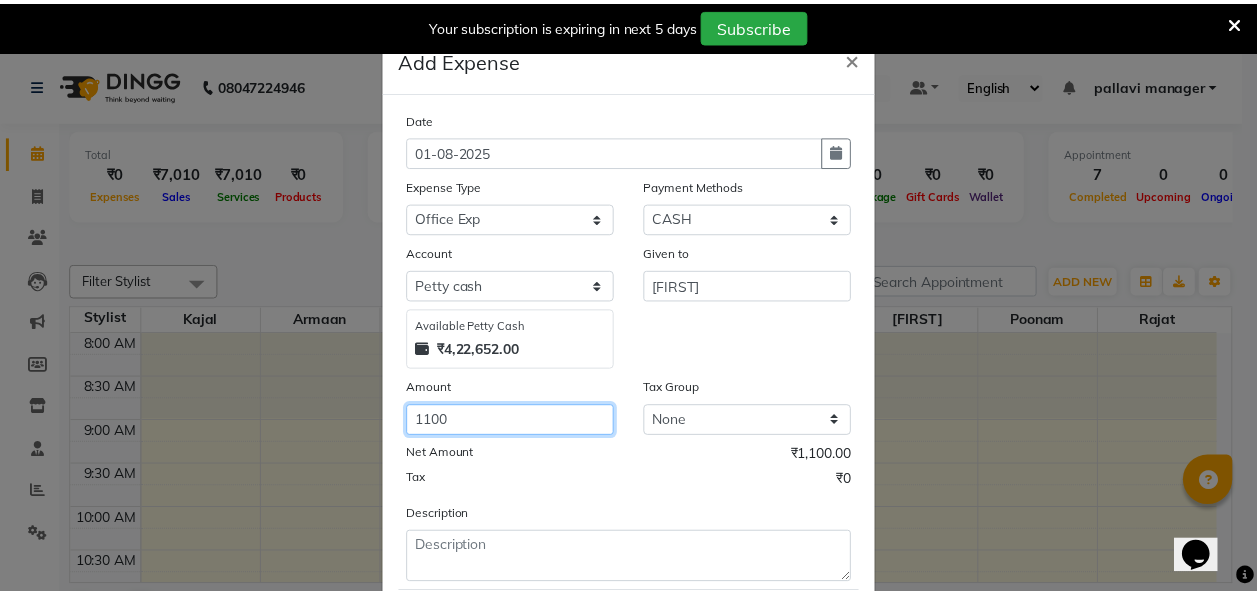 scroll, scrollTop: 118, scrollLeft: 0, axis: vertical 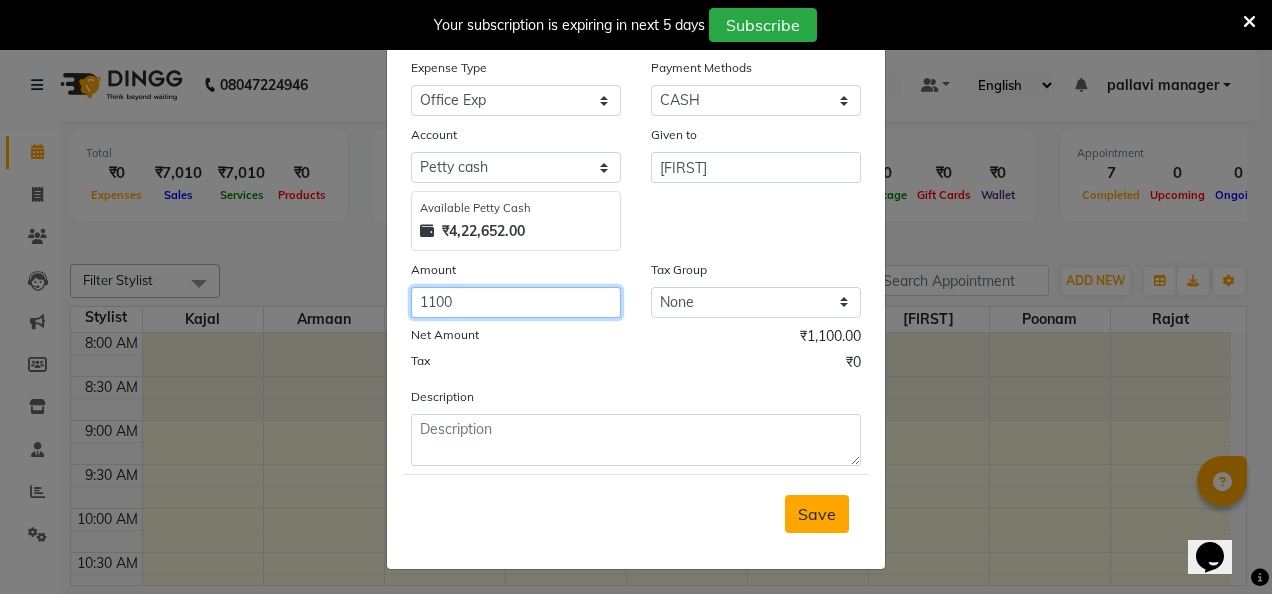 type on "1100" 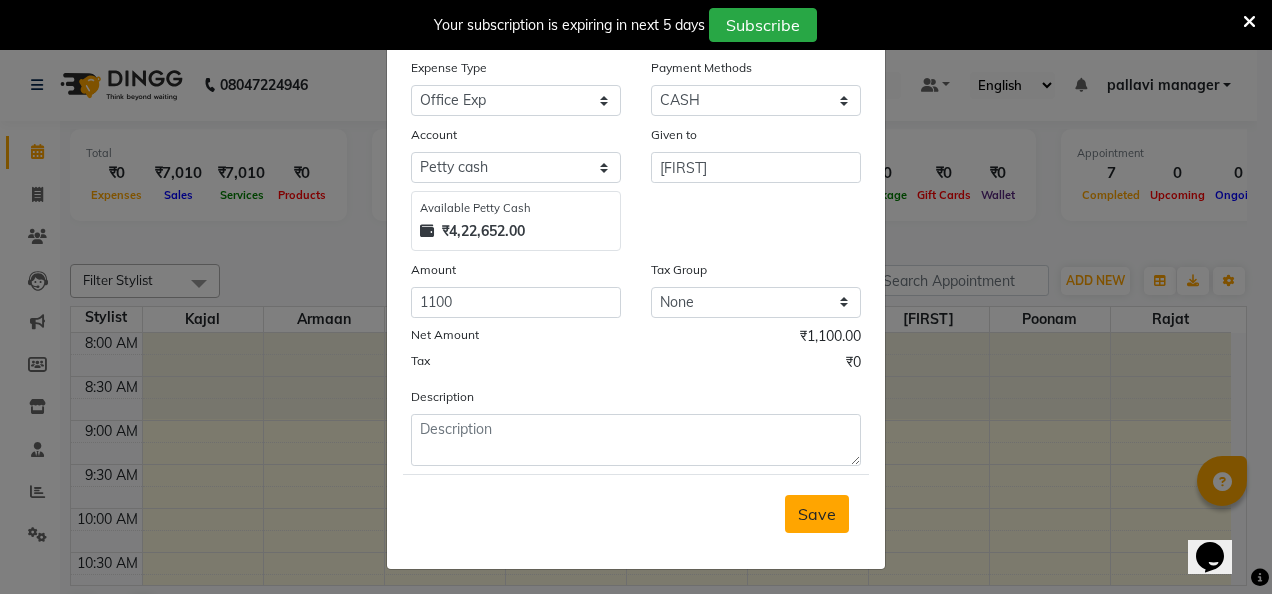 click on "Save" at bounding box center (817, 514) 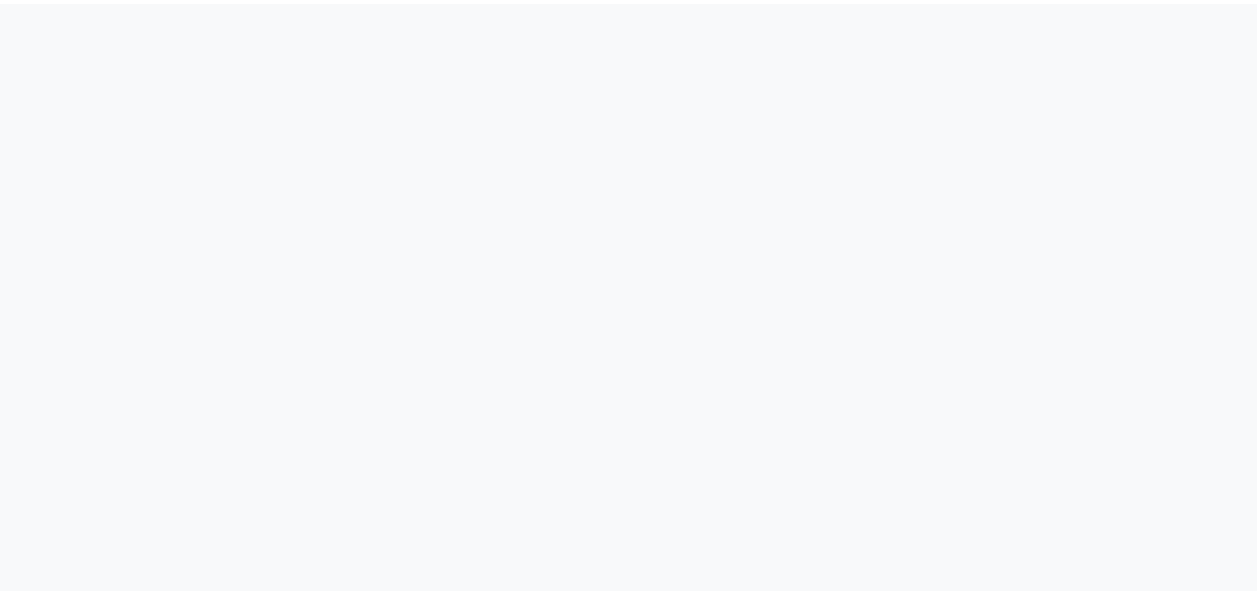 scroll, scrollTop: 0, scrollLeft: 0, axis: both 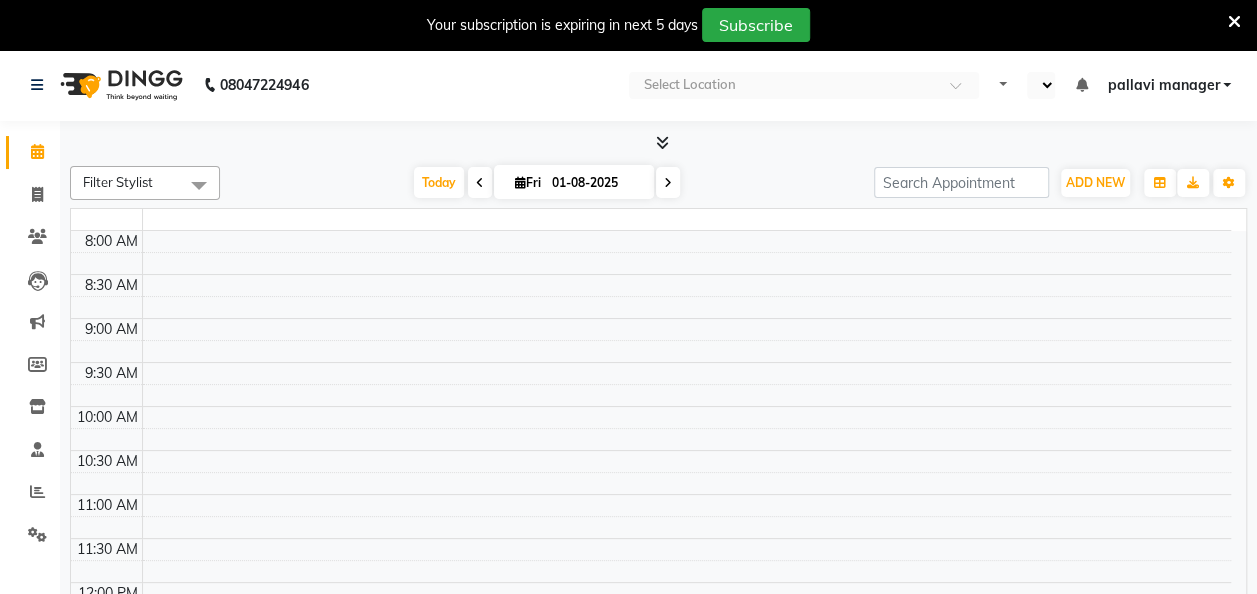 select on "en" 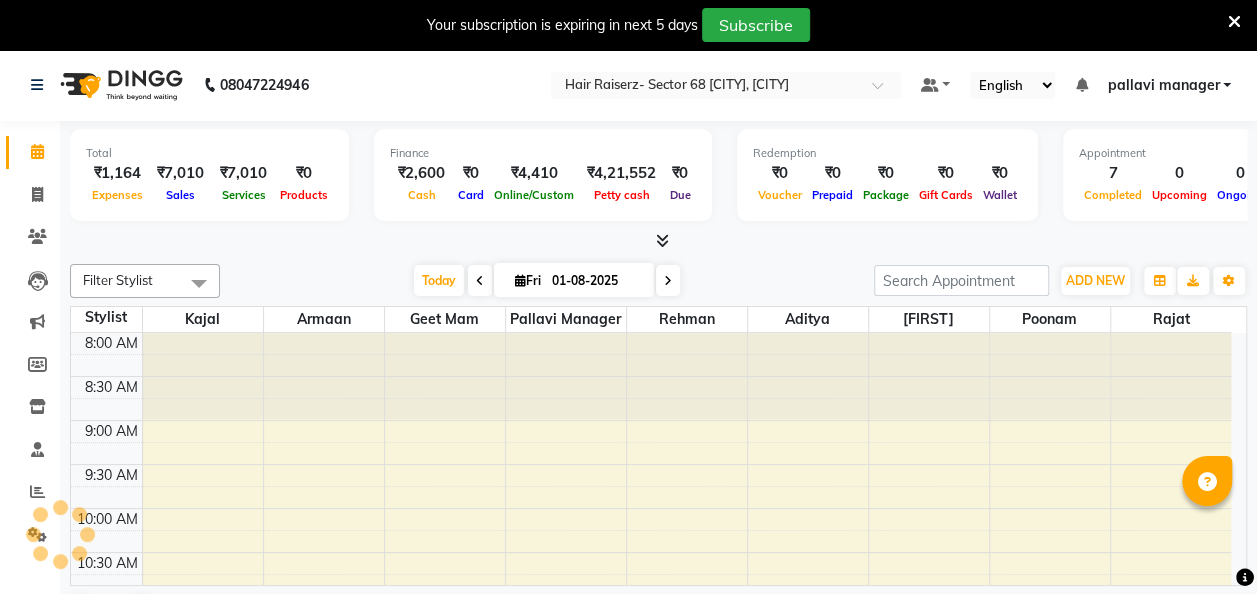 scroll, scrollTop: 0, scrollLeft: 0, axis: both 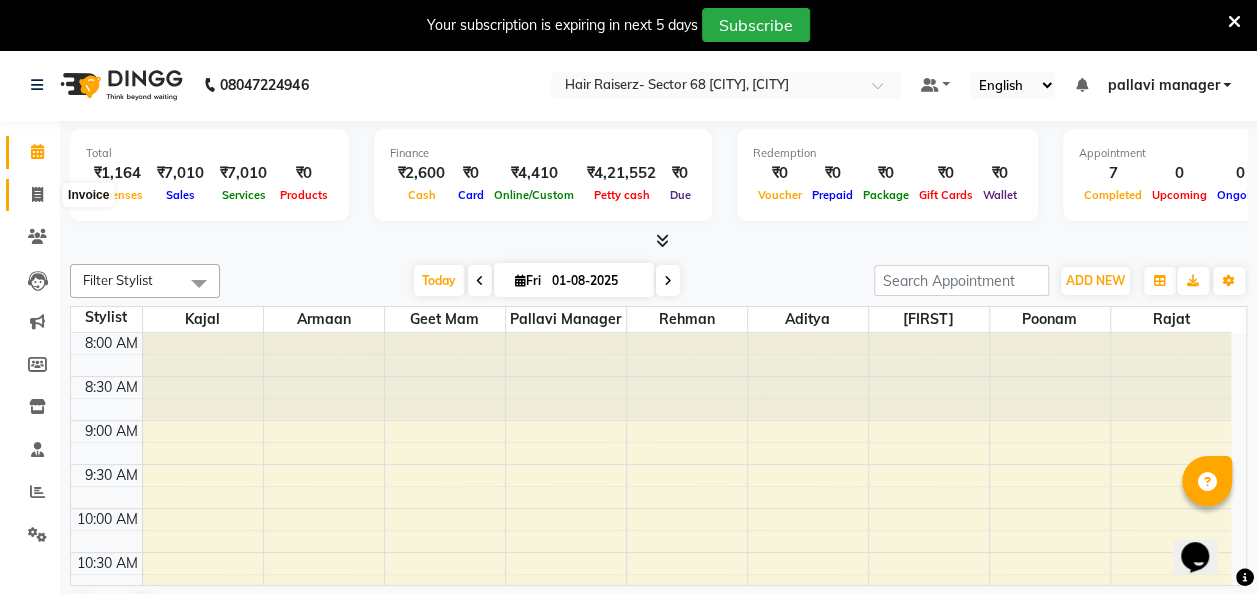 click 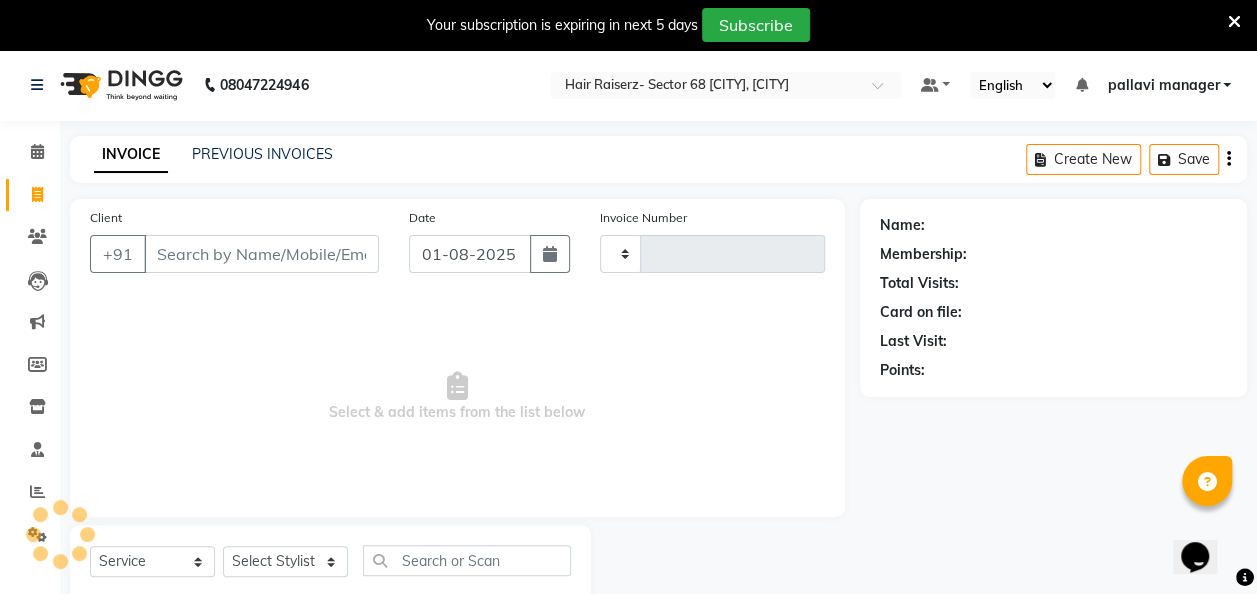 type on "1715" 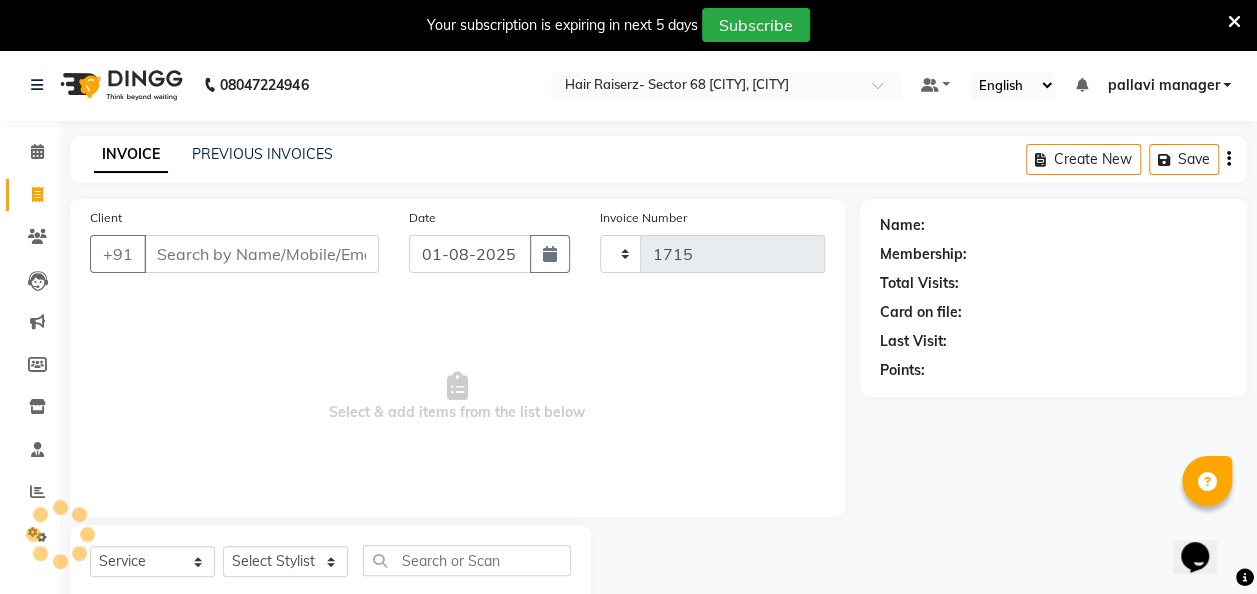 select on "6691" 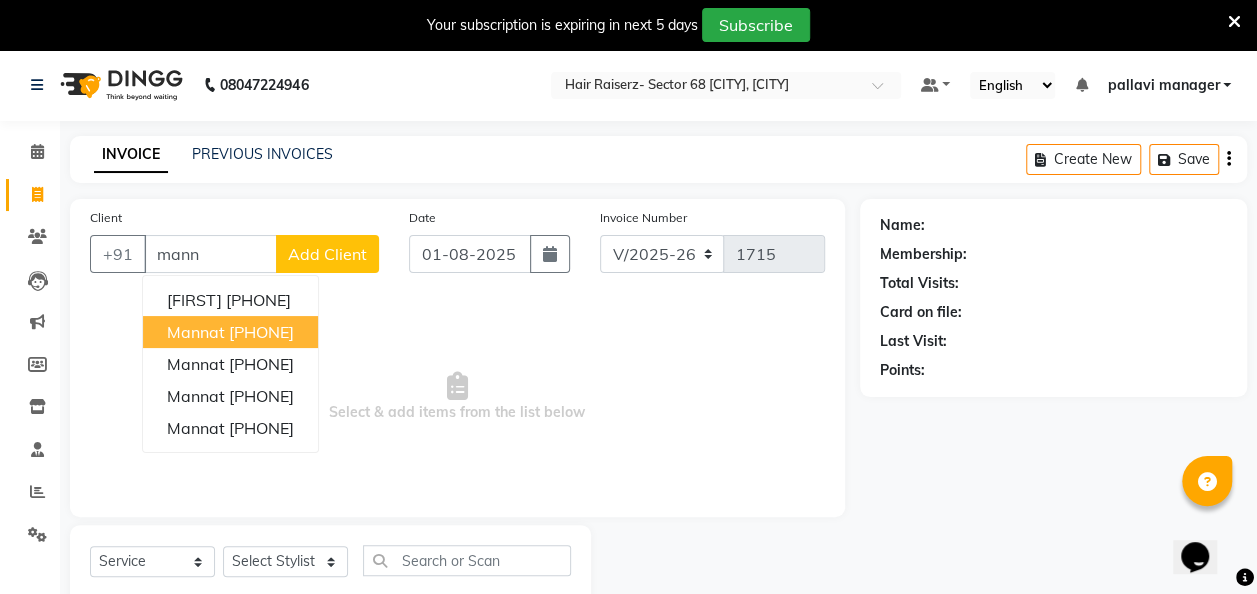click on "[PHONE]" at bounding box center [261, 332] 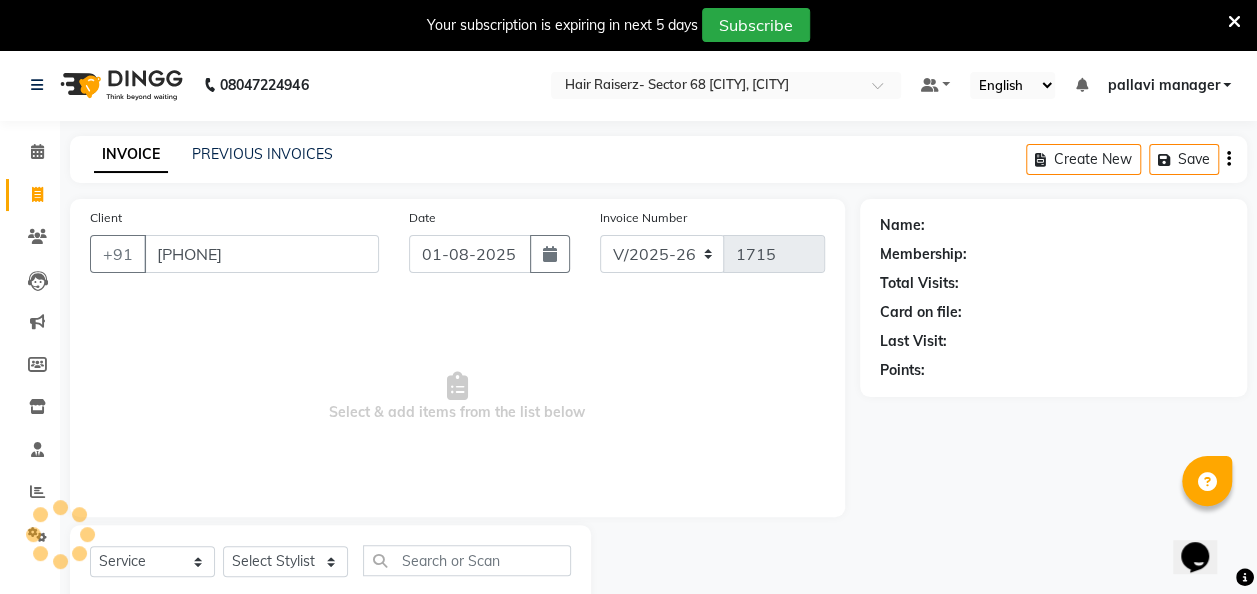 type on "[PHONE]" 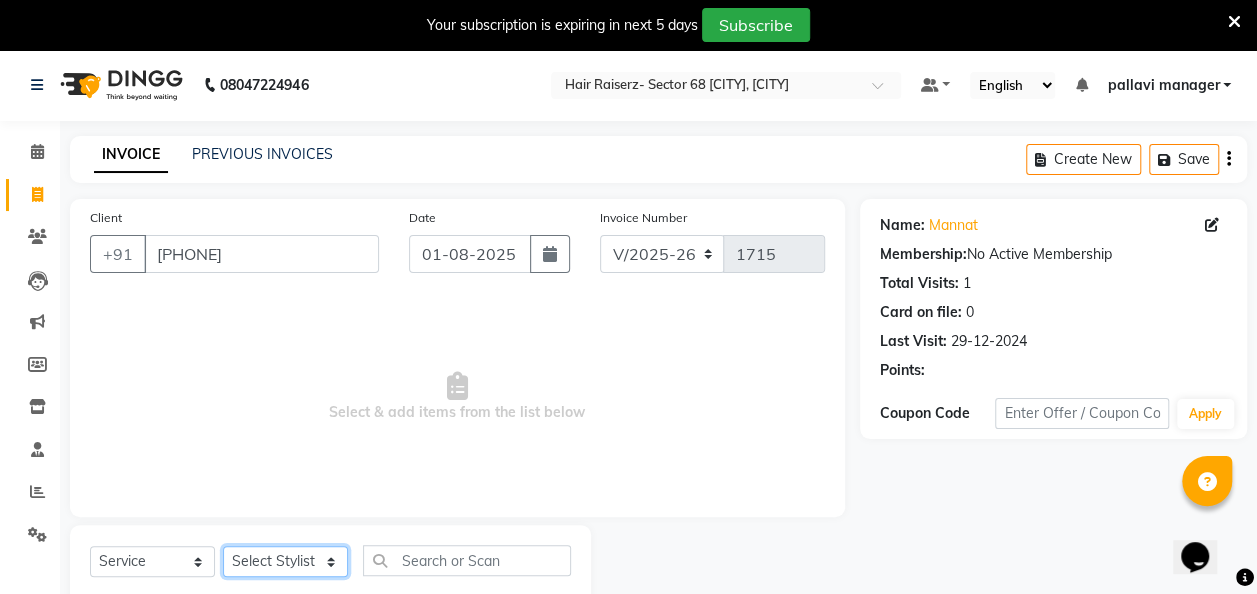 click on "Select Stylist [FIRST] [FIRST] [FIRST] [FIRST] [FIRST] [FIRST] [FIRST] [FIRST] [FIRST] [FIRST]" 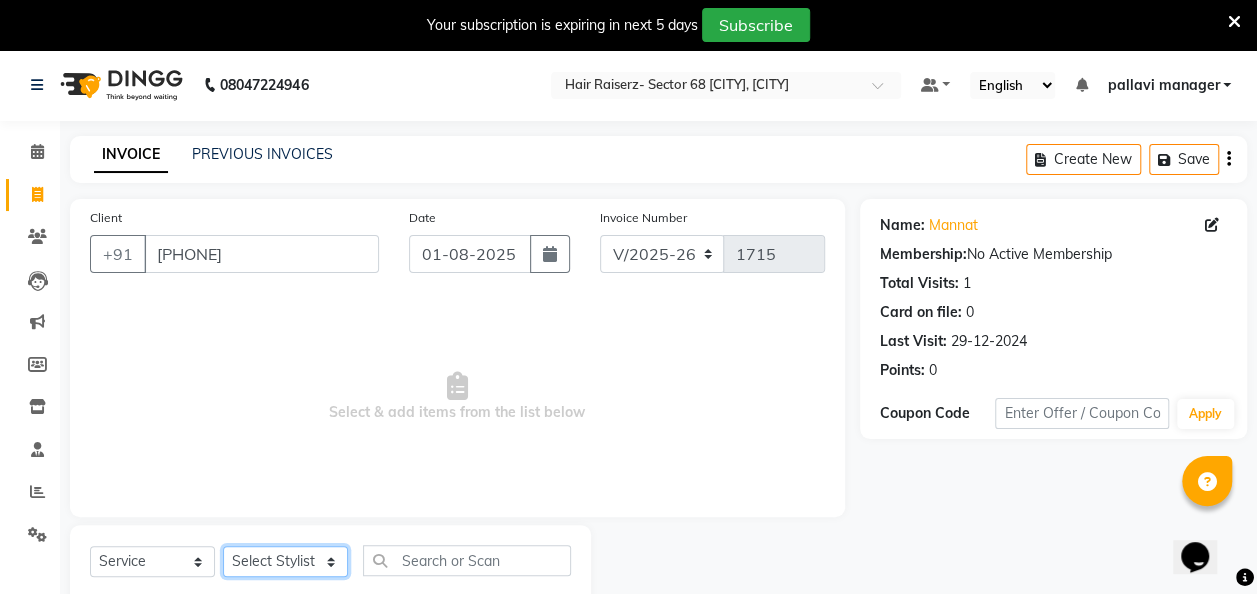 select on "63155" 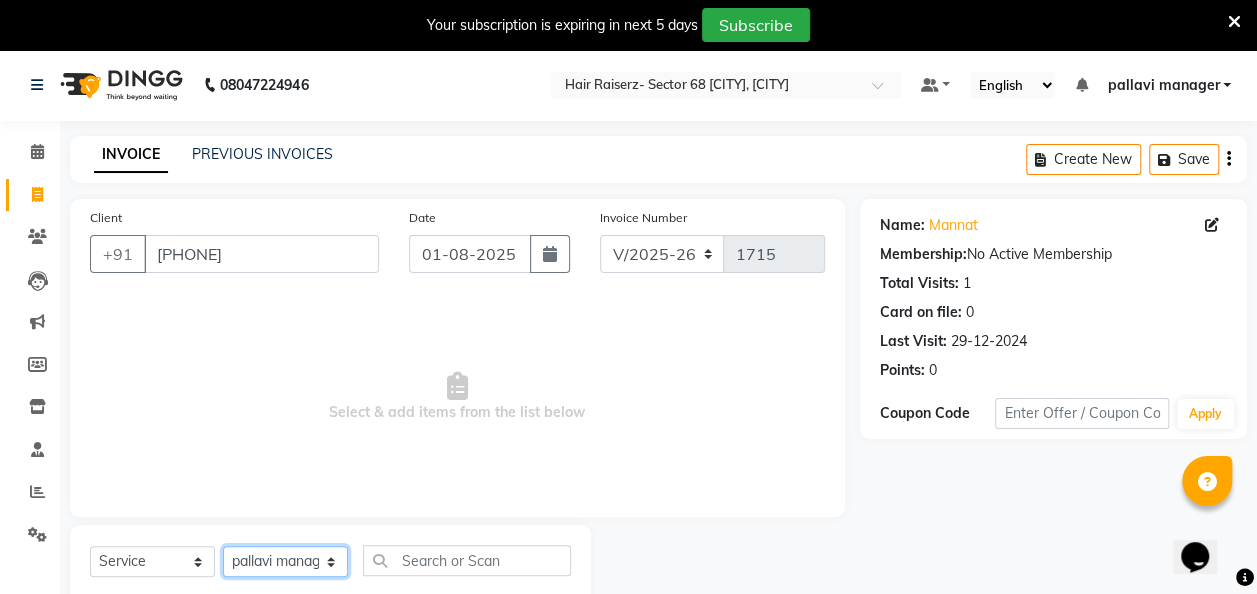 click on "Select Stylist [FIRST] [FIRST] [FIRST] [FIRST] [FIRST] [FIRST] [FIRST] [FIRST] [FIRST] [FIRST]" 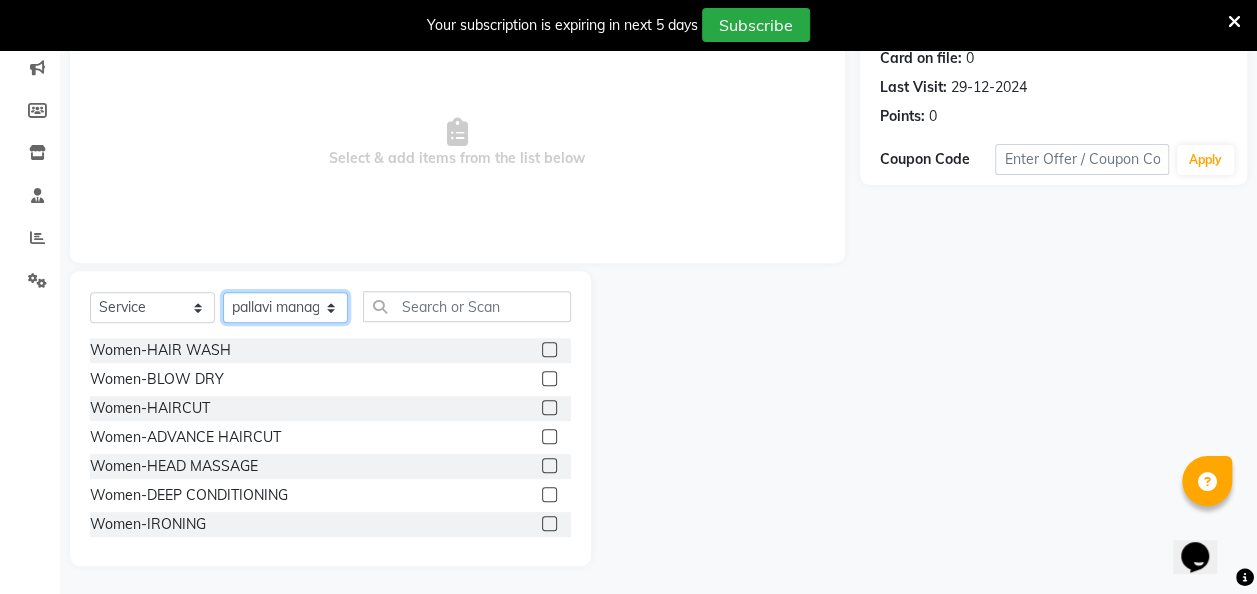 scroll, scrollTop: 255, scrollLeft: 0, axis: vertical 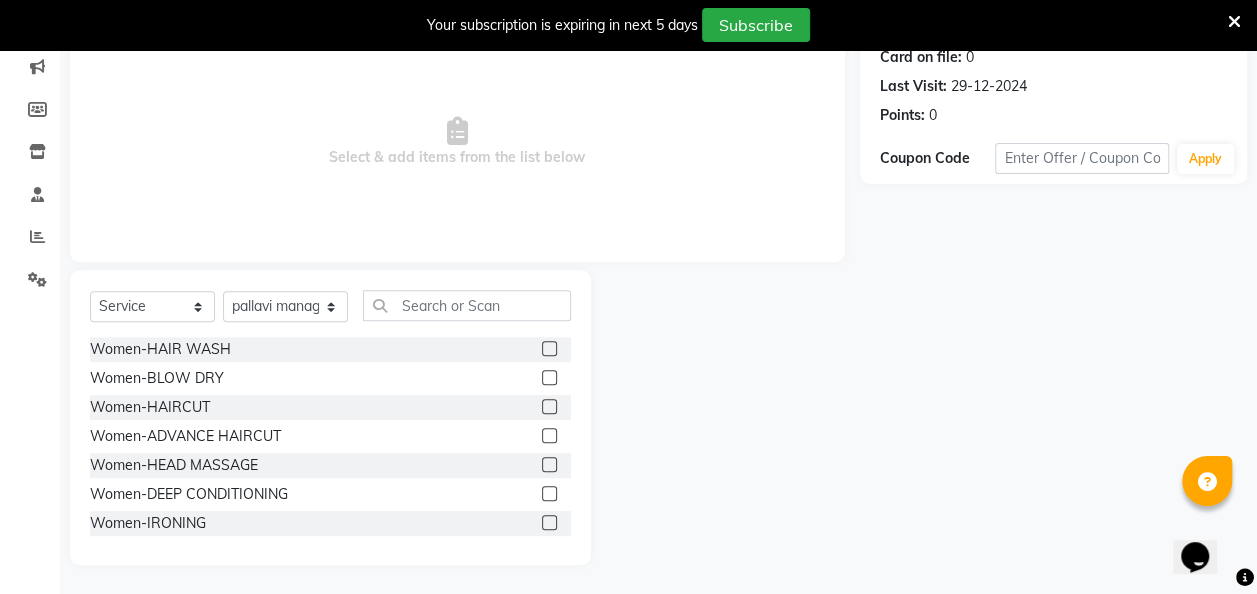 click 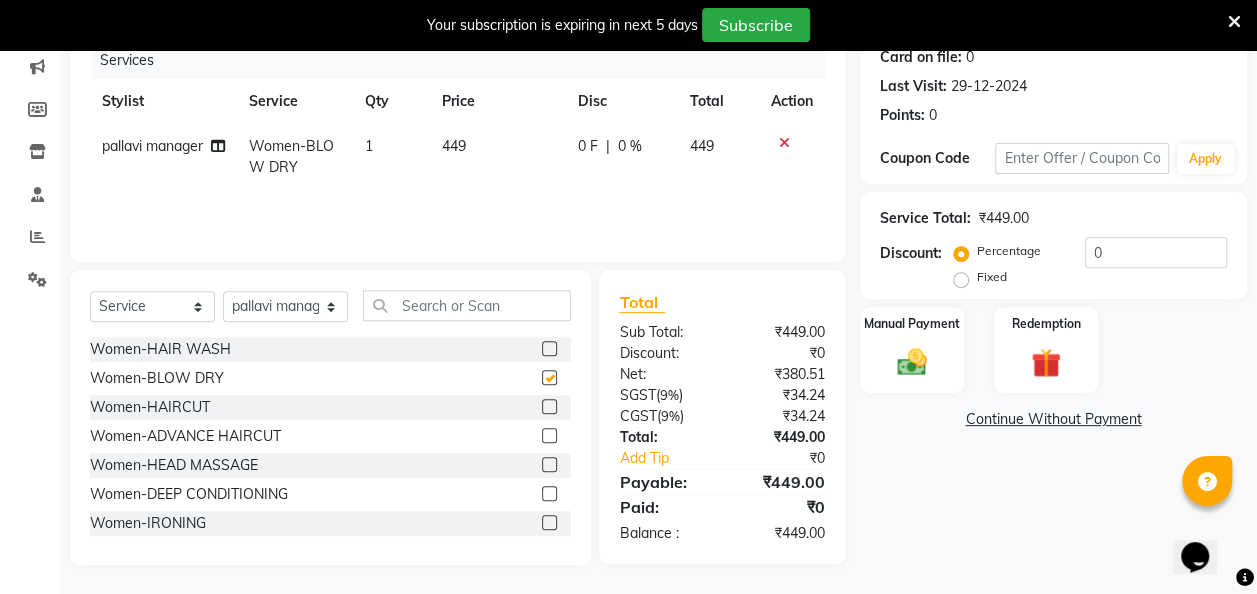 checkbox on "false" 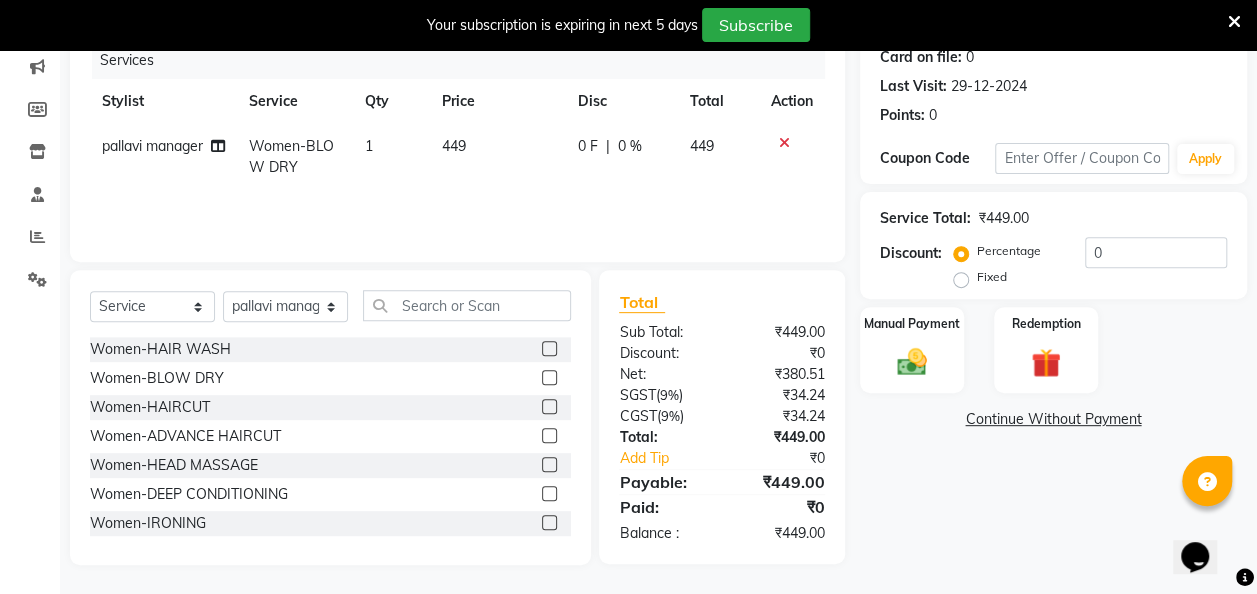 click on "449" 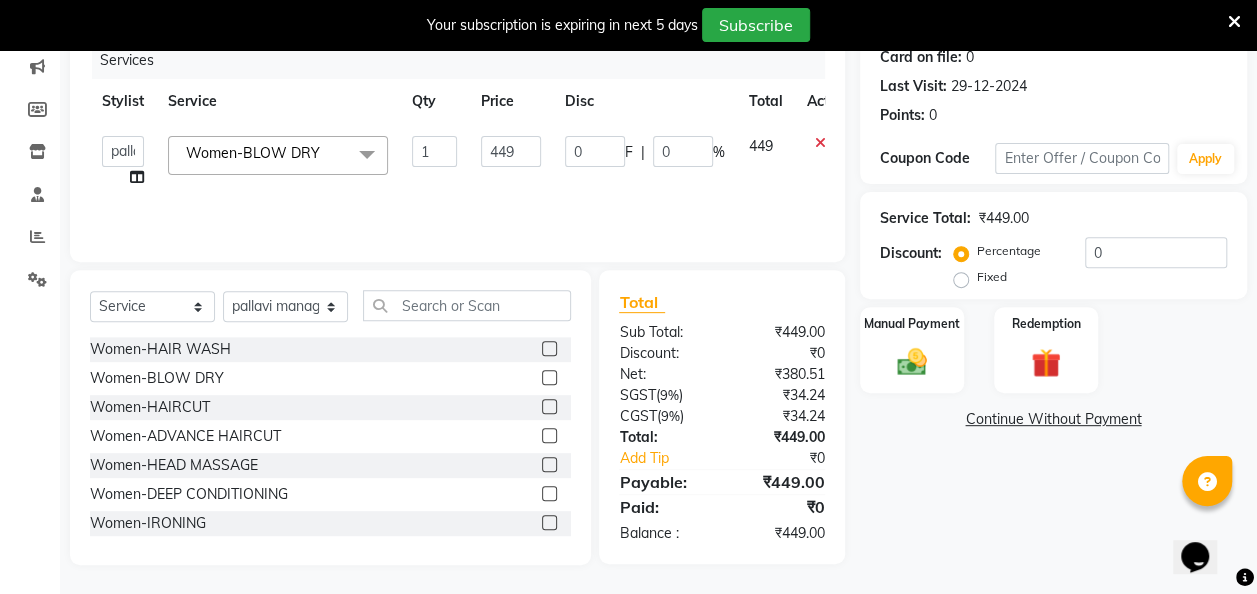 click on "449" 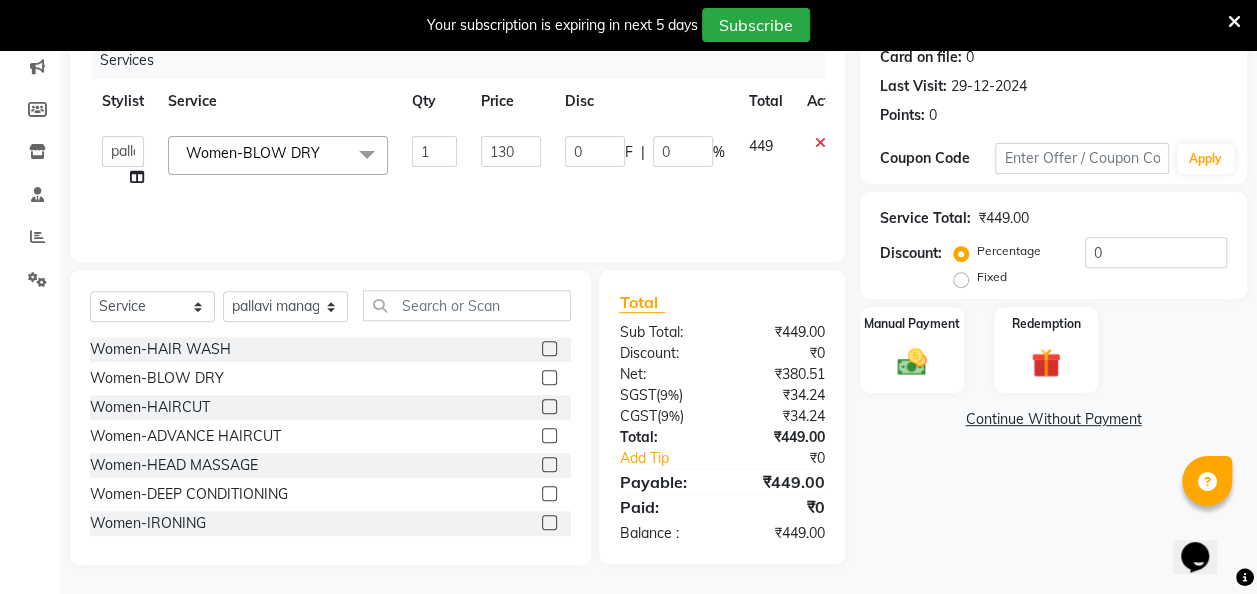 type on "1300" 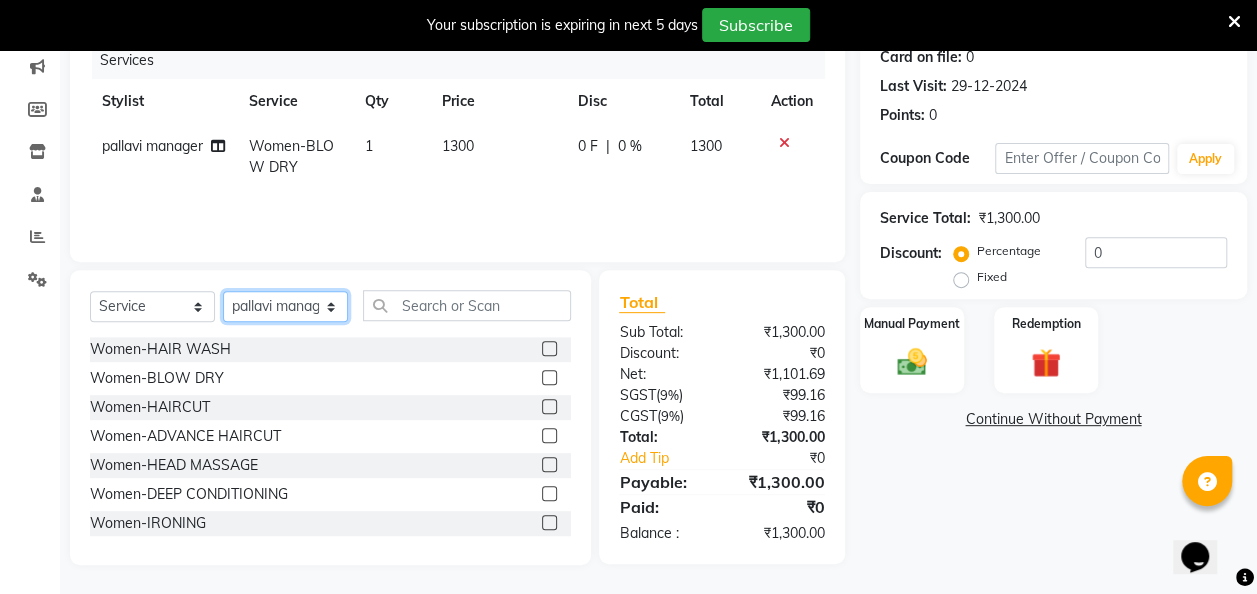 click on "Select Stylist [FIRST] [FIRST] [FIRST] [FIRST] [FIRST] [FIRST] [FIRST] [FIRST] [FIRST] [FIRST]" 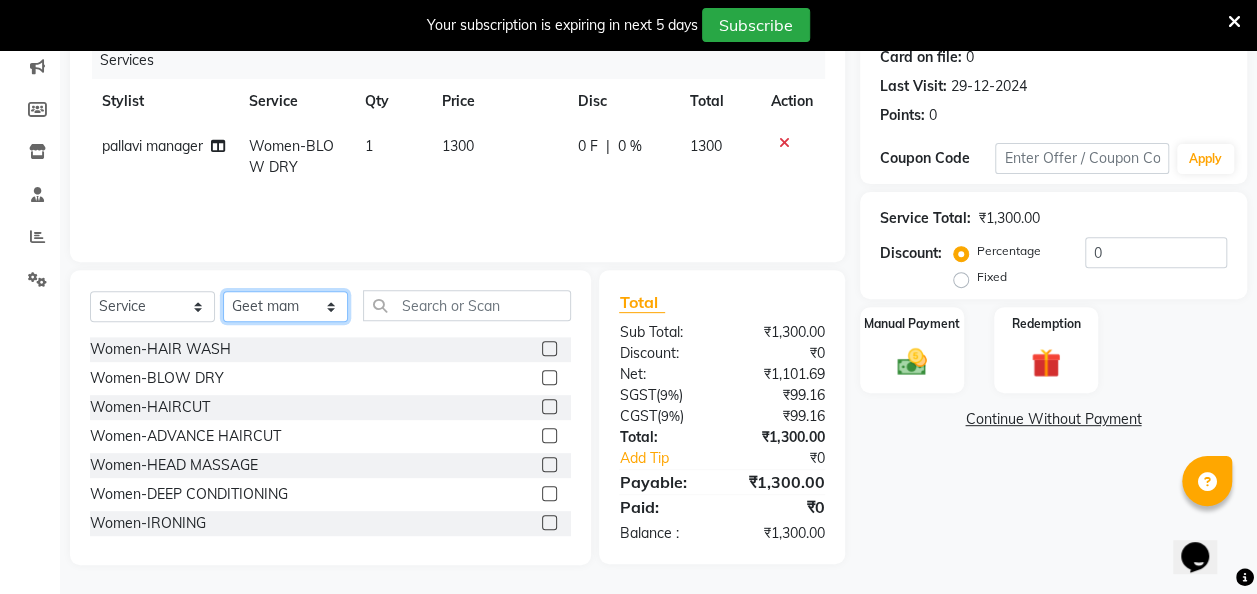 click on "Select Stylist [FIRST] [FIRST] [FIRST] [FIRST] [FIRST] [FIRST] [FIRST] [FIRST] [FIRST] [FIRST]" 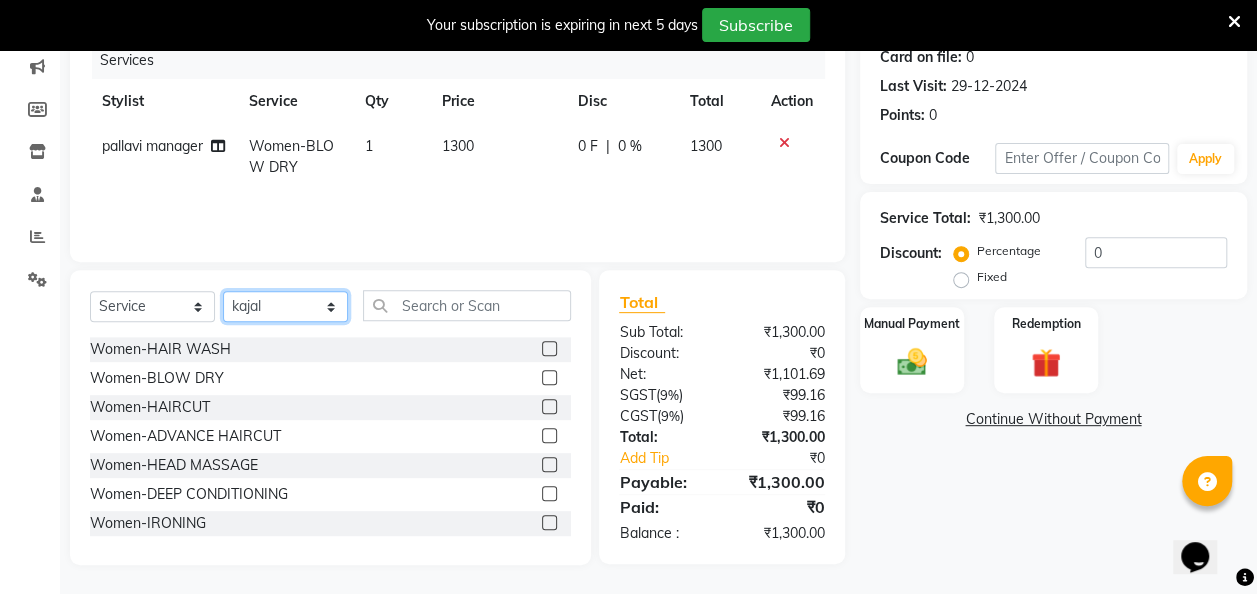 click on "Select Stylist [FIRST] [FIRST] [FIRST] [FIRST] [FIRST] [FIRST] [FIRST] [FIRST] [FIRST] [FIRST]" 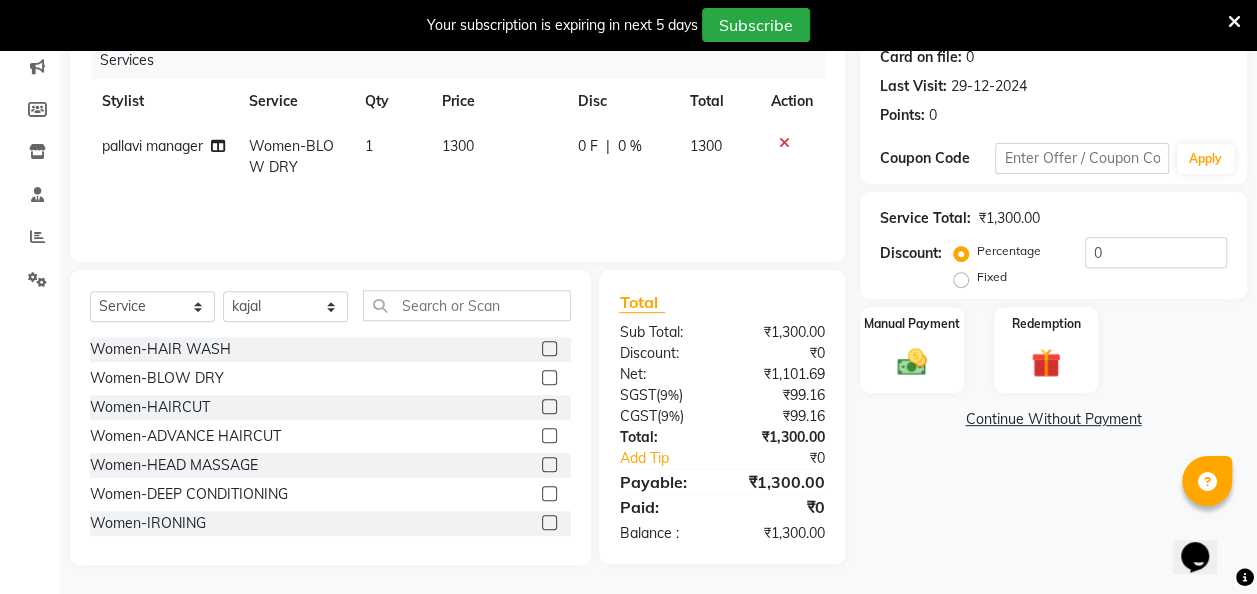 click 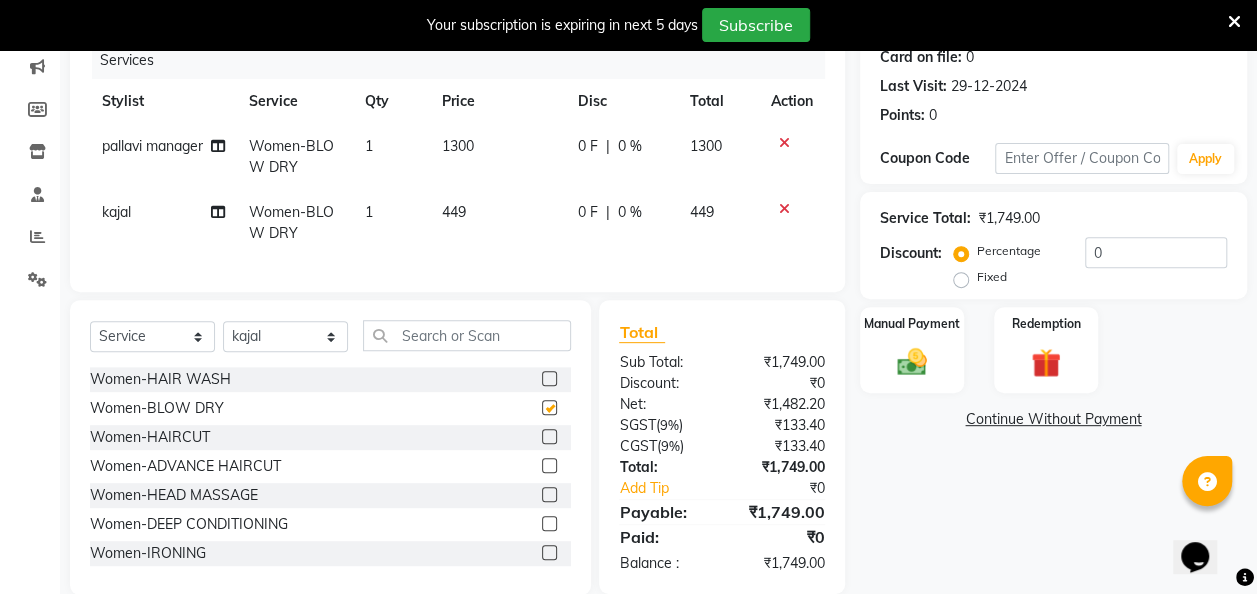 checkbox on "false" 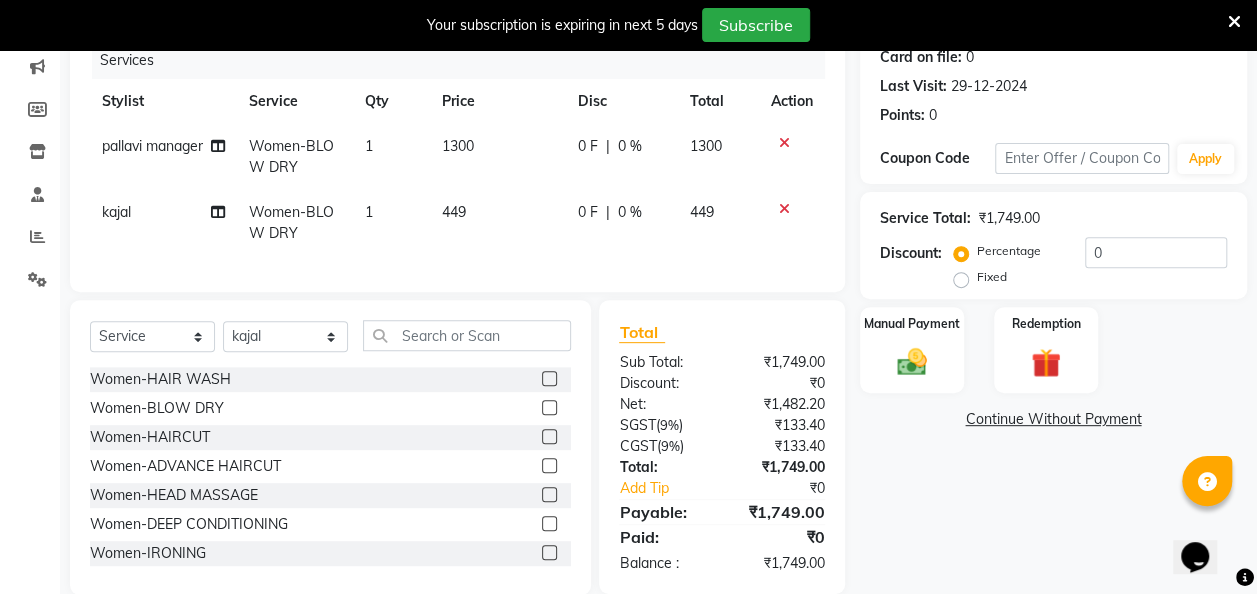 click on "449" 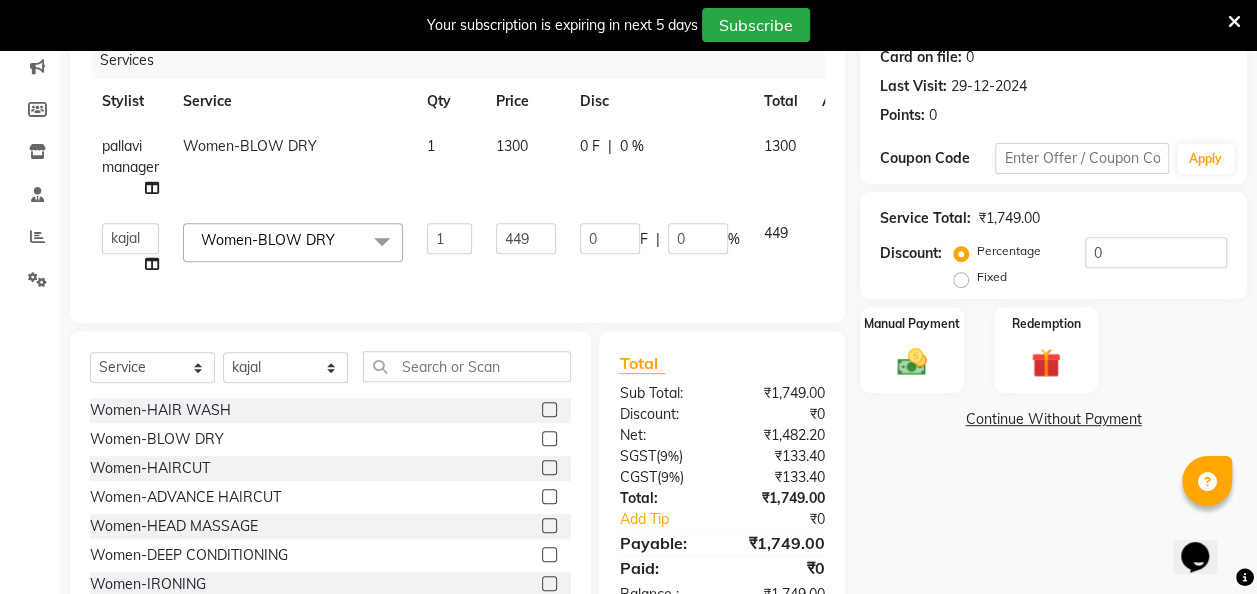 click on "449" 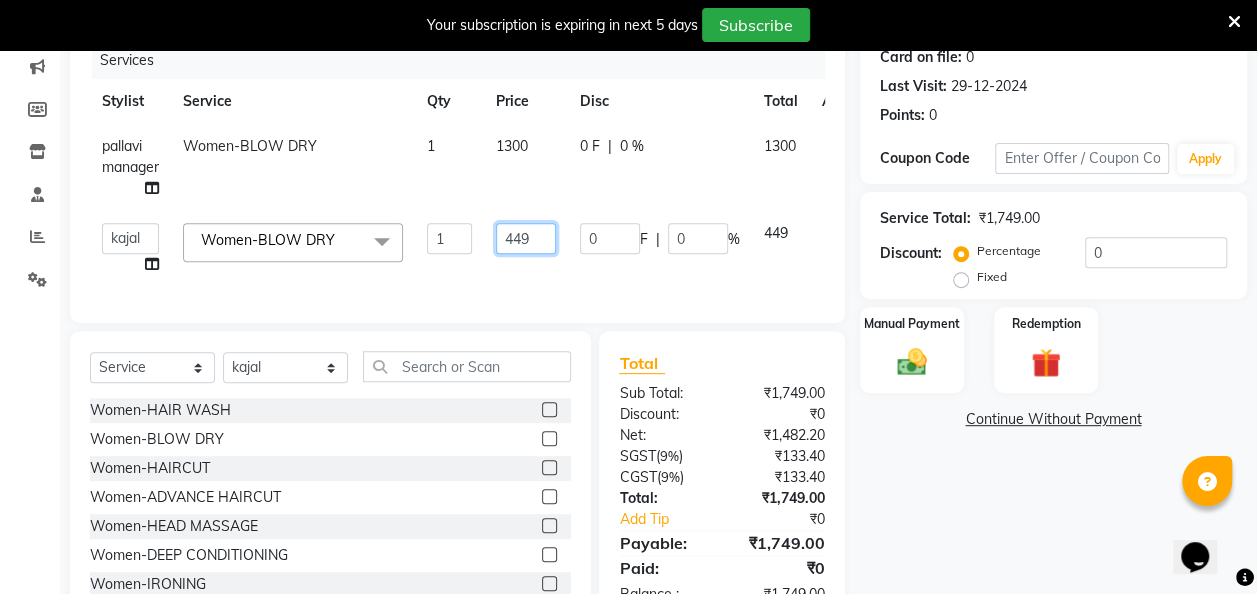 click on "449" 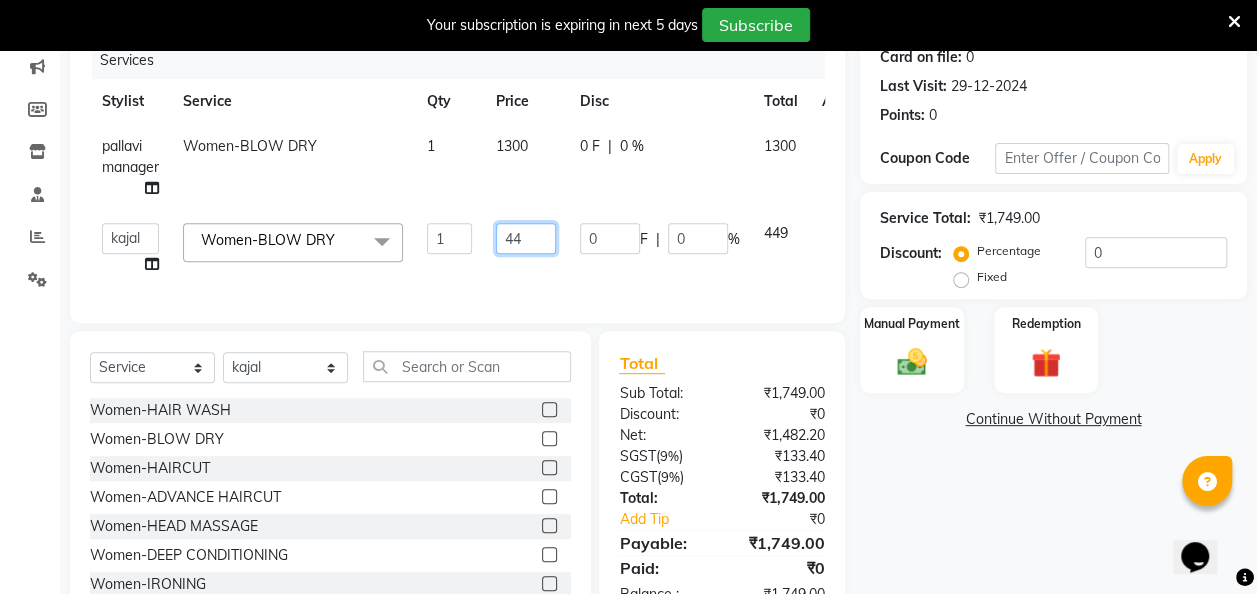 type on "4" 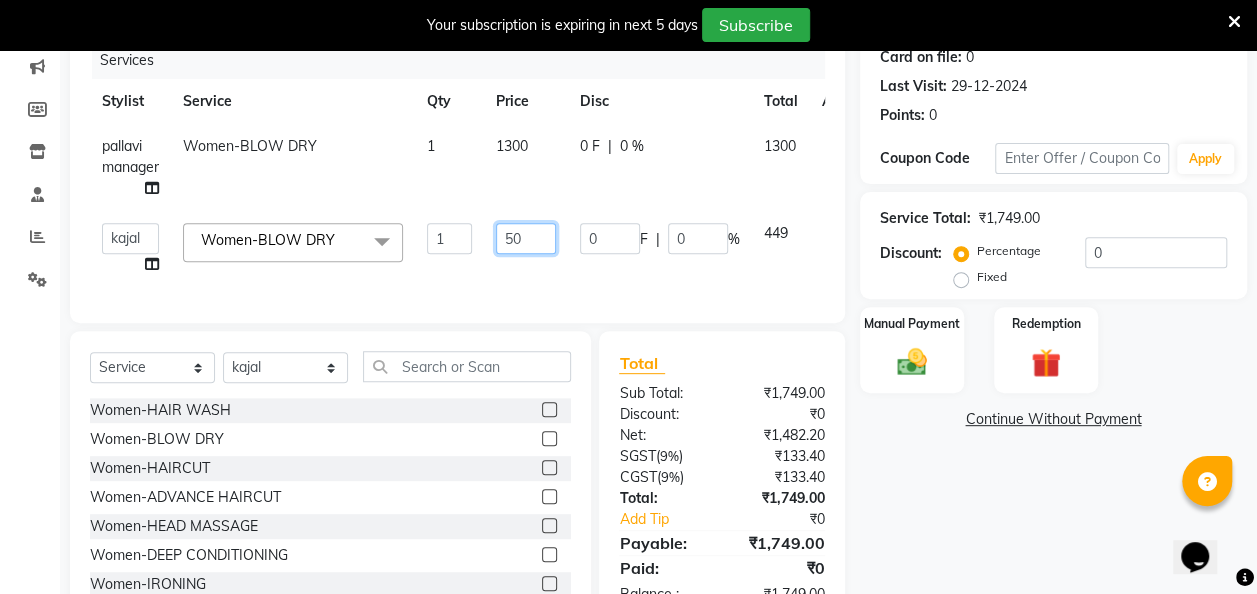 type on "500" 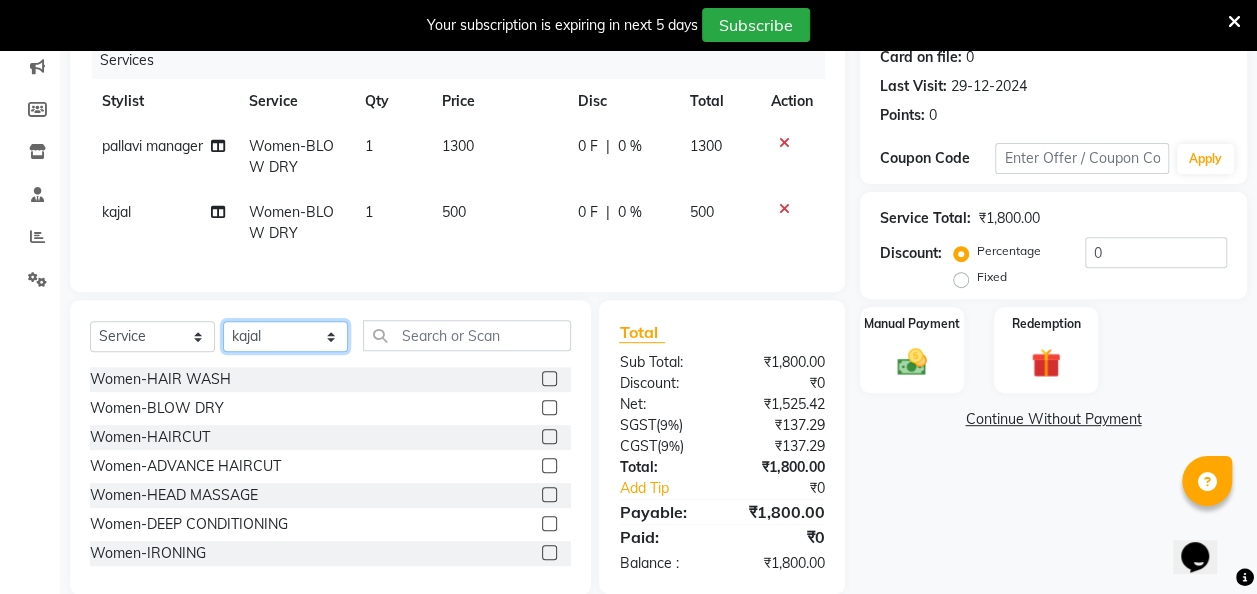 click on "Select  Service  Product  Membership  Package Voucher Prepaid Gift Card  Select Stylist [FIRST] [FIRST] [FIRST] [FIRST] [FIRST] [FIRST] [FIRST] [FIRST] [FIRST] [FIRST] Women-HAIR WASH  Women-BLOW DRY  Women-HAIRCUT  Women-ADVANCE HAIRCUT  Women-HEAD MASSAGE  Women-DEEP CONDITIONING  Women-IRONING  Women-SPLITEND TREATMENT  Women-LOREAL ROOT-TOUCHUP  Women-ROOT-TOUCHUP AMONIA FREE  Women-GLOBAL COLOR  Women-GLOBAL HIGHLIGHTS  Women-COLOR PER STREAK  Women-SMOTHNING, REBONDING  Women-KERATIN TREATMENT  Women-LOREAL HAIR SPA  Women-ASSORTED HAIR CARE SERVICE  Women-SCALP TREATMENT  Women-OLA PLEX  Women-SHOMBRE  Women-BOTOX  Women-OMBRE  Women-HAIR BOTOX TREATMENT  Women-MERGING HIGHLIGHTS  Women-BALAYAGE  Women-DOUBLE COLOUR  BABY GIRL HAIR-CUT  Eyebrows-upperlips-forehead  Eyebrows-upperlips  WOMEN-wash blow dryer  CLASSIC WAX FA/FL/UA  NANOPLASTIC   PARTY MAKEUP   HAIR STYLING   KERASMOOTH   FACE CLEANSING MASSAGE   UPPERLIPS   KANPEKI 4 STEPS CLEANUP   HYDRA FACIAL 2+1  RECEPTION MAKEUP   GK KERATIN   HAIRDO" 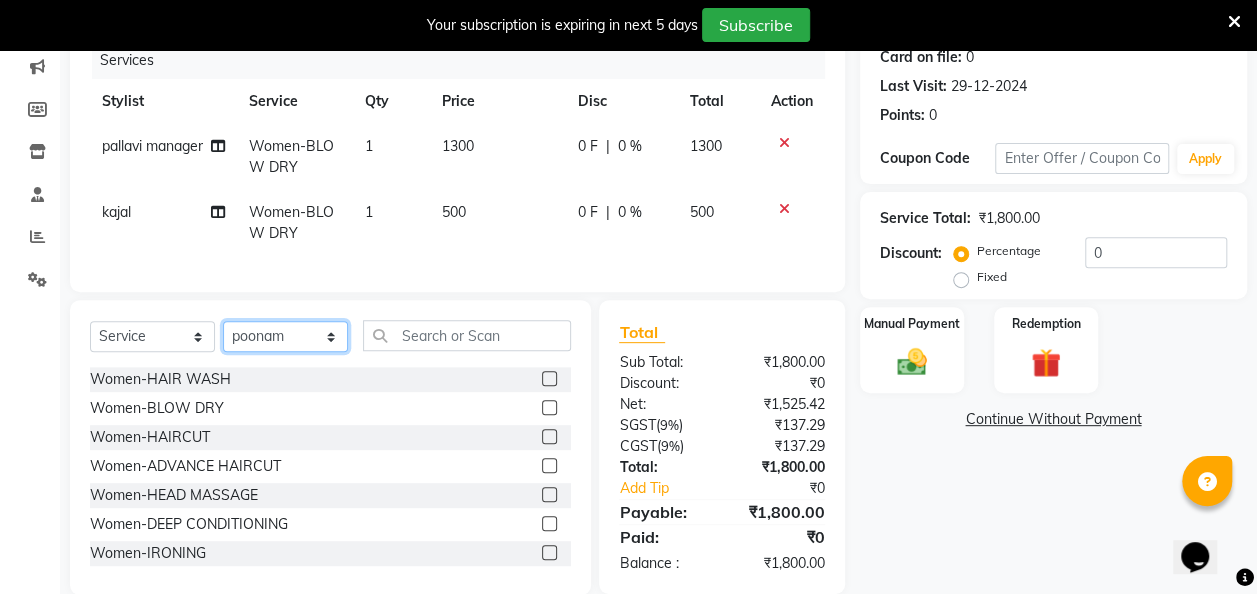 click on "Select Stylist [FIRST] [FIRST] [FIRST] [FIRST] [FIRST] [FIRST] [FIRST] [FIRST] [FIRST] [FIRST]" 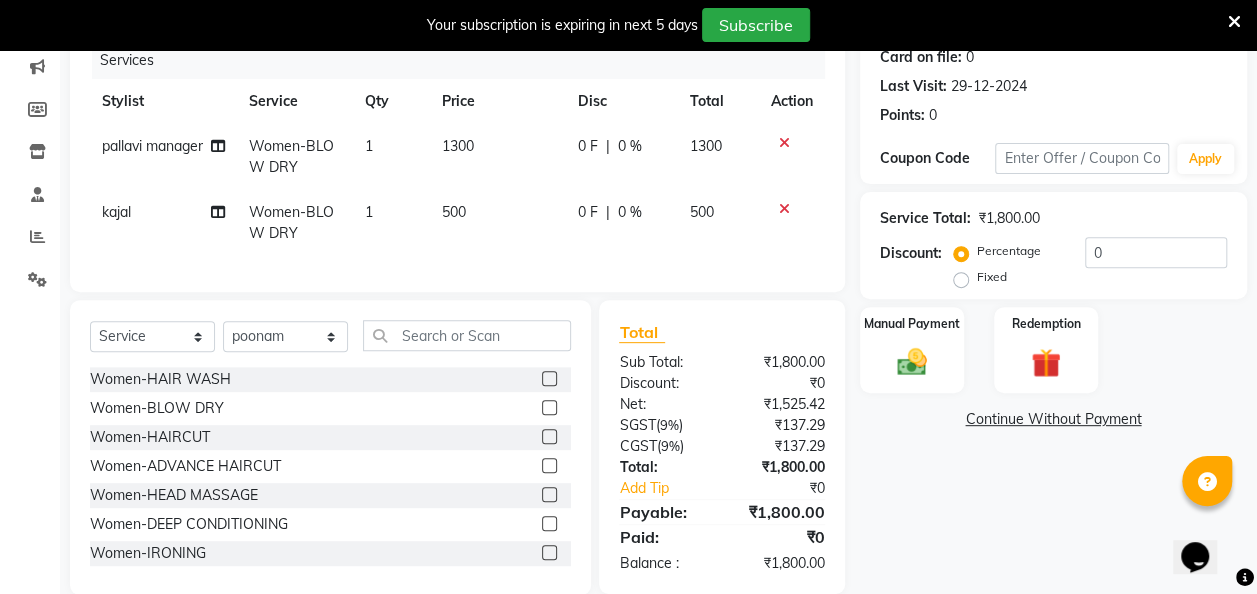 click 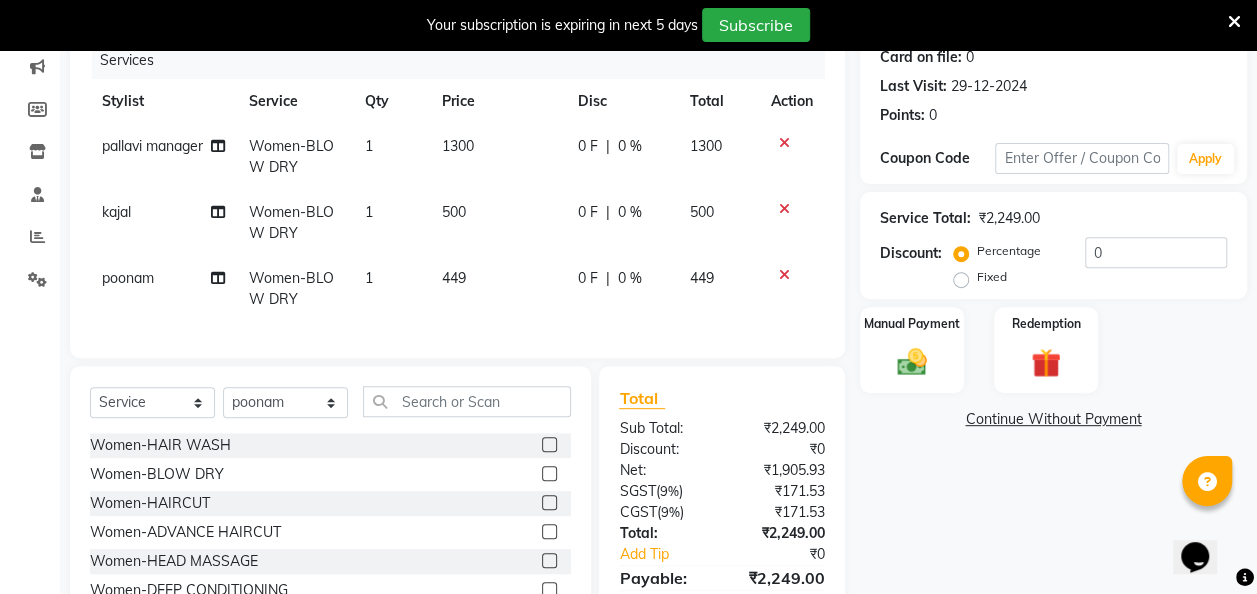 checkbox on "false" 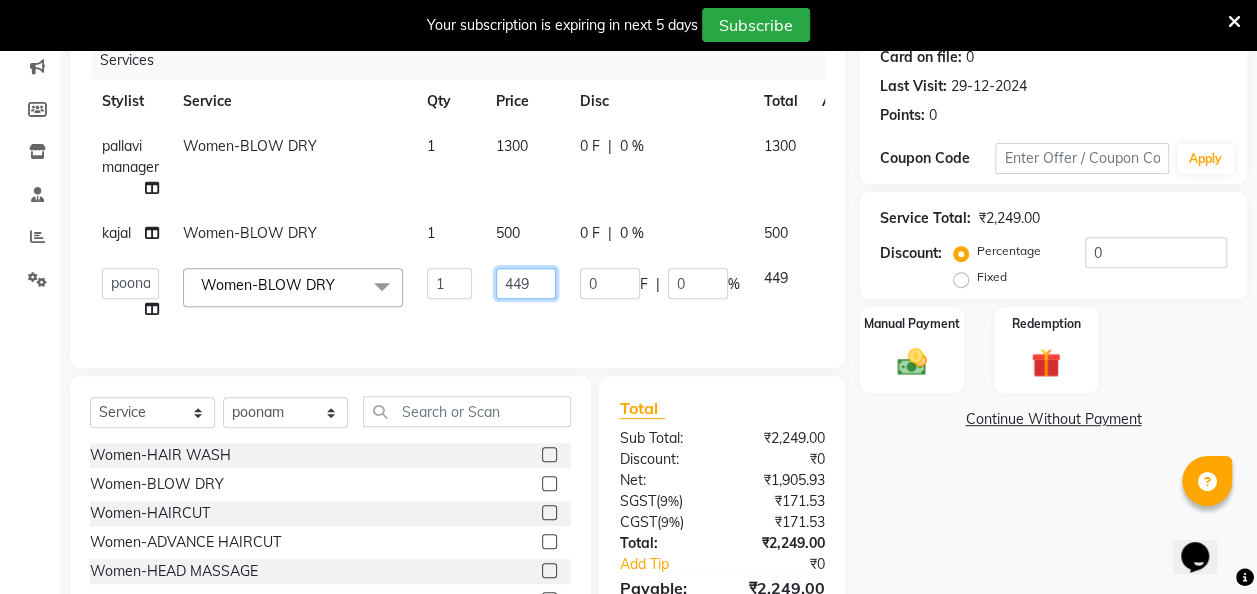 click on "449" 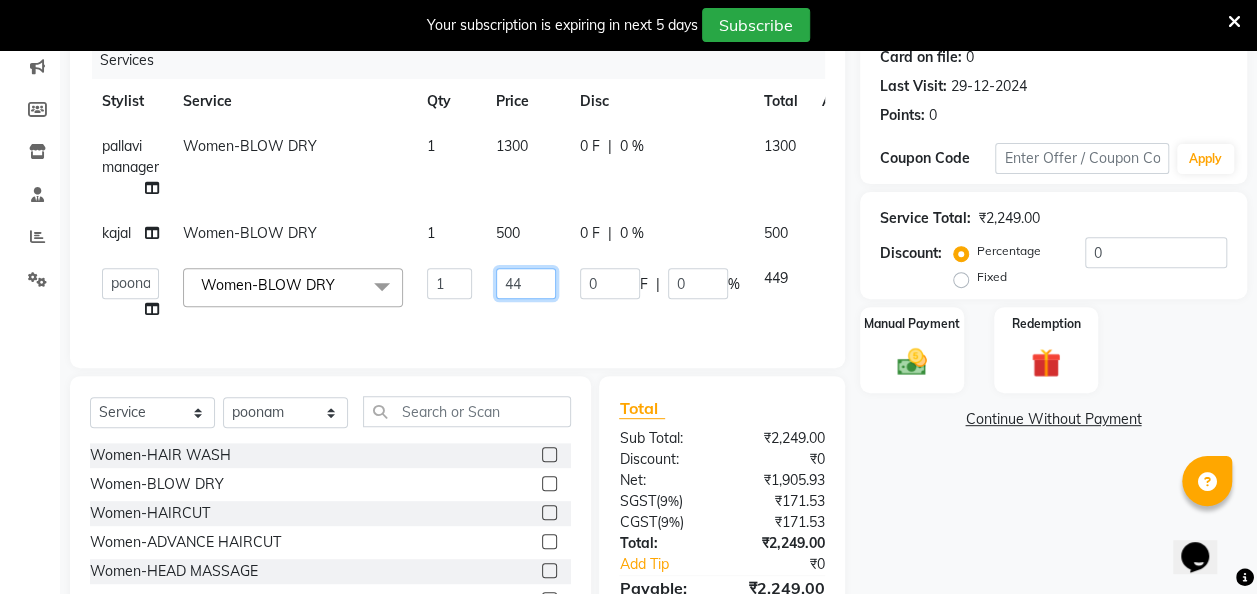type on "4" 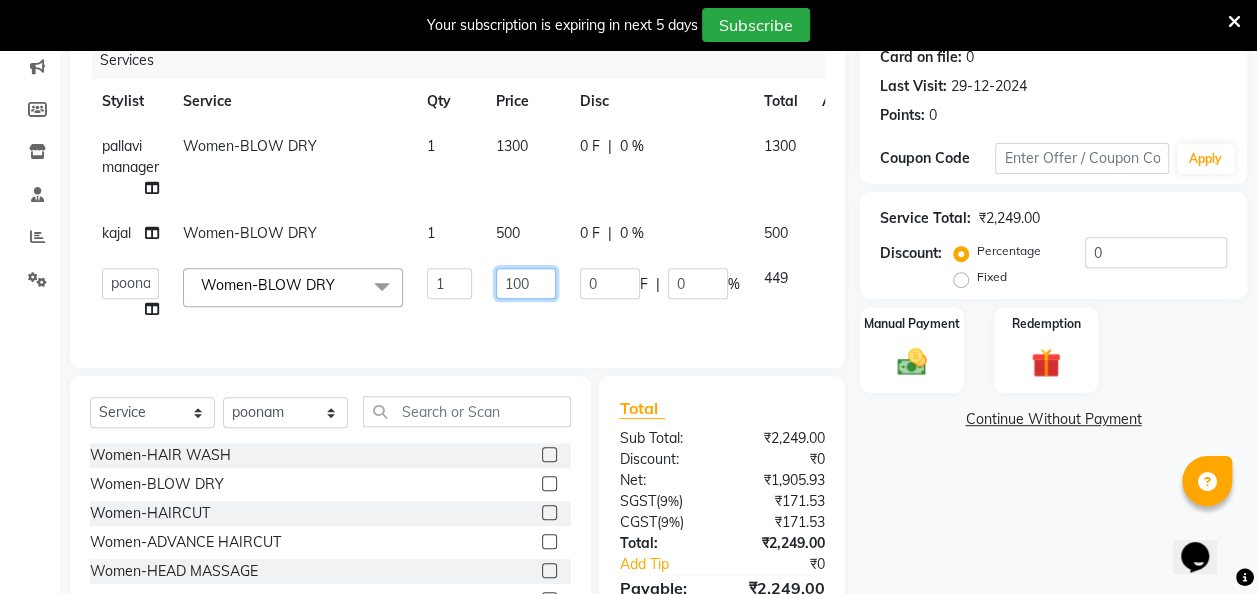 type on "1000" 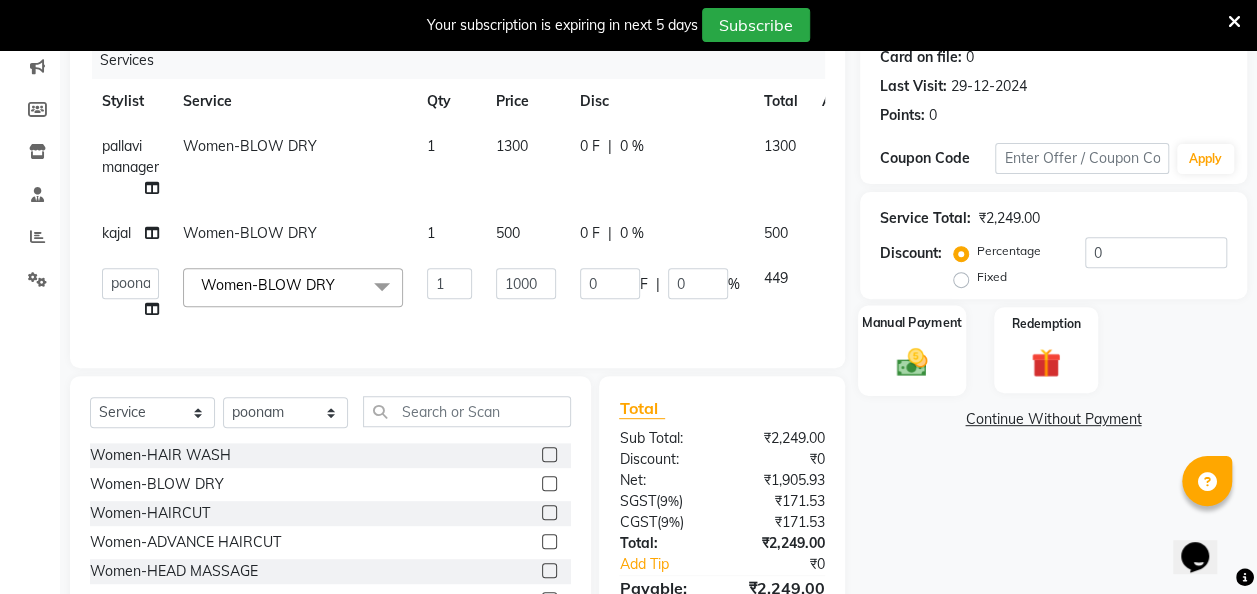 click 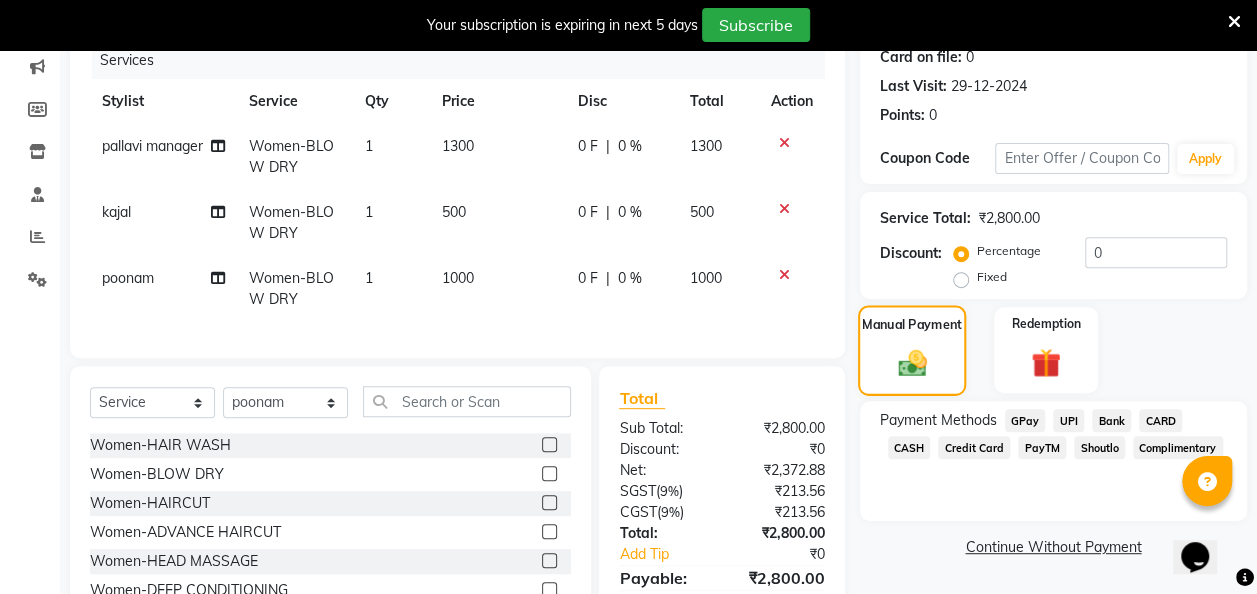 scroll, scrollTop: 366, scrollLeft: 0, axis: vertical 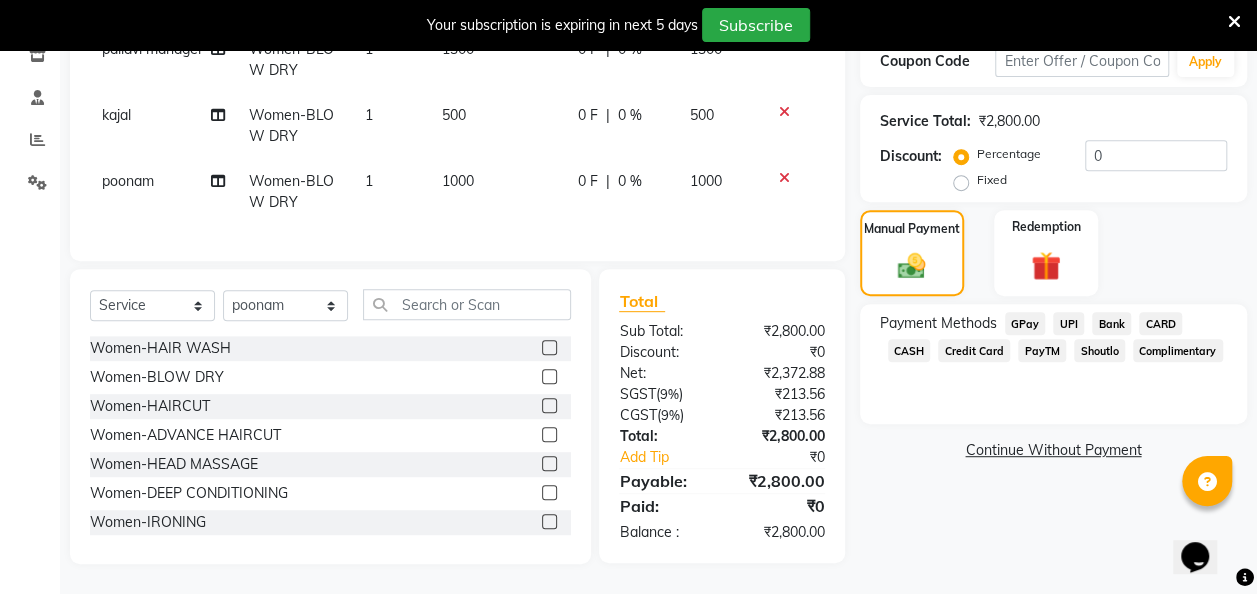 click on "CASH" 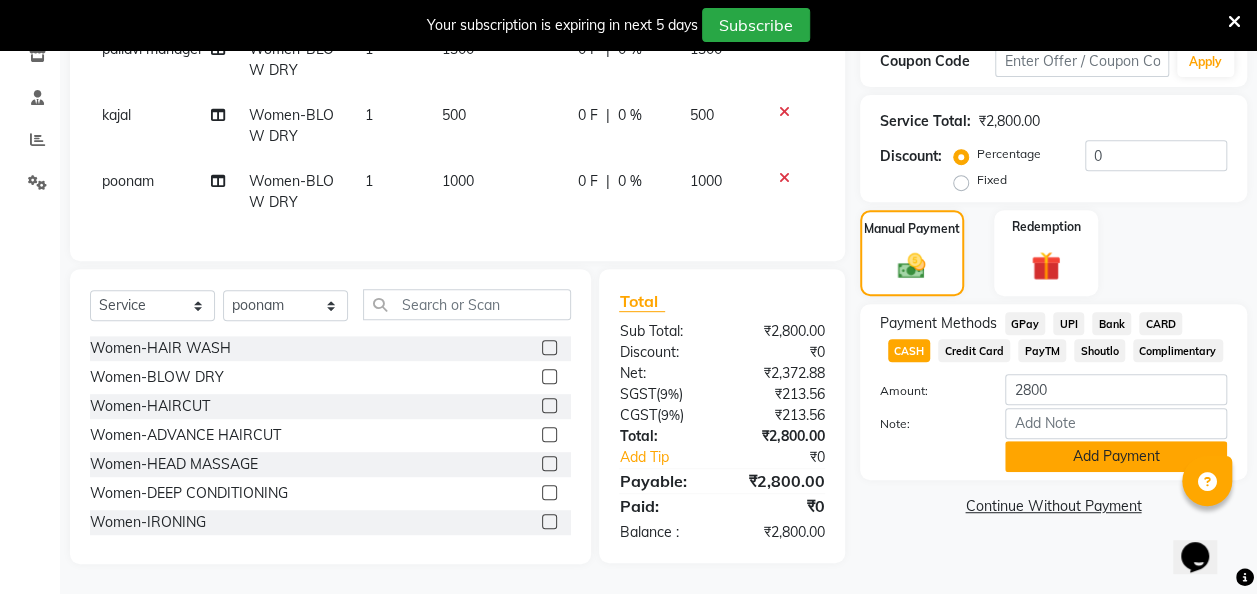 click on "Add Payment" 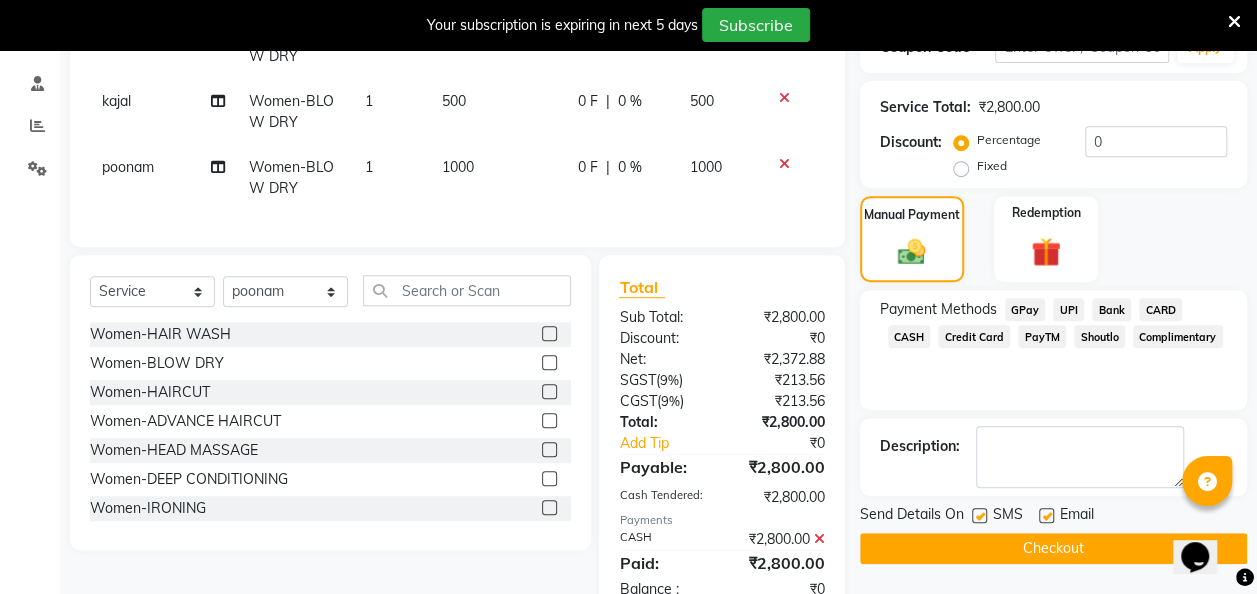 scroll, scrollTop: 436, scrollLeft: 0, axis: vertical 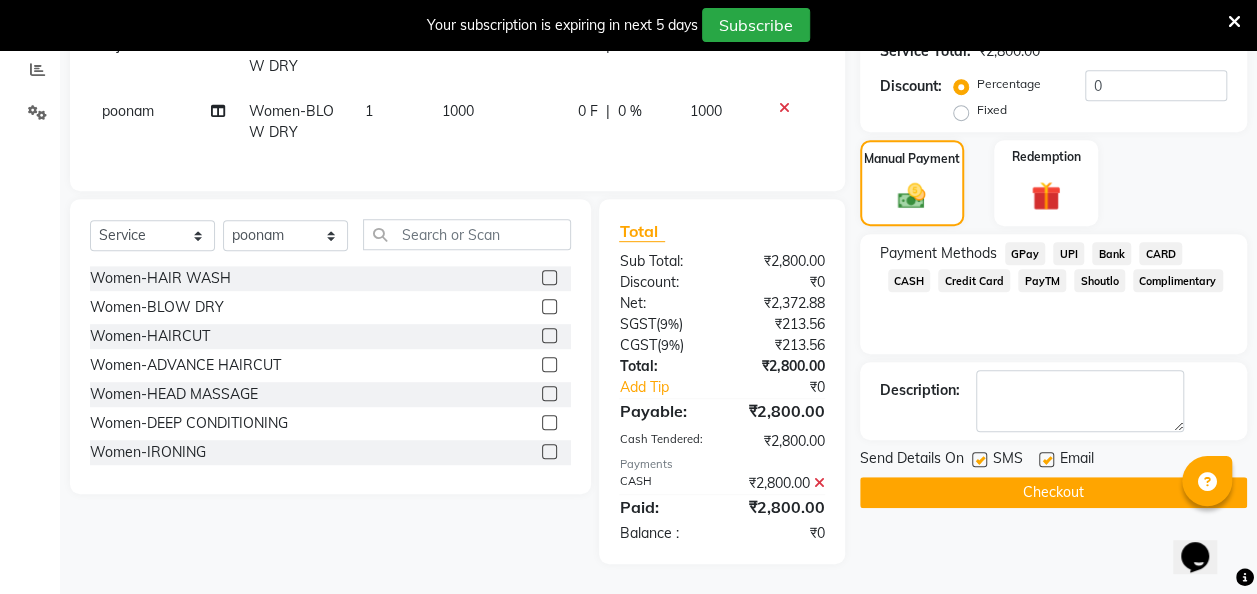 click 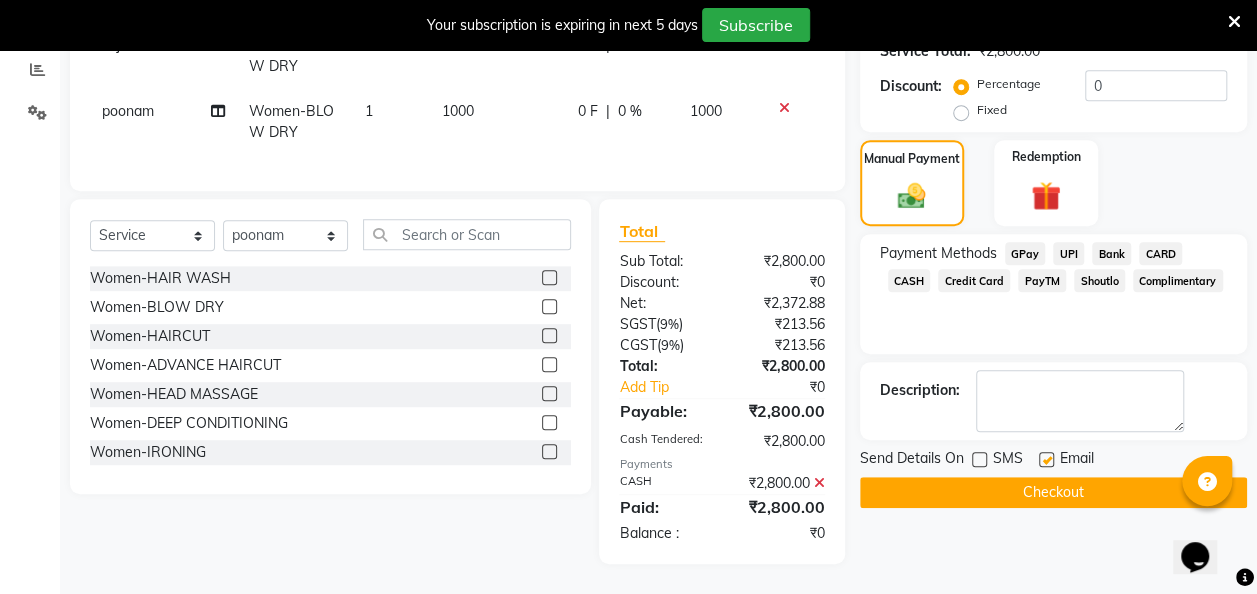 click on "Checkout" 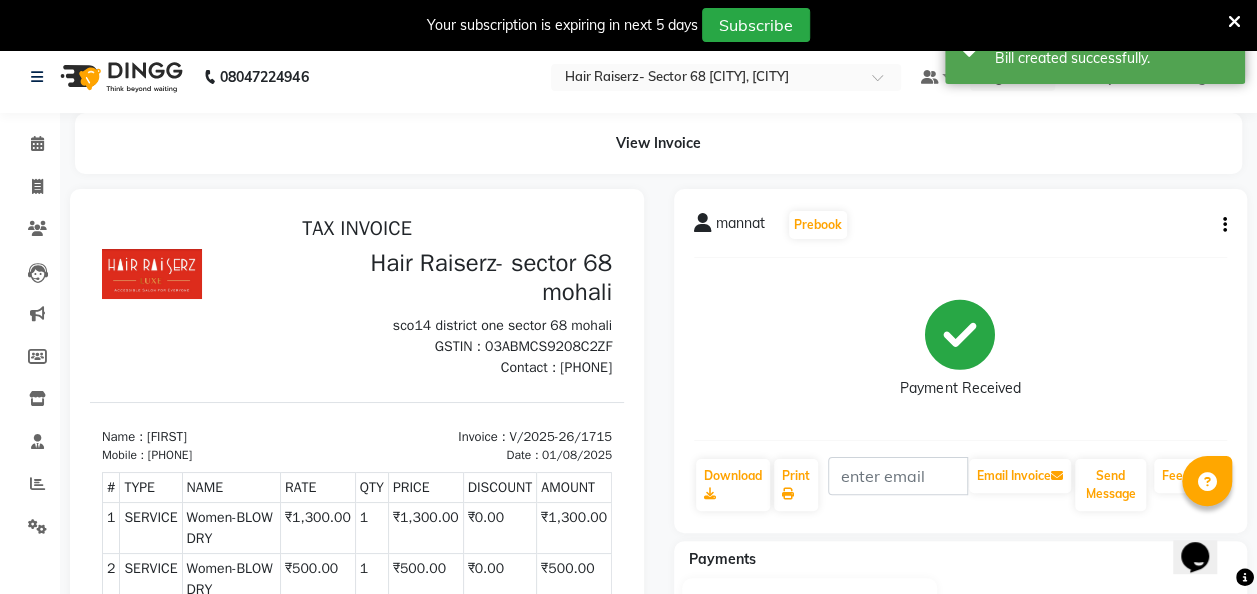 scroll, scrollTop: 6, scrollLeft: 0, axis: vertical 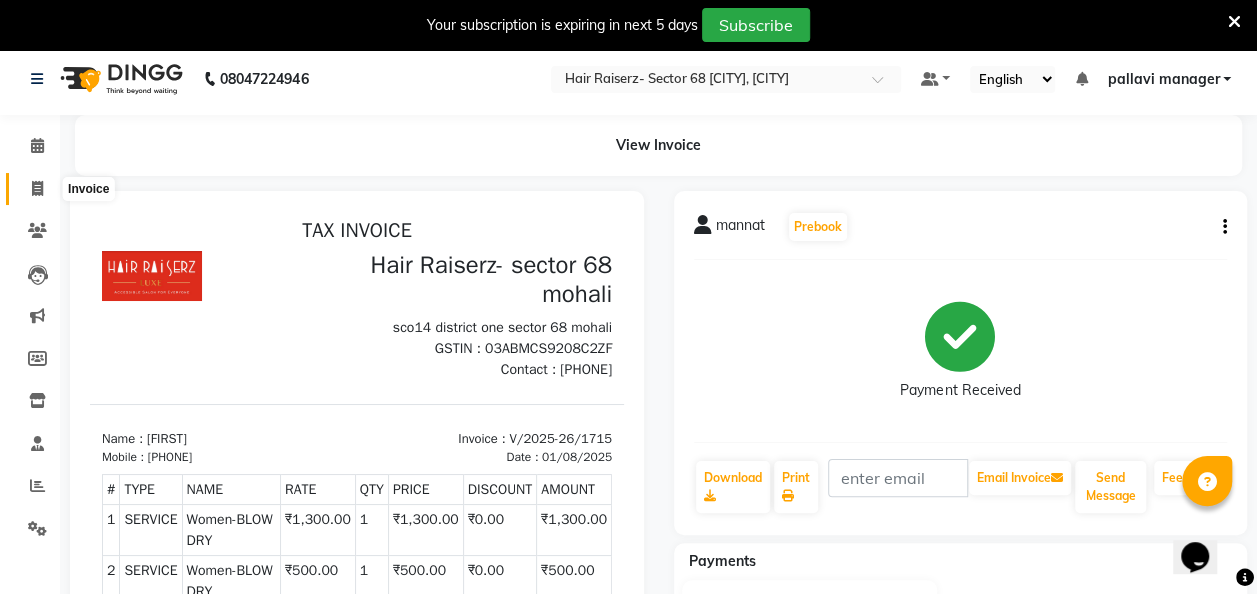 click 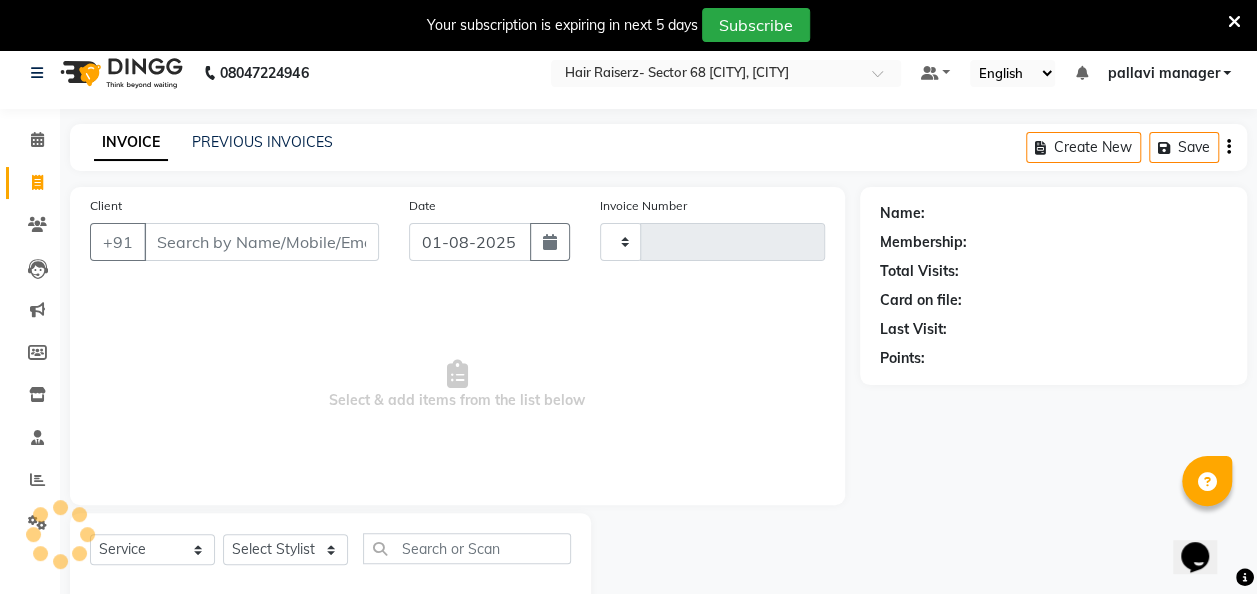 type on "1716" 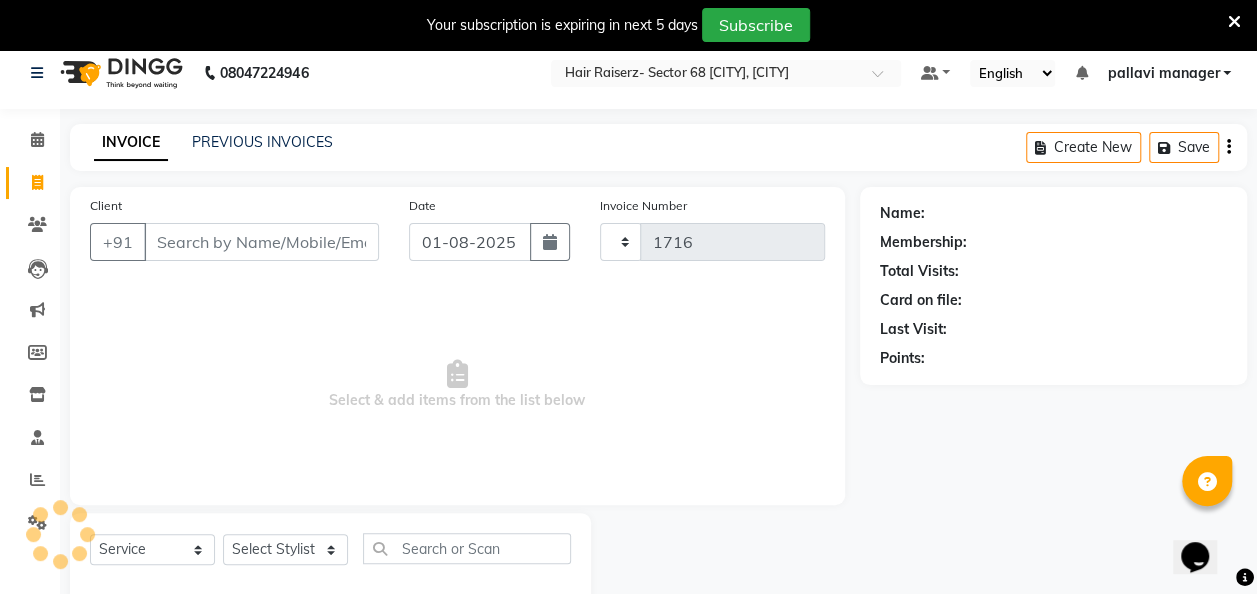 select on "6691" 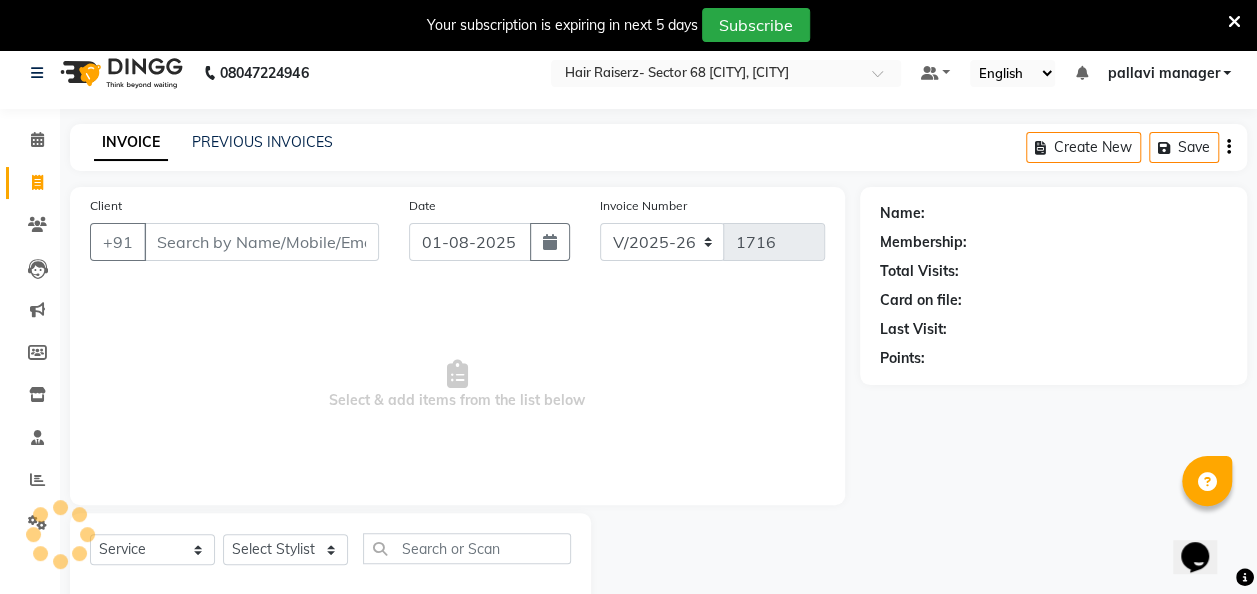 scroll, scrollTop: 55, scrollLeft: 0, axis: vertical 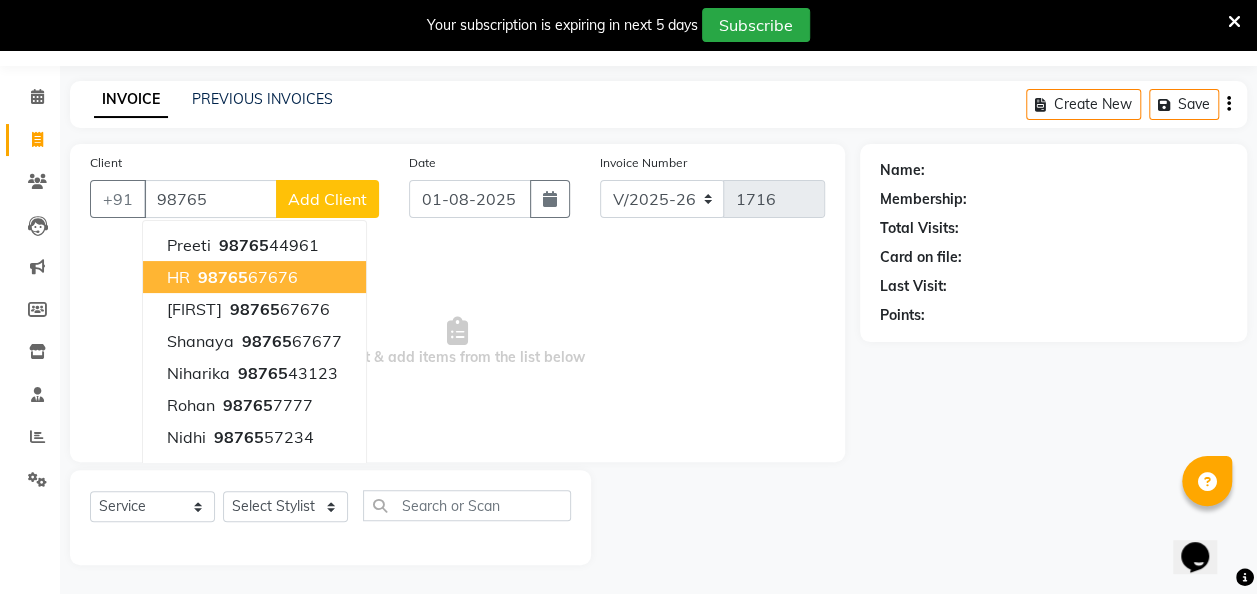 click on "98765" at bounding box center [223, 277] 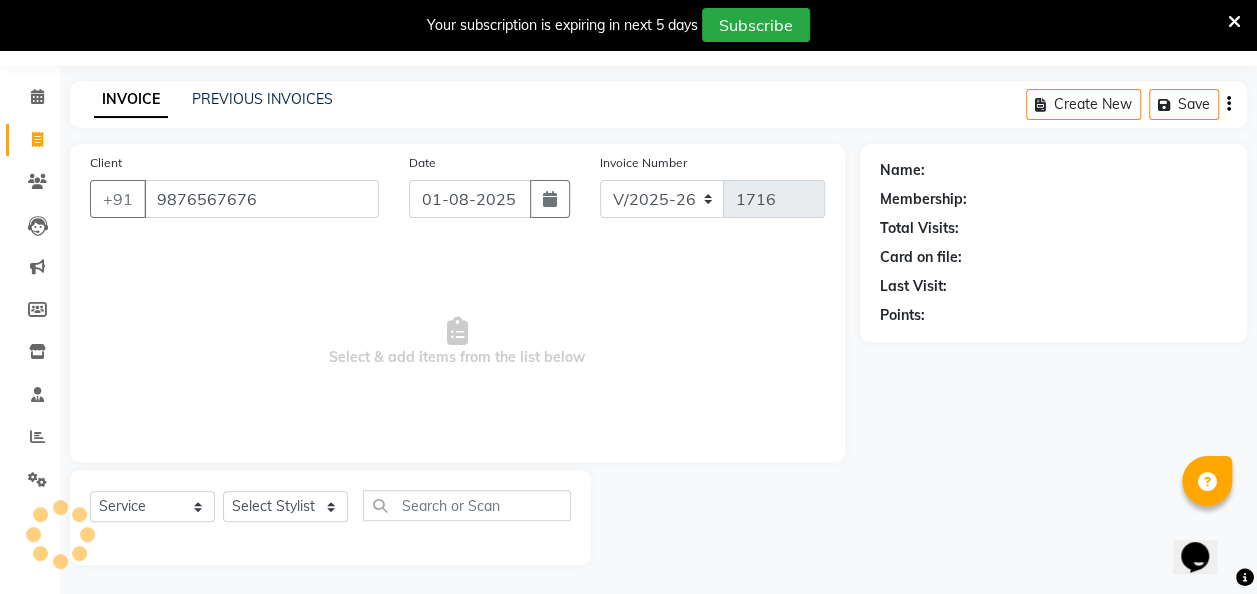 type on "9876567676" 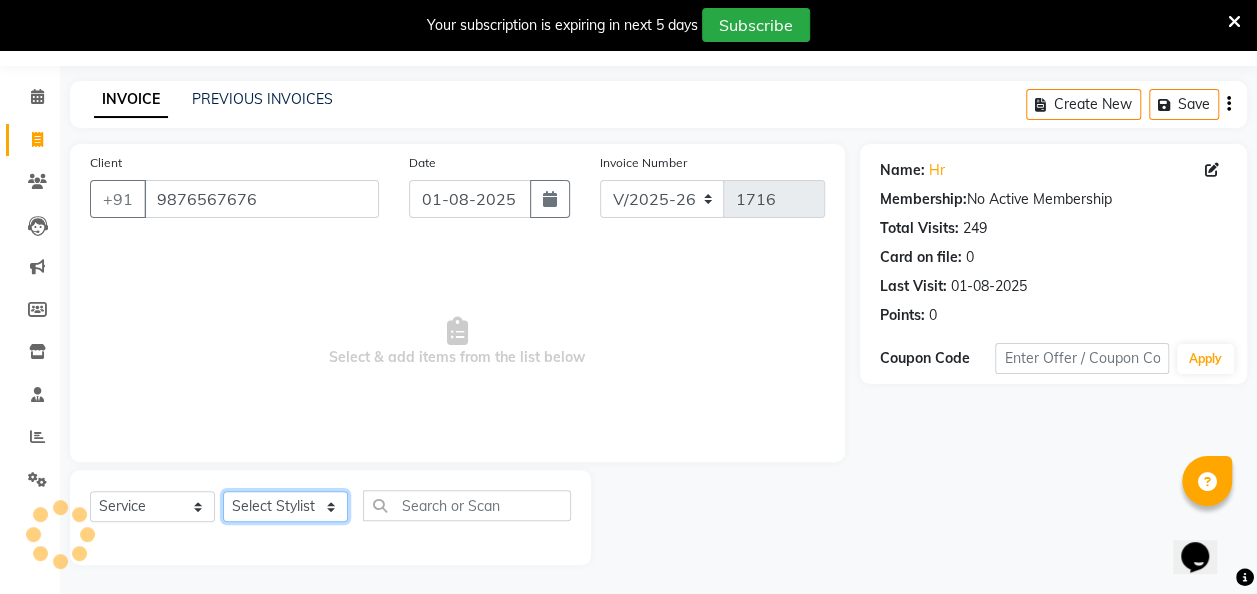 click on "Select Stylist [FIRST] [FIRST] [FIRST] [FIRST] [FIRST] [FIRST] [FIRST] [FIRST] [FIRST] [FIRST]" 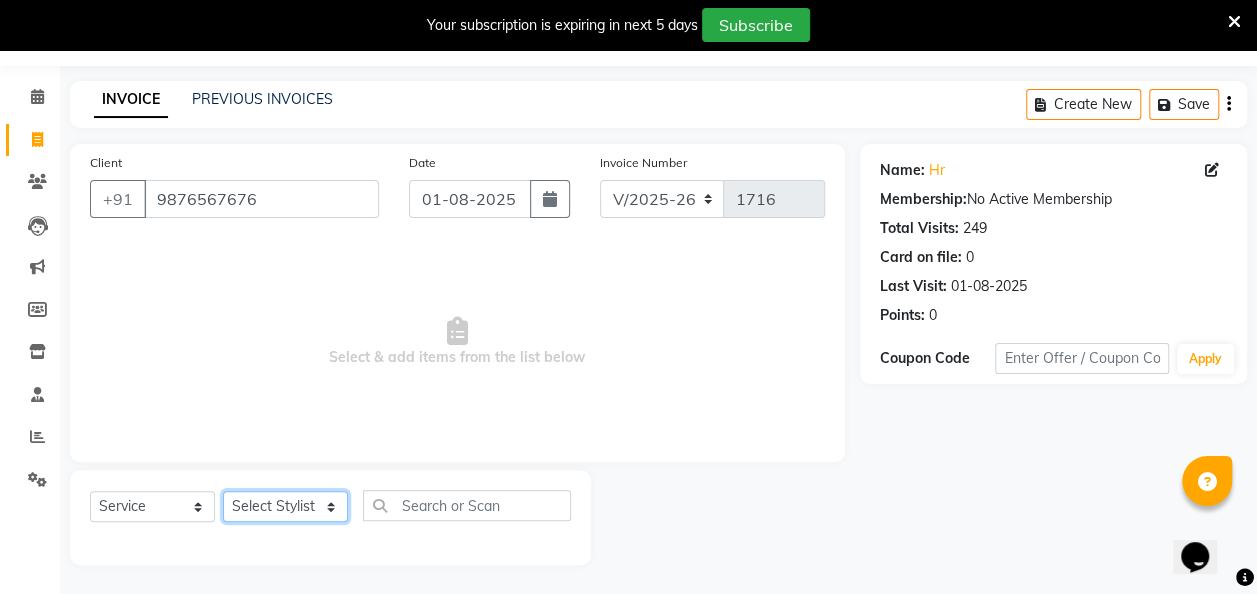 select on "52792" 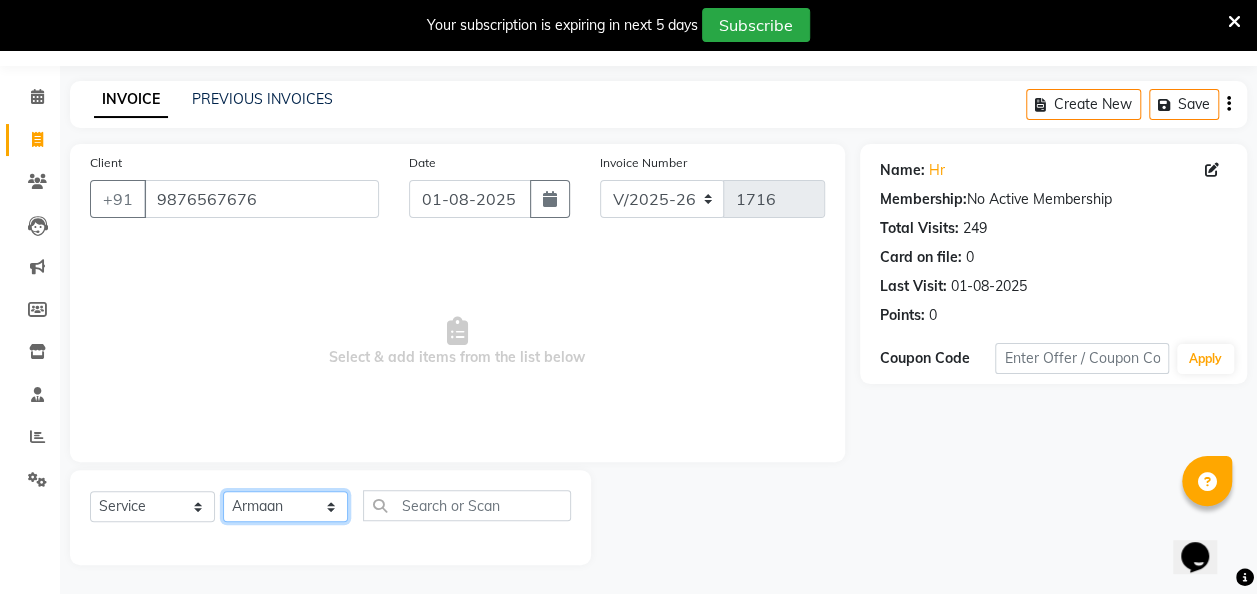 click on "Select Stylist [FIRST] [FIRST] [FIRST] [FIRST] [FIRST] [FIRST] [FIRST] [FIRST] [FIRST] [FIRST]" 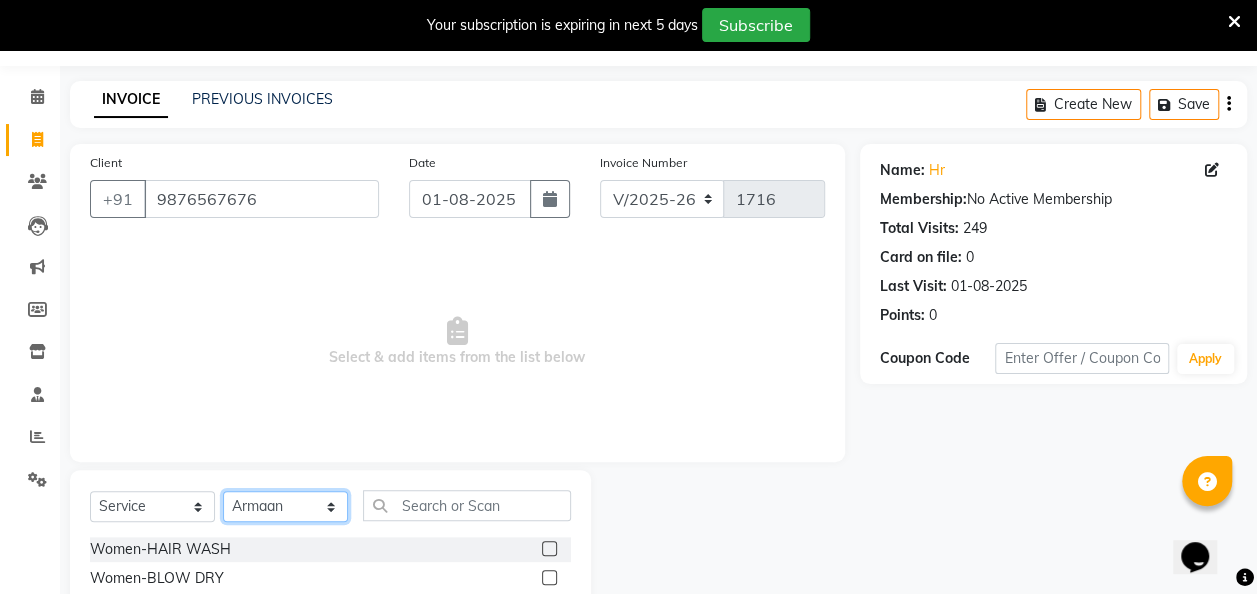 click on "Select Stylist [FIRST] [FIRST] [FIRST] [FIRST] [FIRST] [FIRST] [FIRST] [FIRST] [FIRST] [FIRST]" 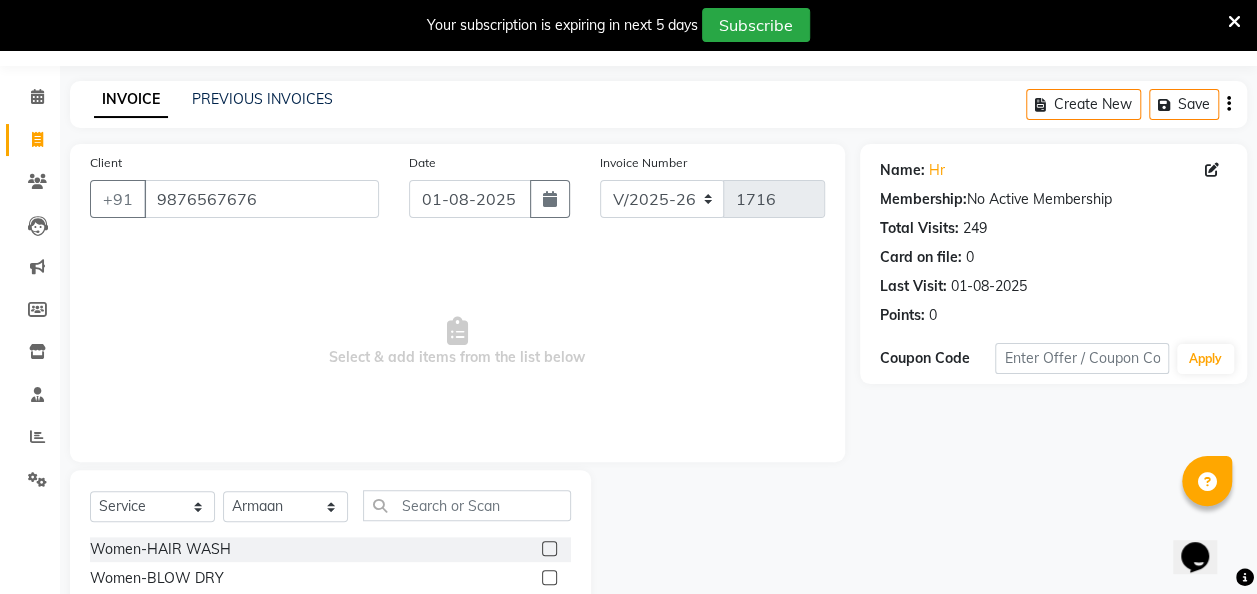 click 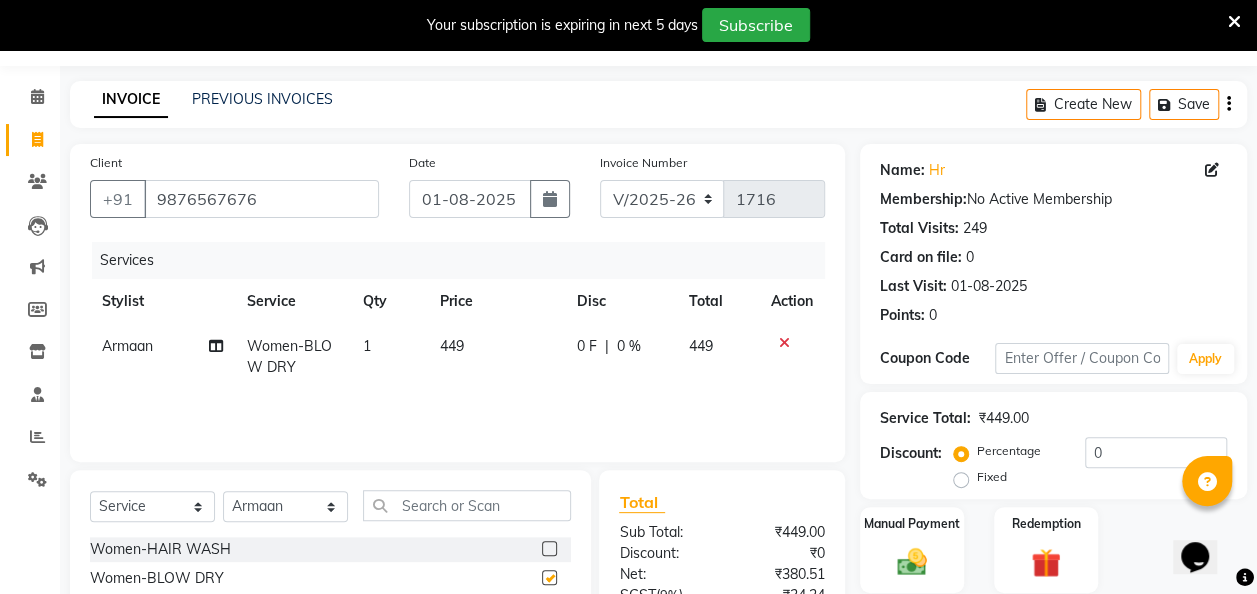checkbox on "false" 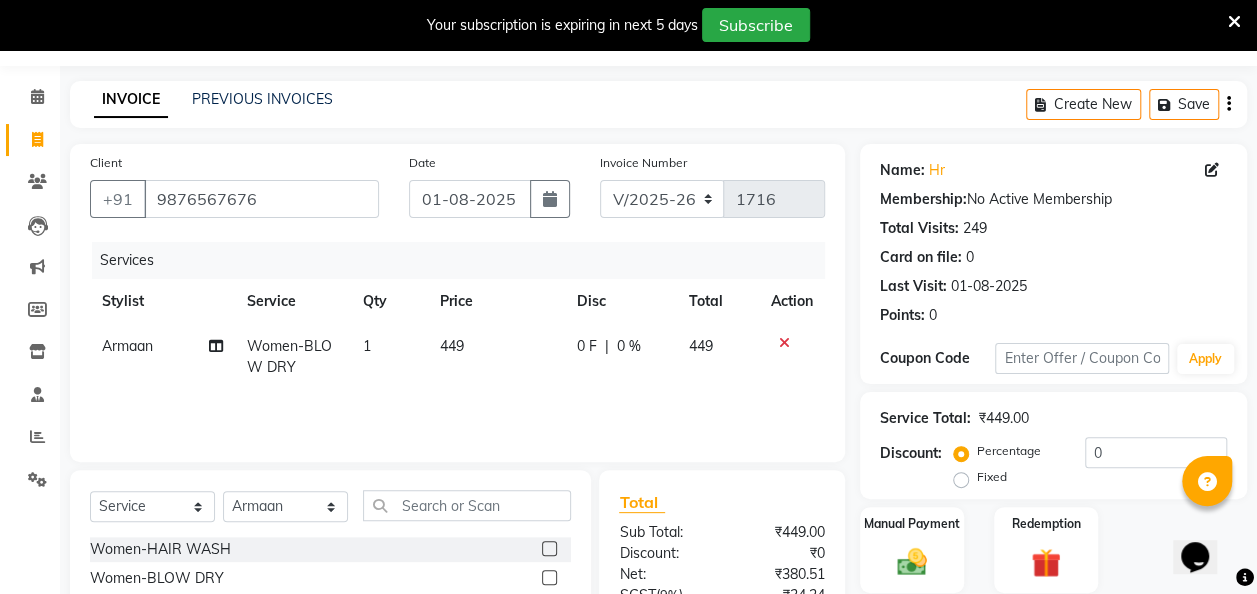 click on "449" 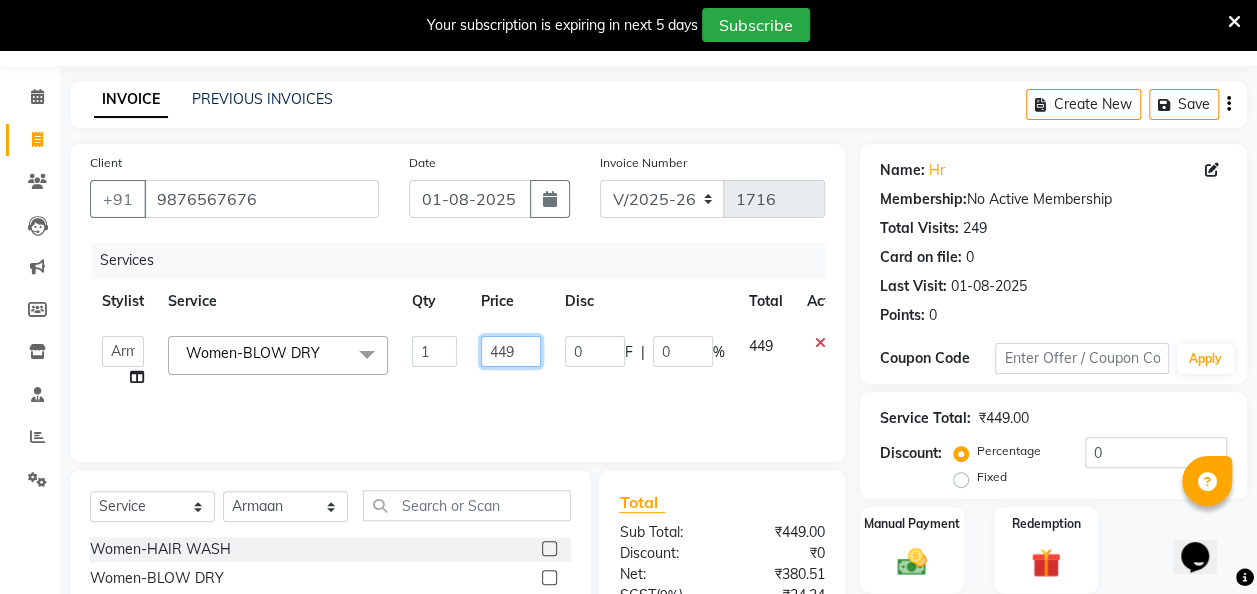 click on "449" 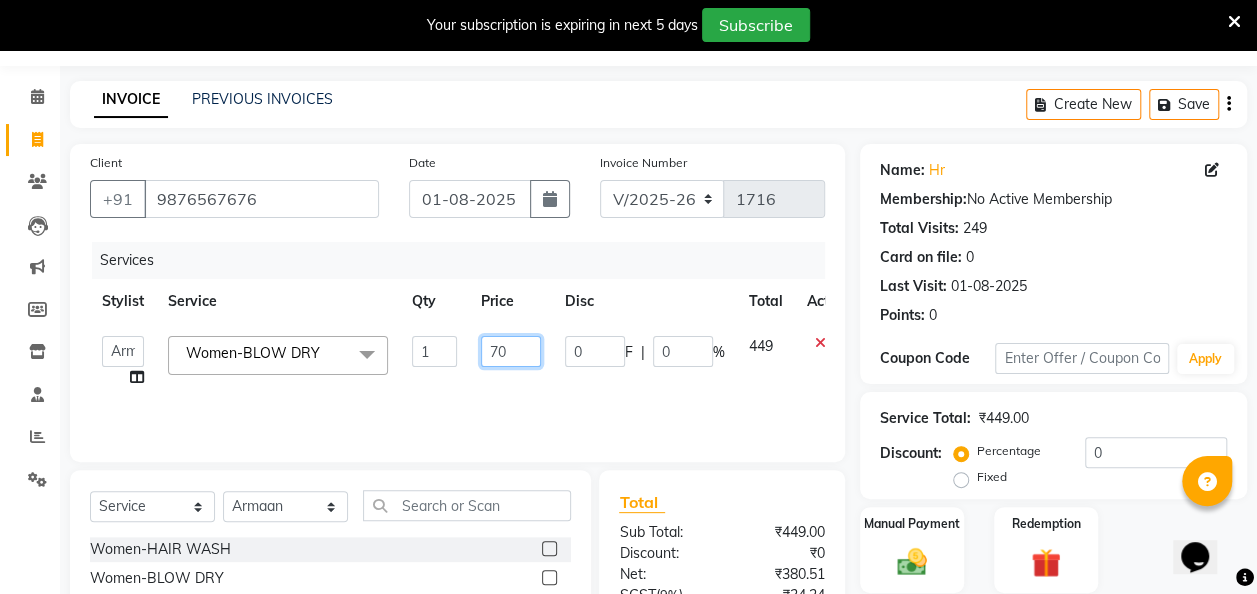 type on "700" 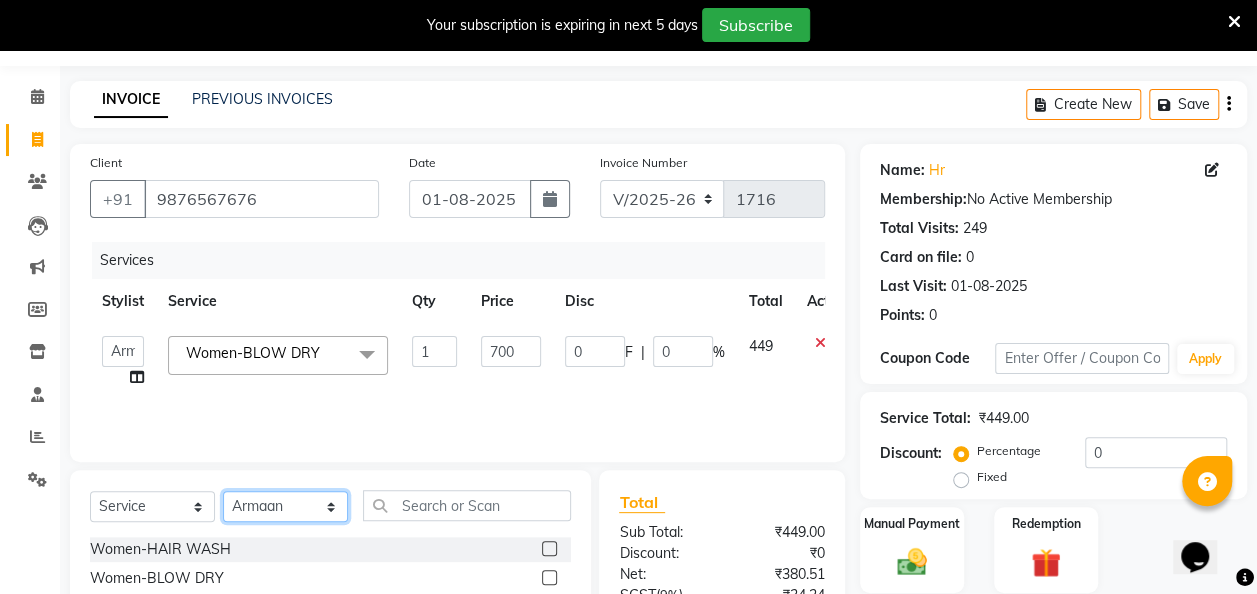 drag, startPoint x: 292, startPoint y: 514, endPoint x: 292, endPoint y: 500, distance: 14 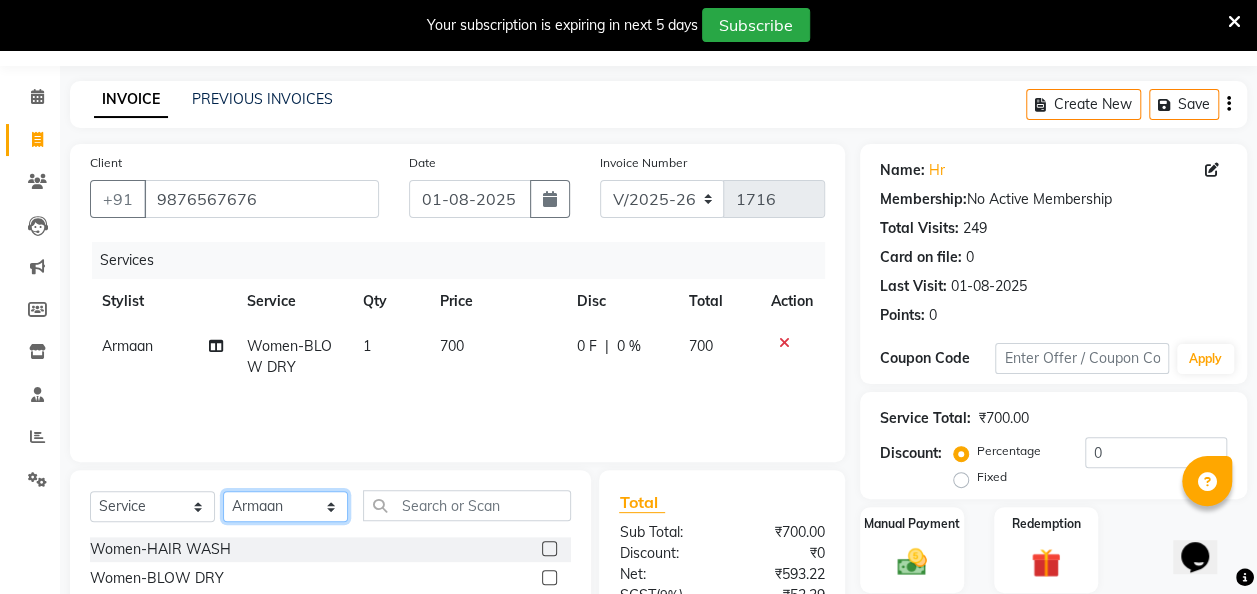 select on "72184" 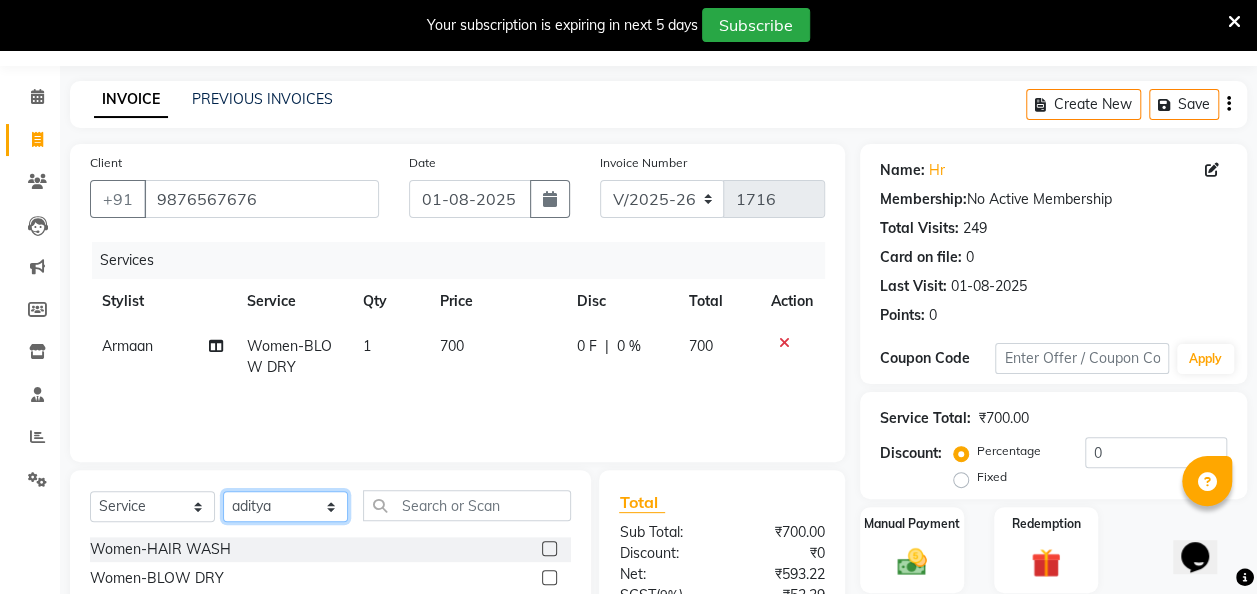 click on "Select Stylist [FIRST] [FIRST] [FIRST] [FIRST] [FIRST] [FIRST] [FIRST] [FIRST] [FIRST] [FIRST]" 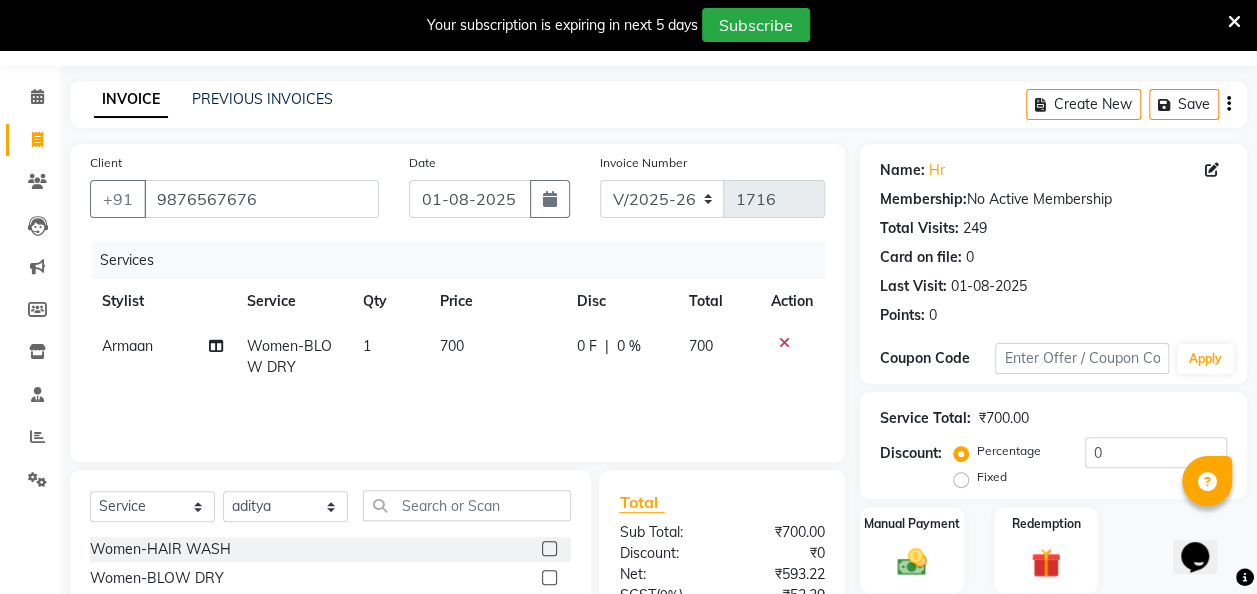click 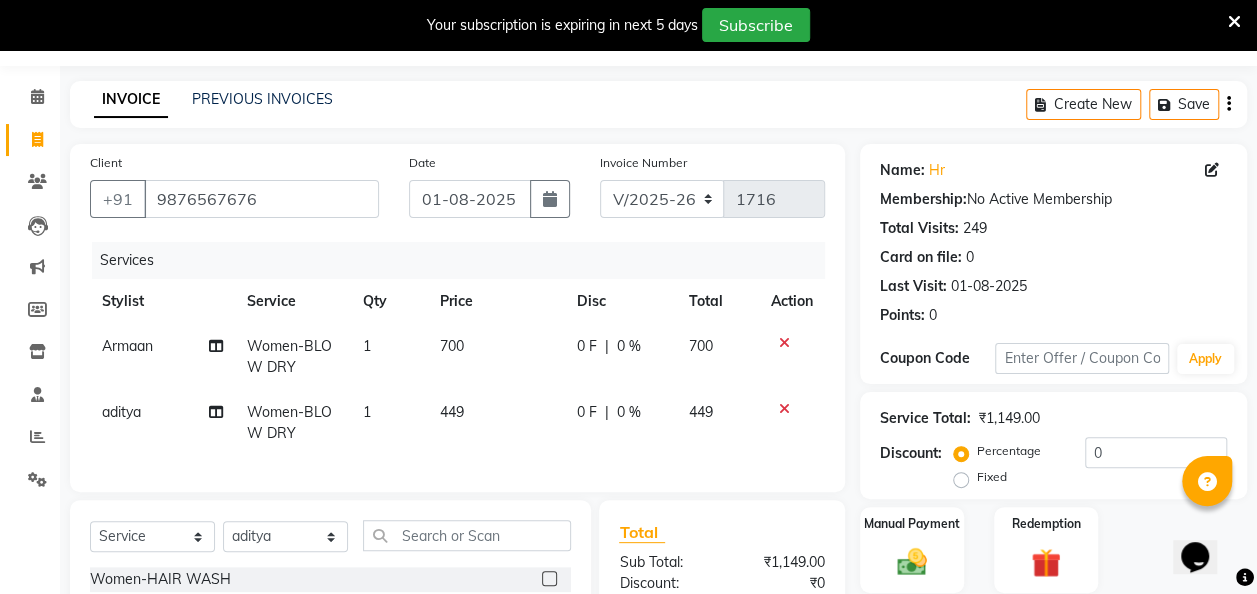 checkbox on "false" 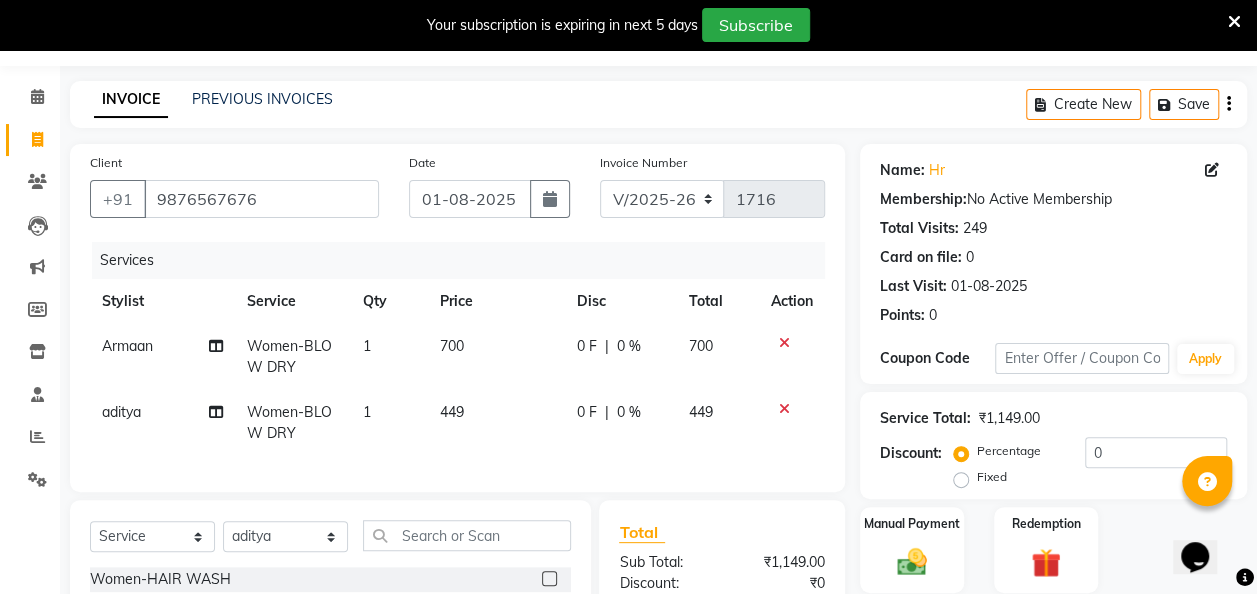 click on "449" 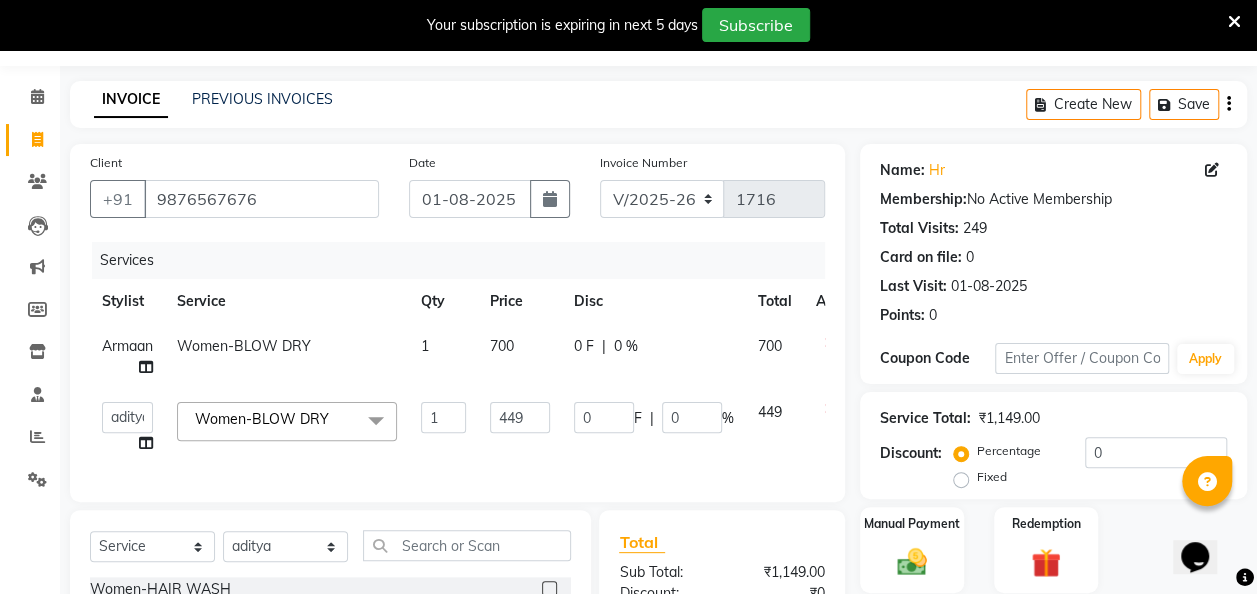 click on "449" 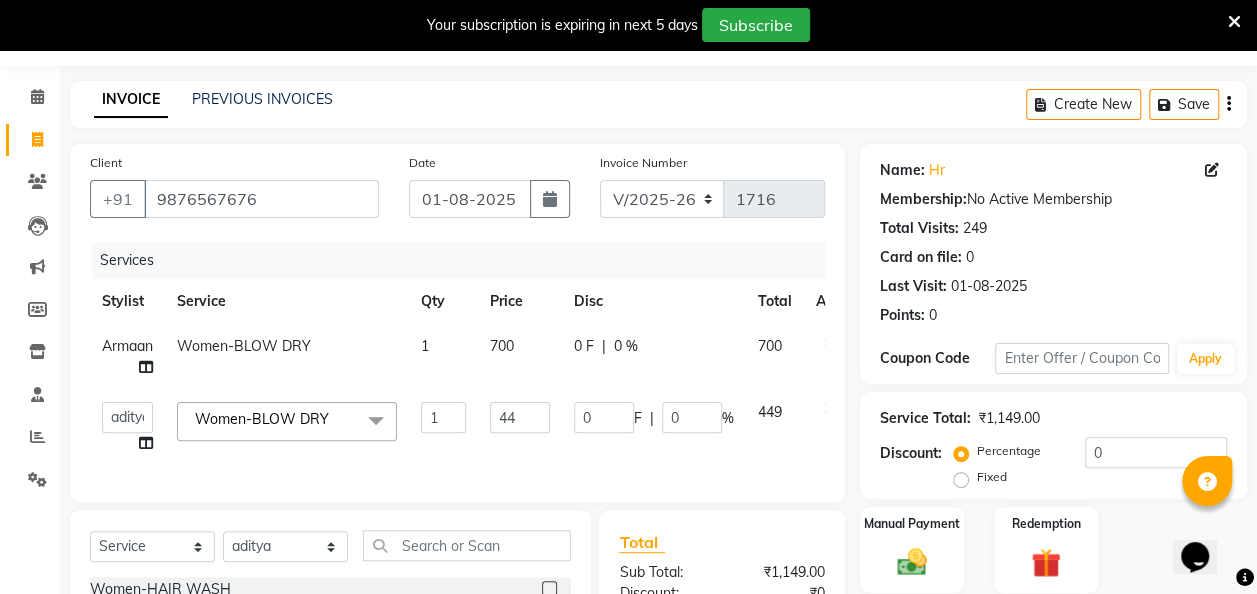 type on "4" 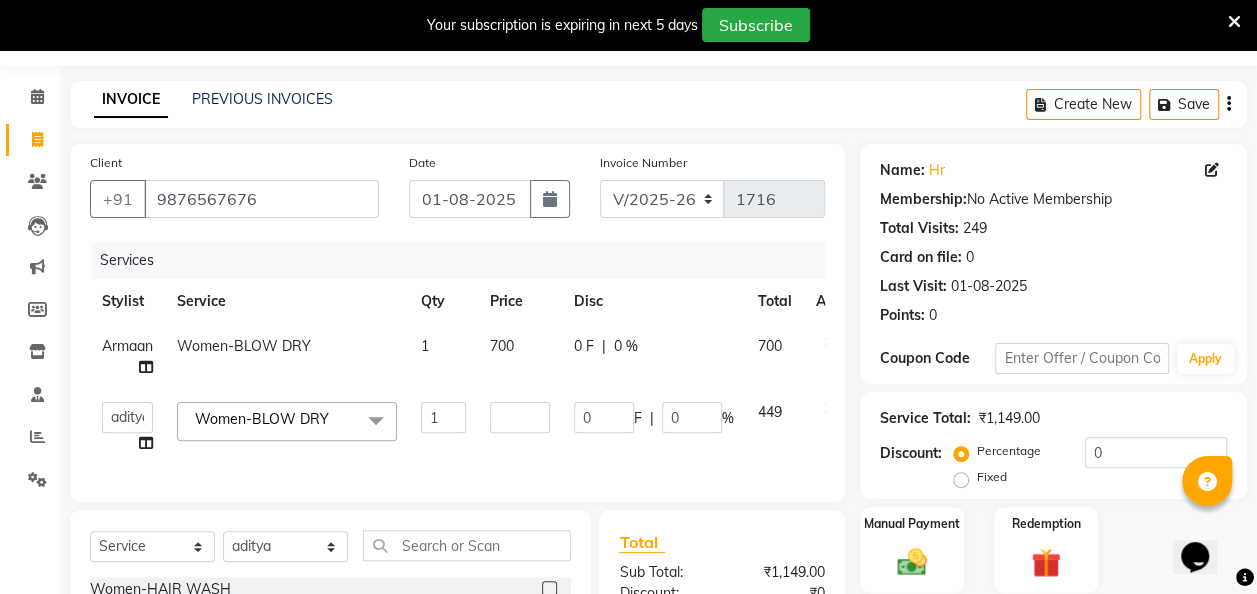 type on "6" 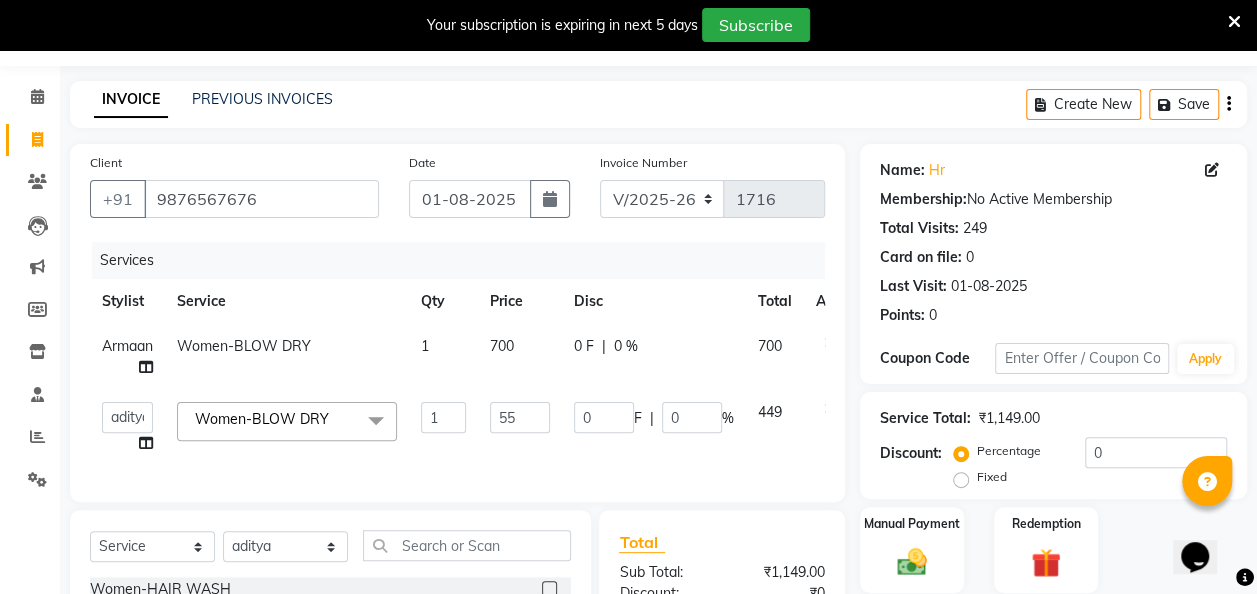 type on "550" 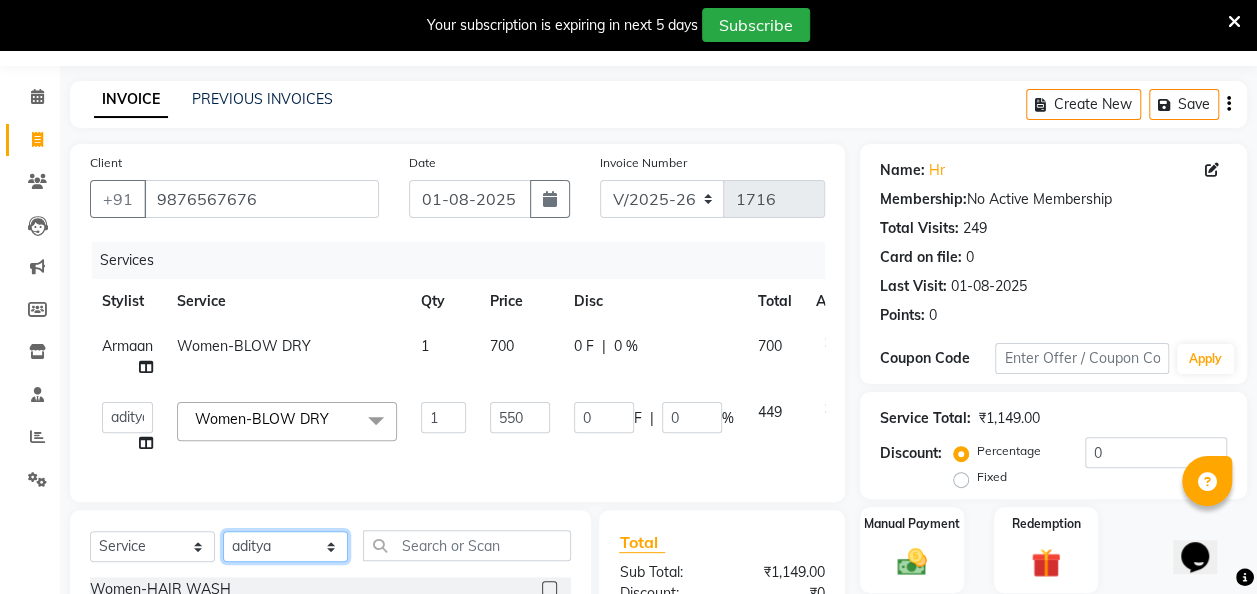 click on "Select Stylist [FIRST] [FIRST] [FIRST] [FIRST] [FIRST] [FIRST] [FIRST] [FIRST] [FIRST] [FIRST]" 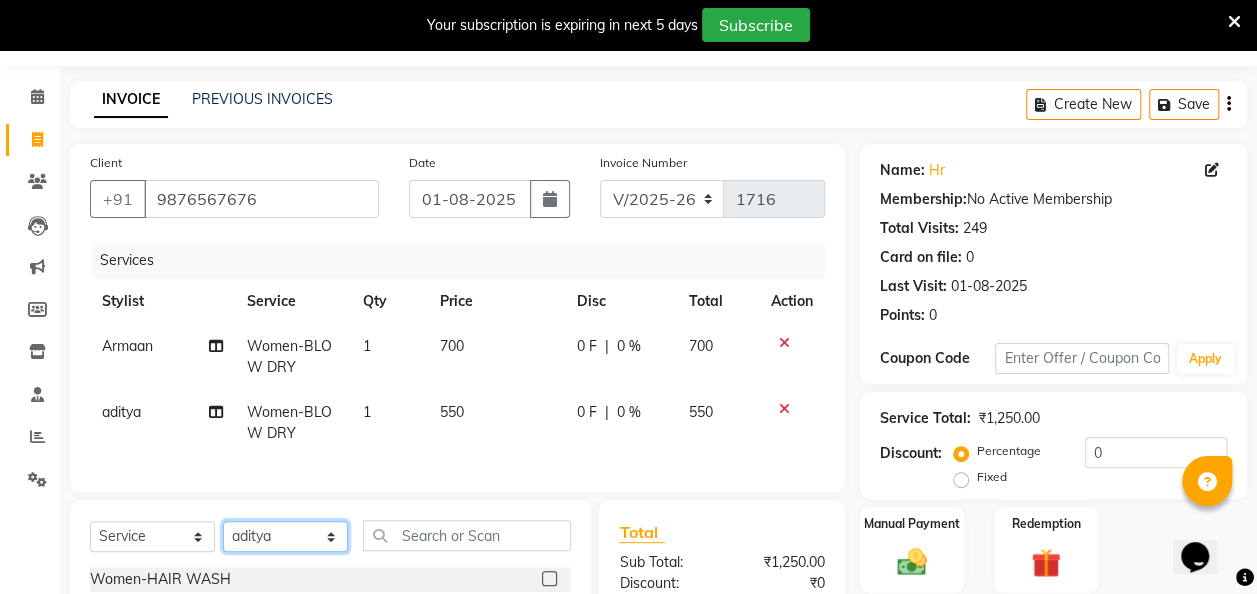 select on "63155" 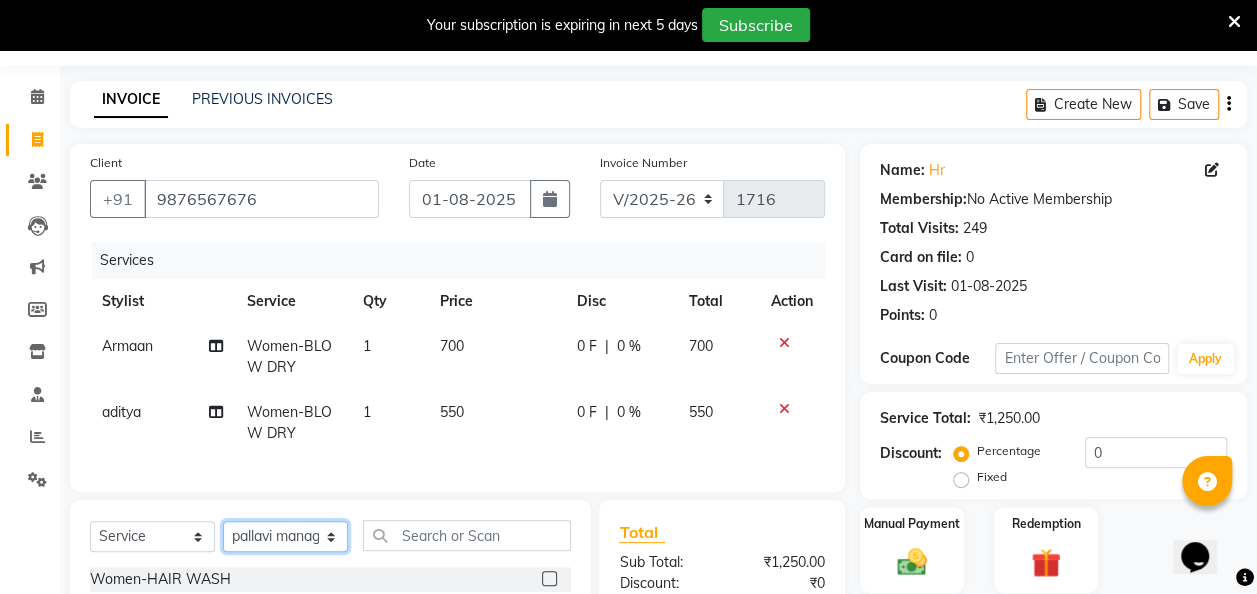 click on "Select Stylist [FIRST] [FIRST] [FIRST] [FIRST] [FIRST] [FIRST] [FIRST] [FIRST] [FIRST] [FIRST]" 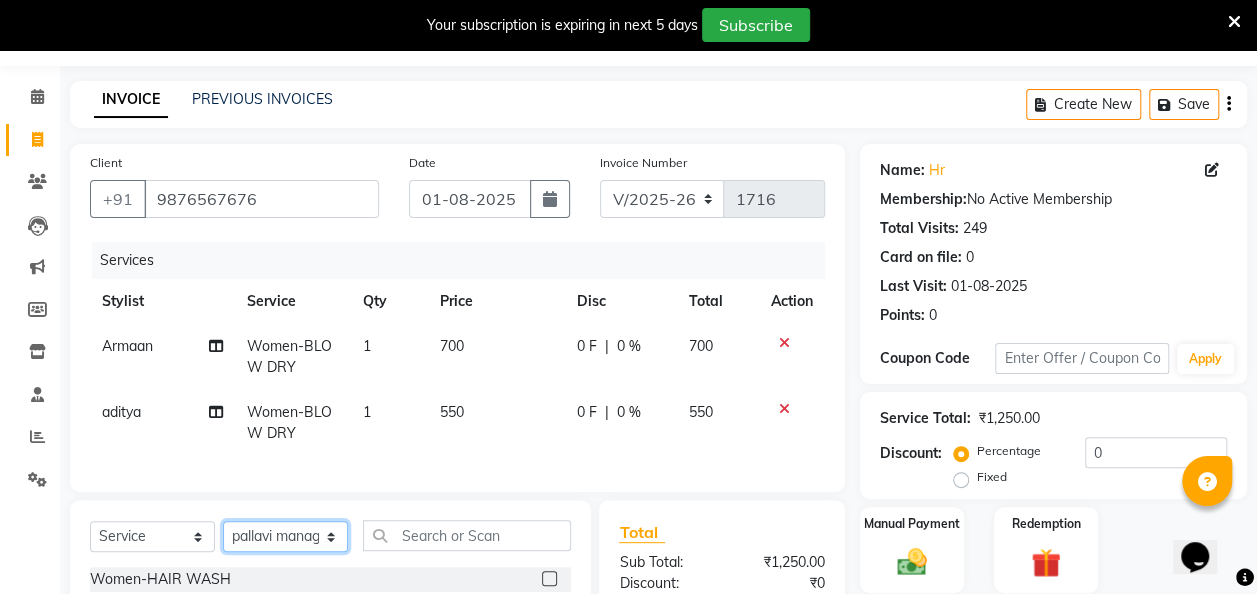 scroll, scrollTop: 238, scrollLeft: 0, axis: vertical 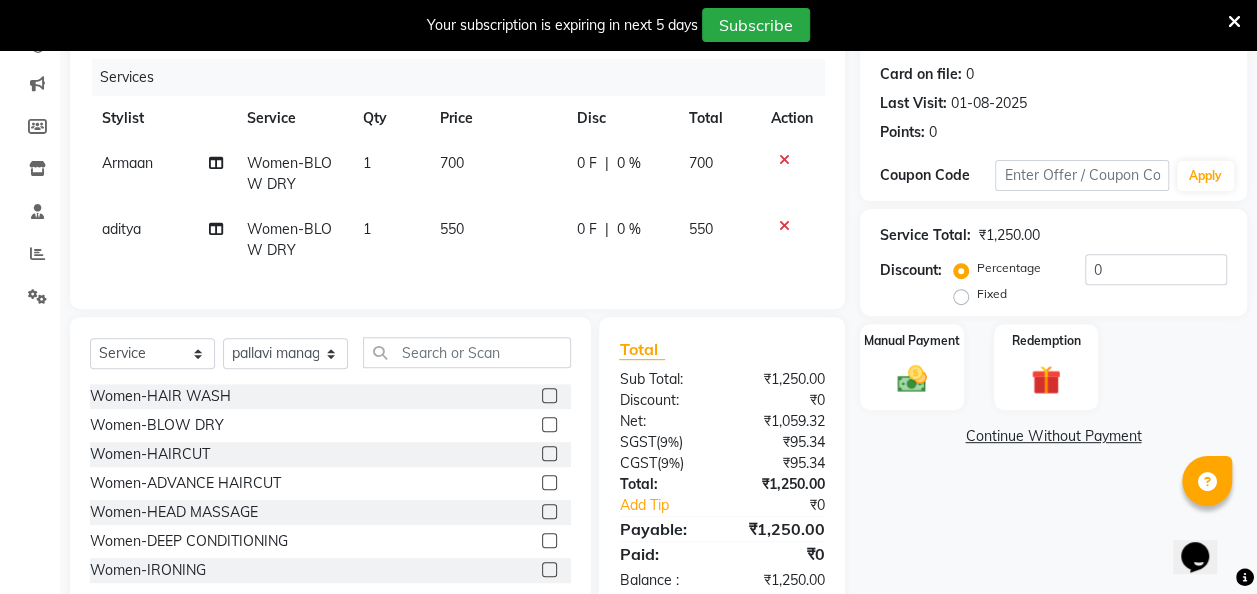 click 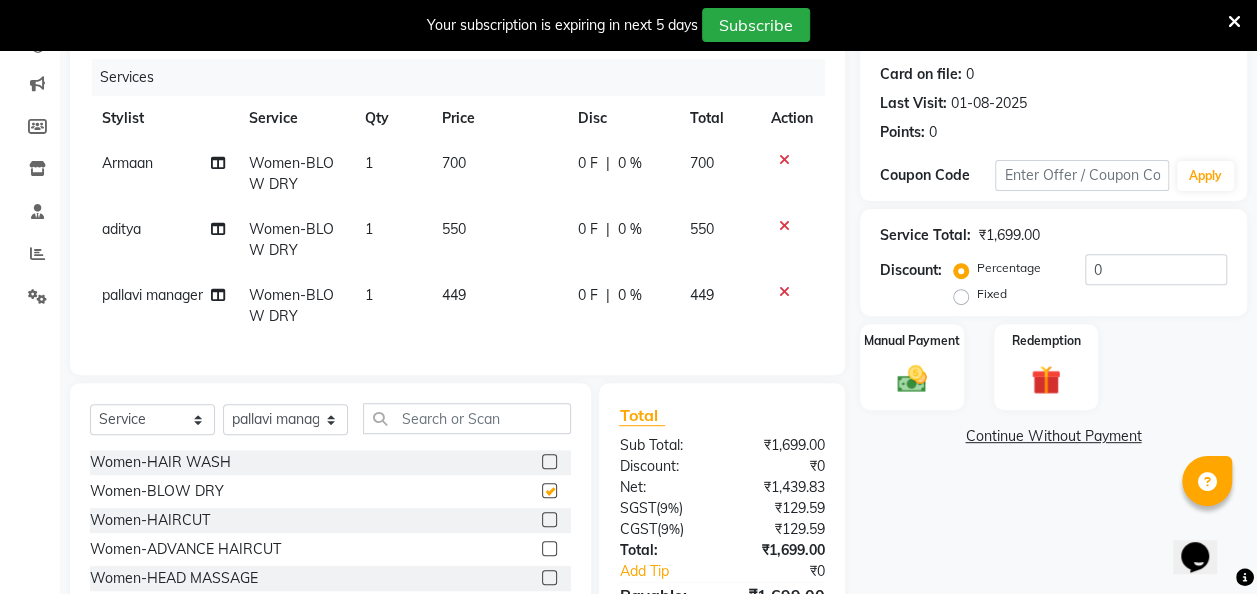 checkbox on "false" 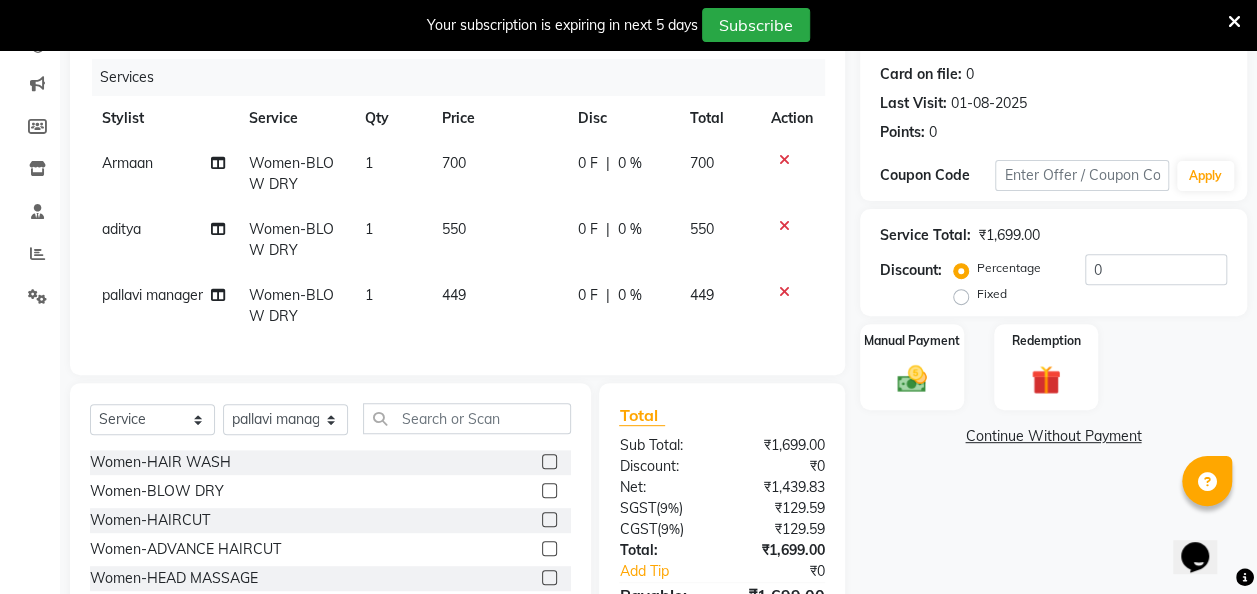 click on "700" 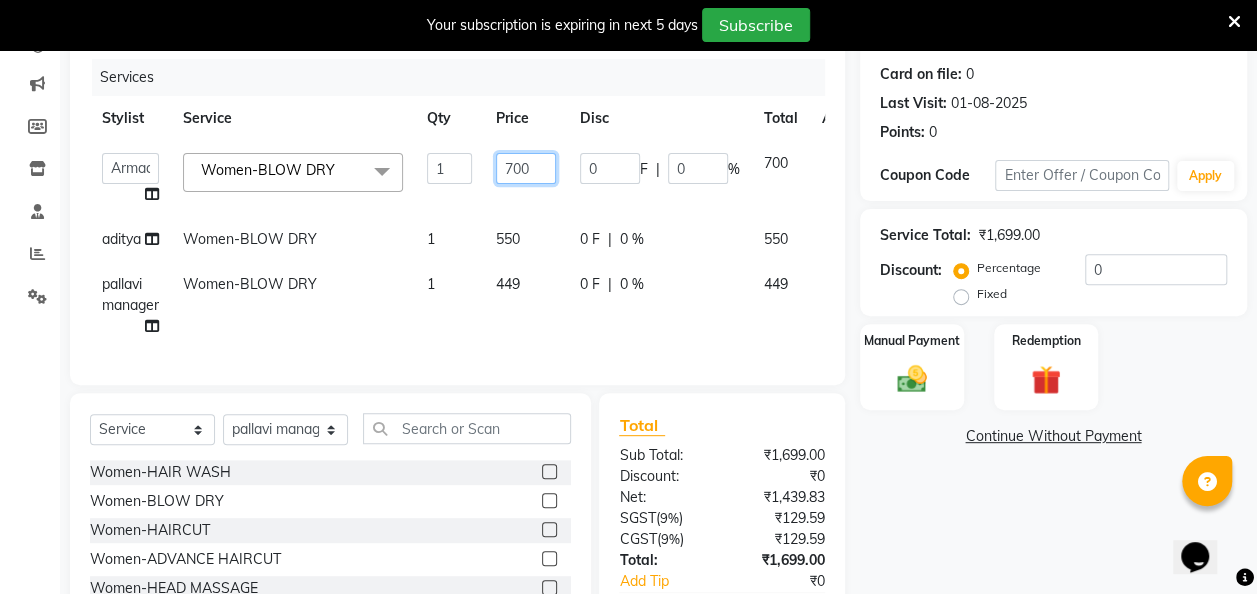 click on "700" 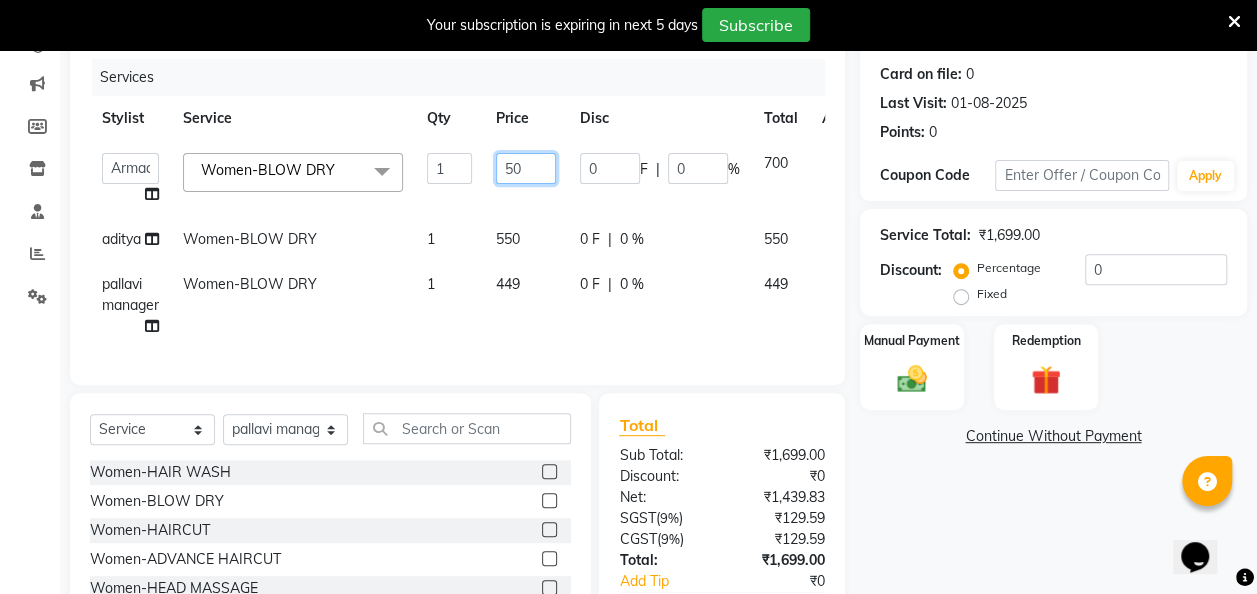 type on "500" 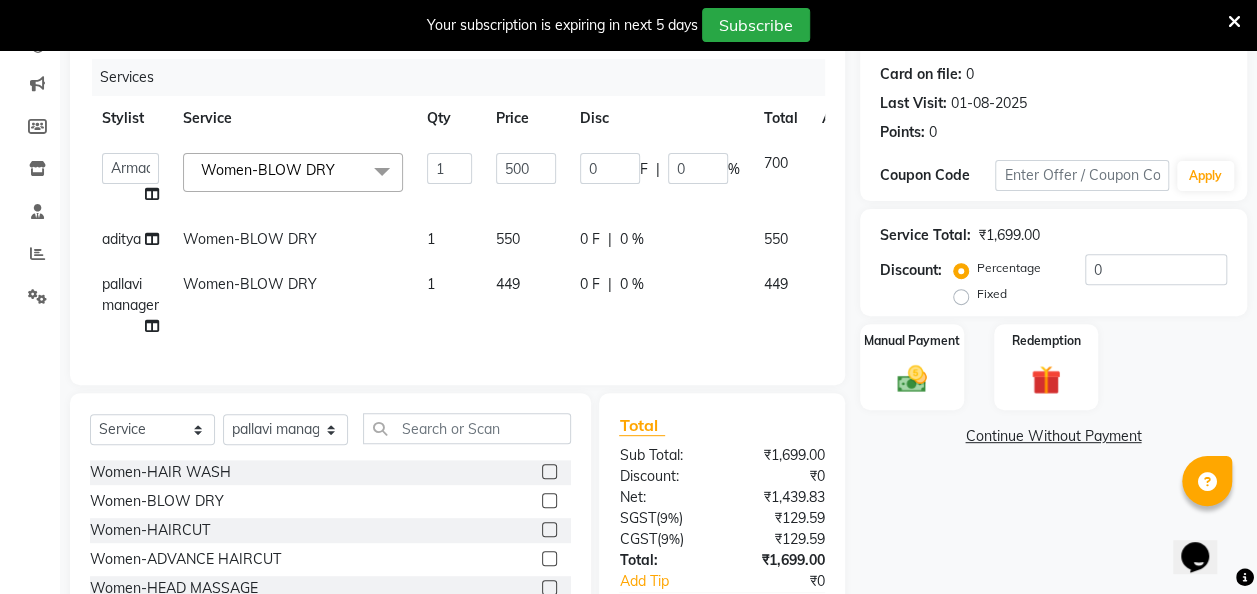 click on "449" 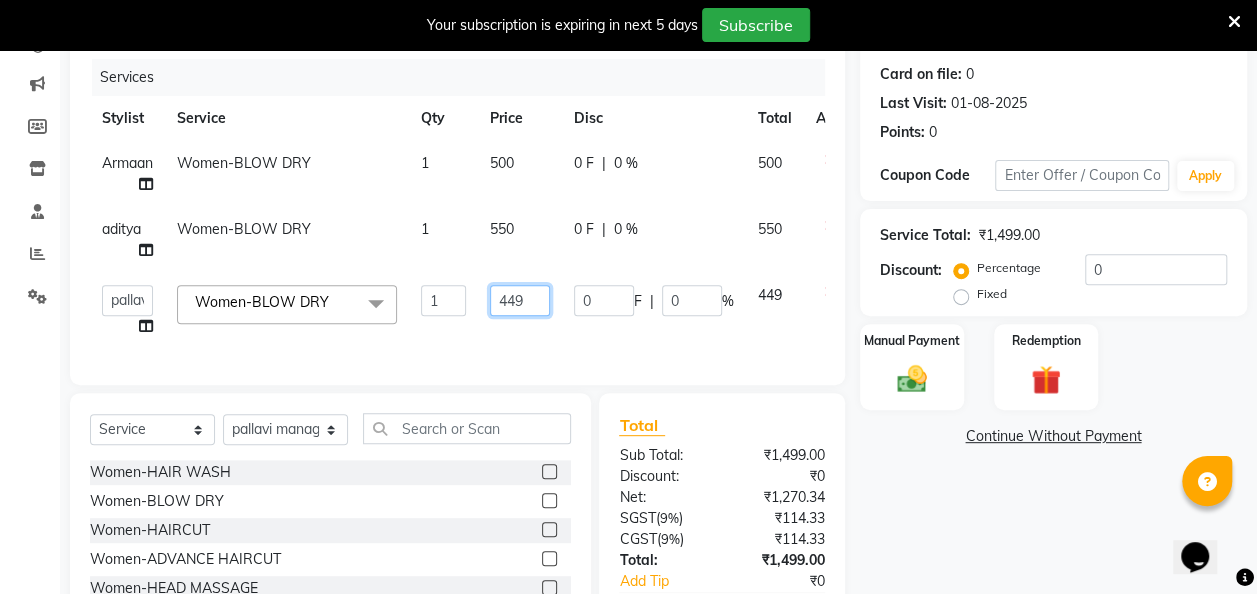 click on "449" 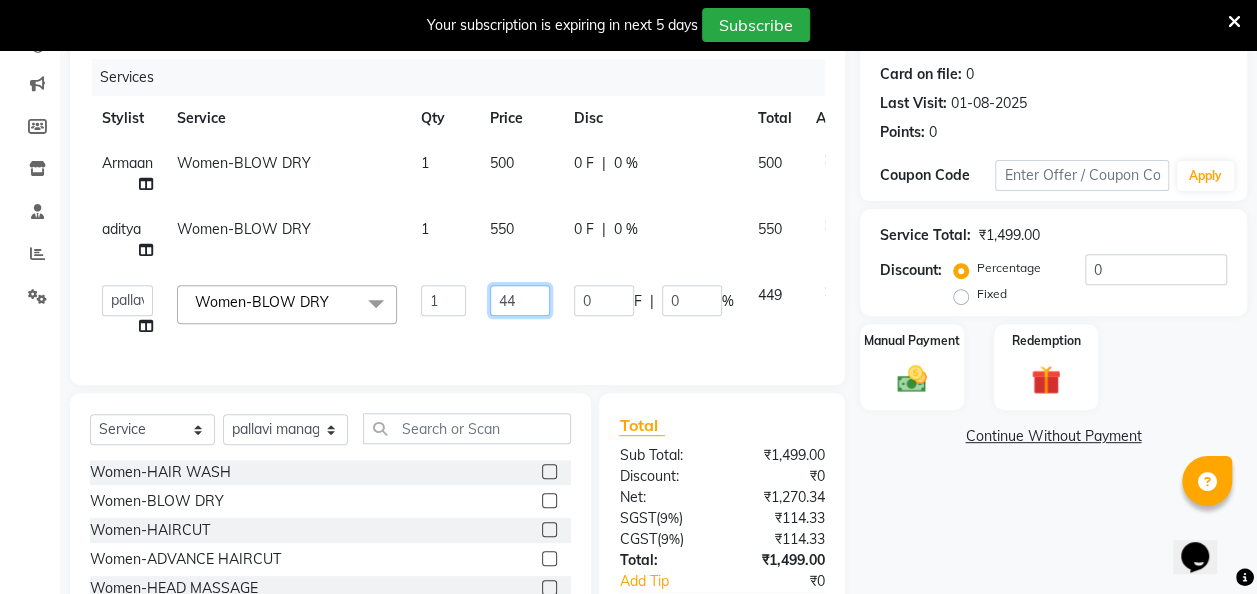 type on "4" 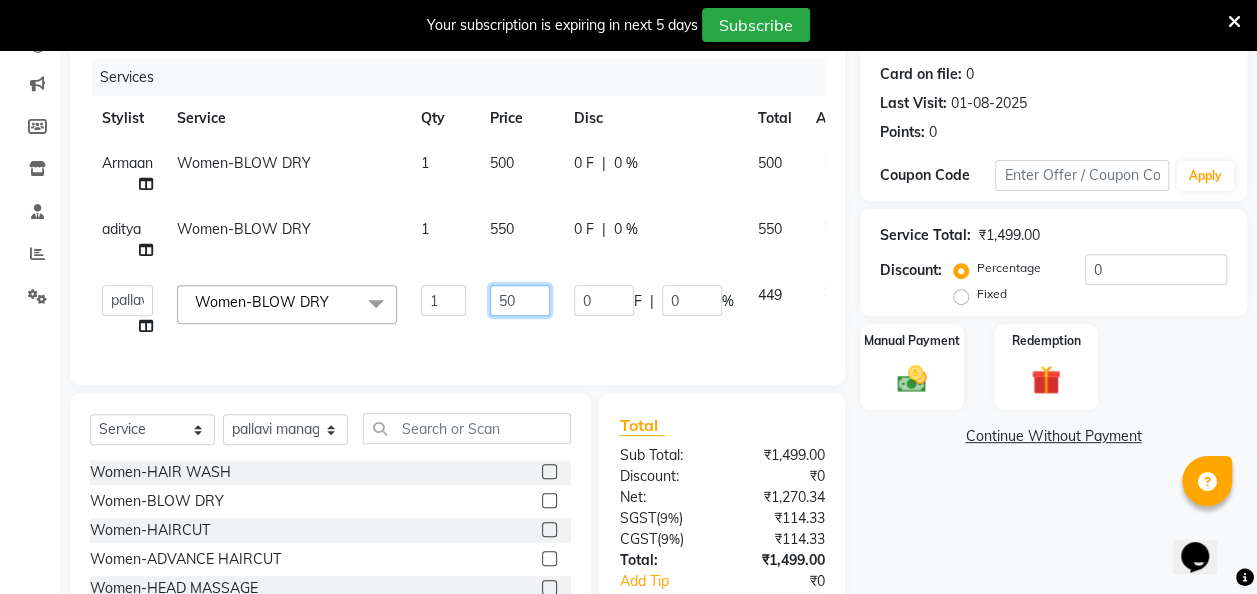 type on "500" 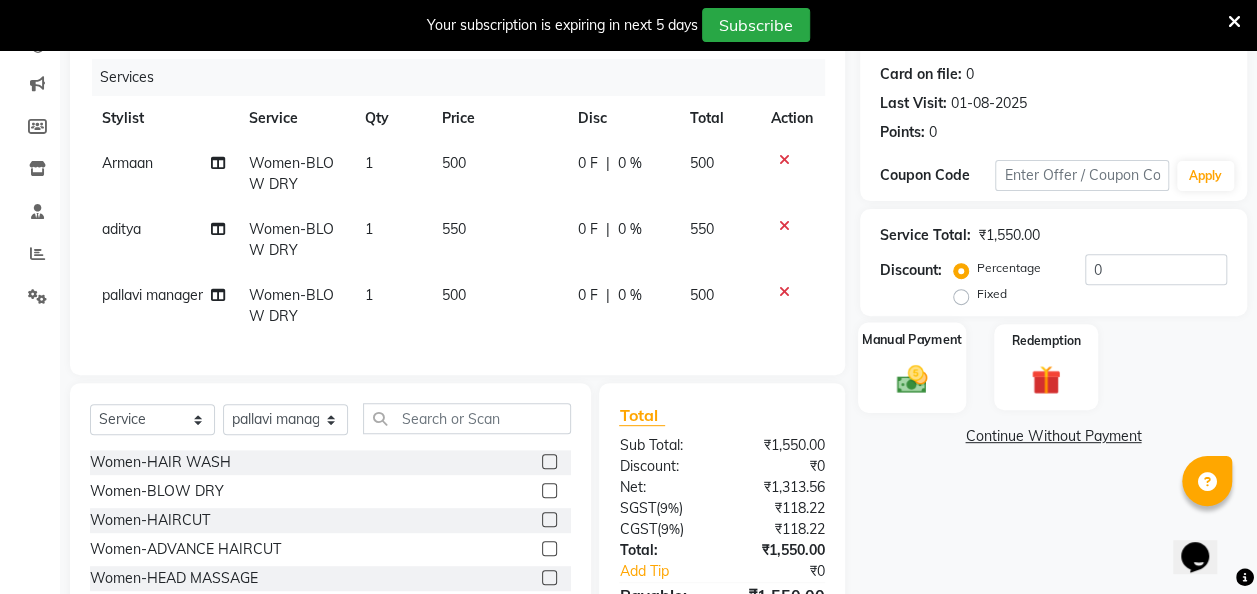 click 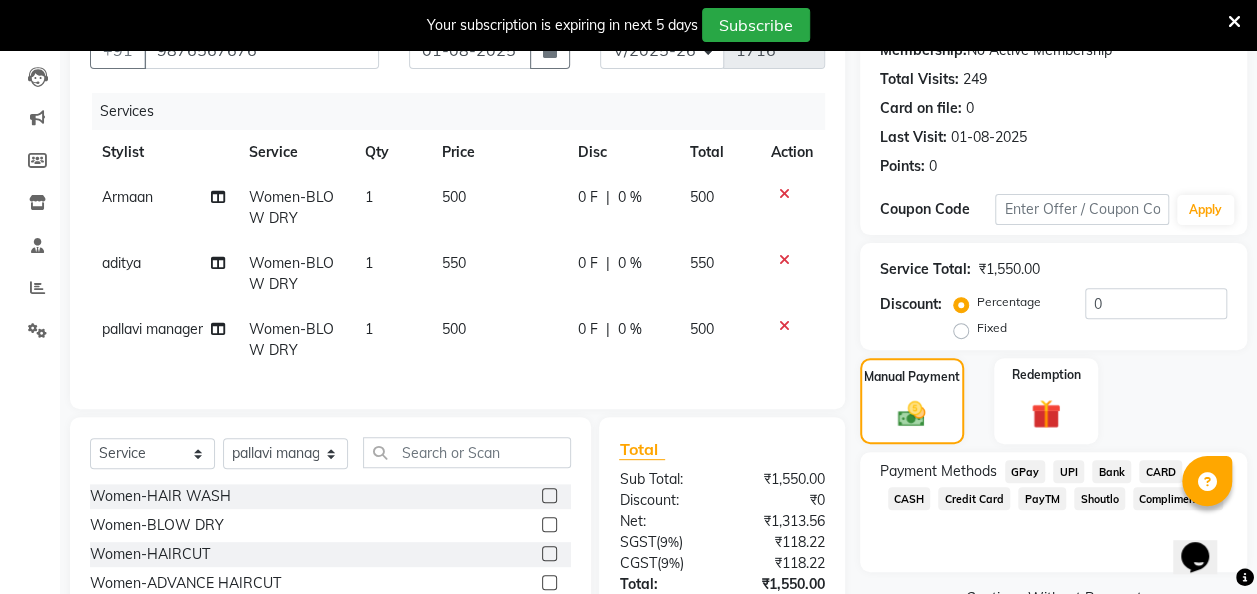 scroll, scrollTop: 200, scrollLeft: 0, axis: vertical 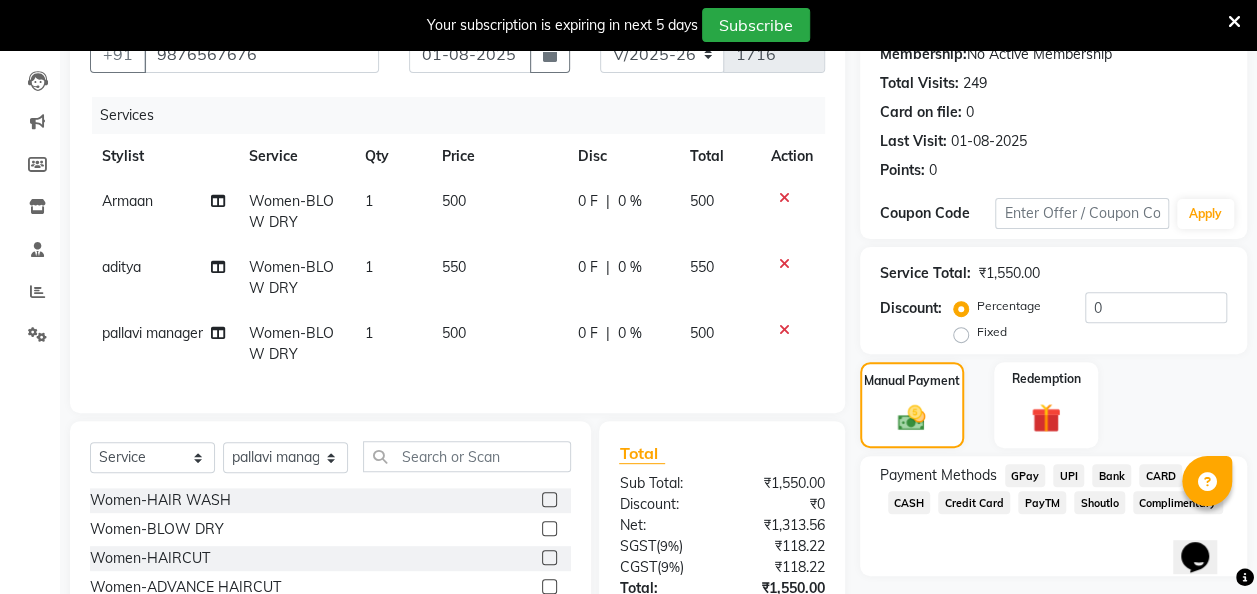 click on "500" 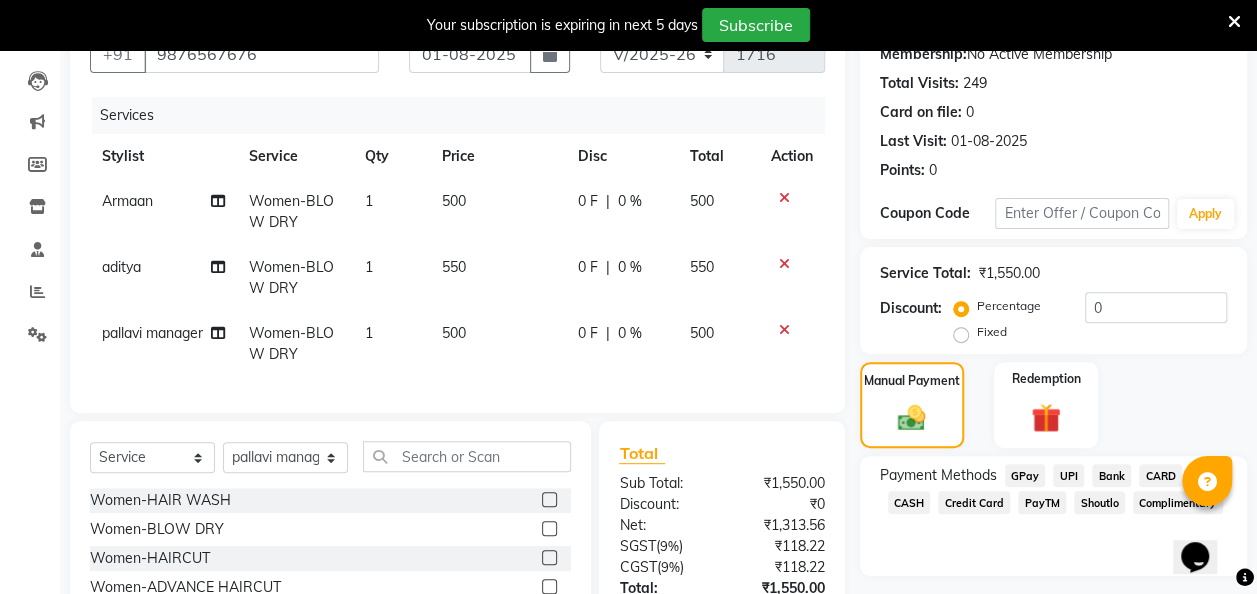 select on "63155" 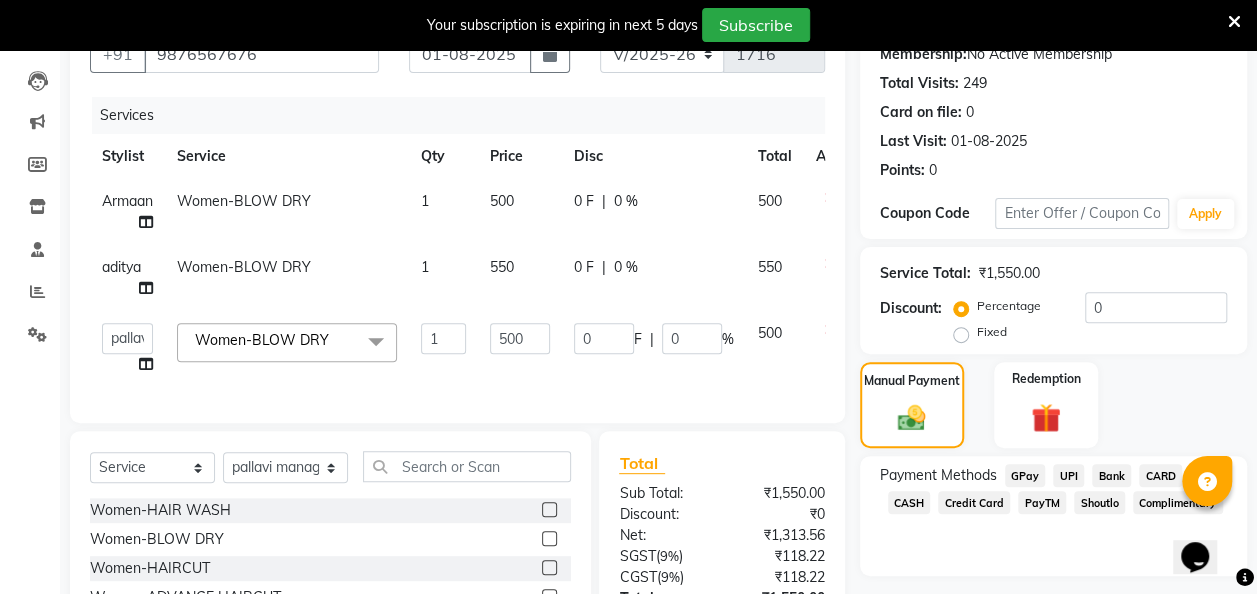 click on "500" 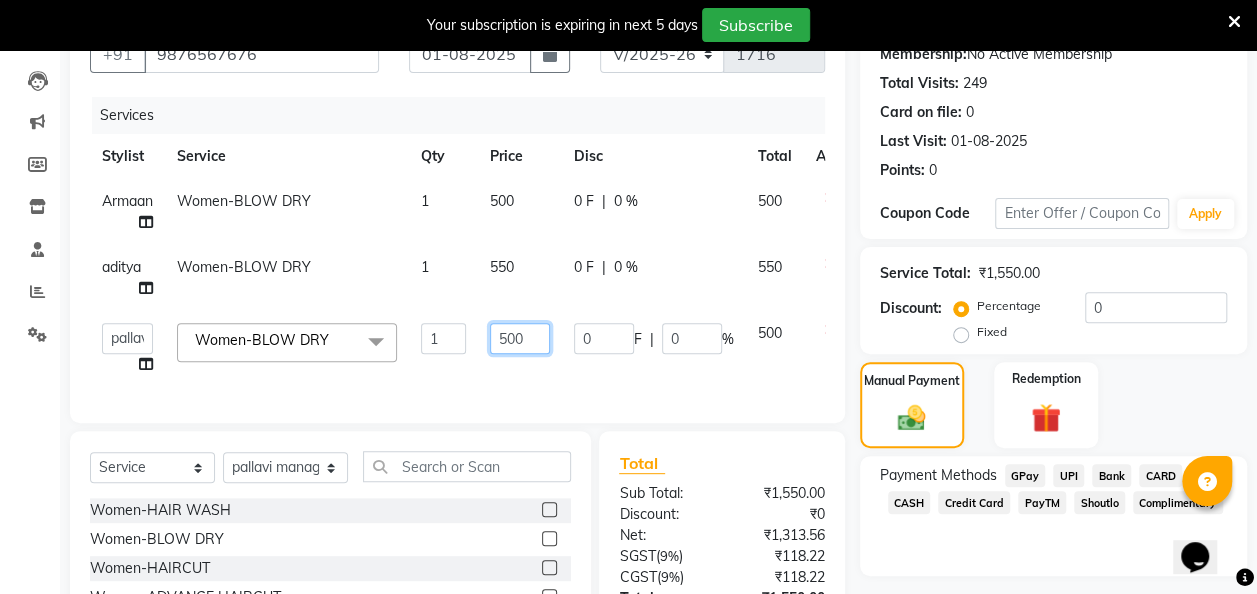 click on "500" 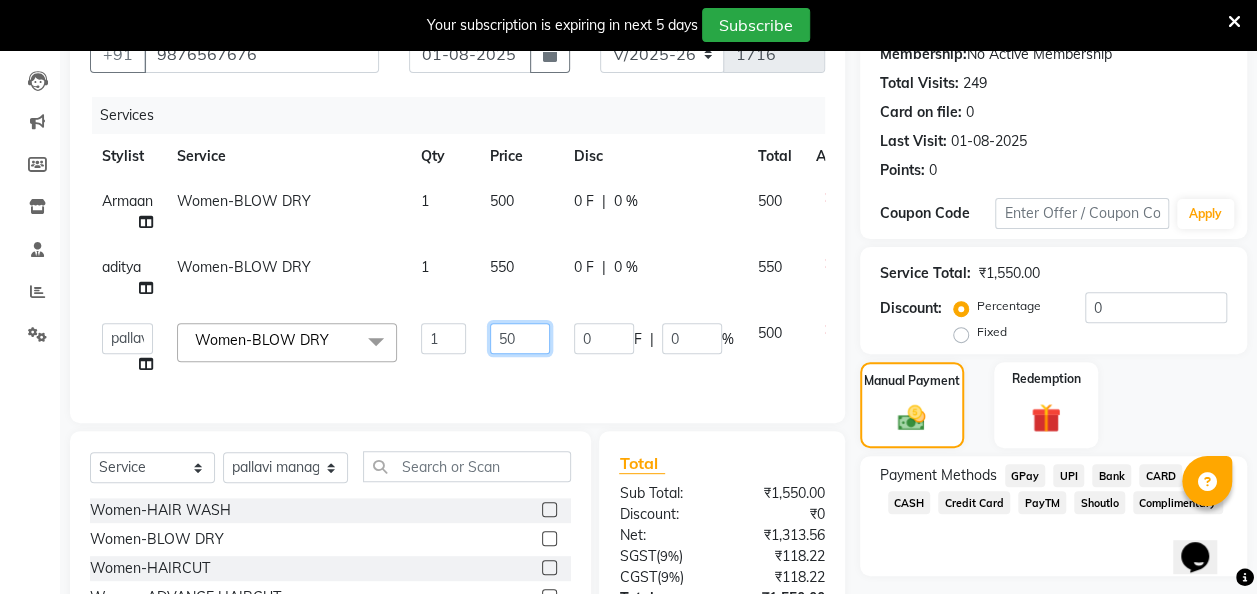 type on "5" 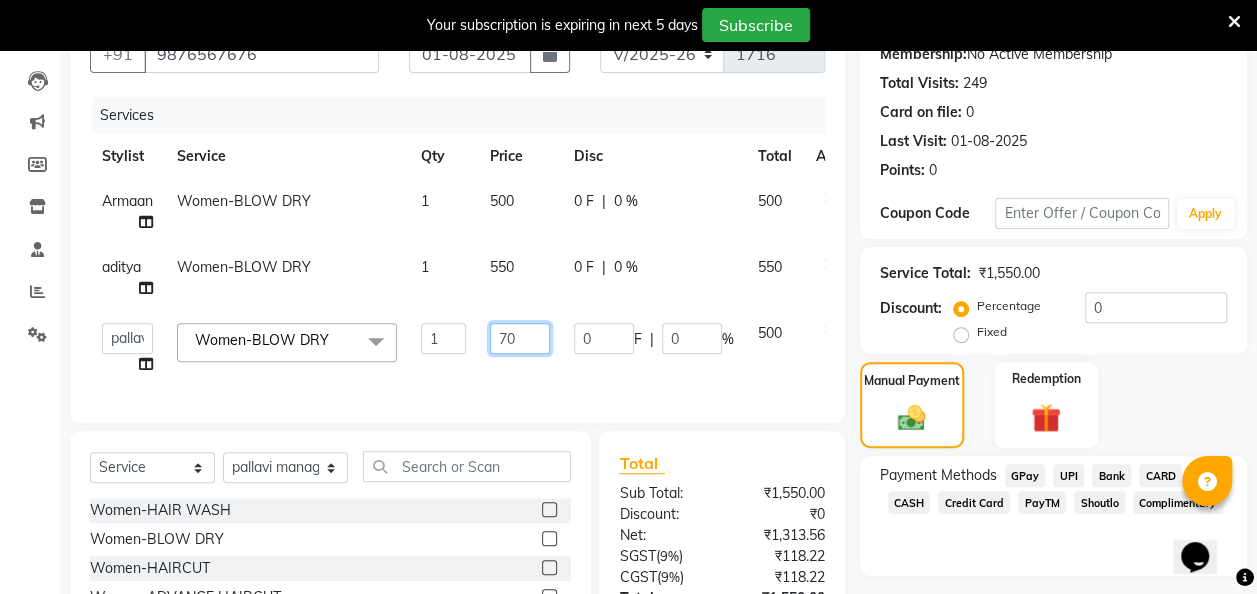 type on "700" 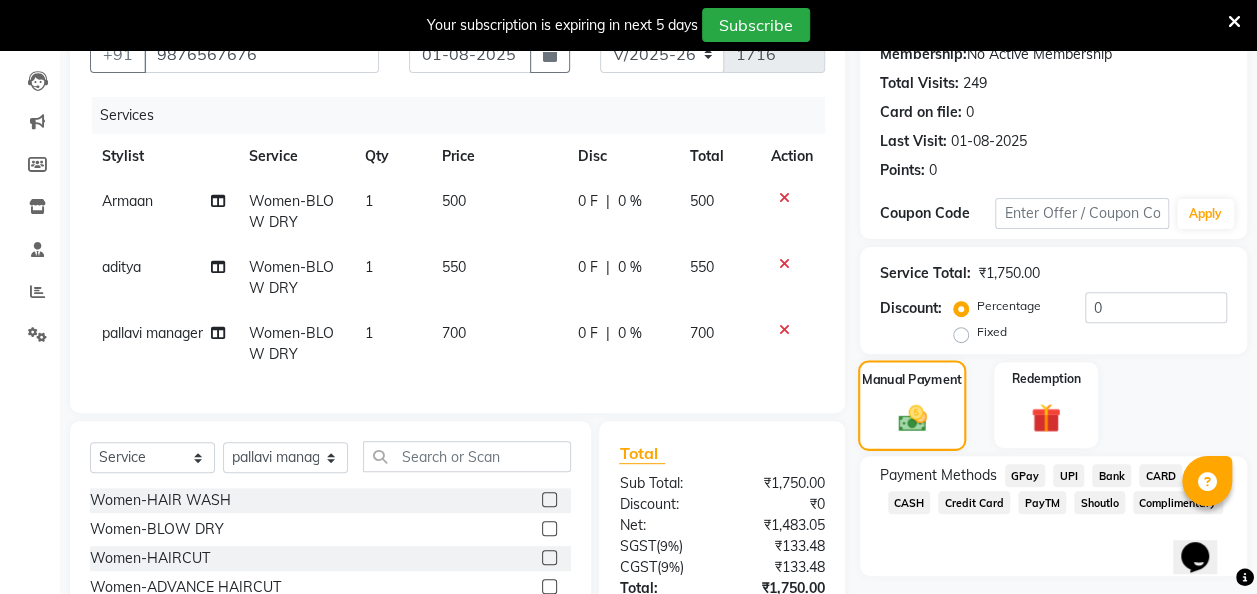 click 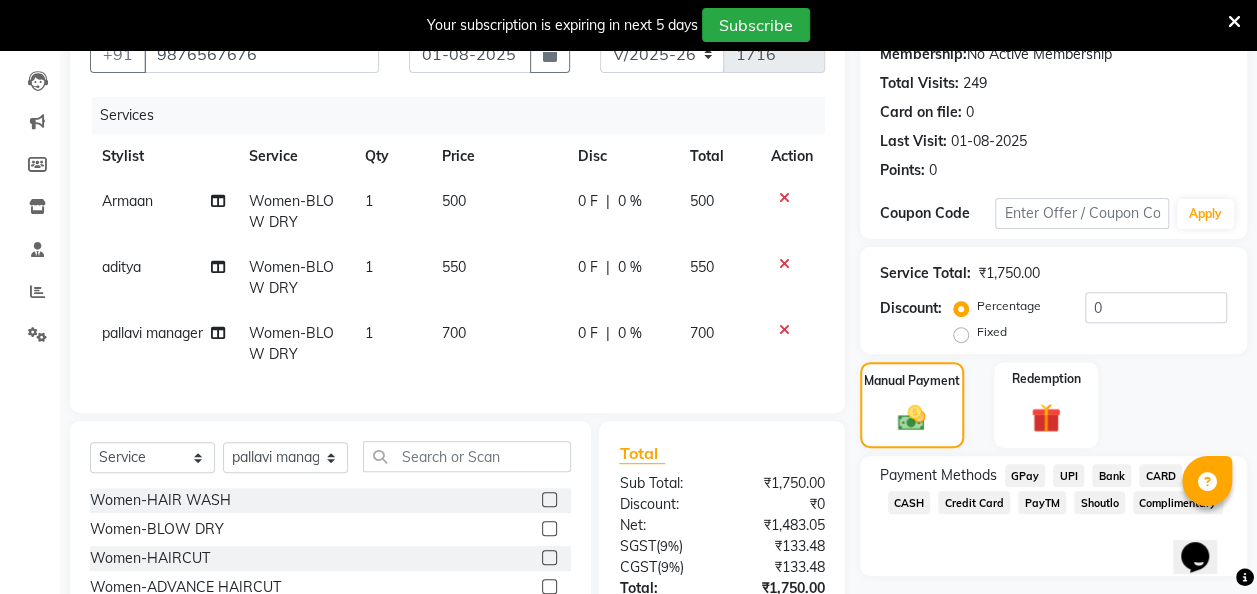 click on "550" 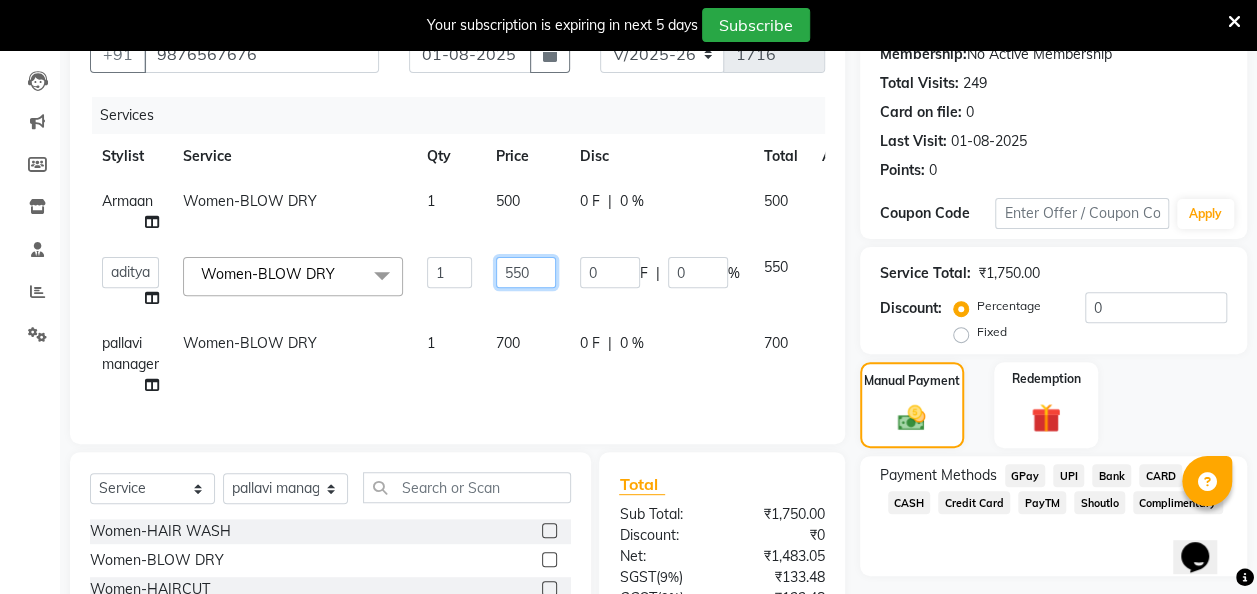 click on "550" 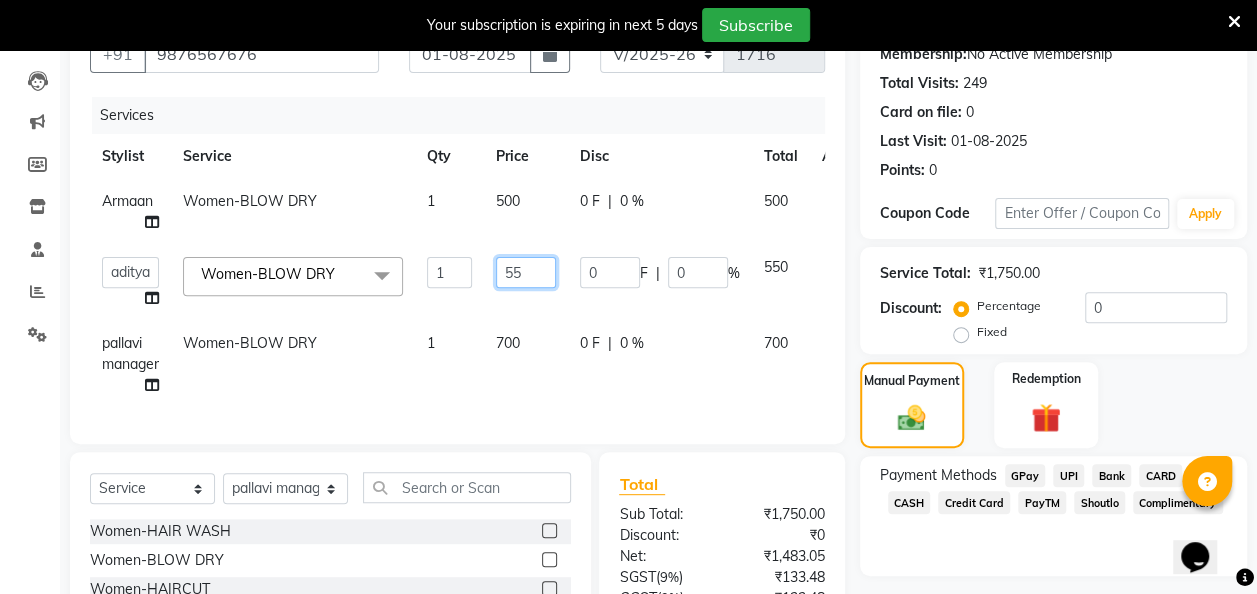 type on "5" 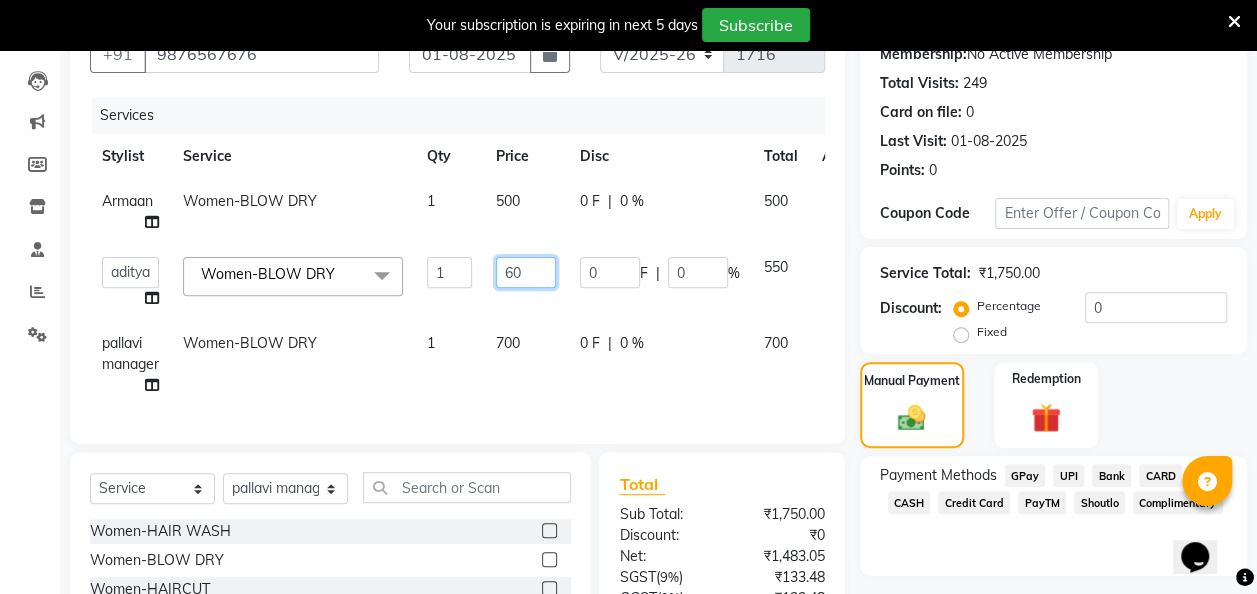 type on "600" 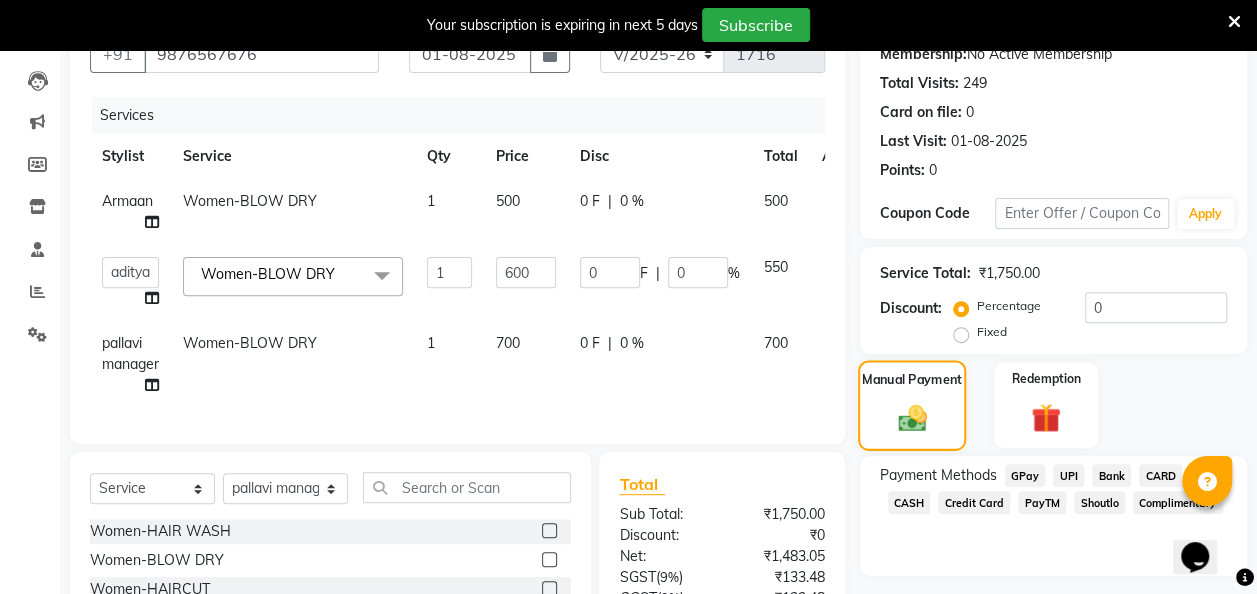 click on "Manual Payment" 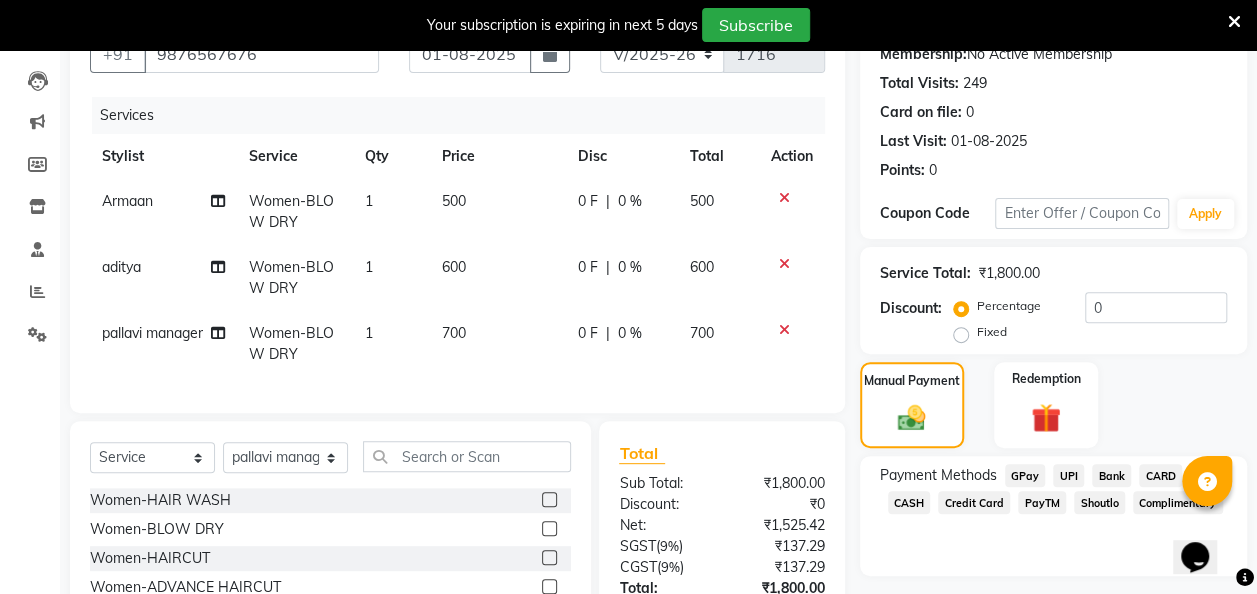 click on "500" 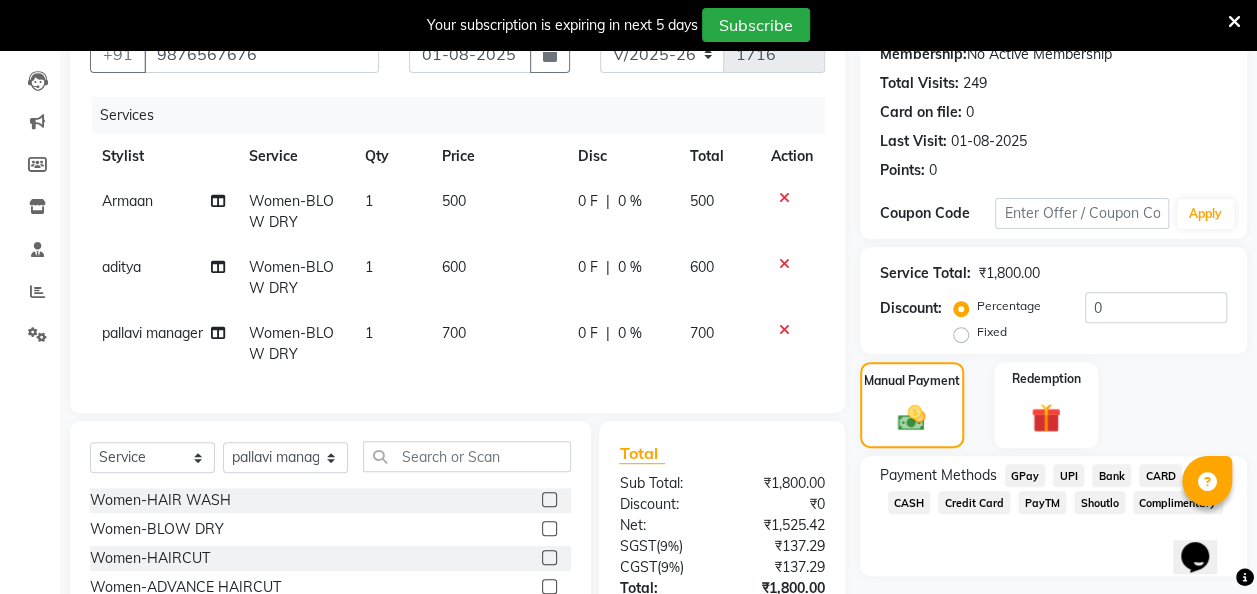 select on "52792" 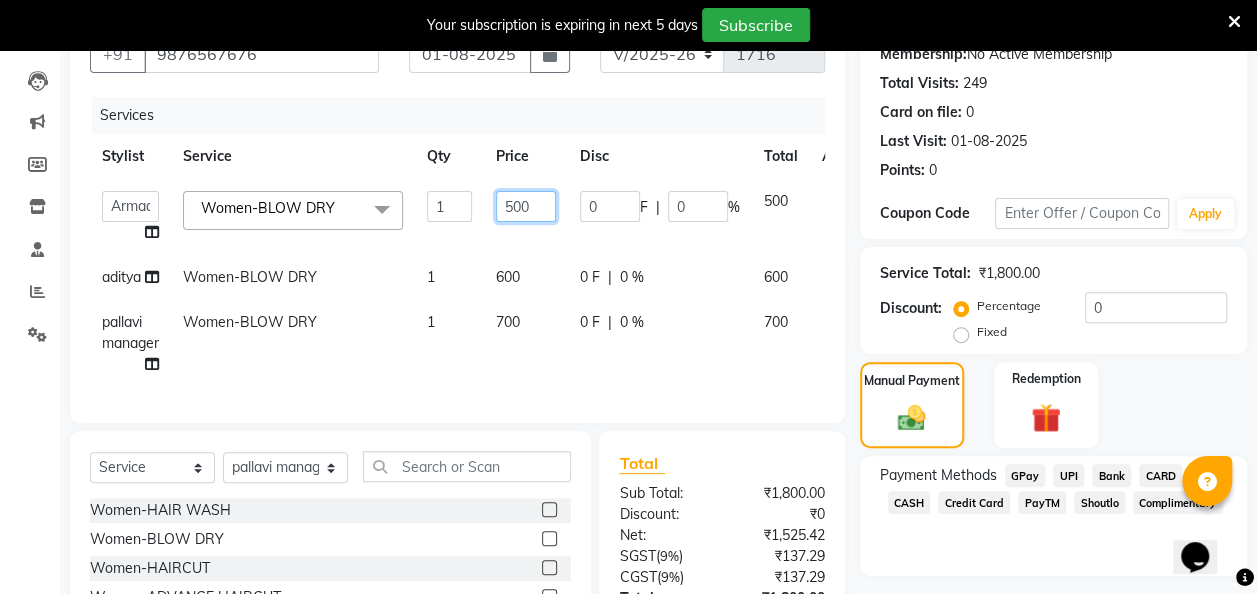 click on "500" 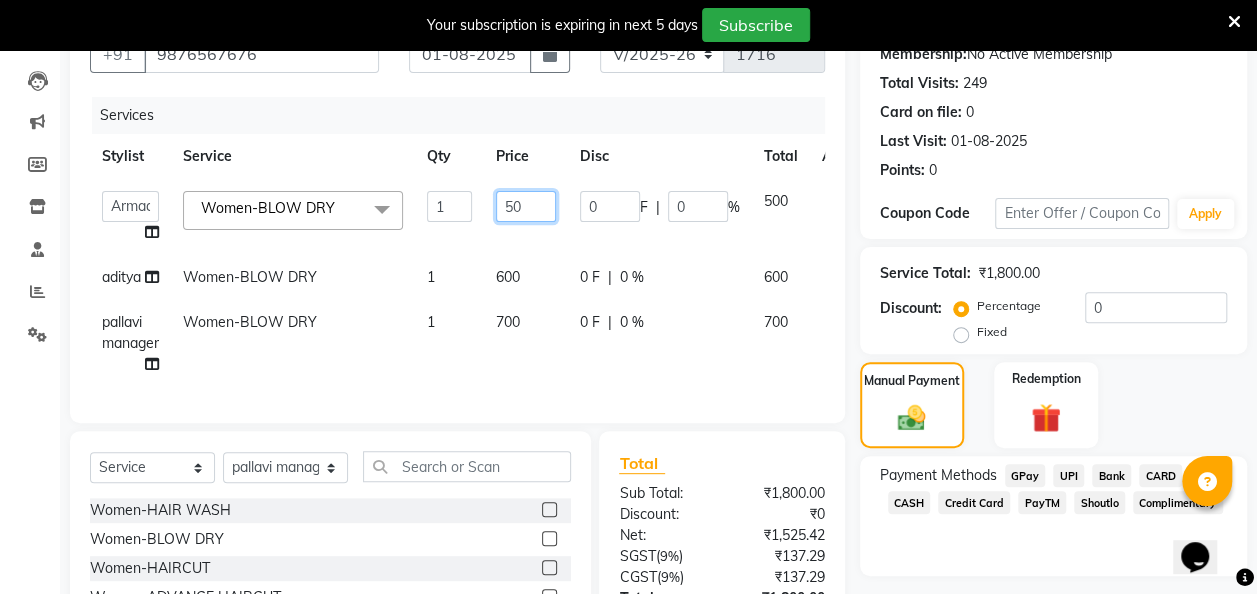 type on "5" 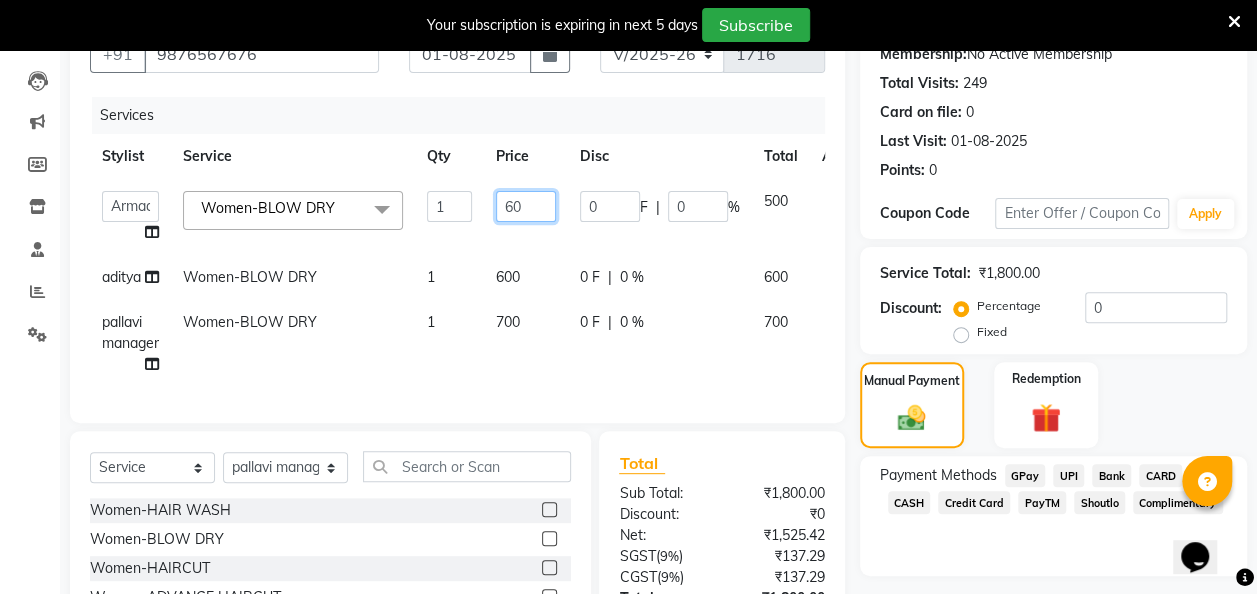 type on "600" 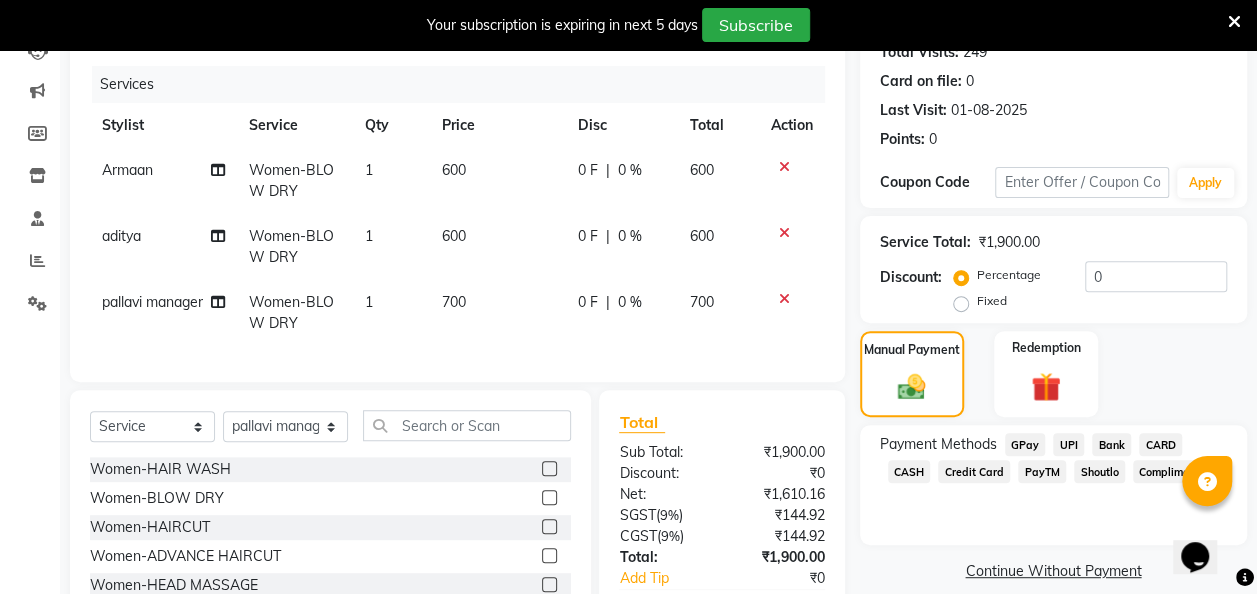 scroll, scrollTop: 239, scrollLeft: 0, axis: vertical 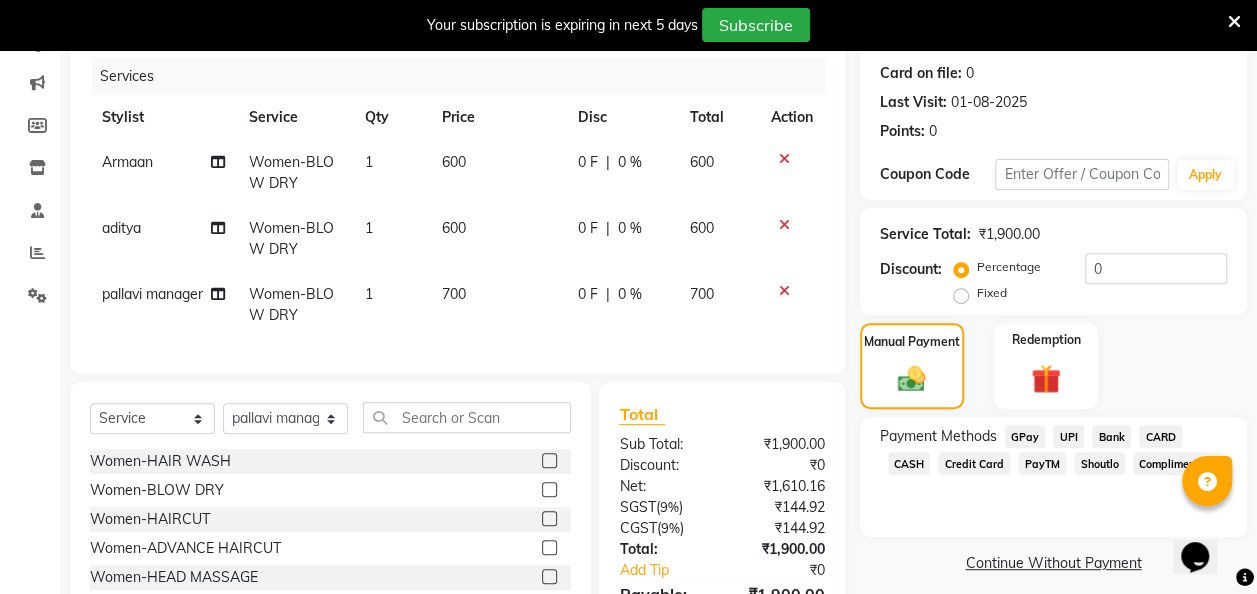 click on "GPay" 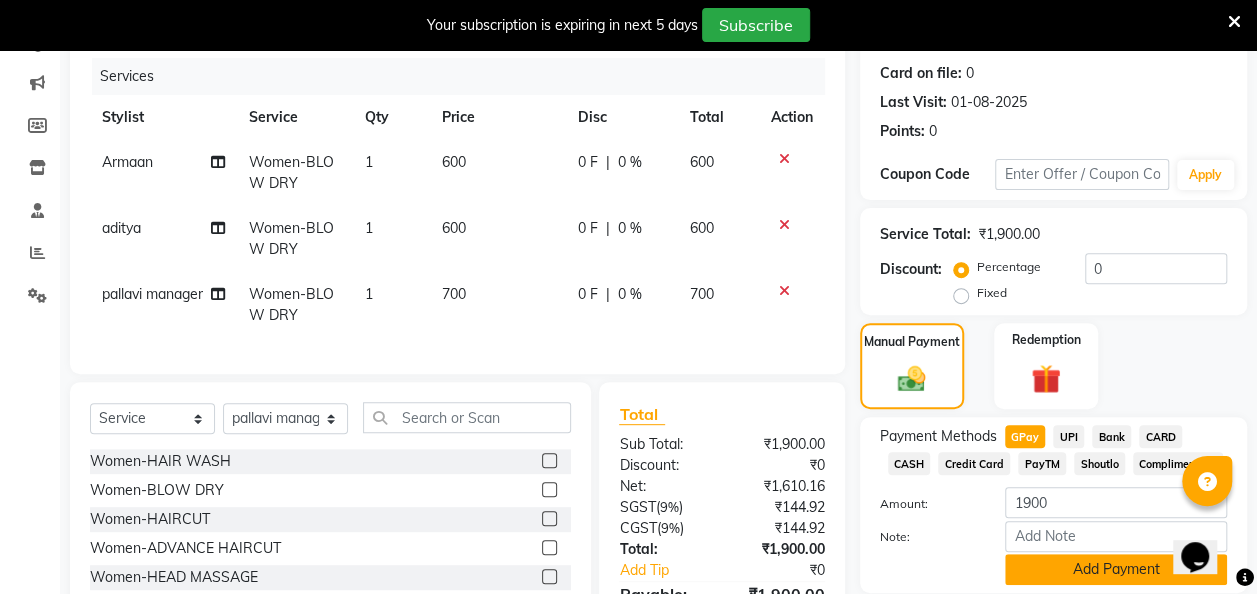 click on "Add Payment" 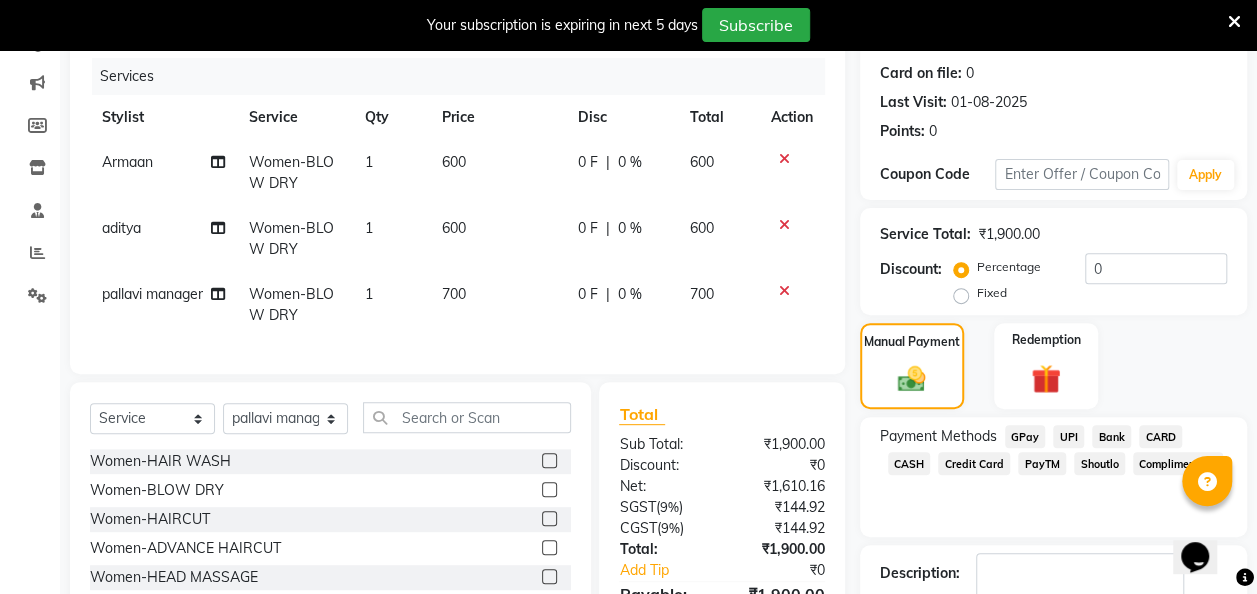scroll, scrollTop: 371, scrollLeft: 0, axis: vertical 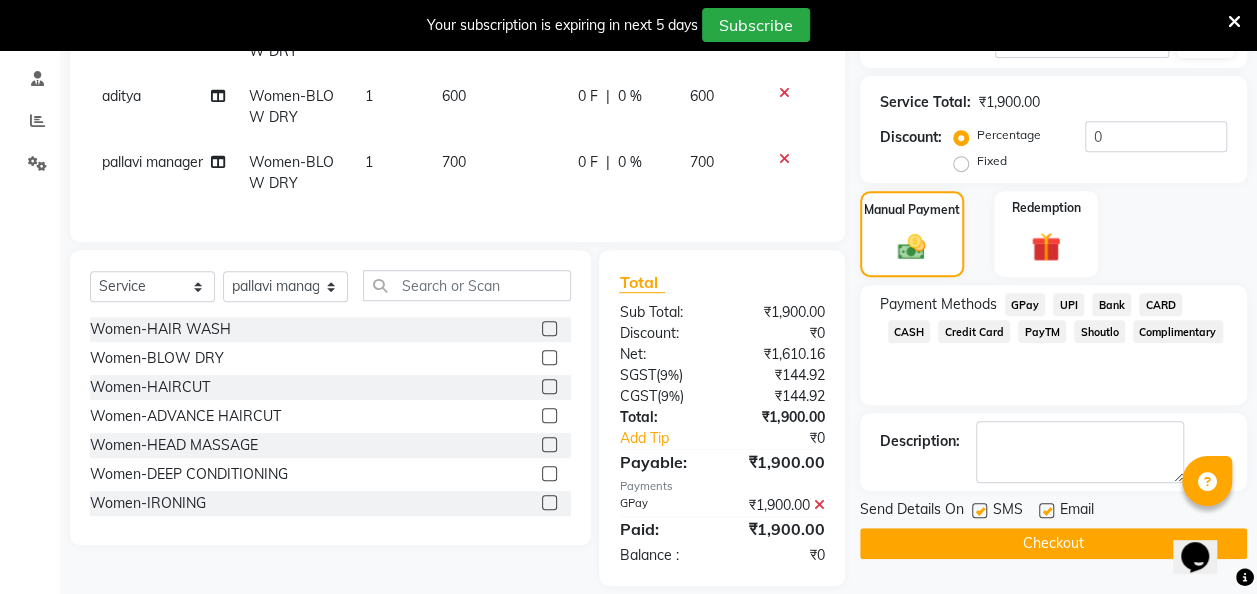click 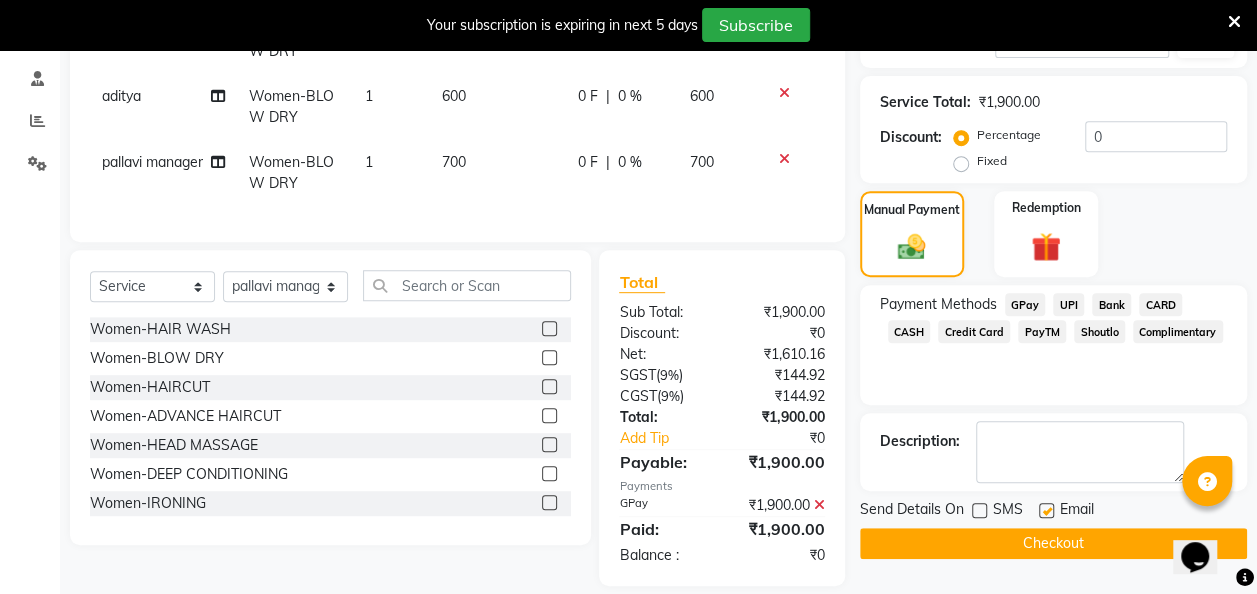 click on "Name: Hr  Membership:  No Active Membership  Total Visits:  249 Card on file:  0 Last Visit:   01-08-2025 Points:   0  Coupon Code Apply Service Total:  ₹1,900.00  Discount:  Percentage   Fixed  0 Manual Payment Redemption Payment Methods  GPay   UPI   Bank   CARD   CASH   Credit Card   PayTM   Shoutlo   Complimentary  Description:                  Send Details On SMS Email  Checkout" 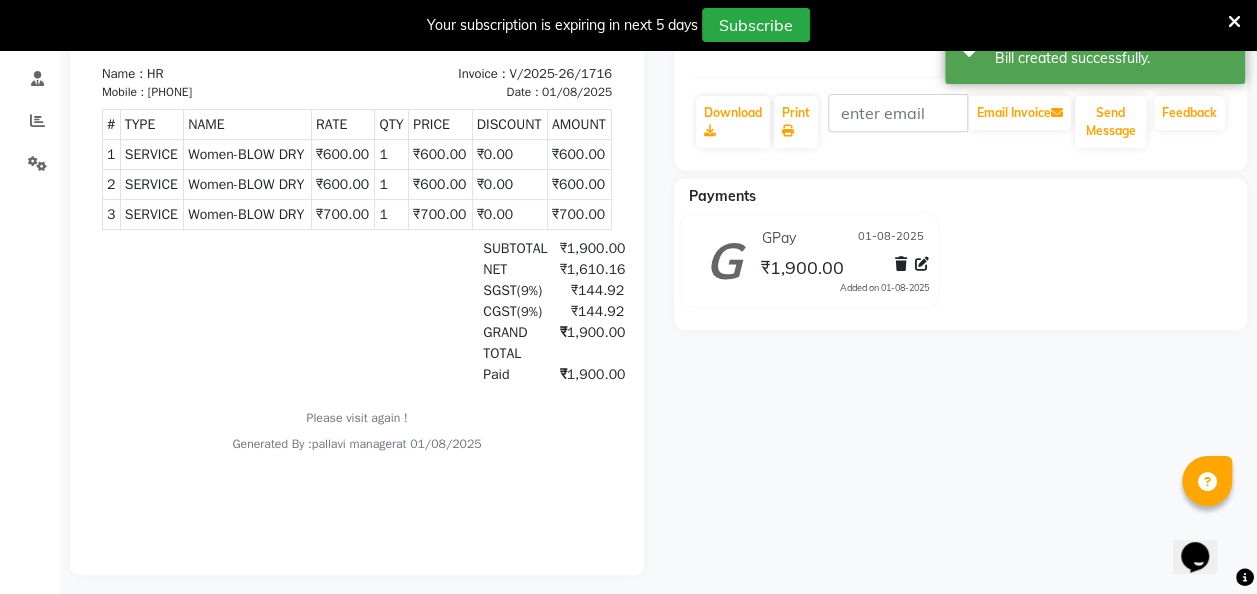 scroll, scrollTop: 0, scrollLeft: 0, axis: both 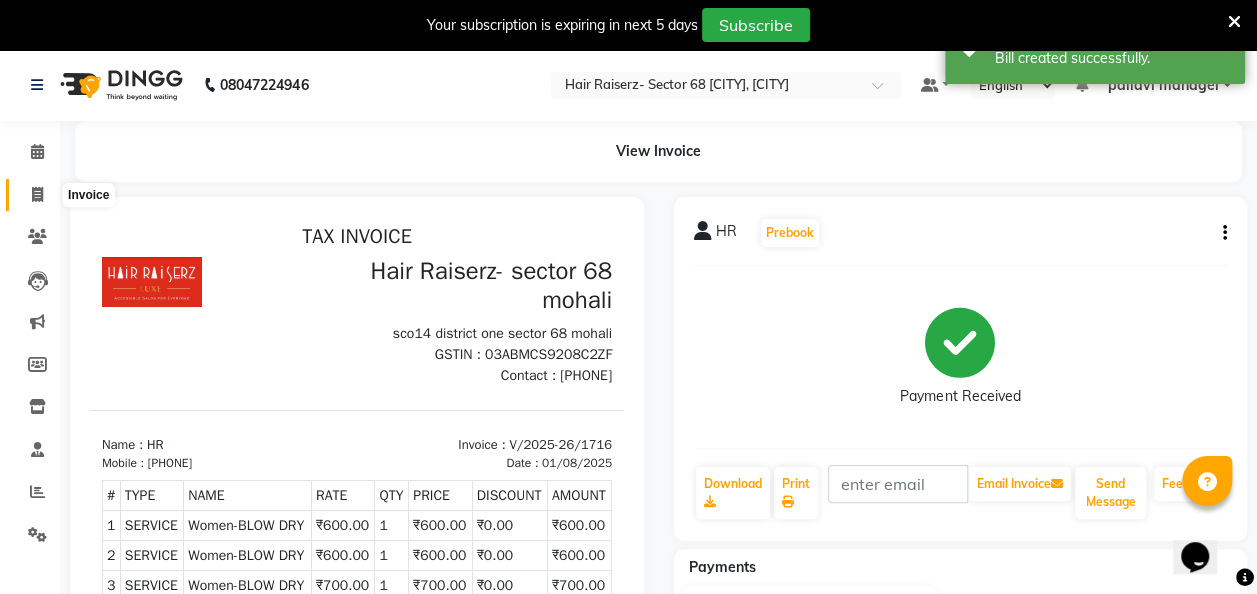 click 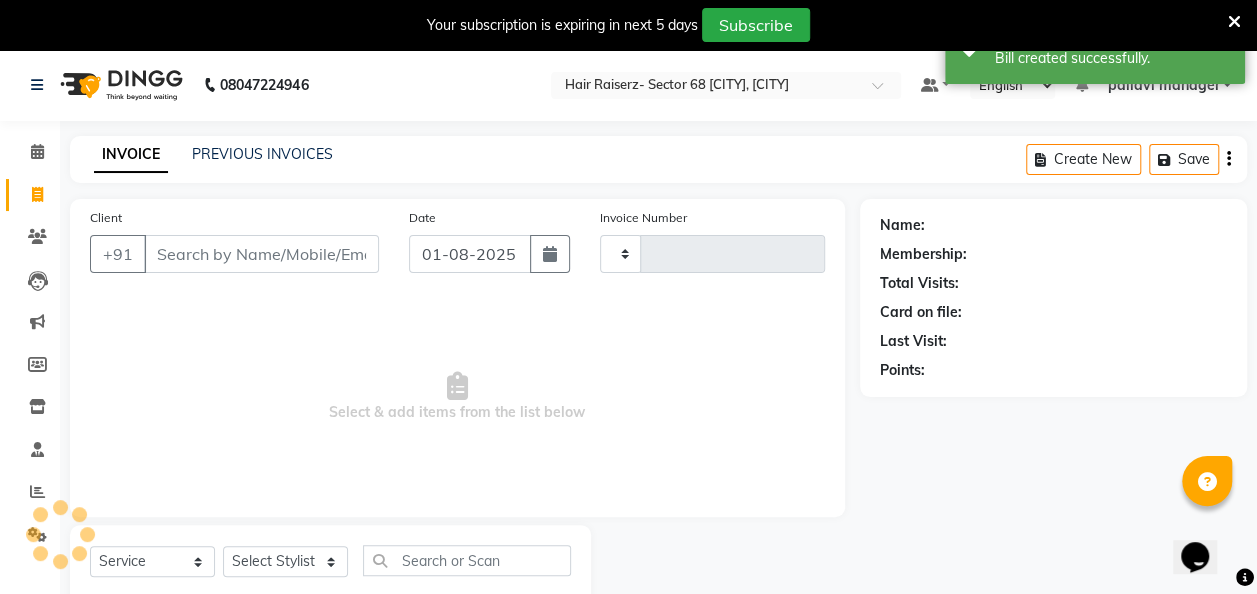 scroll, scrollTop: 55, scrollLeft: 0, axis: vertical 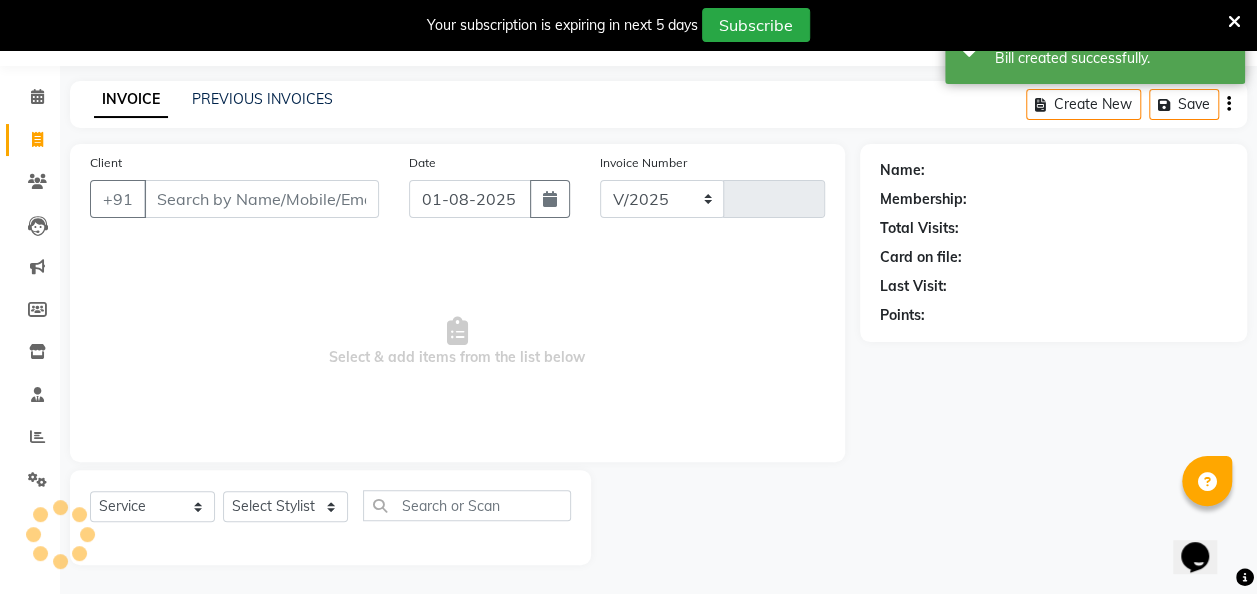 select on "6691" 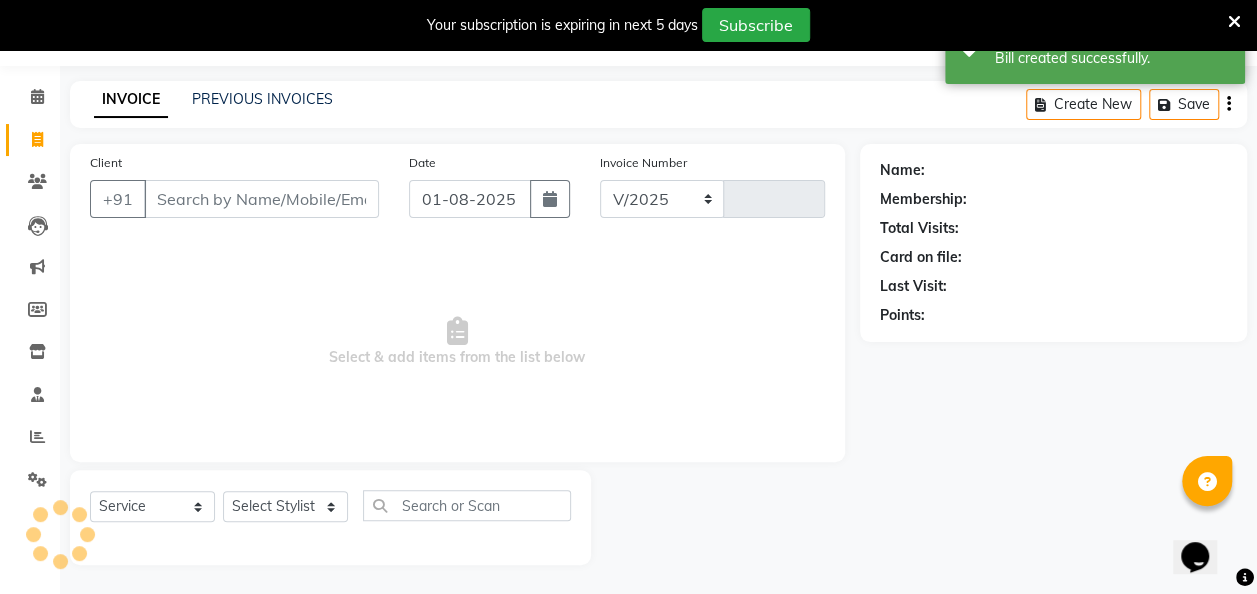 type on "1717" 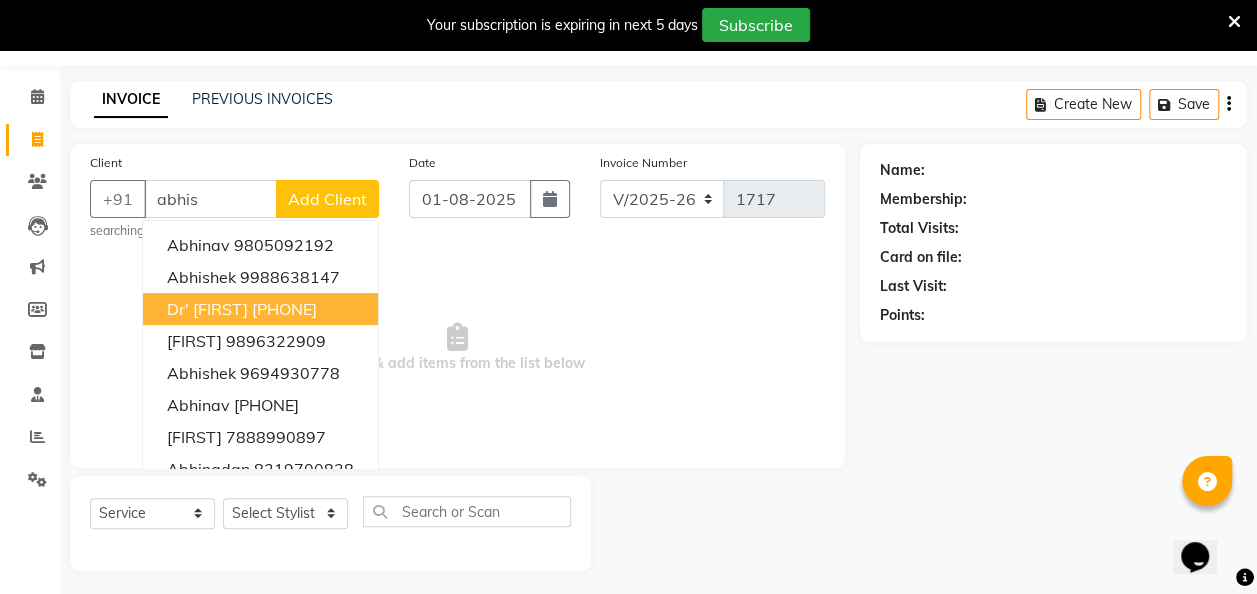 click on "dr' [FIRST]" at bounding box center (207, 309) 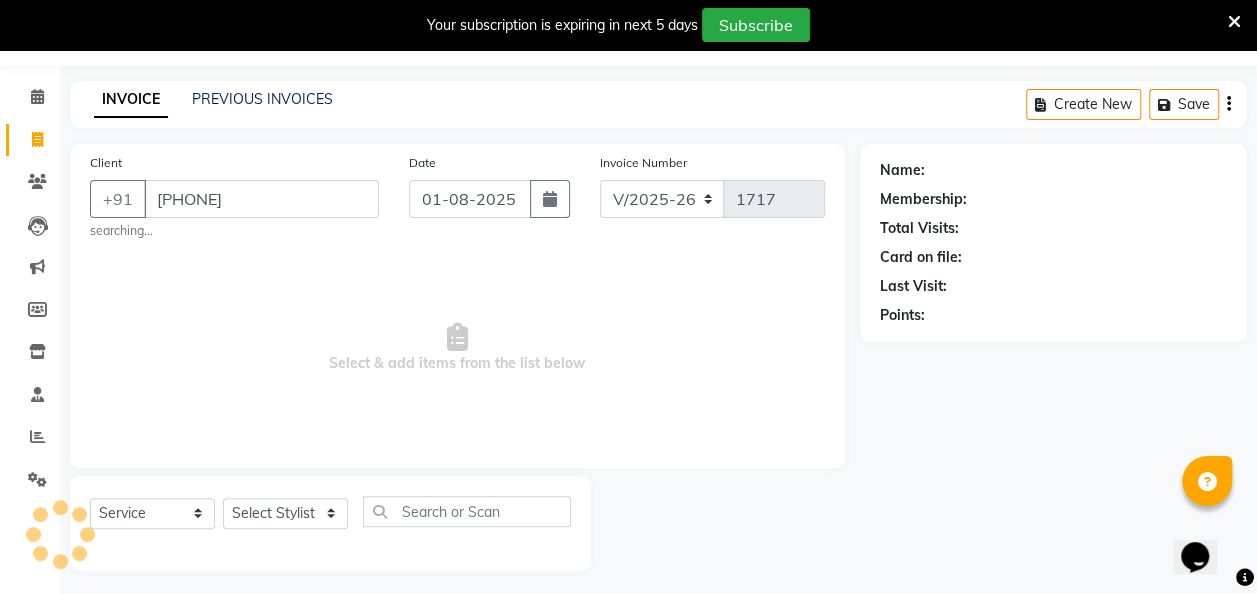 type on "[PHONE]" 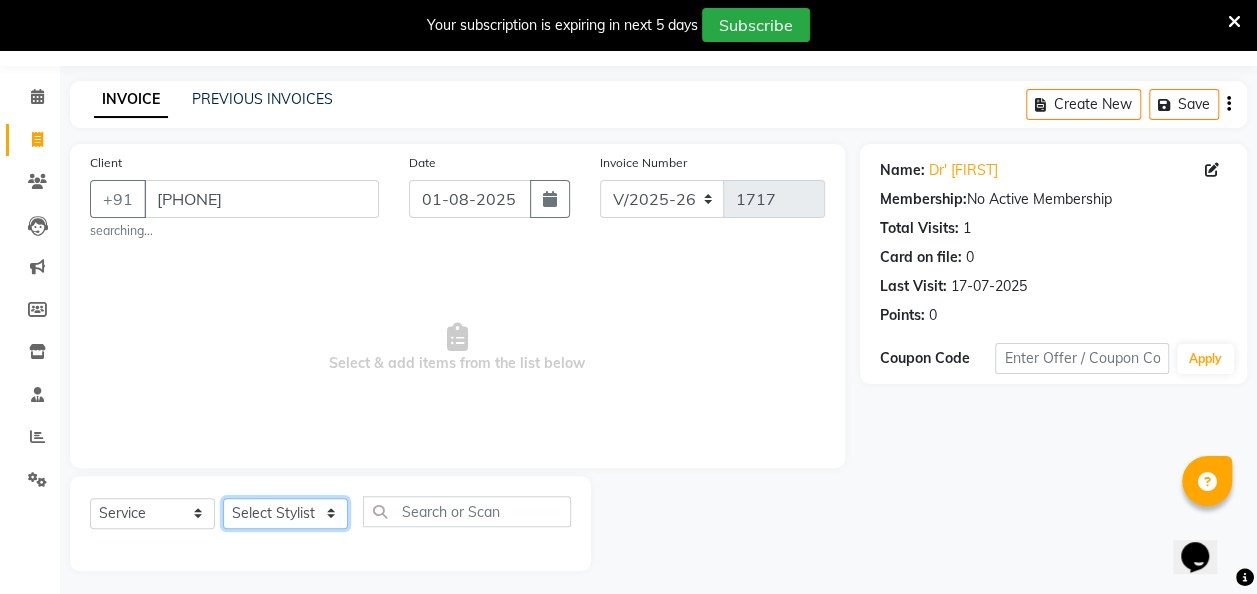 click on "Select Stylist [FIRST] [FIRST] [FIRST] [FIRST] [FIRST] [FIRST] [FIRST] [FIRST] [FIRST] [FIRST]" 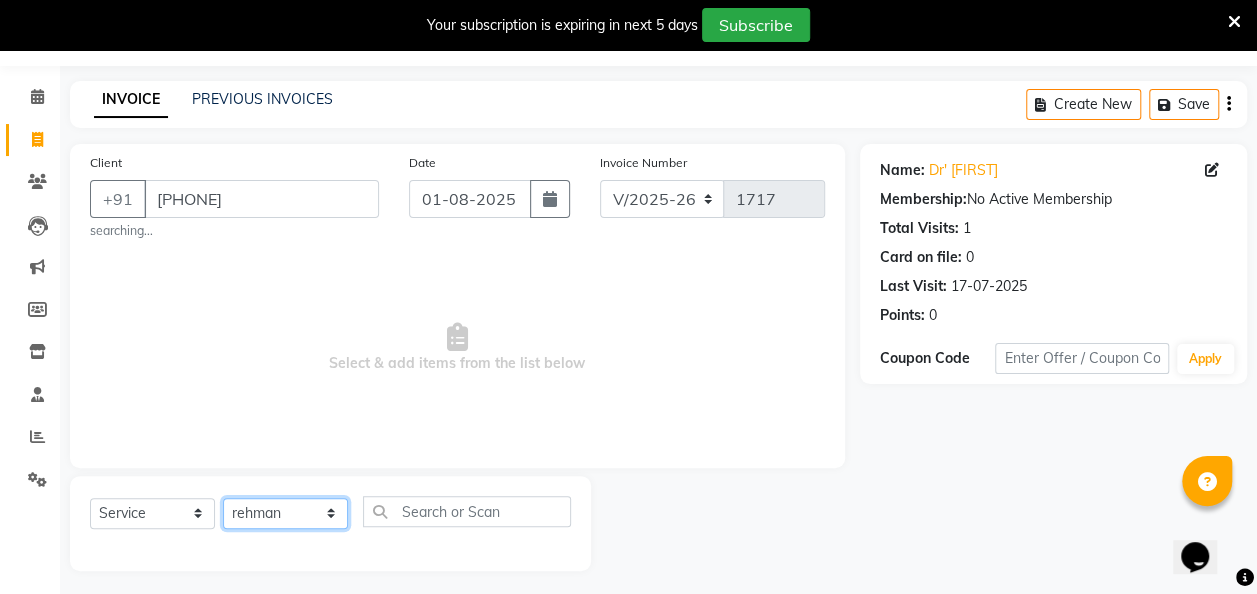 click on "Select Stylist [FIRST] [FIRST] [FIRST] [FIRST] [FIRST] [FIRST] [FIRST] [FIRST] [FIRST] [FIRST]" 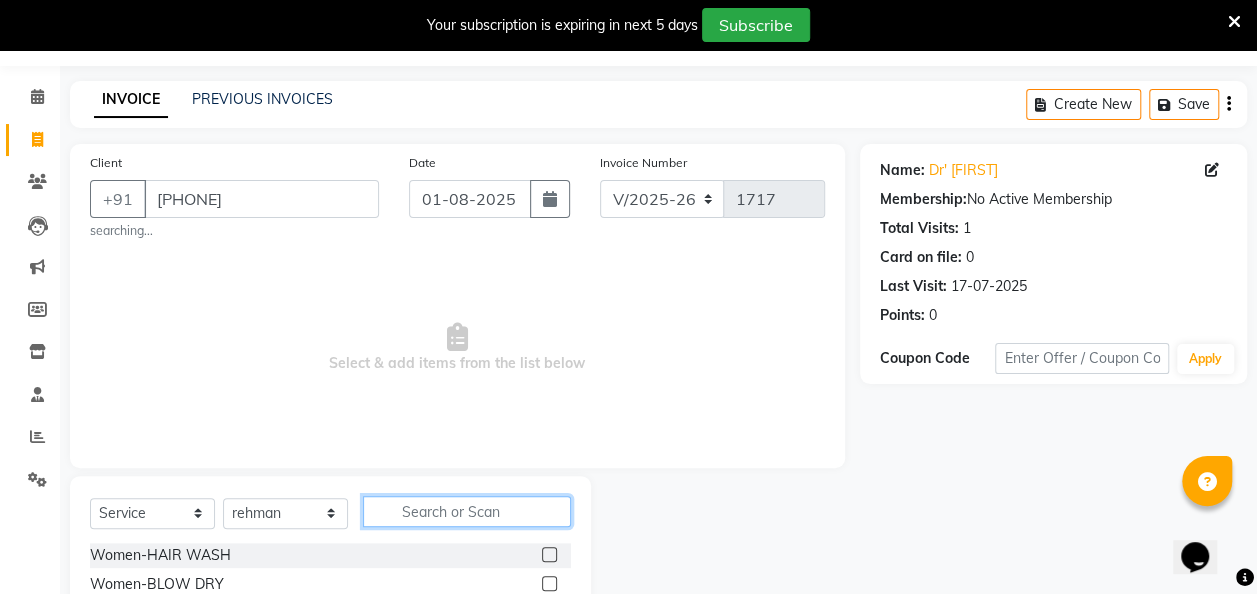 click 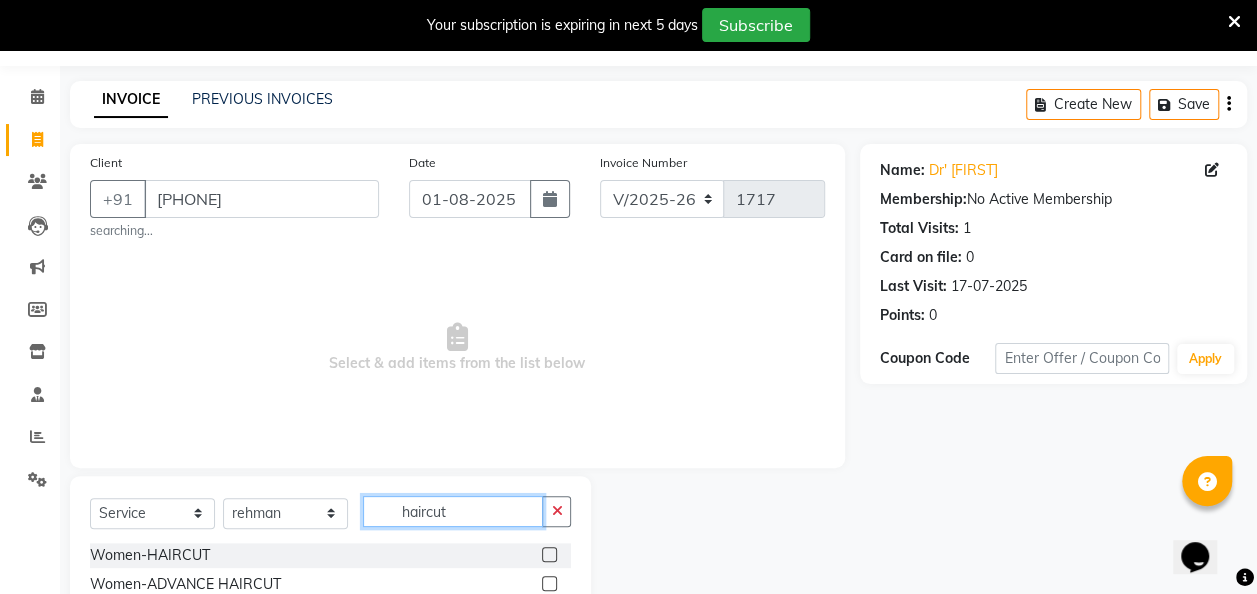 scroll, scrollTop: 148, scrollLeft: 0, axis: vertical 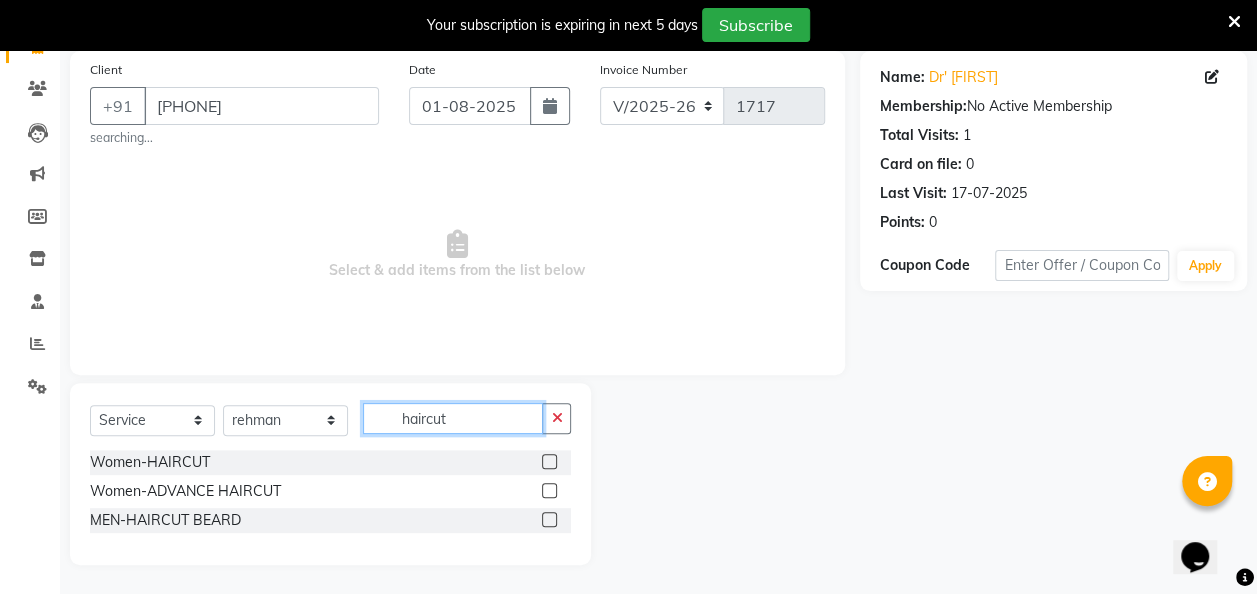 type on "haircut" 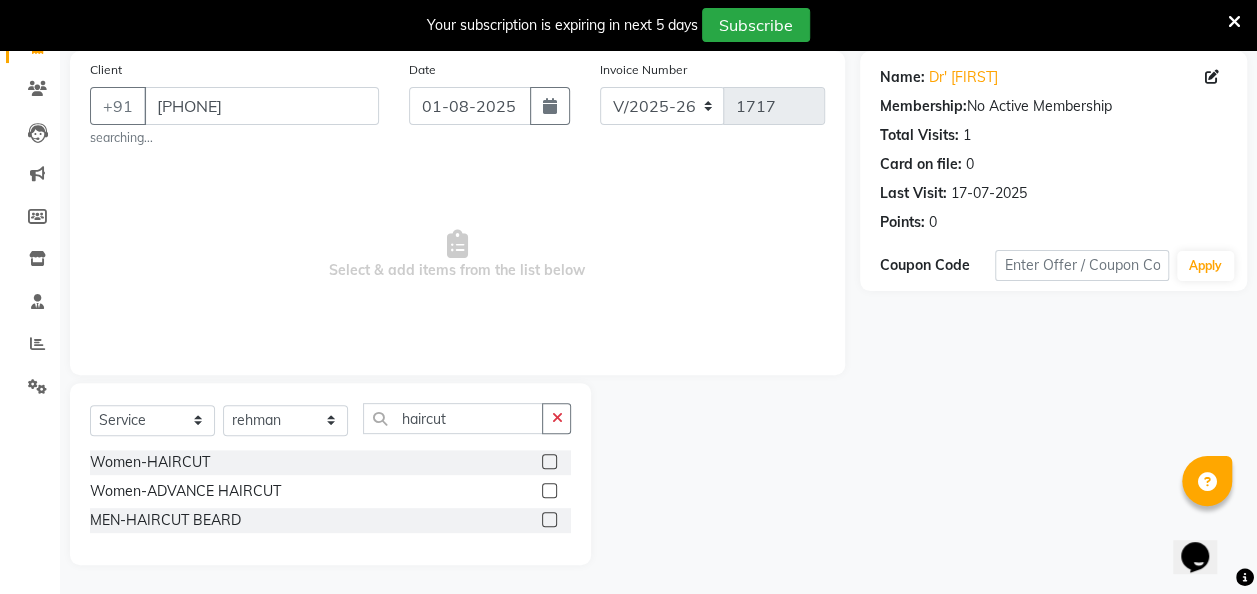 click 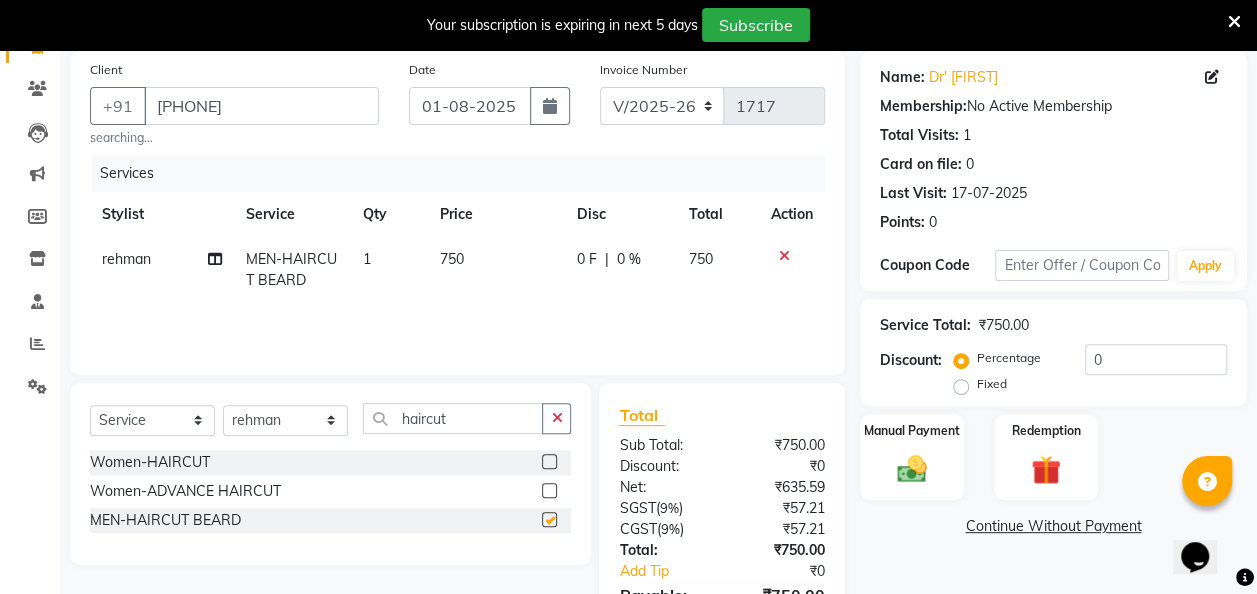 checkbox on "false" 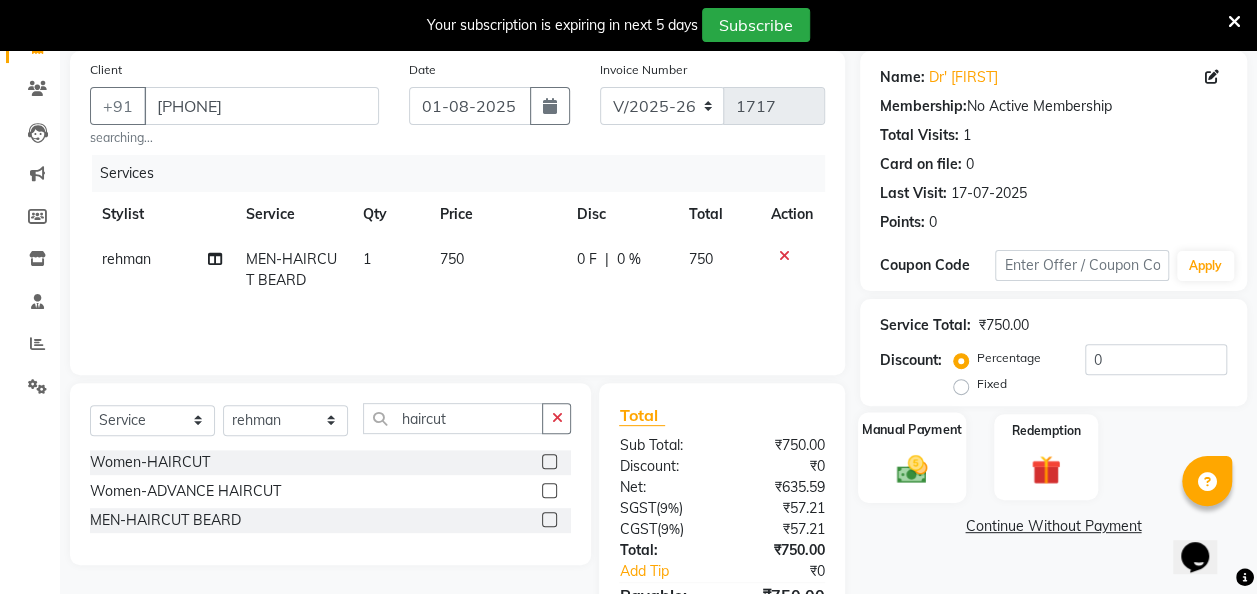 click 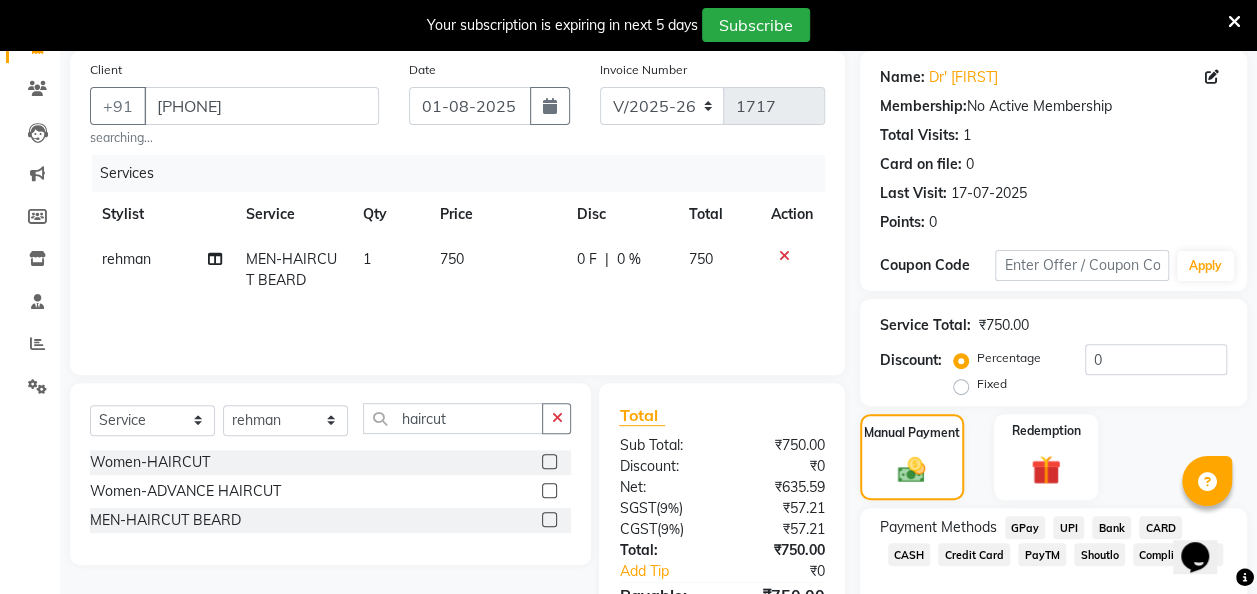click on "CASH" 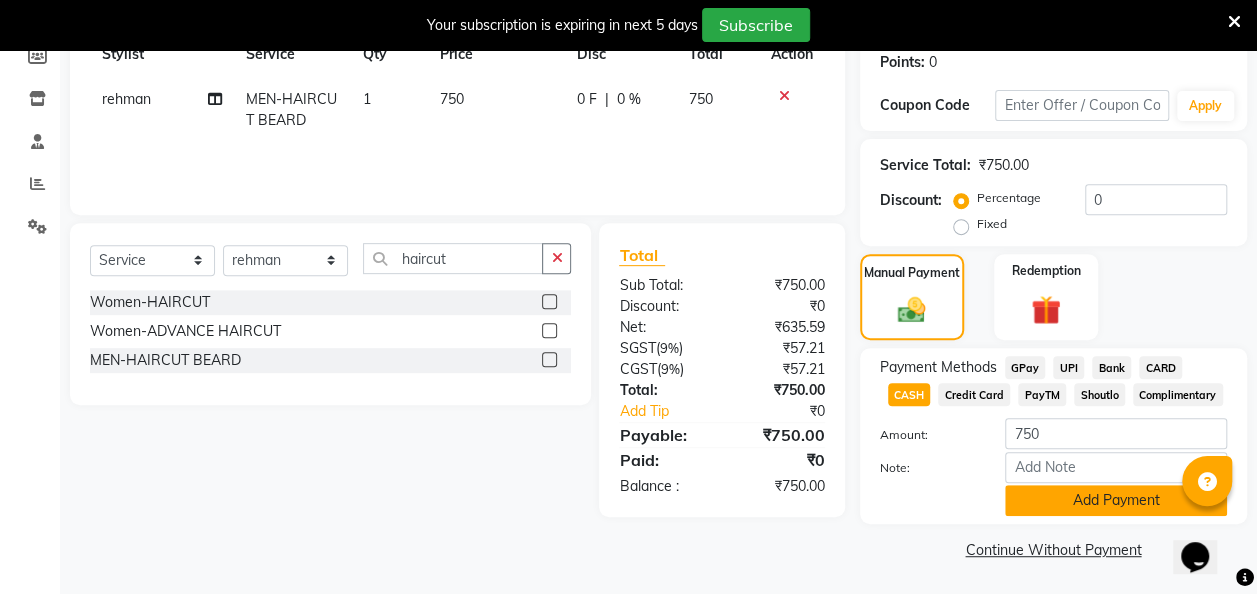 click on "Add Payment" 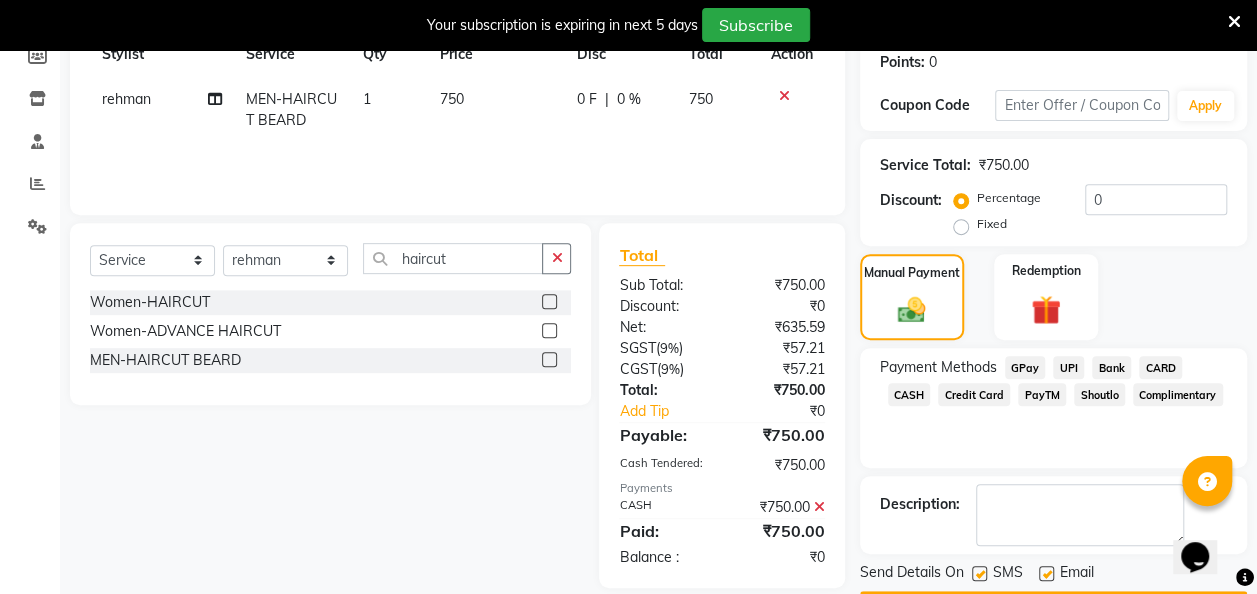 scroll, scrollTop: 364, scrollLeft: 0, axis: vertical 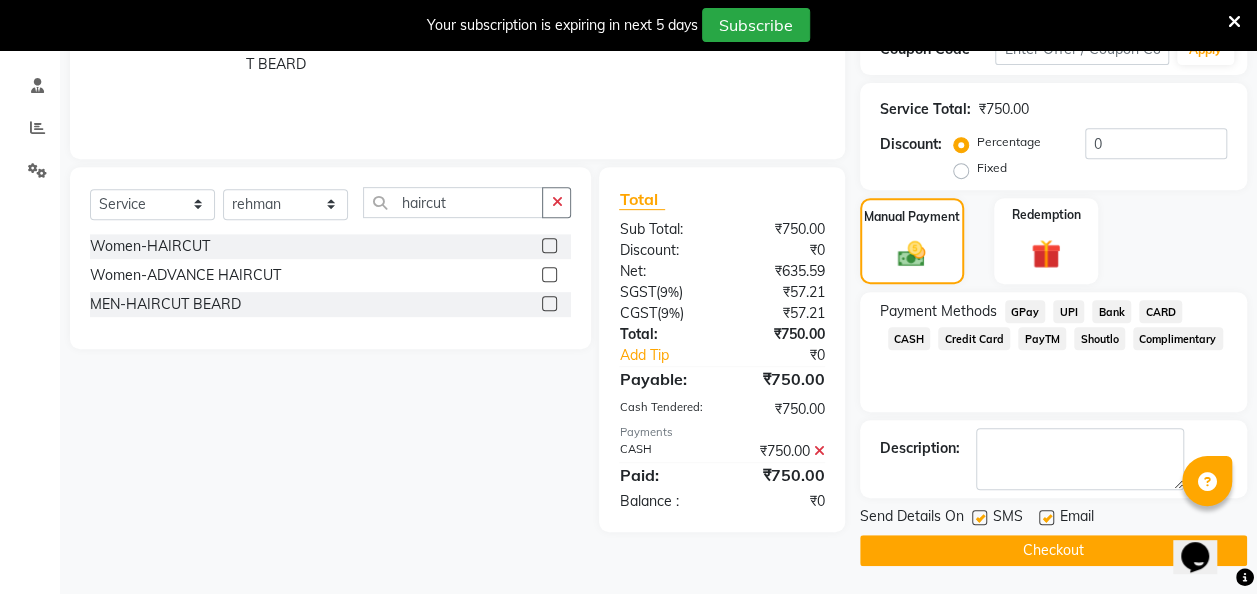 click on "SMS" 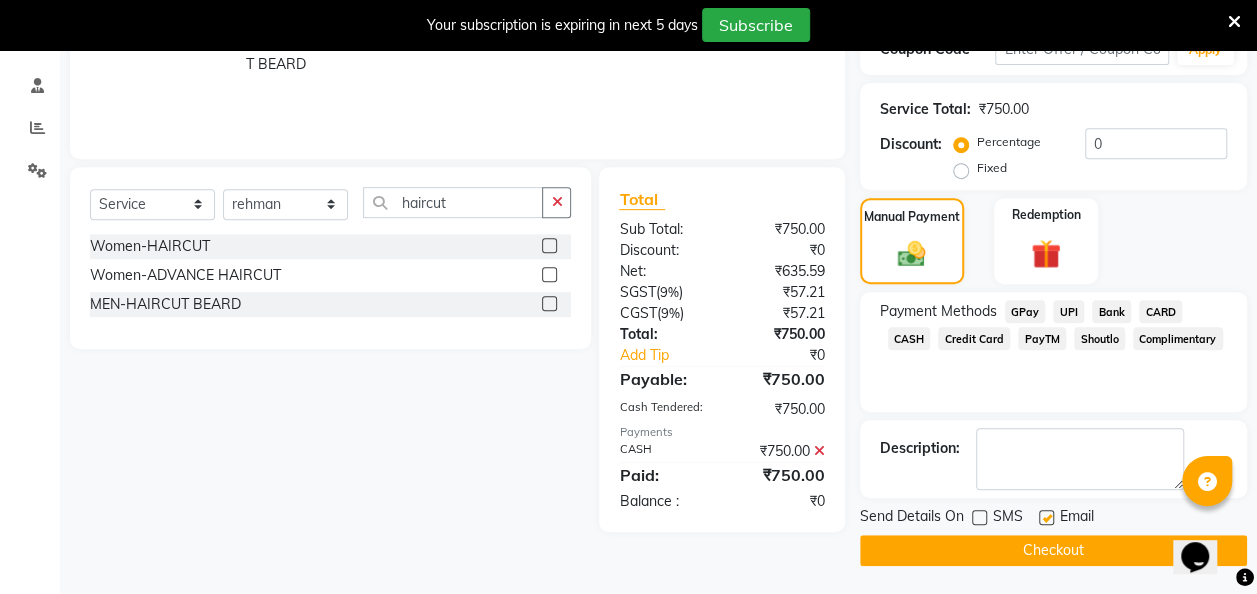 click on "Checkout" 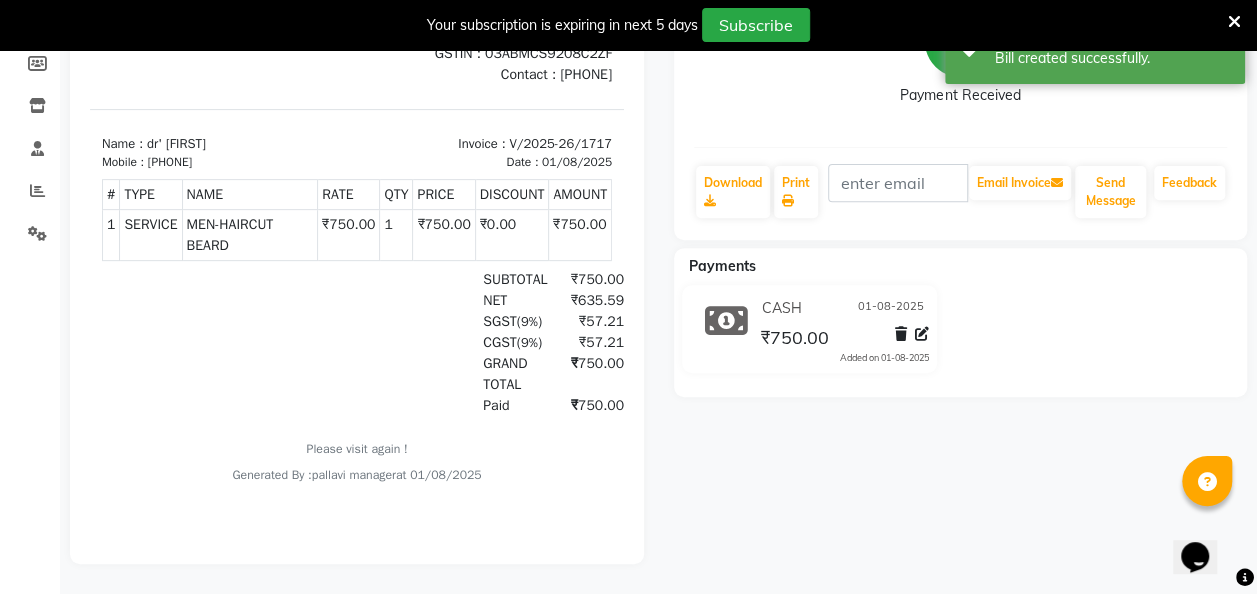 scroll, scrollTop: 0, scrollLeft: 0, axis: both 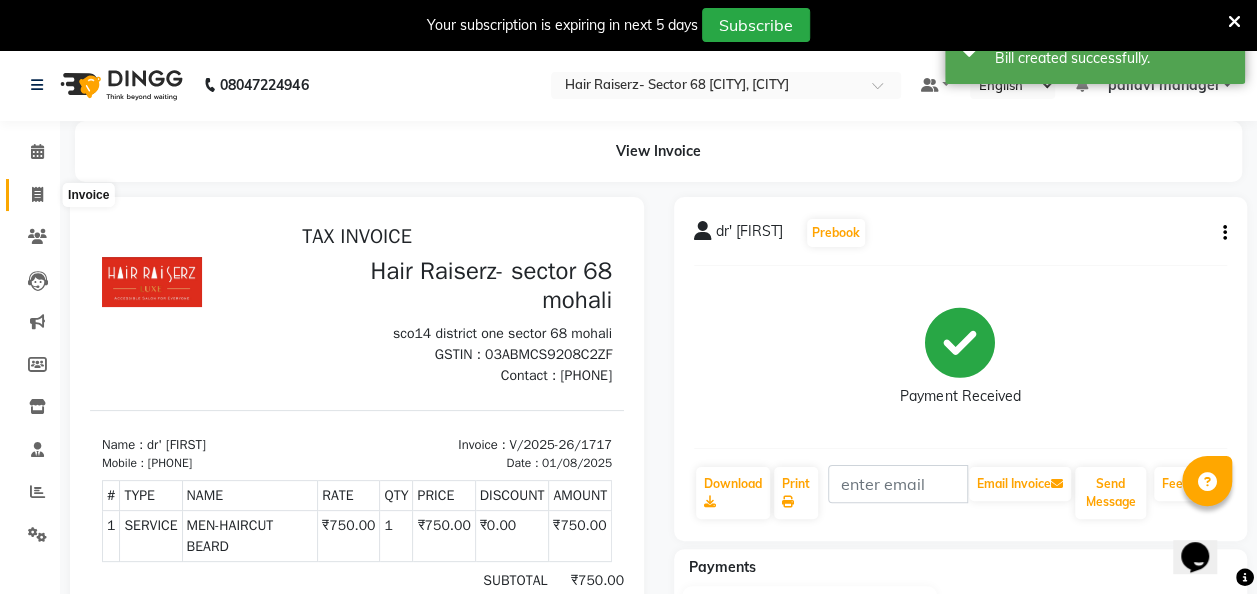 click 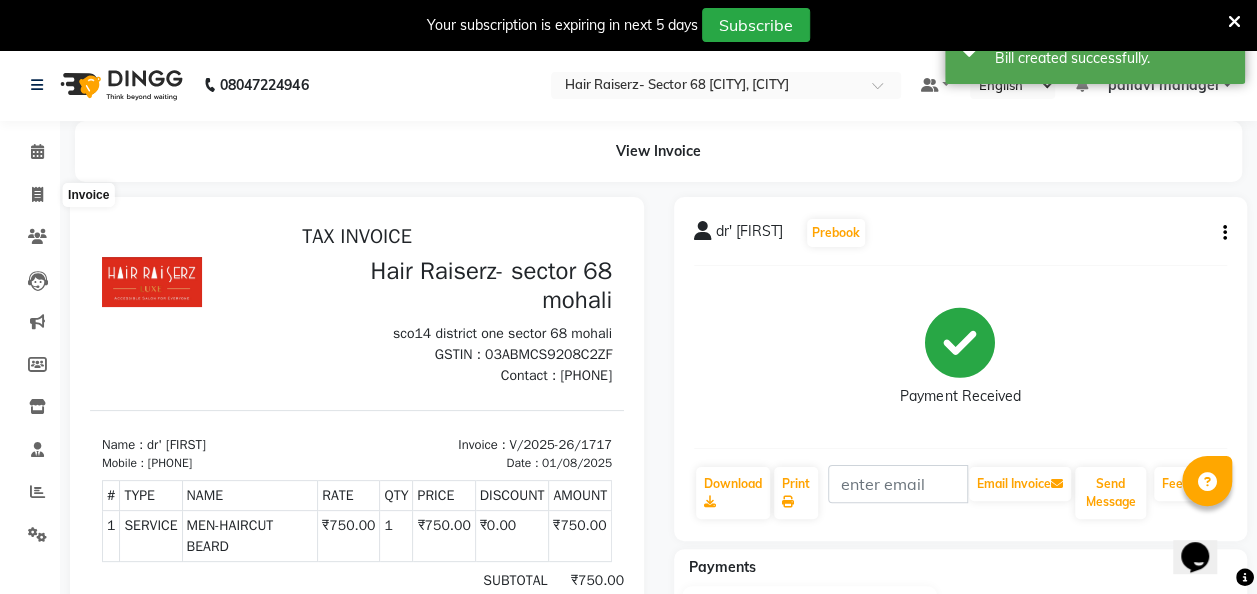 select on "6691" 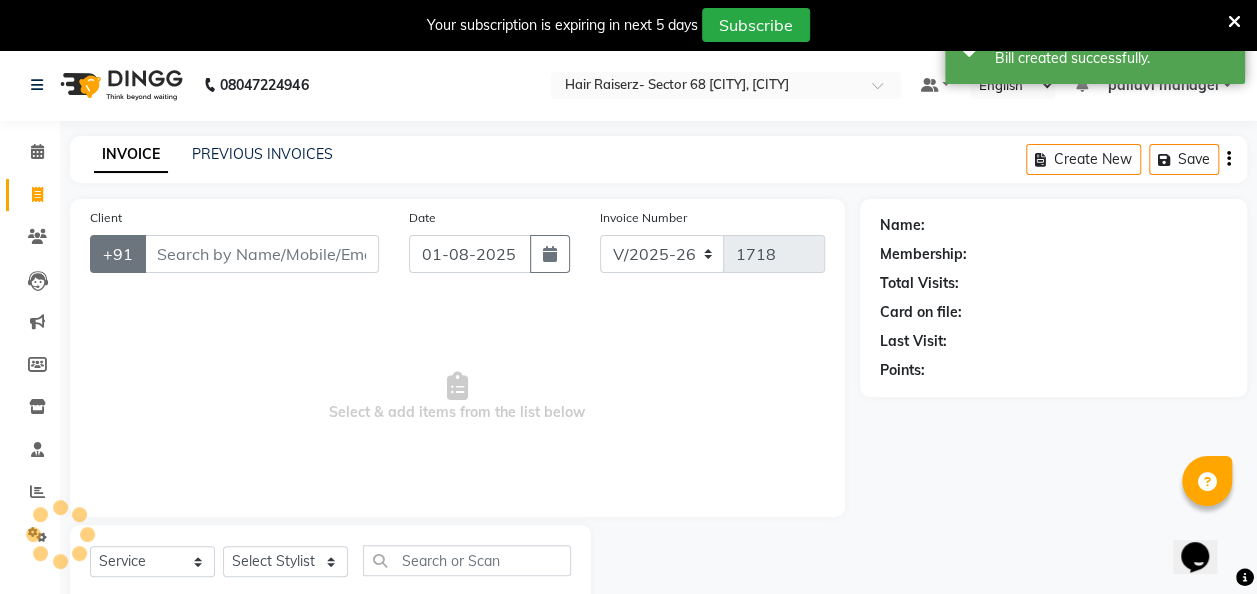 scroll, scrollTop: 55, scrollLeft: 0, axis: vertical 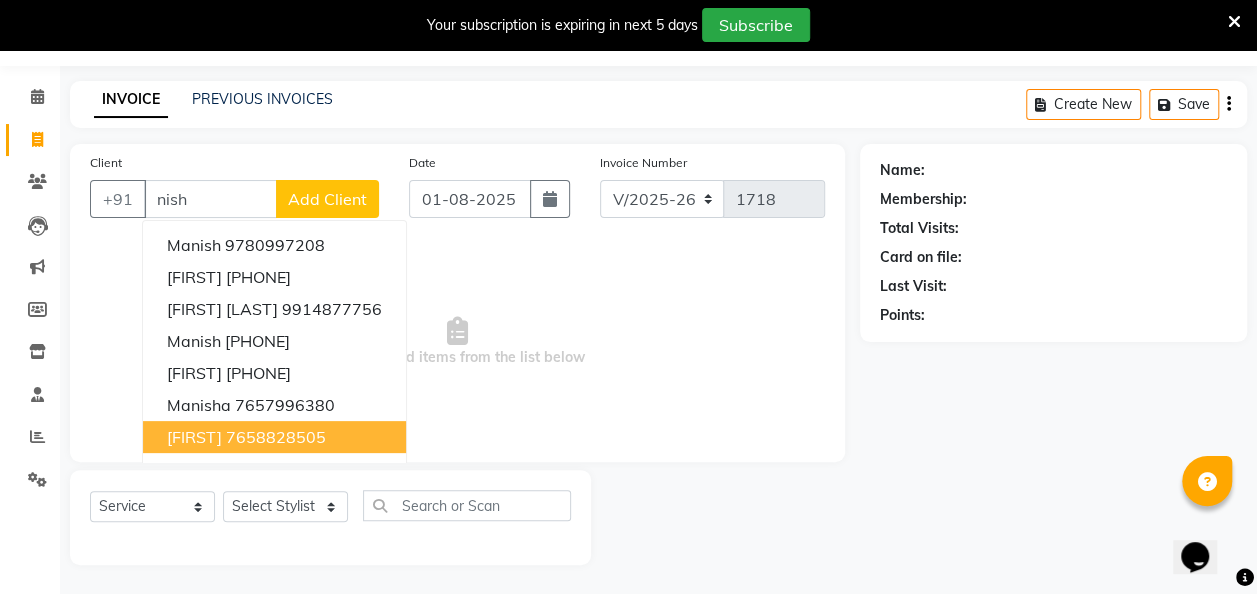 click on "[FIRST] [PHONE]" at bounding box center (274, 437) 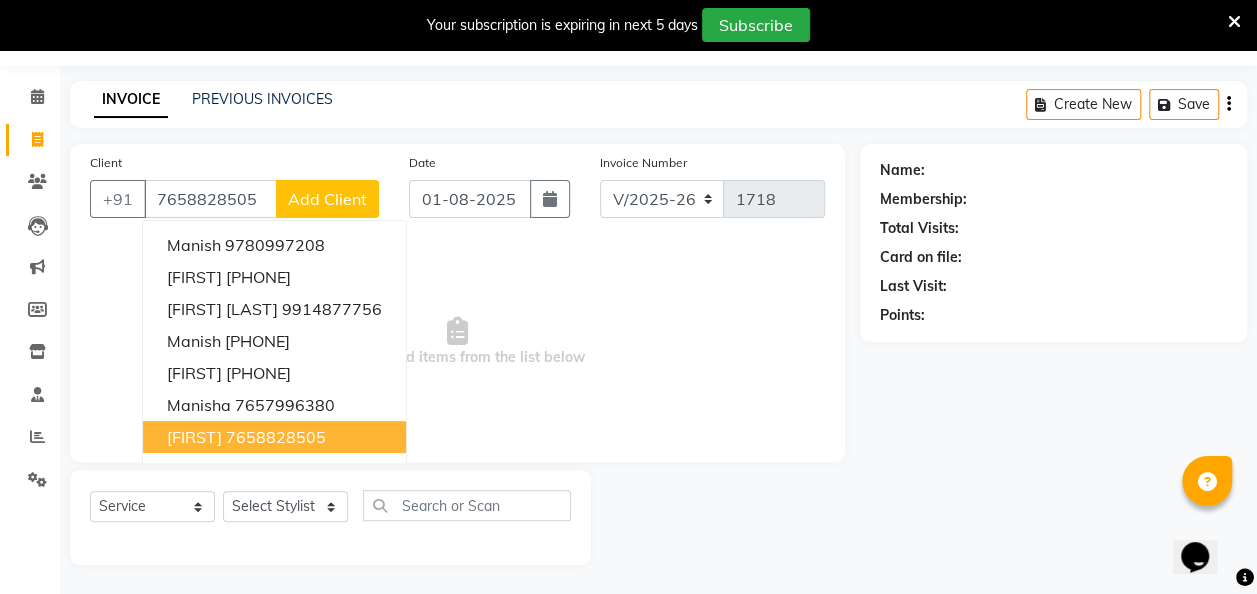 type on "7658828505" 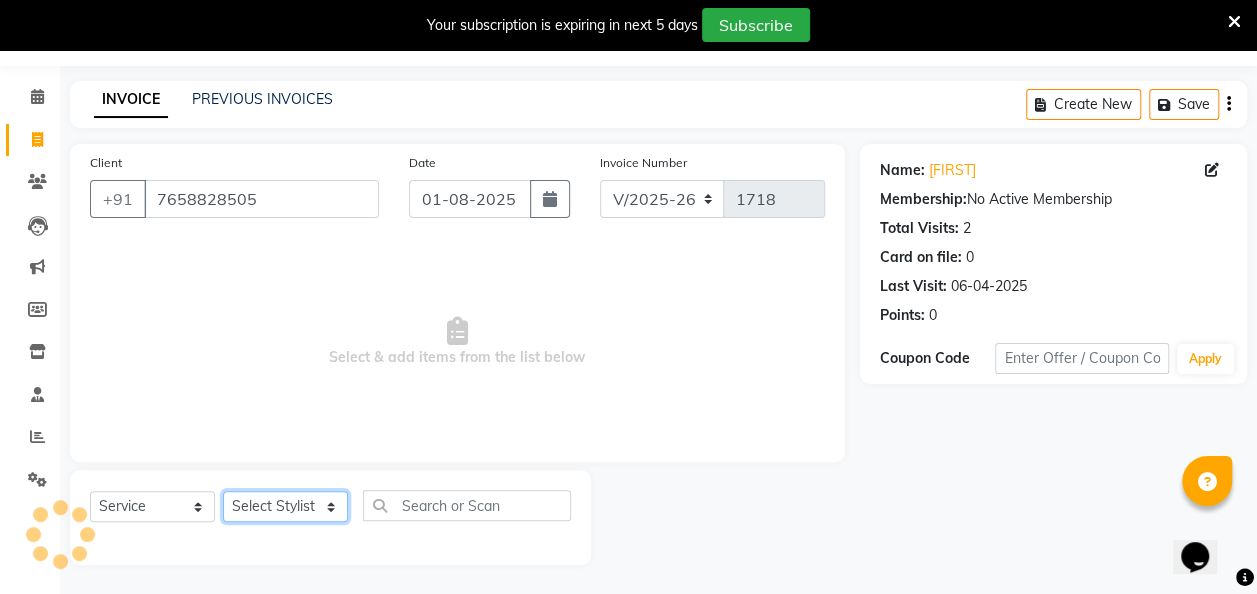 click on "Select Stylist [FIRST] [FIRST] [FIRST] [FIRST] [FIRST] [FIRST] [FIRST] [FIRST] [FIRST] [FIRST]" 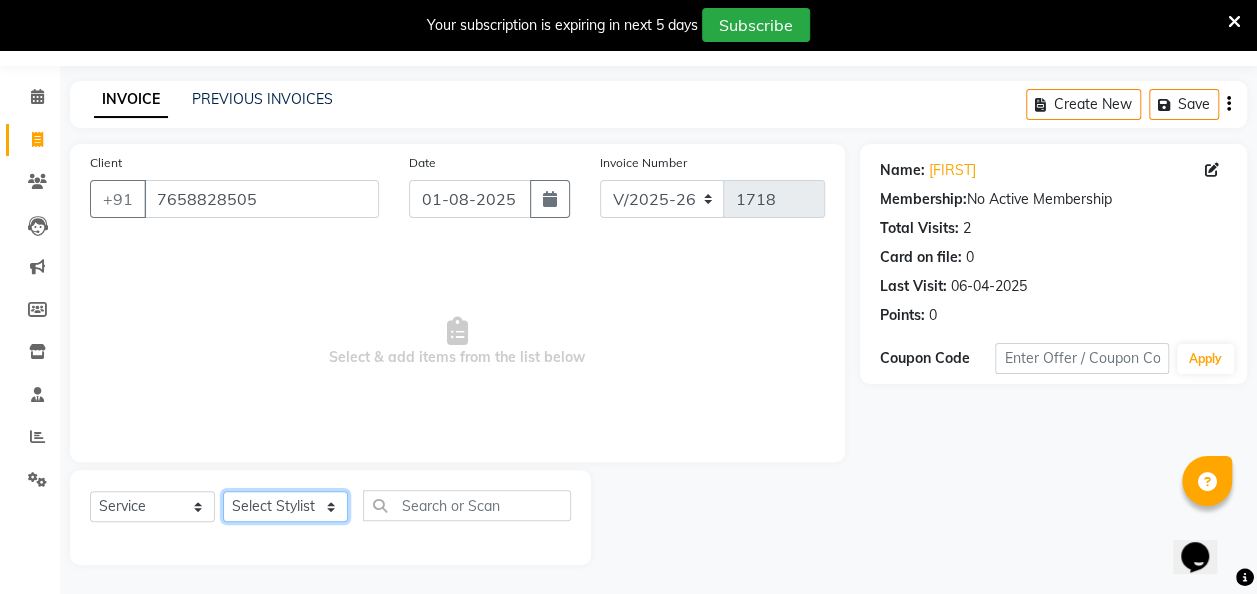 select on "85362" 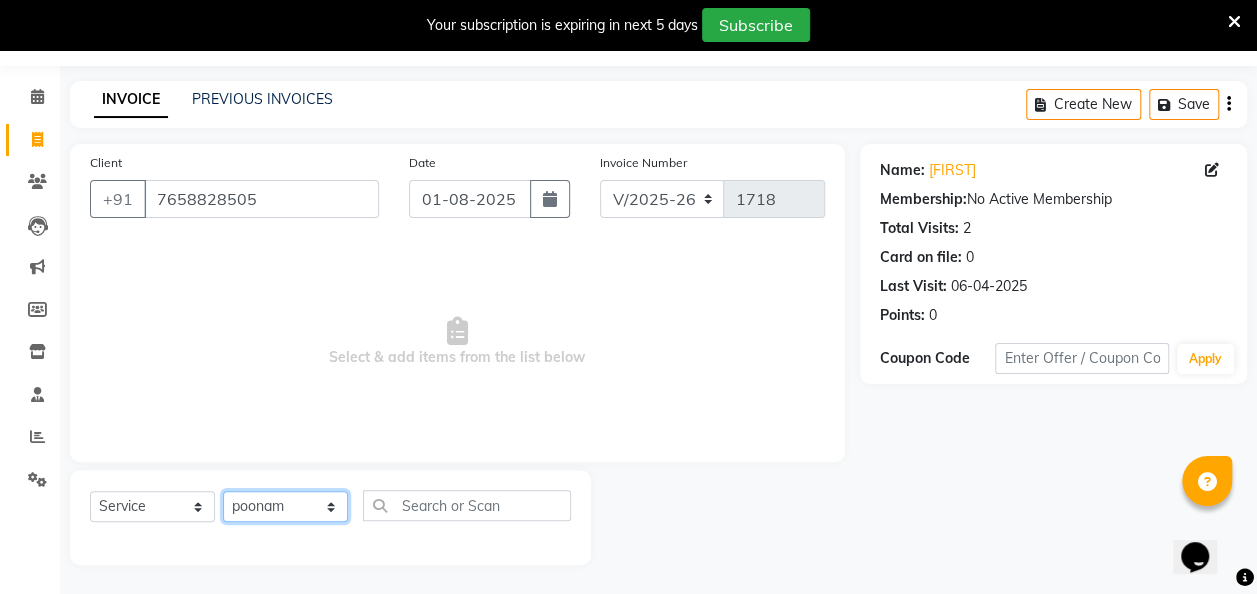 click on "Select Stylist [FIRST] [FIRST] [FIRST] [FIRST] [FIRST] [FIRST] [FIRST] [FIRST] [FIRST] [FIRST]" 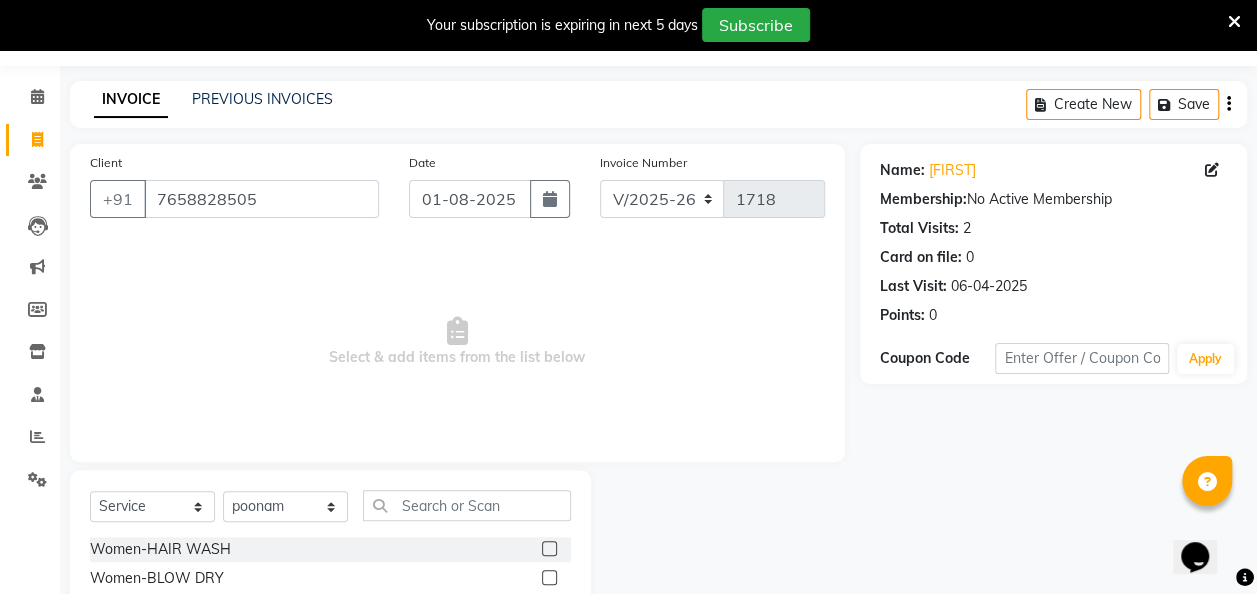 click 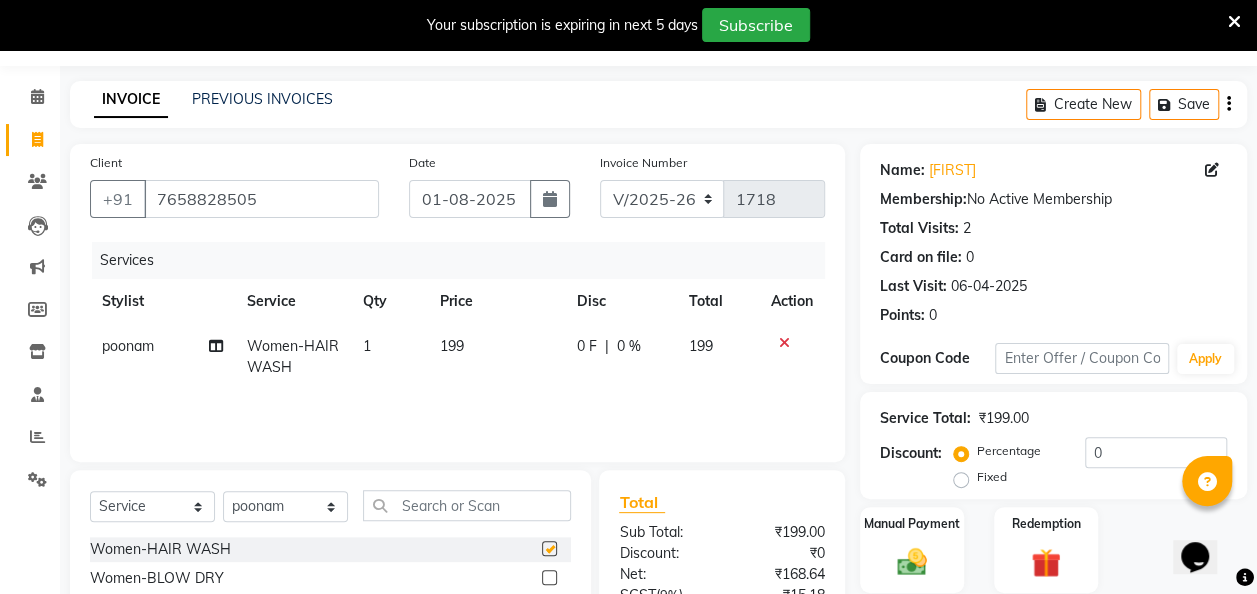 checkbox on "false" 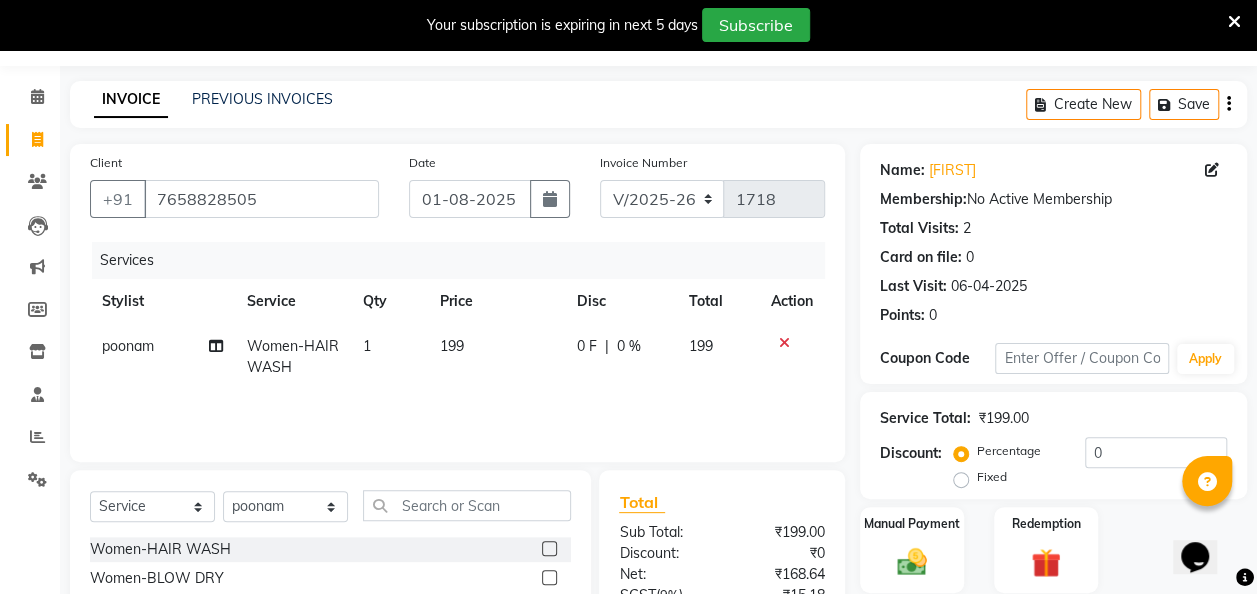 click on "199" 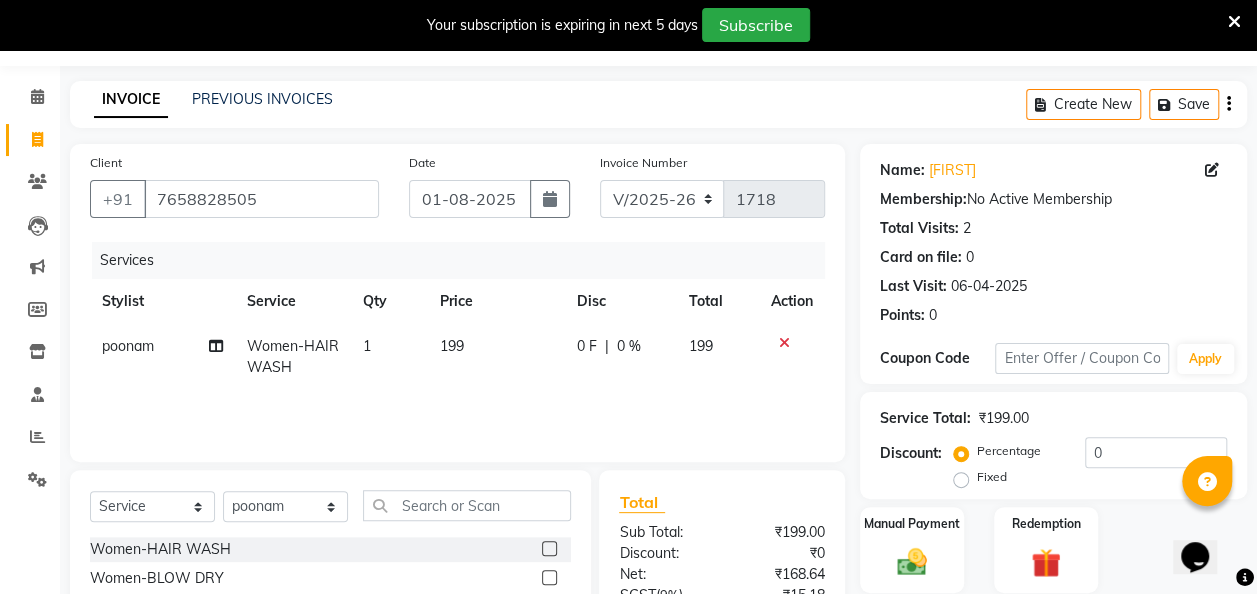 select on "85362" 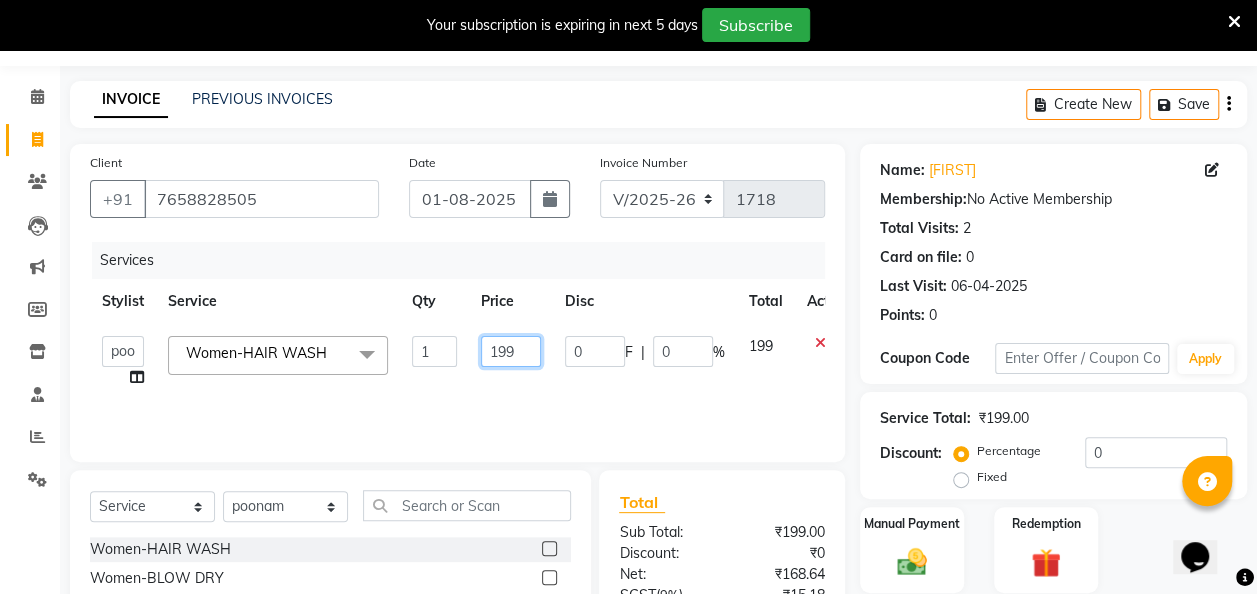 click on "199" 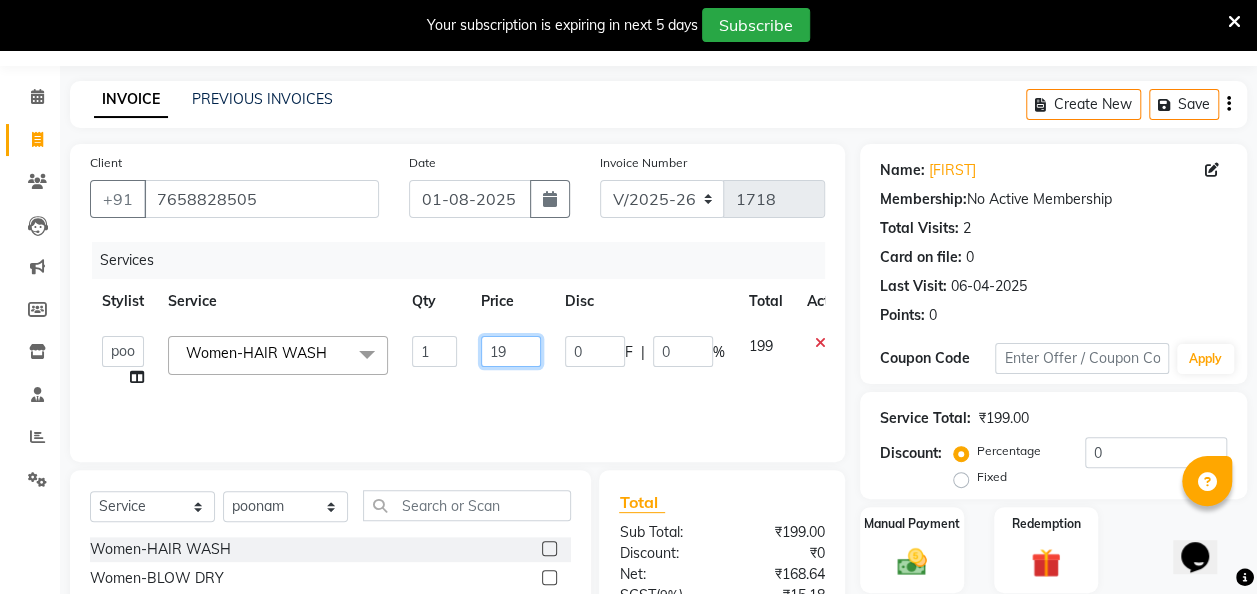 type on "1" 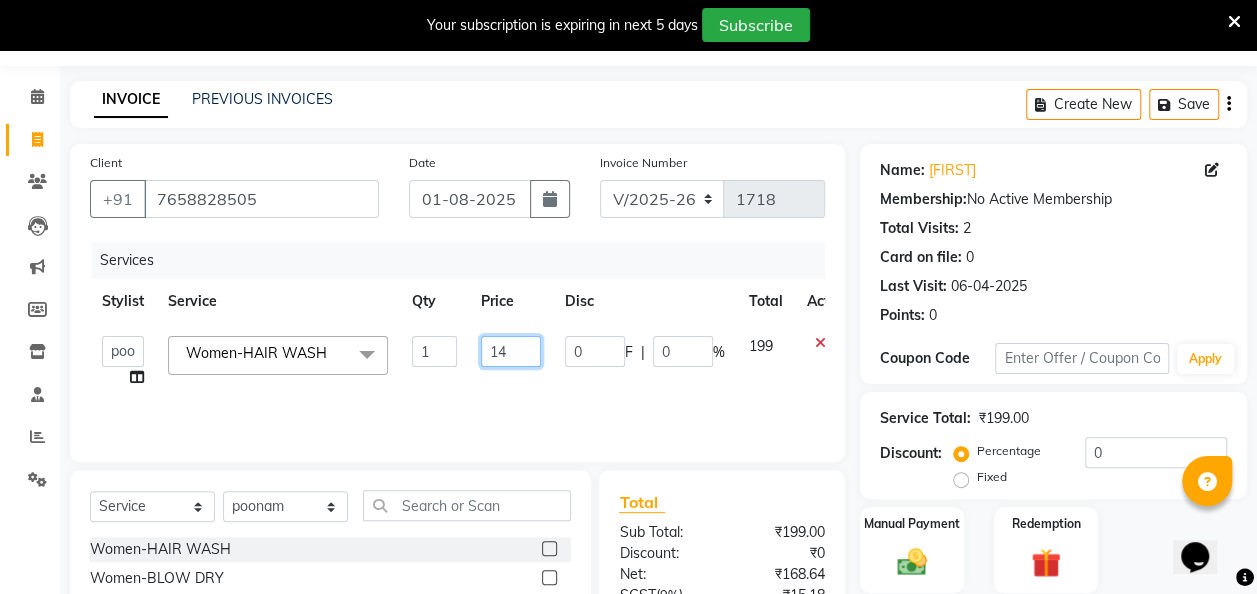type on "142" 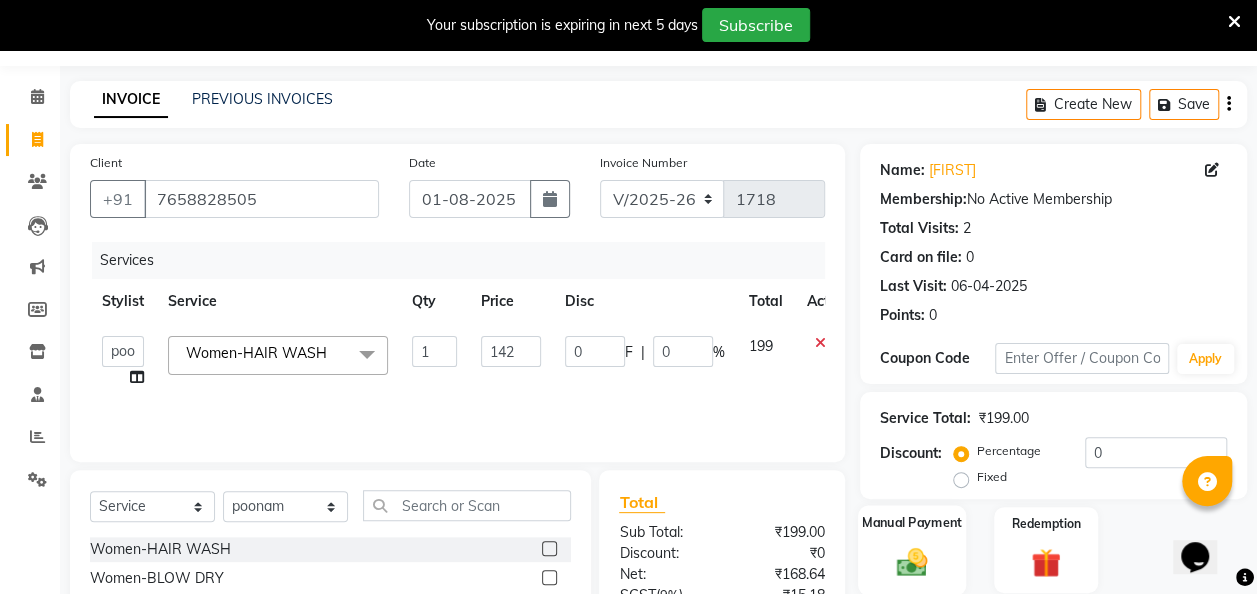 click on "Manual Payment" 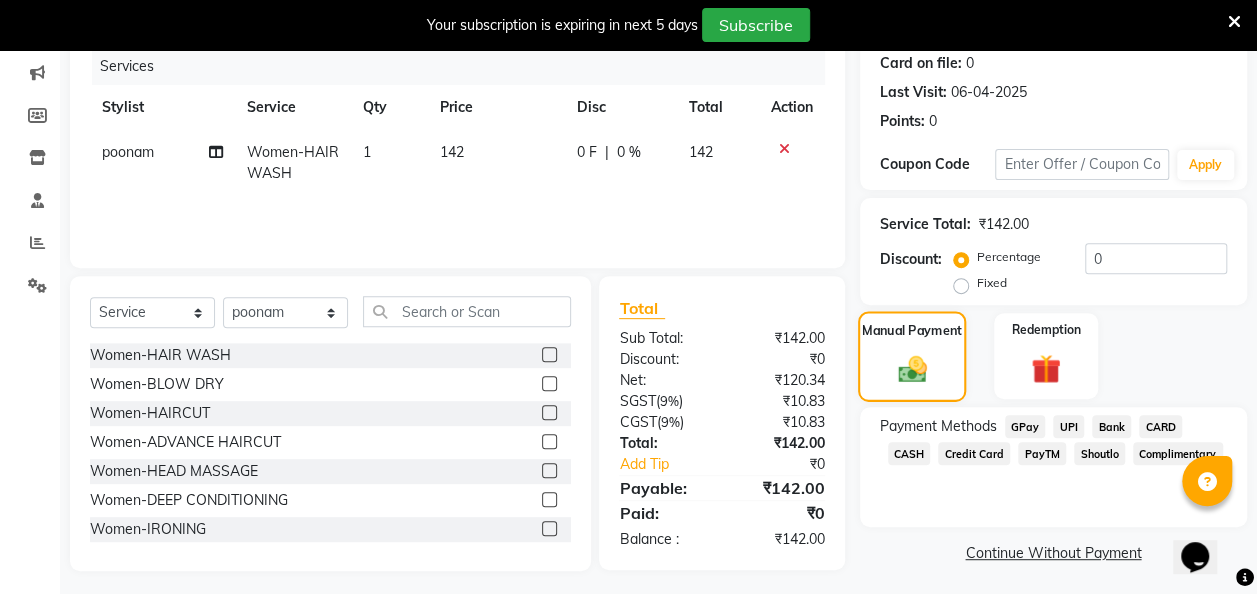 scroll, scrollTop: 255, scrollLeft: 0, axis: vertical 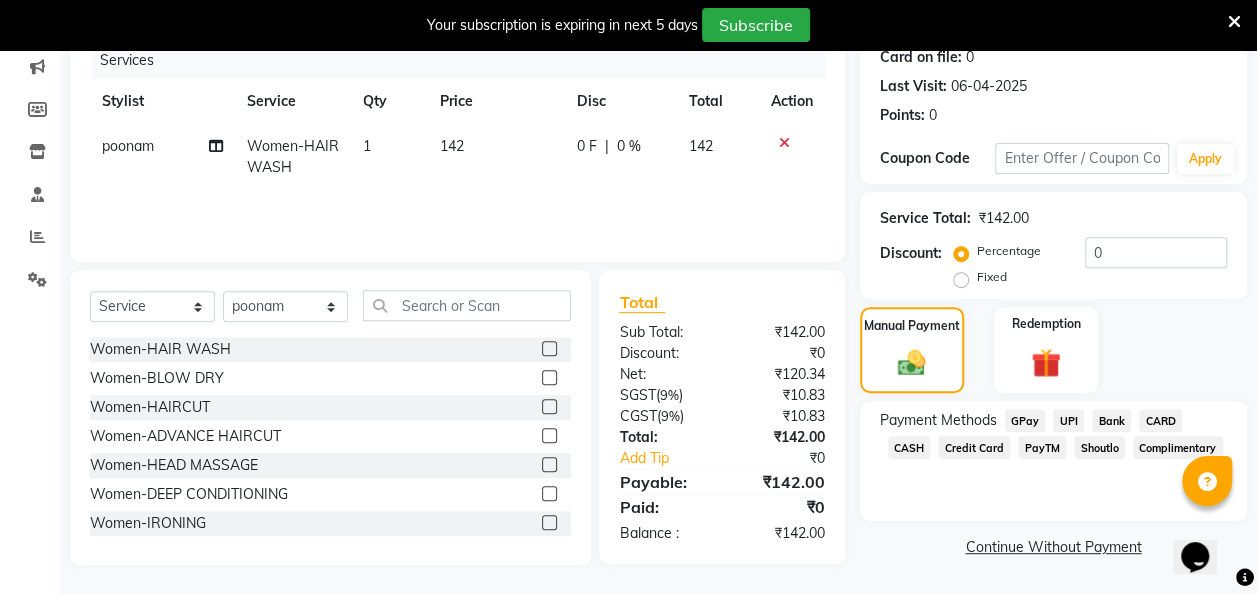 click on "GPay" 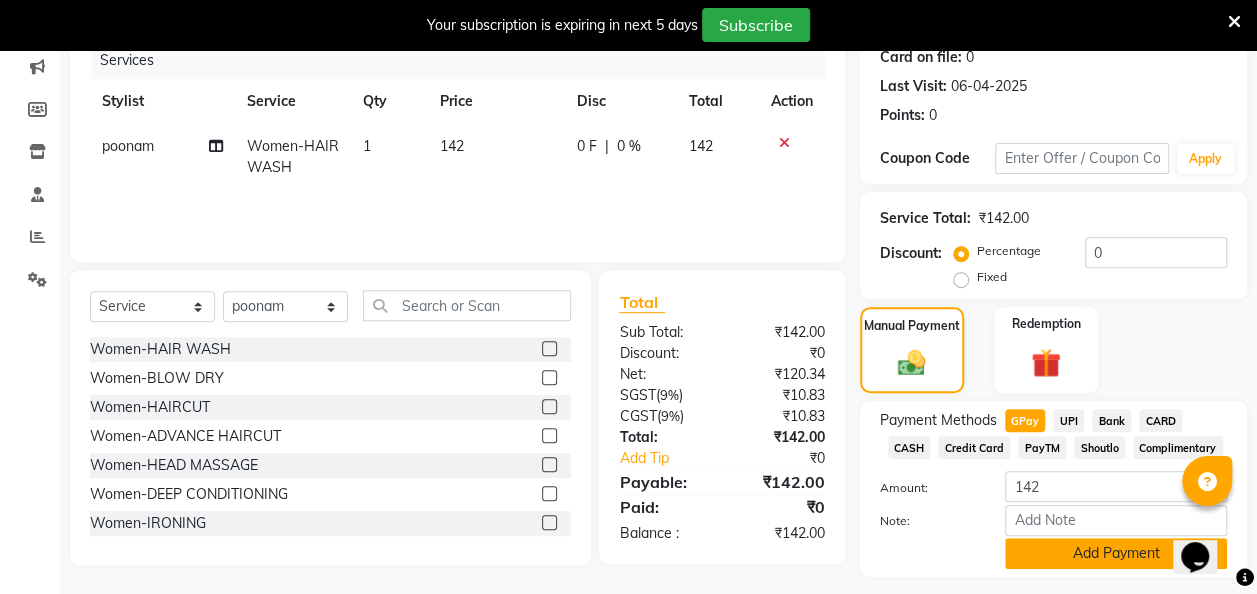 click on "Add Payment" 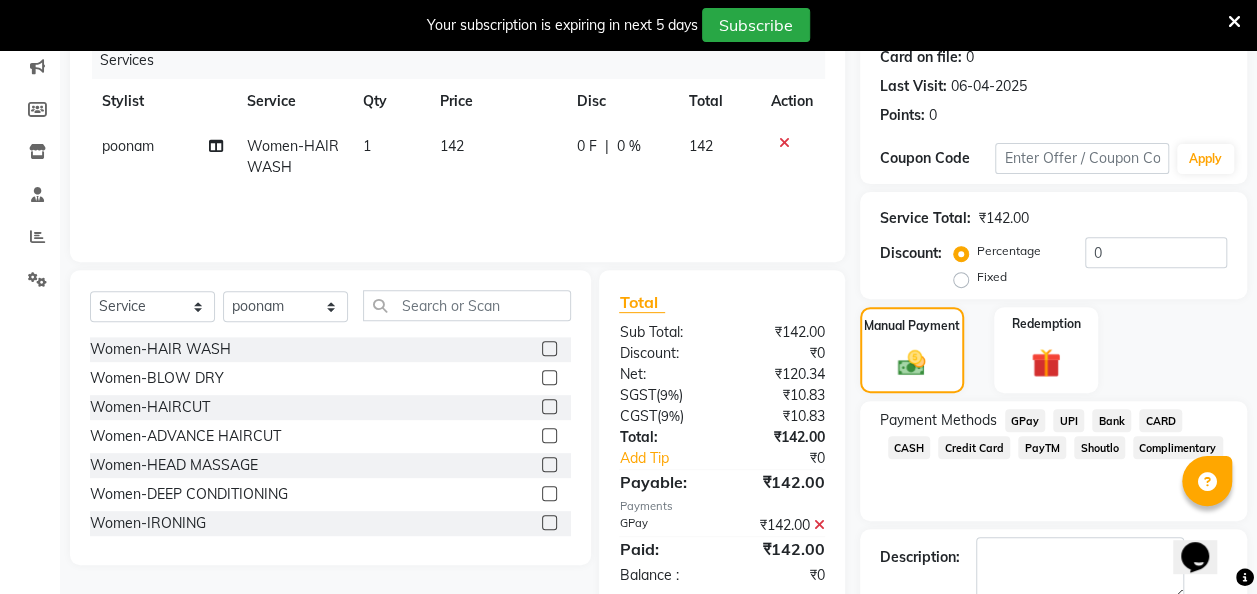 scroll, scrollTop: 364, scrollLeft: 0, axis: vertical 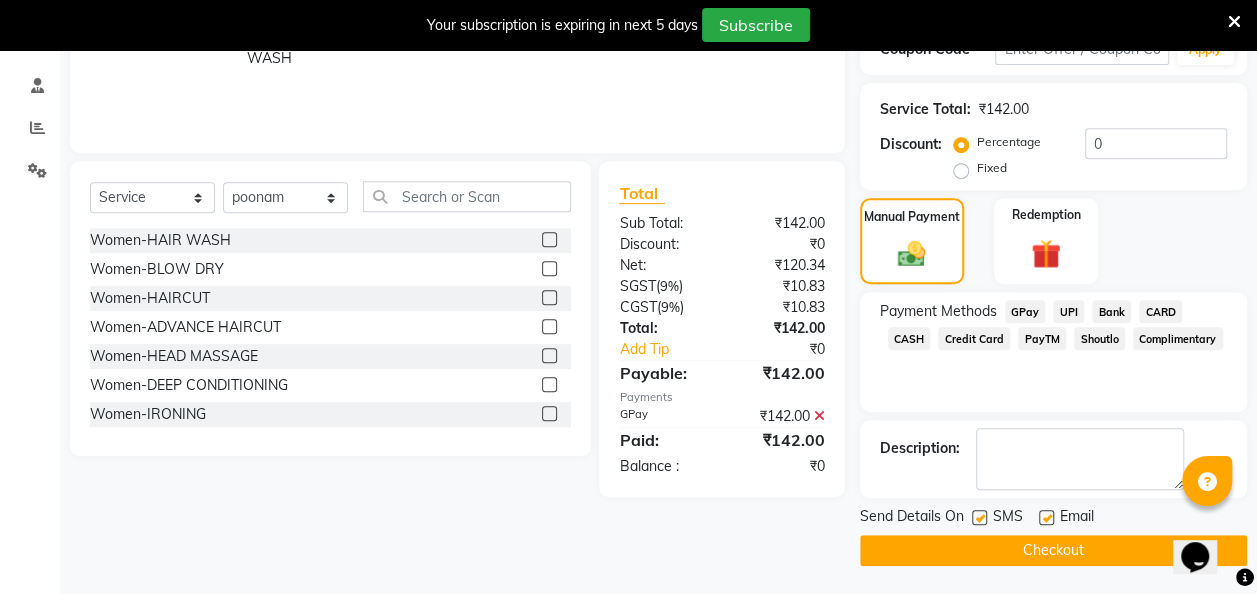click 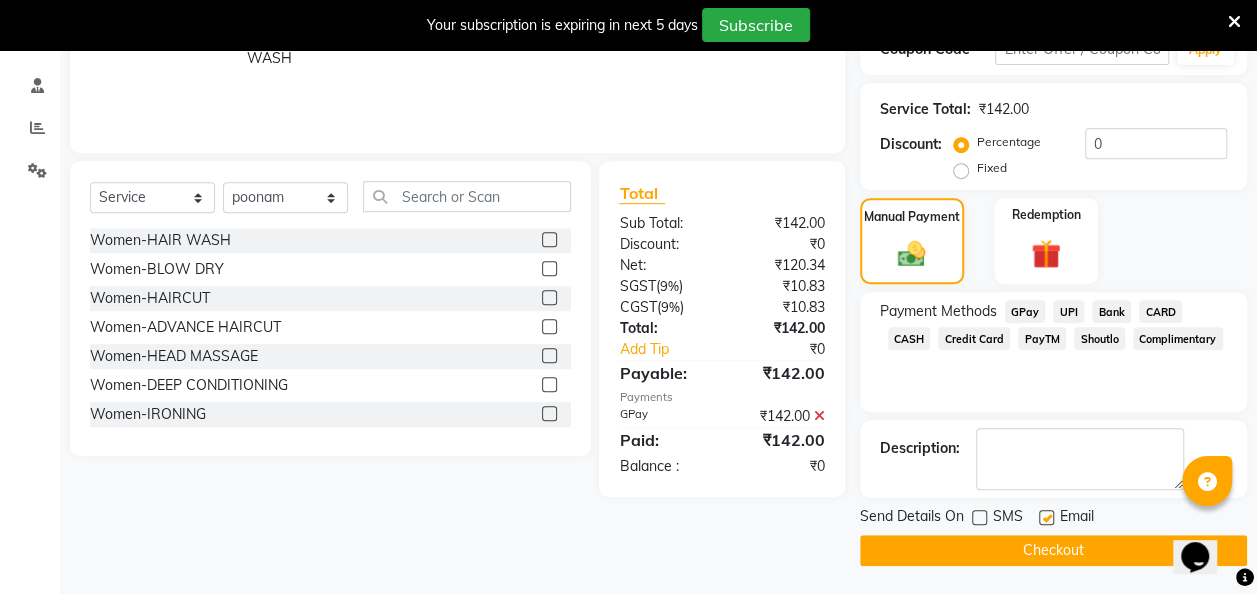 click on "Checkout" 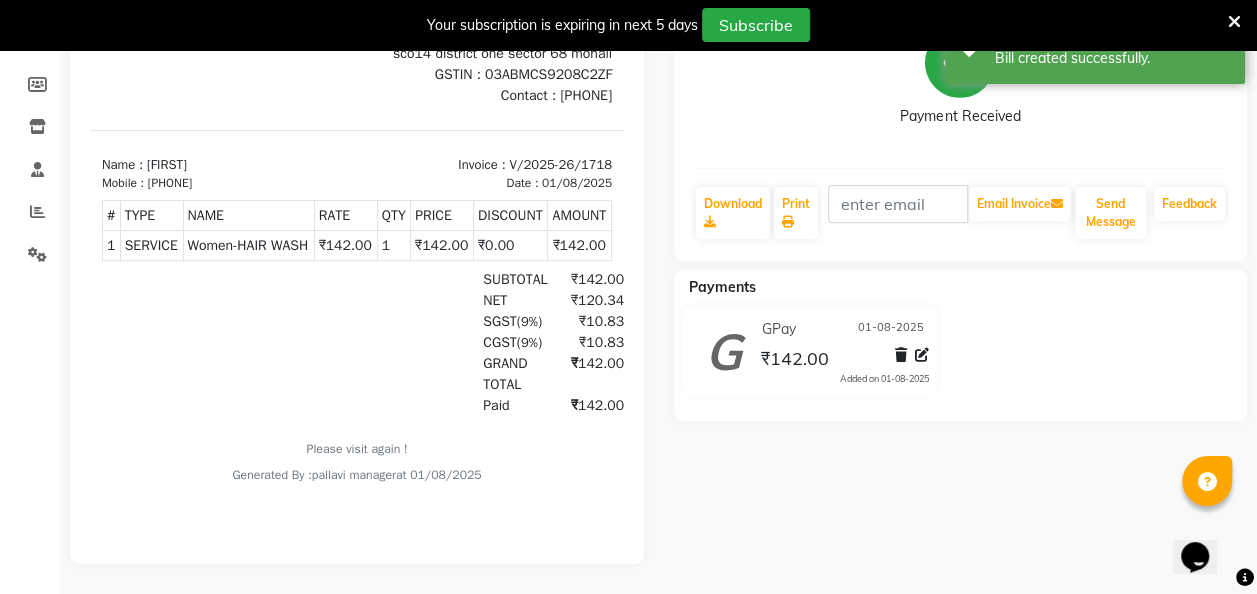 scroll, scrollTop: 0, scrollLeft: 0, axis: both 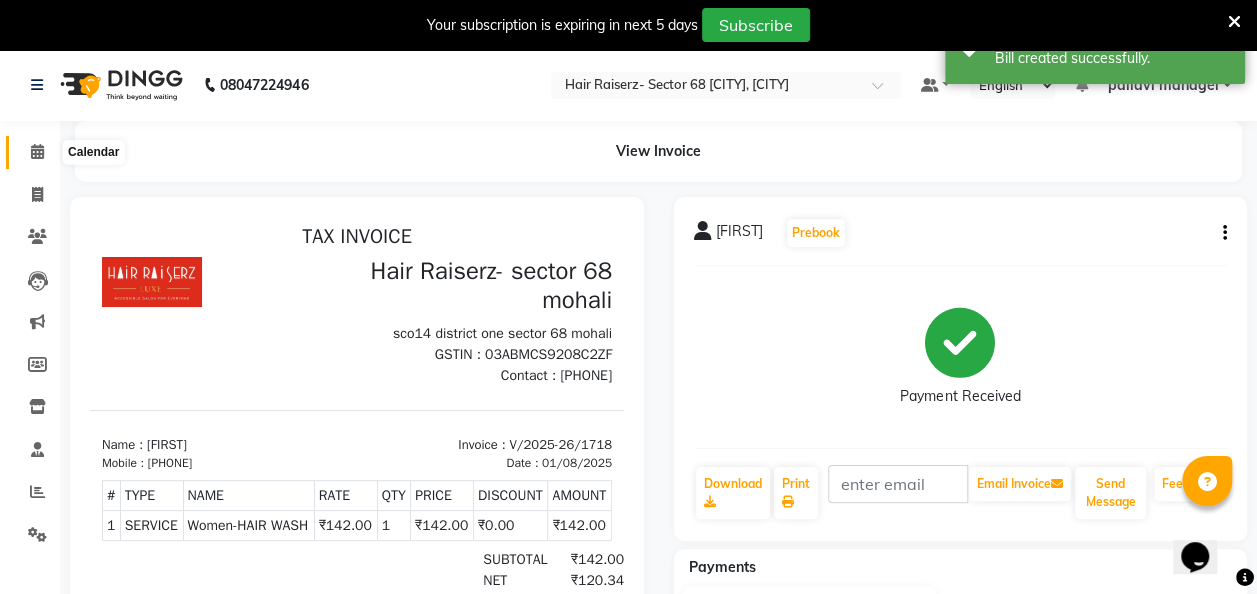 click 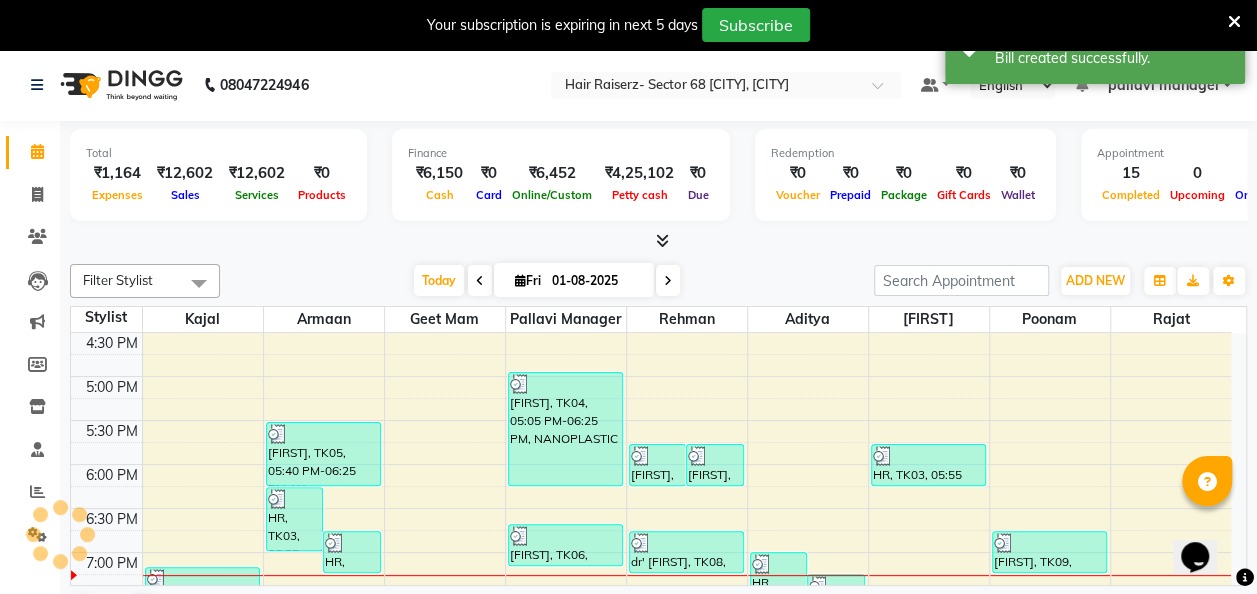 scroll, scrollTop: 0, scrollLeft: 0, axis: both 